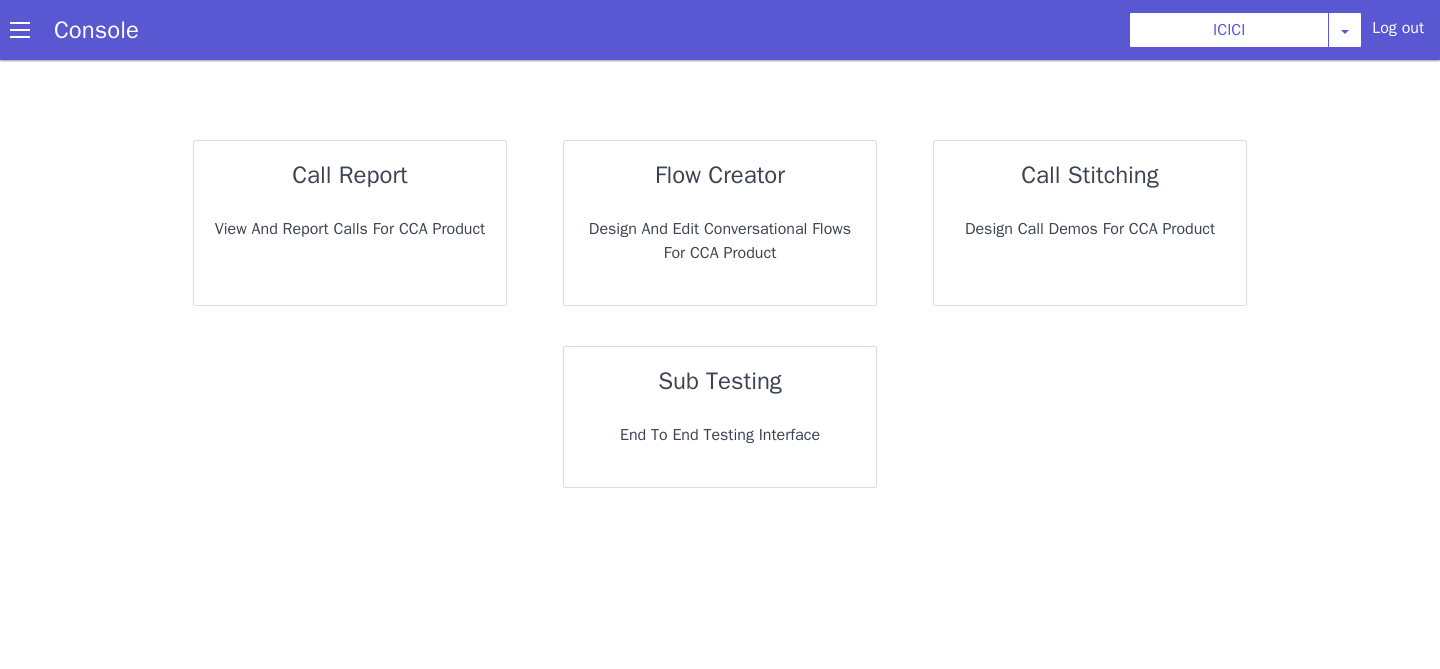 scroll, scrollTop: 0, scrollLeft: 0, axis: both 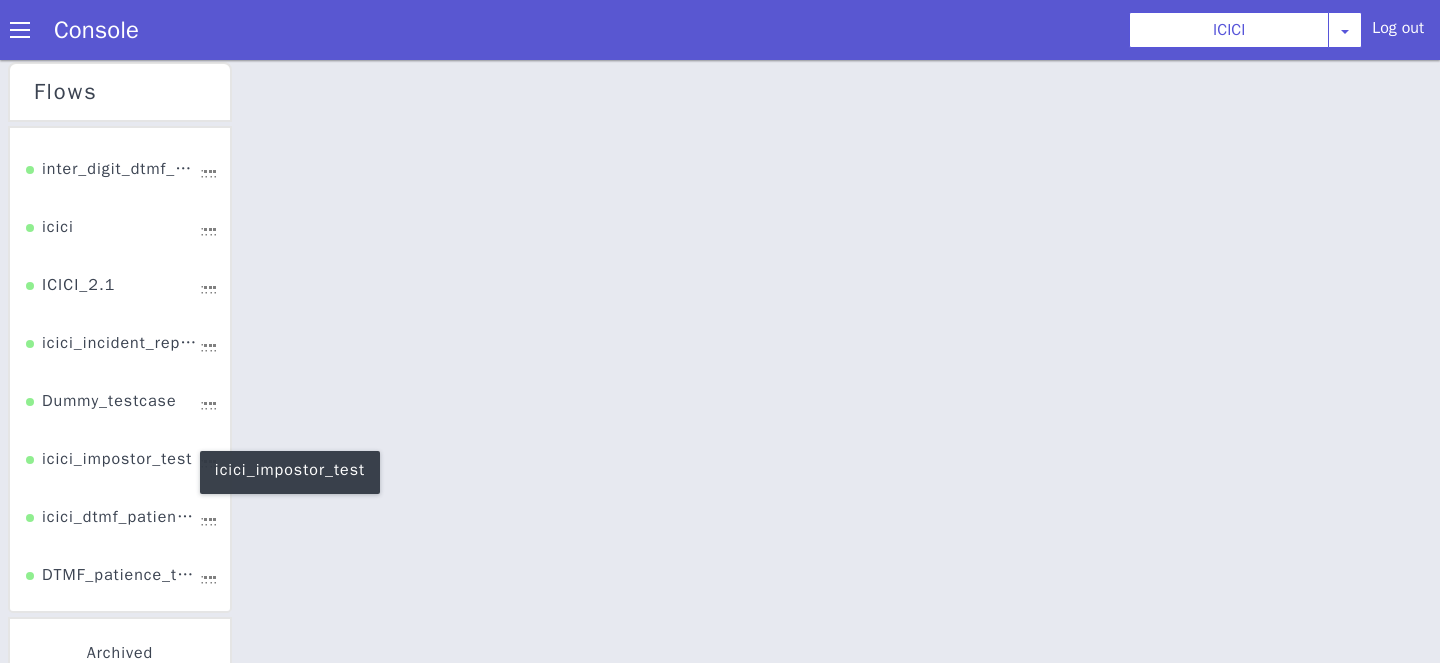 click on "icici_impostor_test" at bounding box center (109, 466) 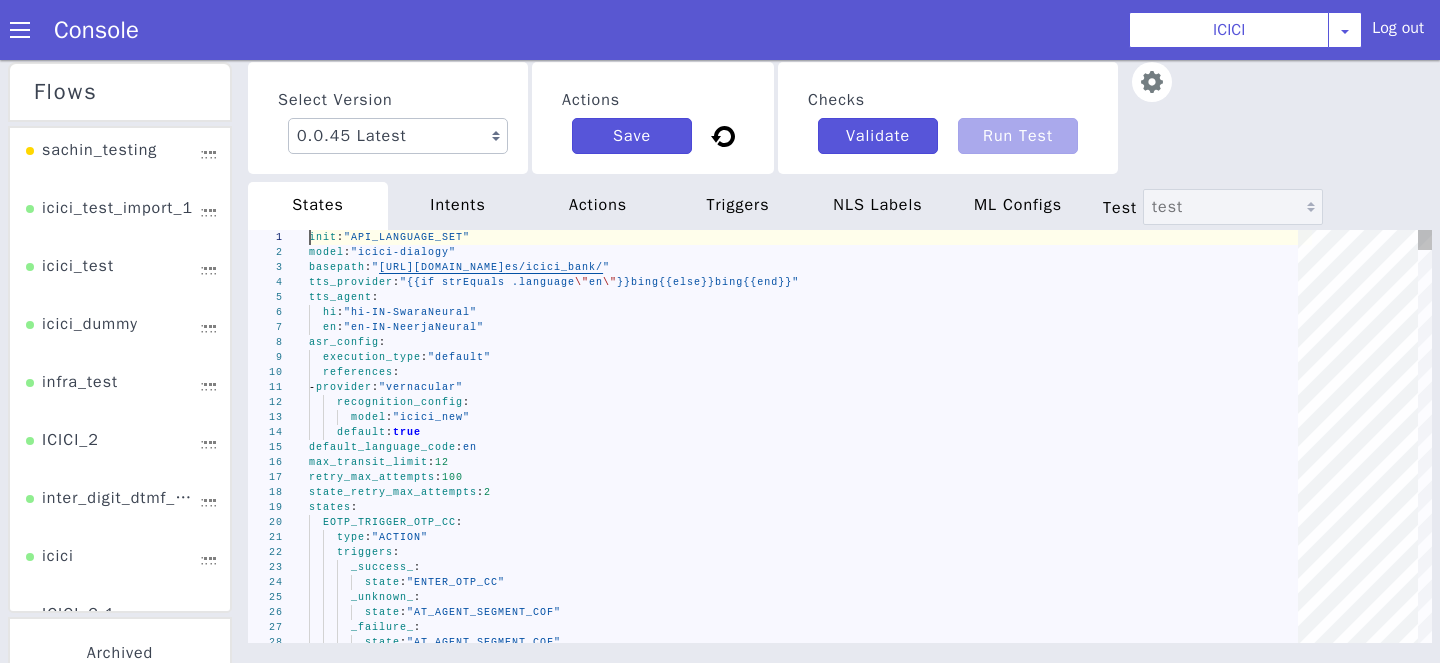 scroll, scrollTop: 0, scrollLeft: 0, axis: both 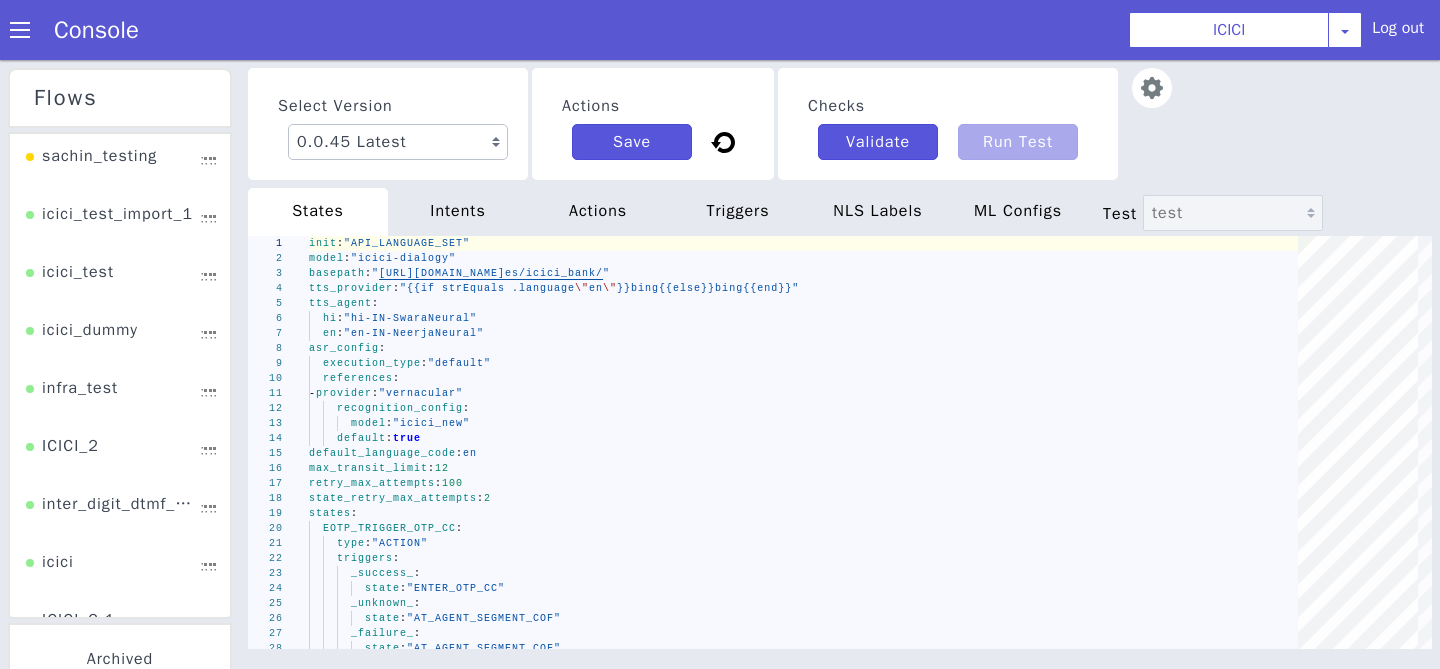 click on "ICICI_2" at bounding box center (120, 453) 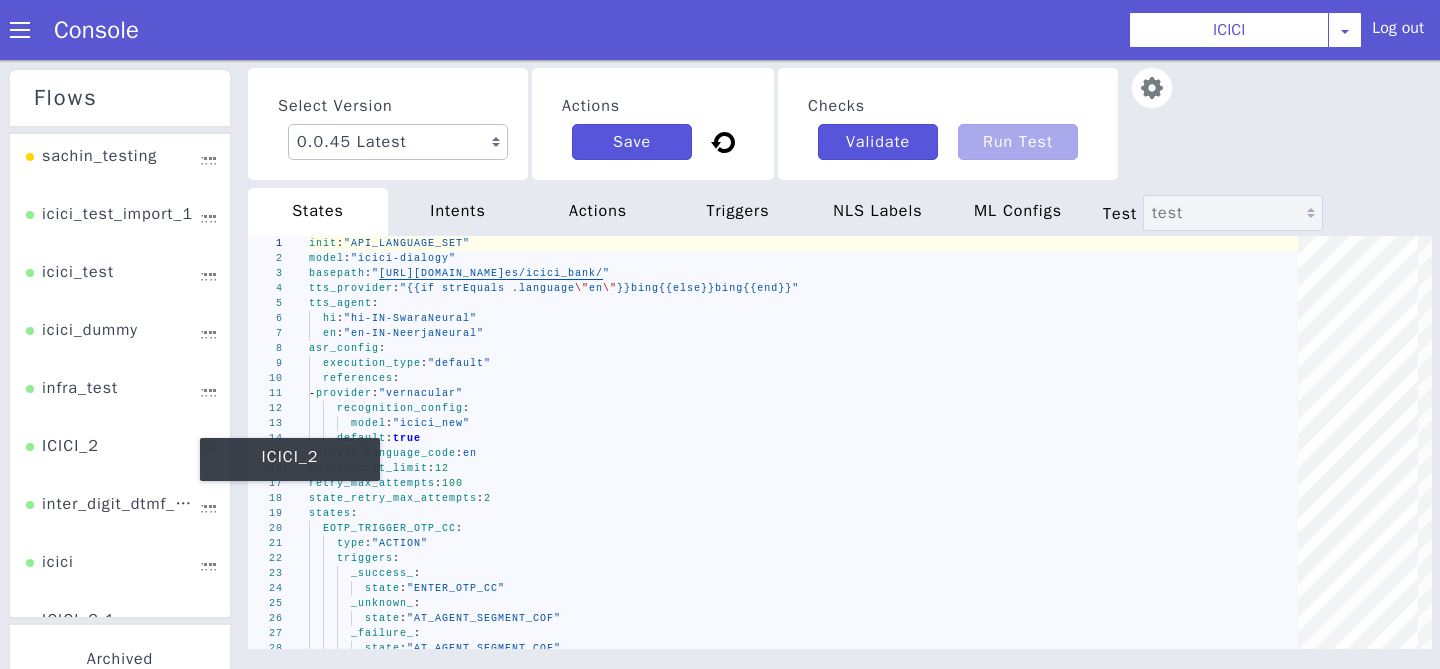 click on "ICICI_2" at bounding box center [62, 453] 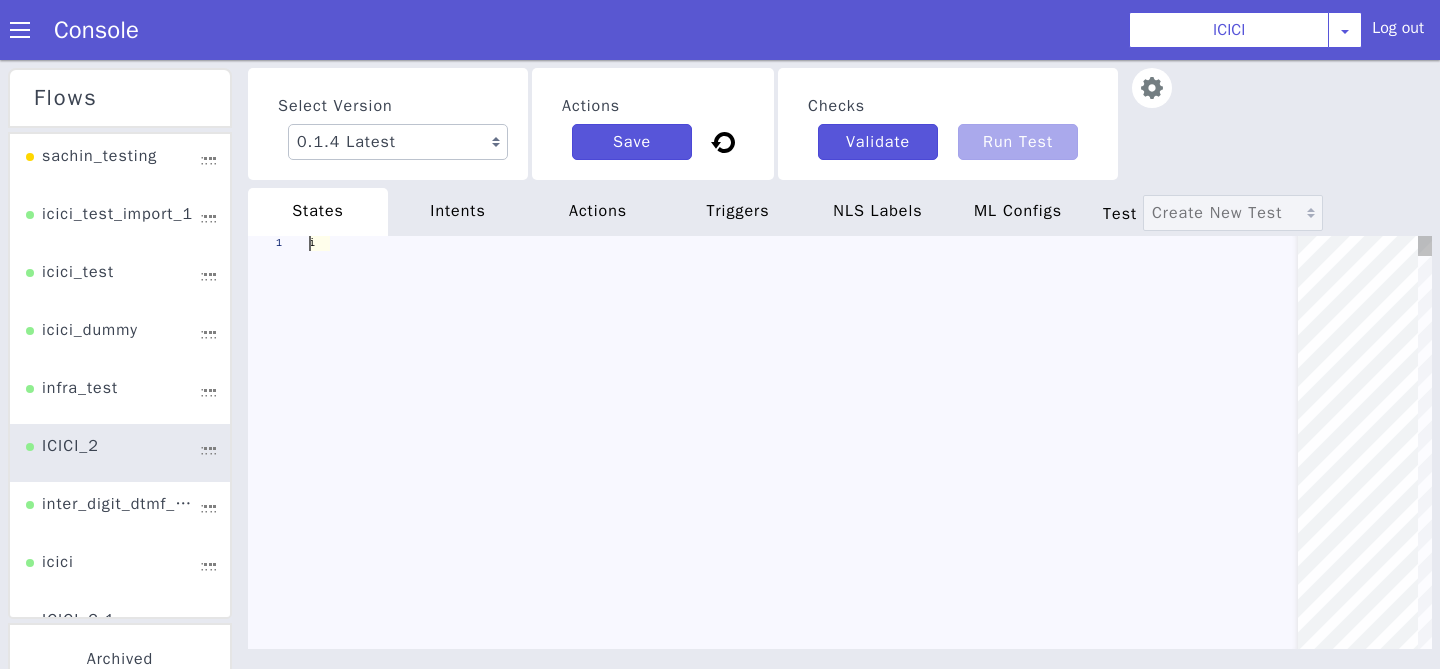 scroll, scrollTop: 0, scrollLeft: 0, axis: both 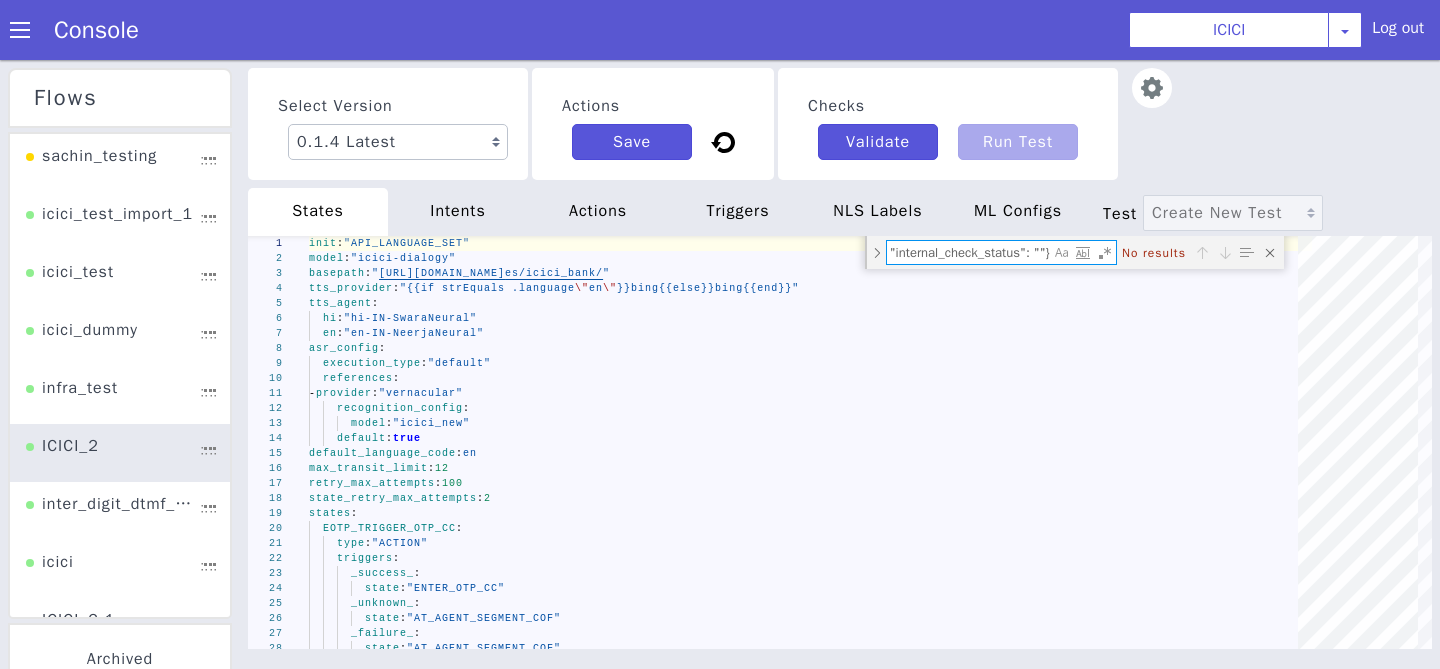 type on "{"user_satisfied": "no", "internal_check_status": ""}" 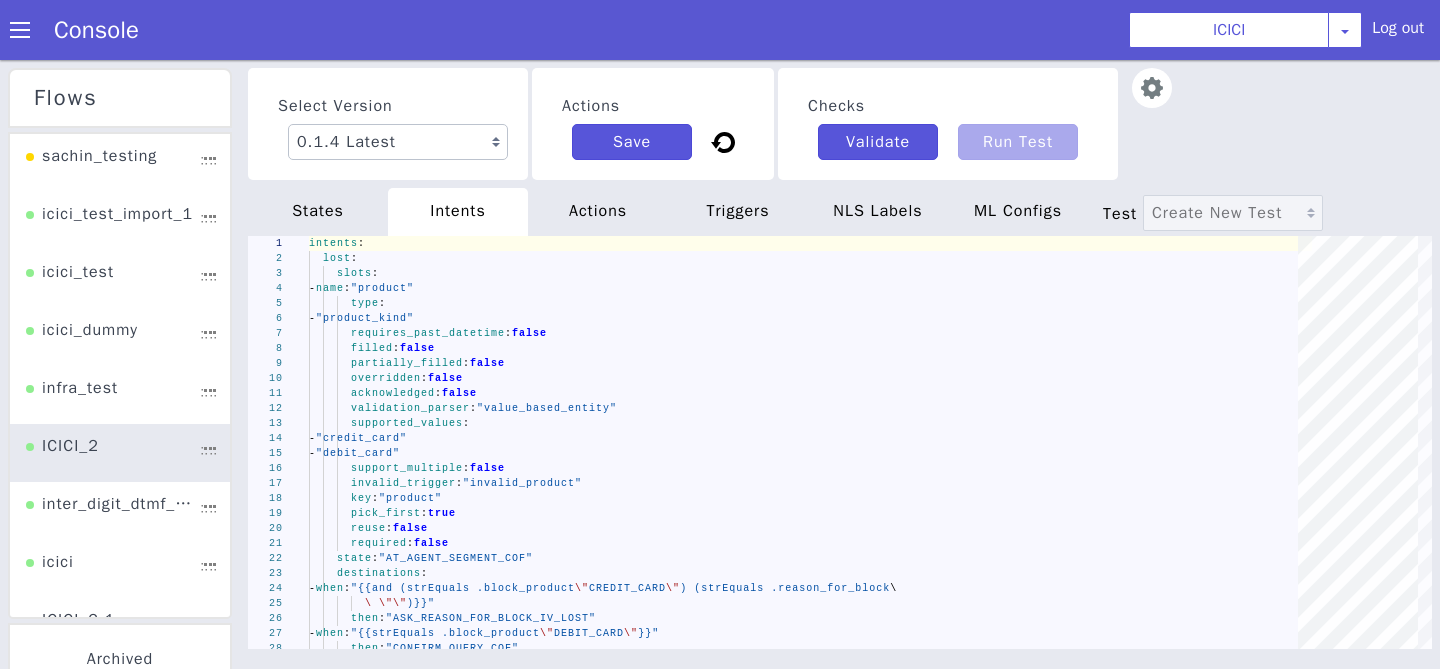 click on "actions" at bounding box center [598, 212] 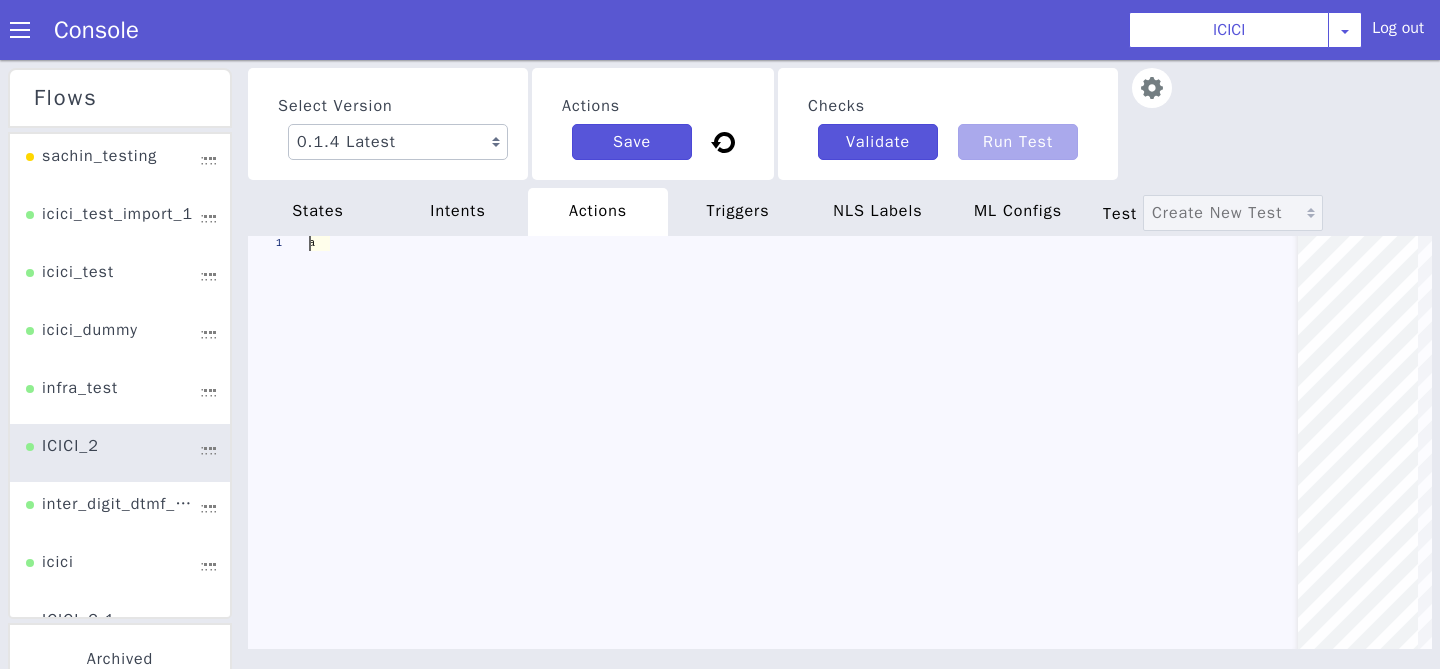 scroll, scrollTop: 0, scrollLeft: 0, axis: both 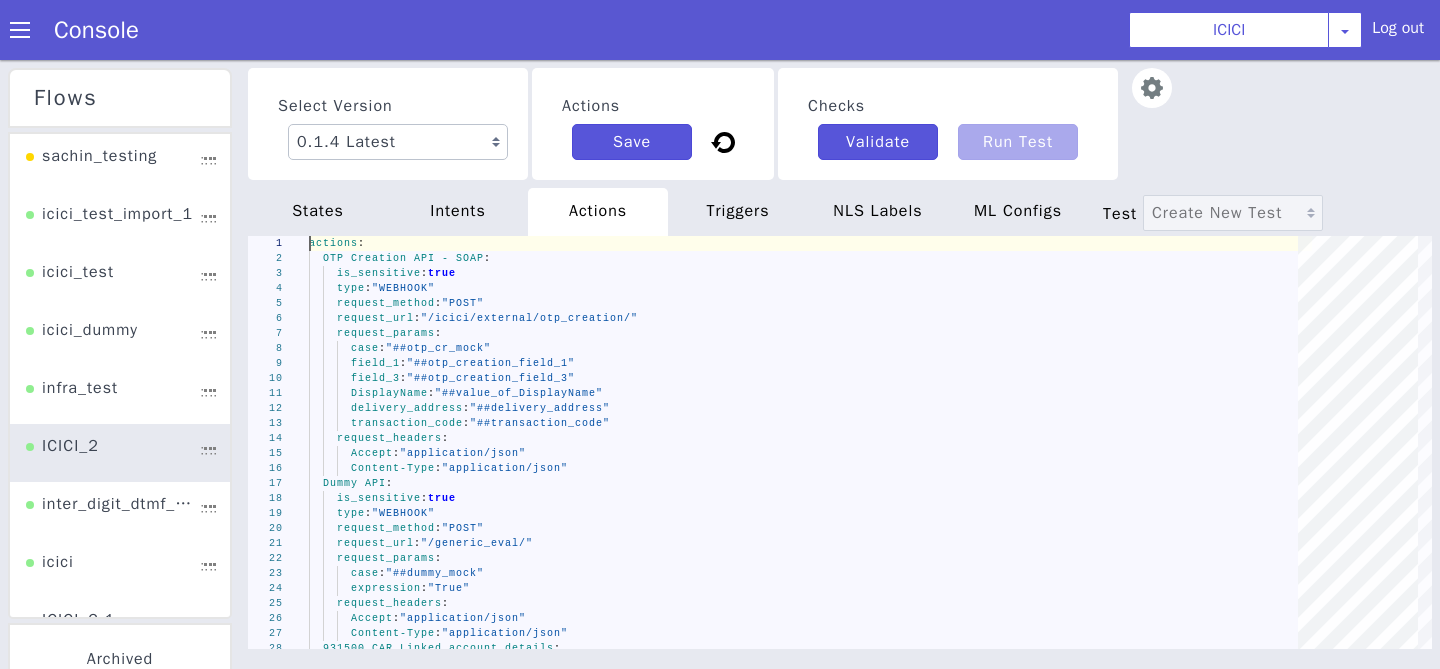 click on "triggers" at bounding box center [738, 212] 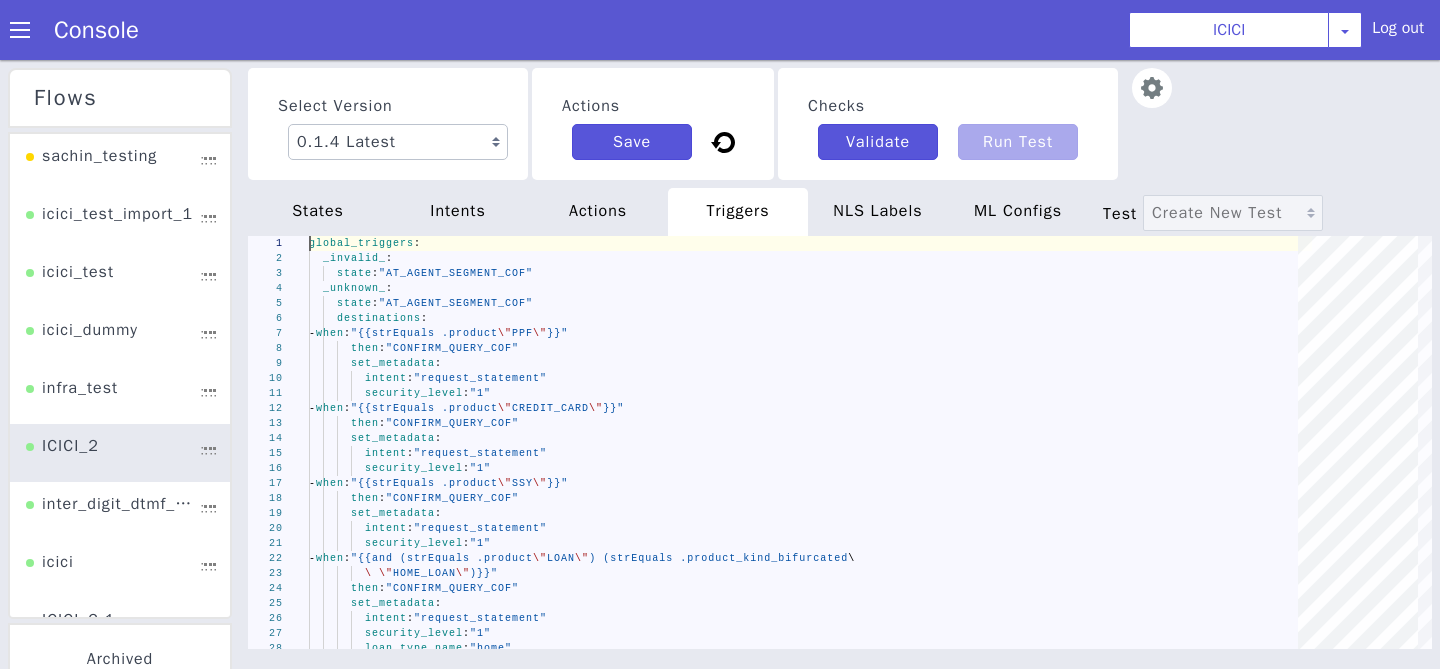 click on "intents" at bounding box center (458, 212) 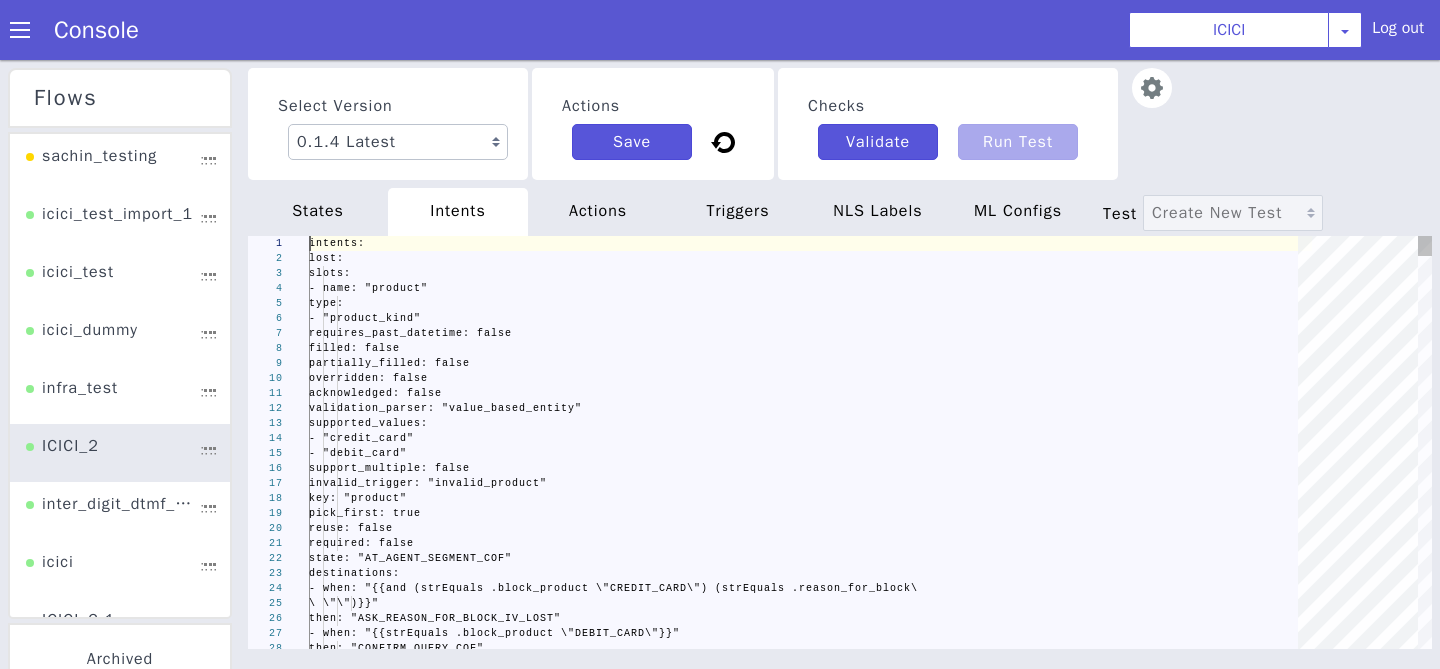 scroll, scrollTop: 0, scrollLeft: 0, axis: both 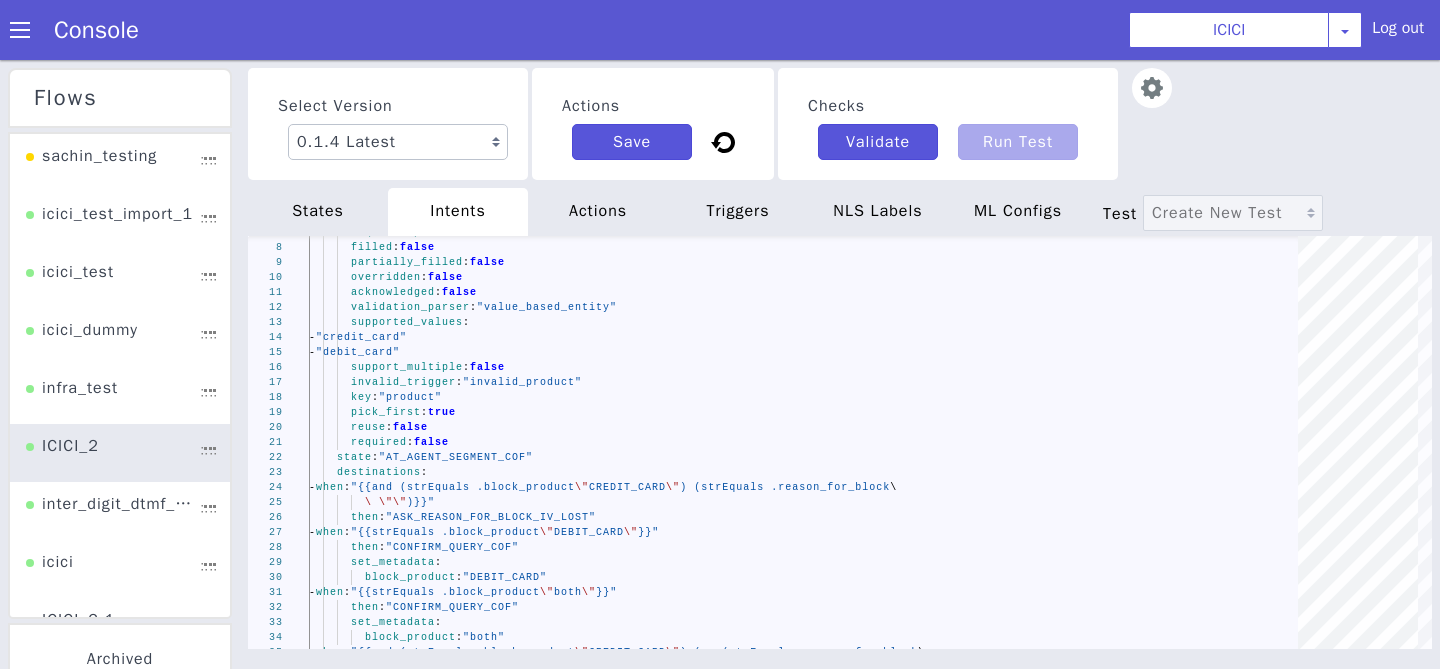 click on "states" at bounding box center (318, 212) 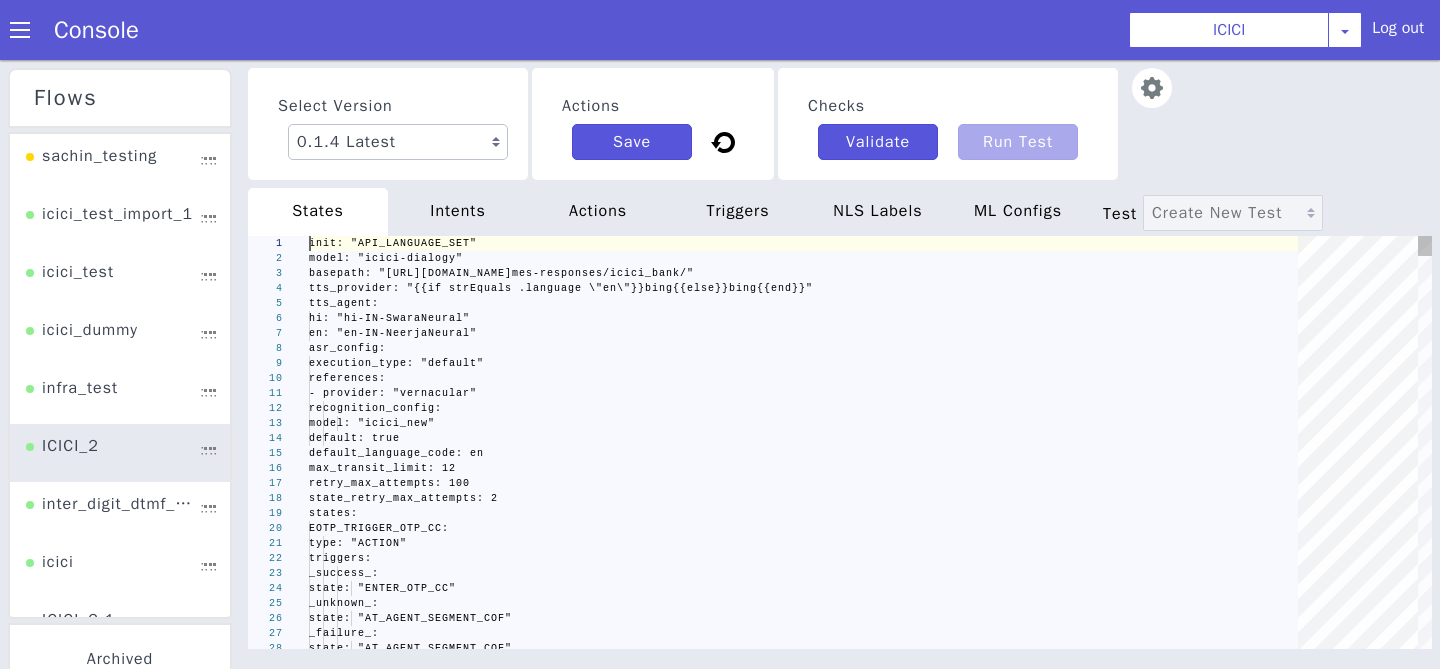 scroll, scrollTop: 0, scrollLeft: 0, axis: both 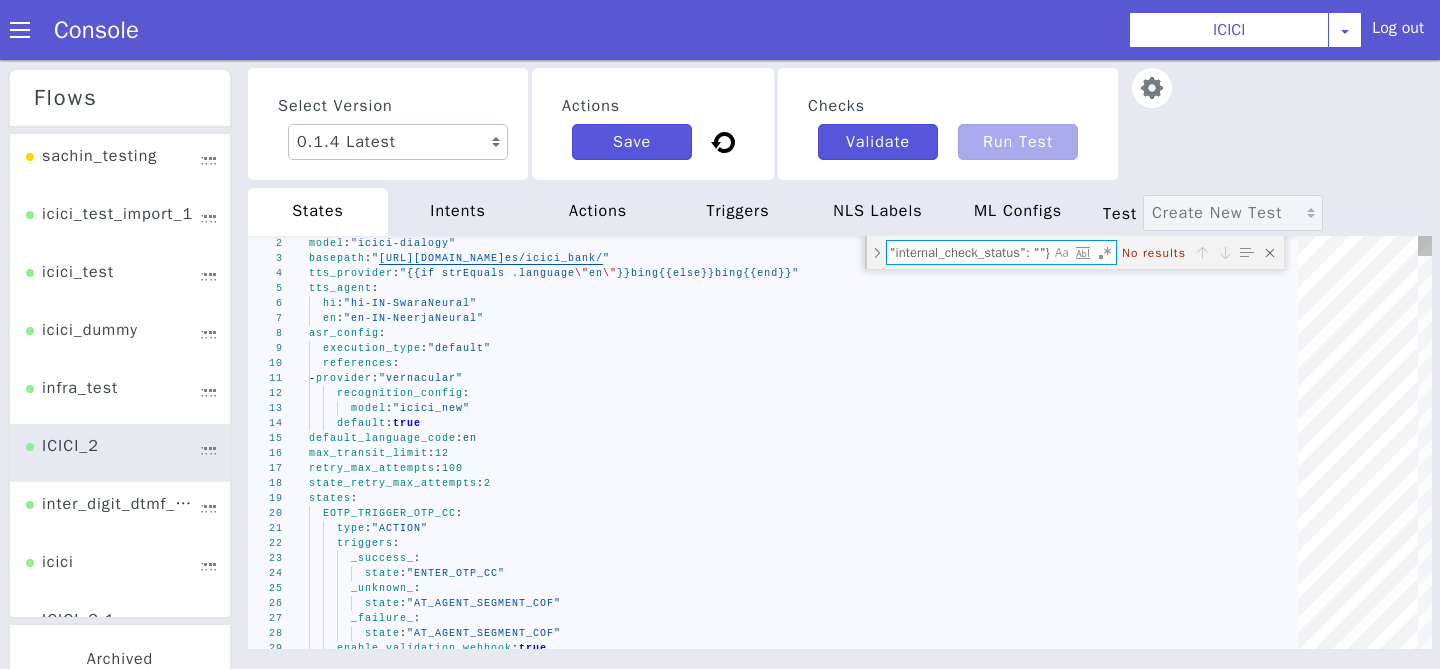click on "{"user_satisfied": "no", "internal_check_status": ""}" at bounding box center (968, 252) 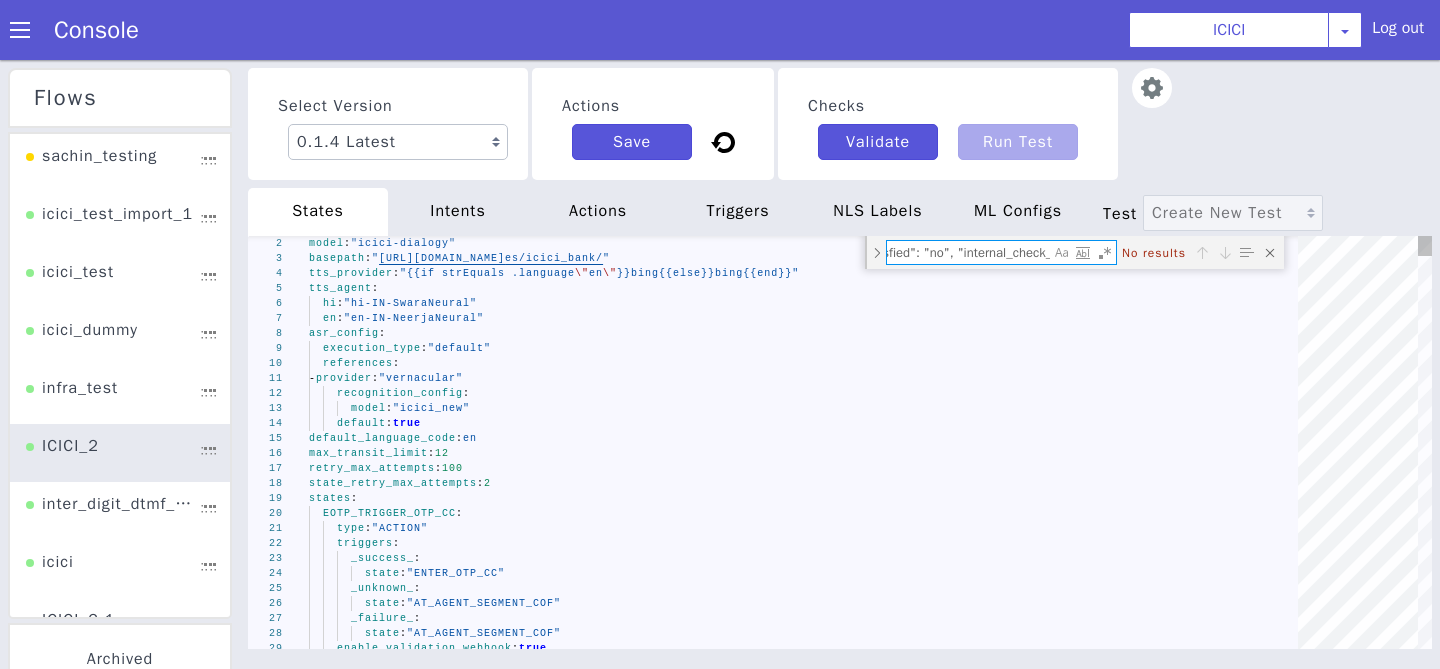 scroll, scrollTop: 0, scrollLeft: 0, axis: both 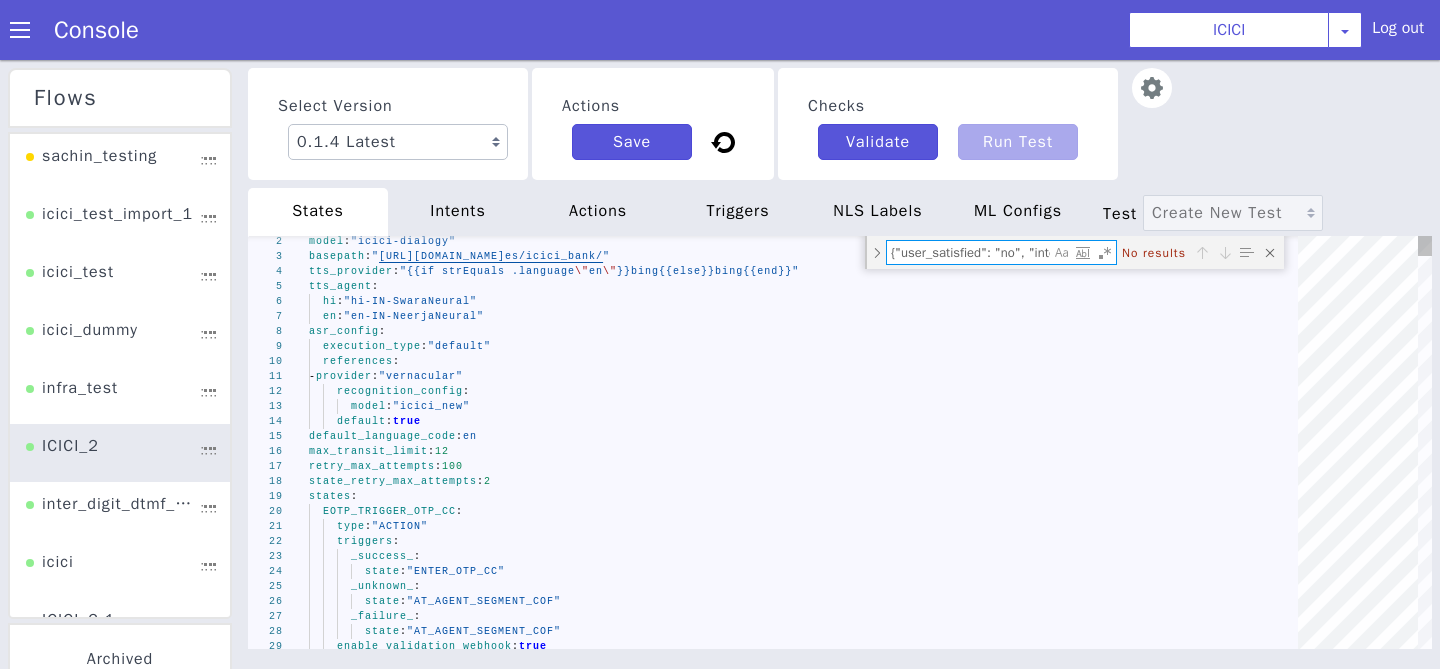 drag, startPoint x: 1031, startPoint y: 254, endPoint x: 806, endPoint y: 254, distance: 225 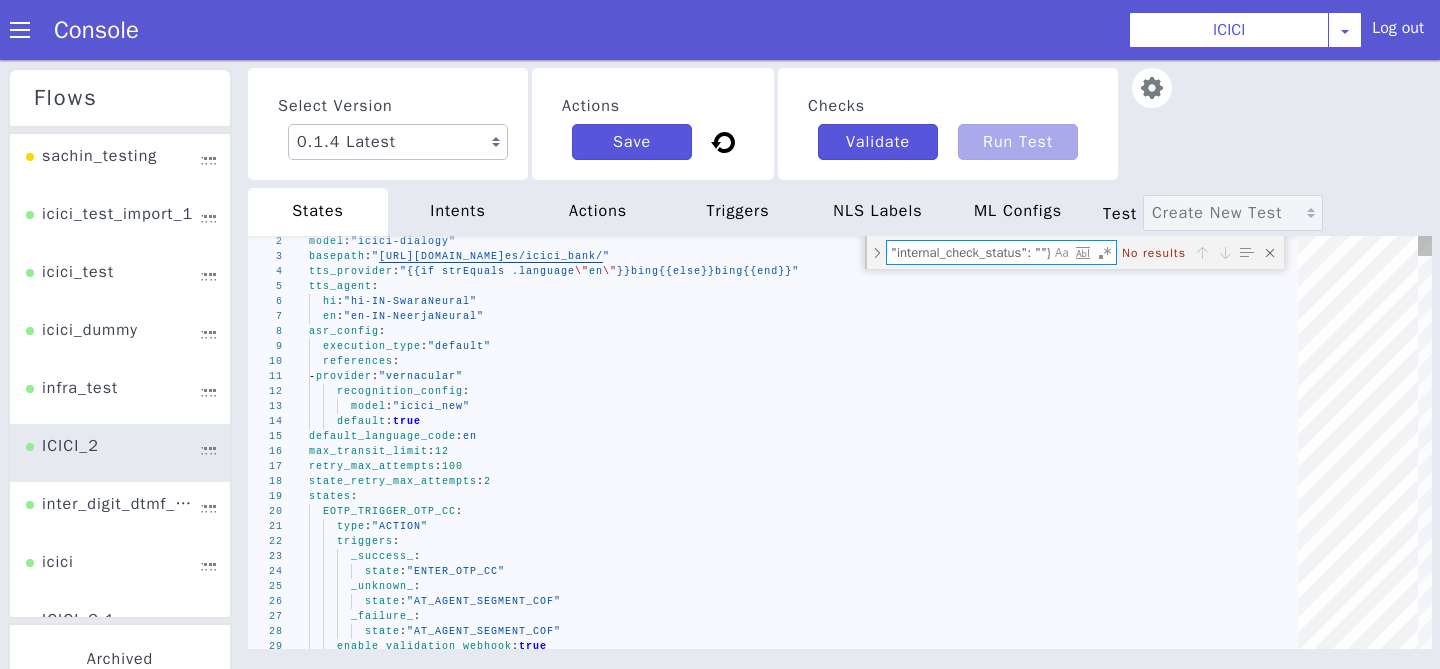 click at bounding box center [1082, 253] 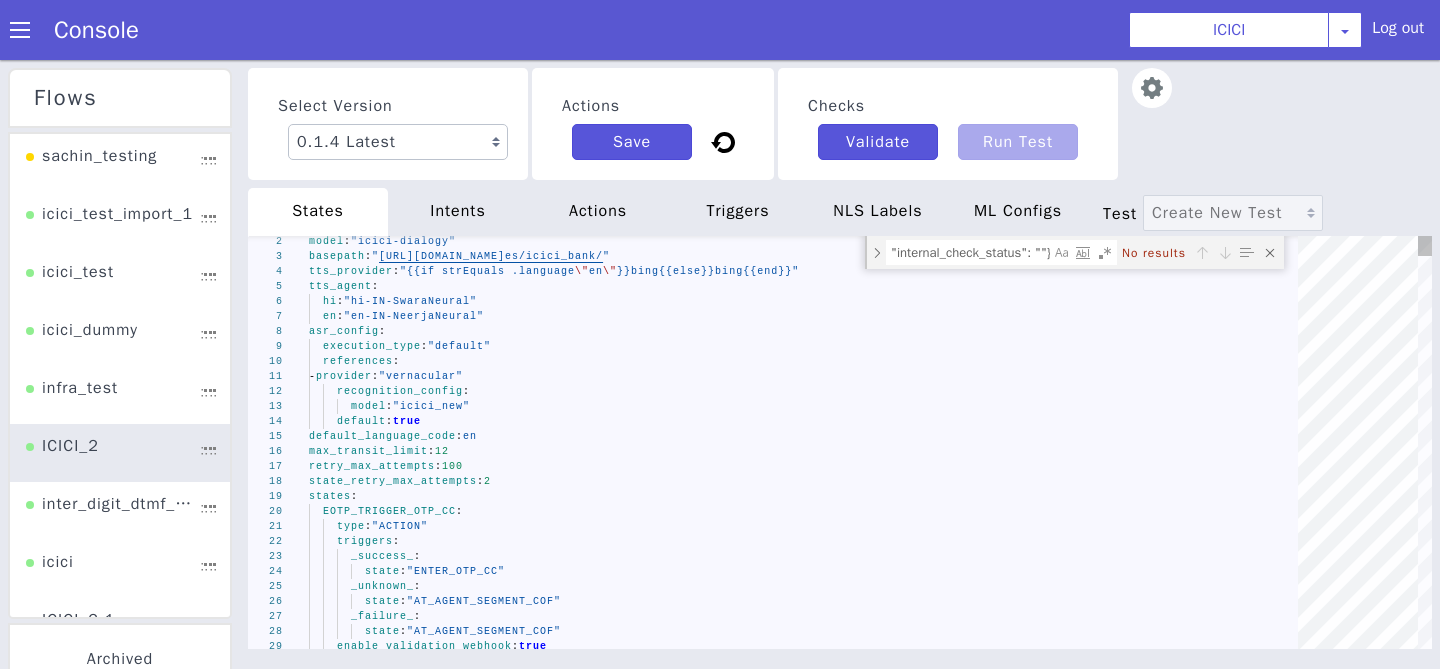 click on ""internal_check_status": ""}" at bounding box center (968, 252) 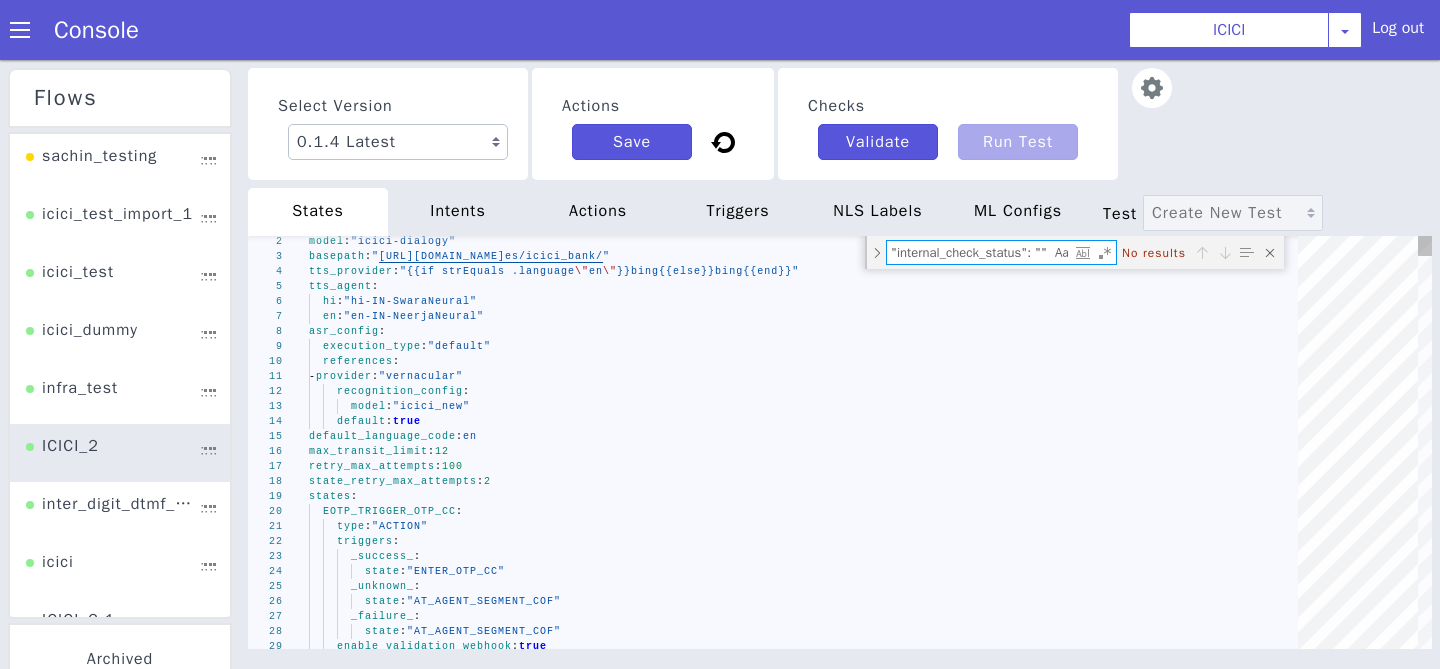 scroll, scrollTop: 0, scrollLeft: 7, axis: horizontal 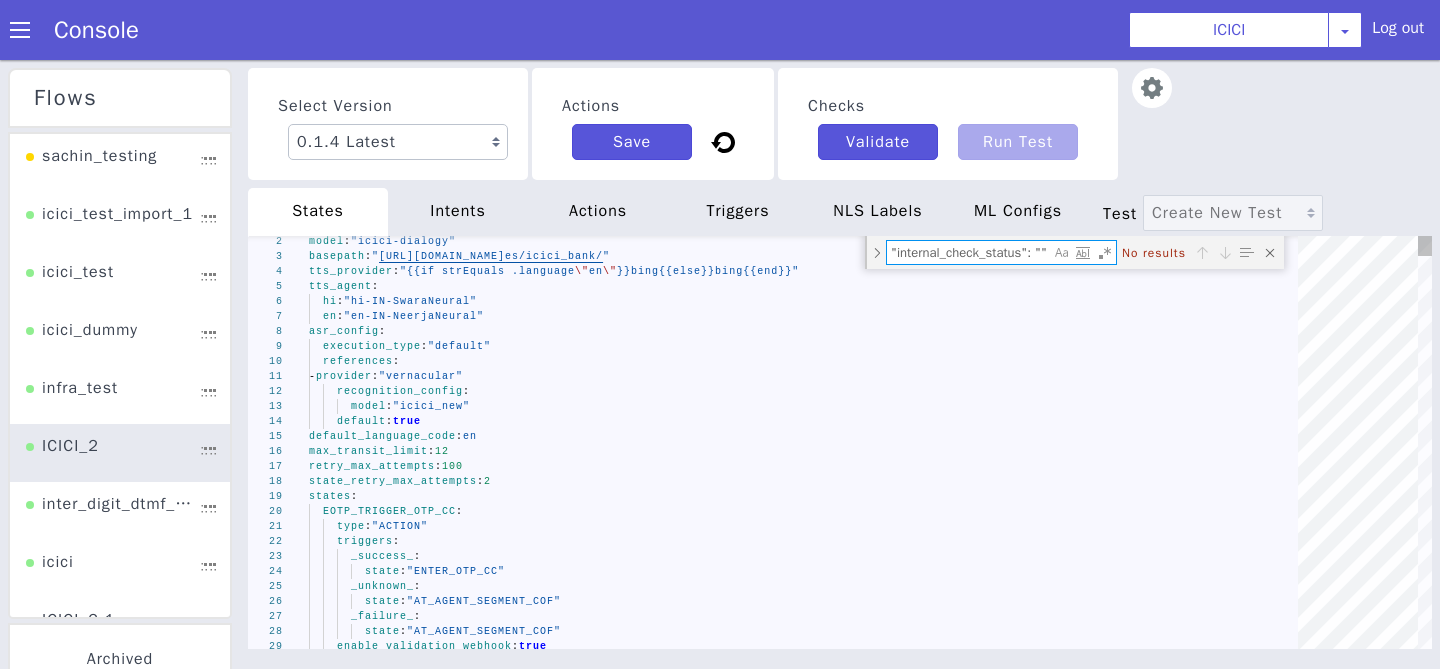 click on ""internal_check_status": """ at bounding box center [968, 252] 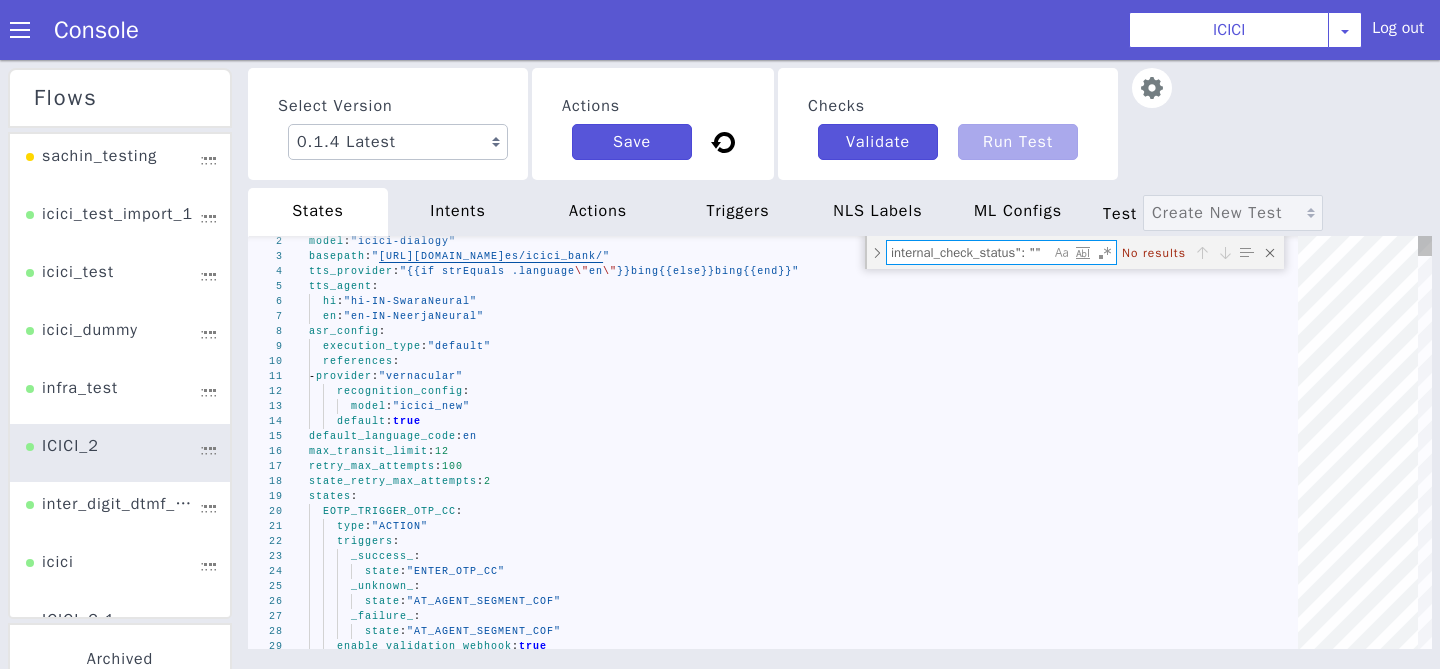 scroll, scrollTop: 0, scrollLeft: 0, axis: both 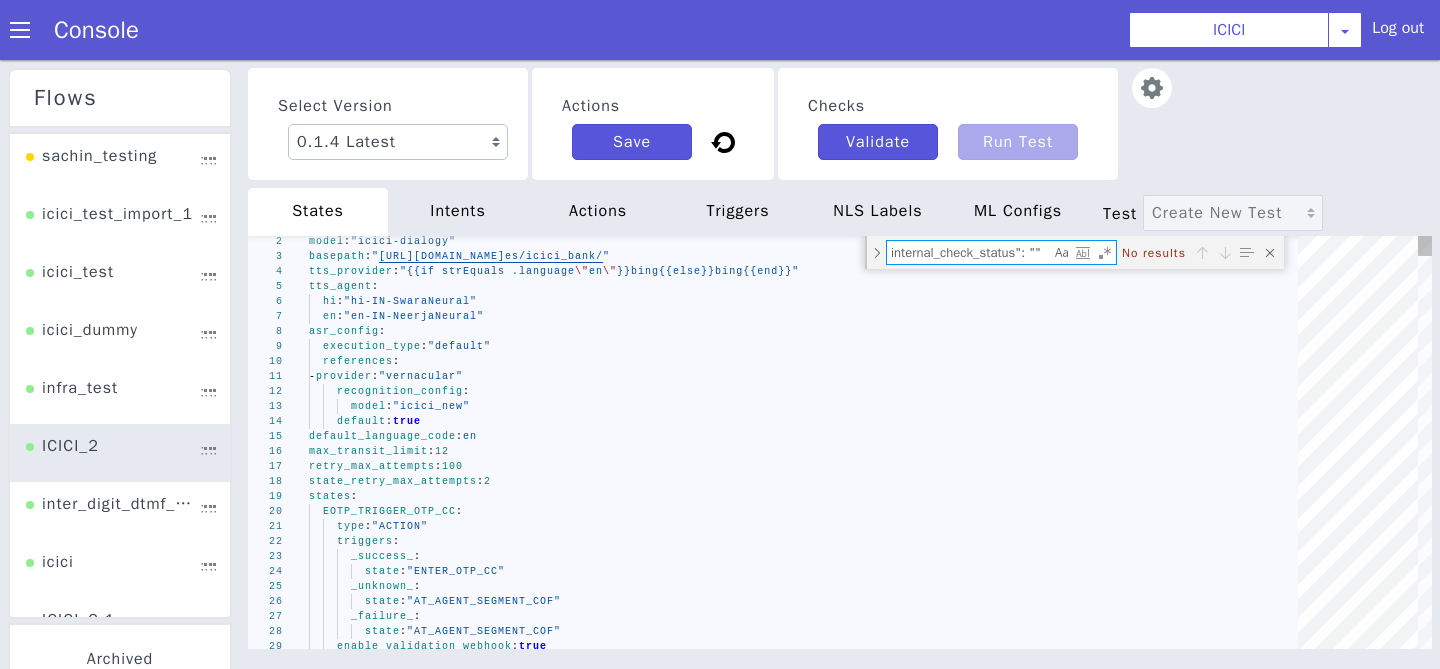 drag, startPoint x: 889, startPoint y: 254, endPoint x: 1066, endPoint y: 254, distance: 177 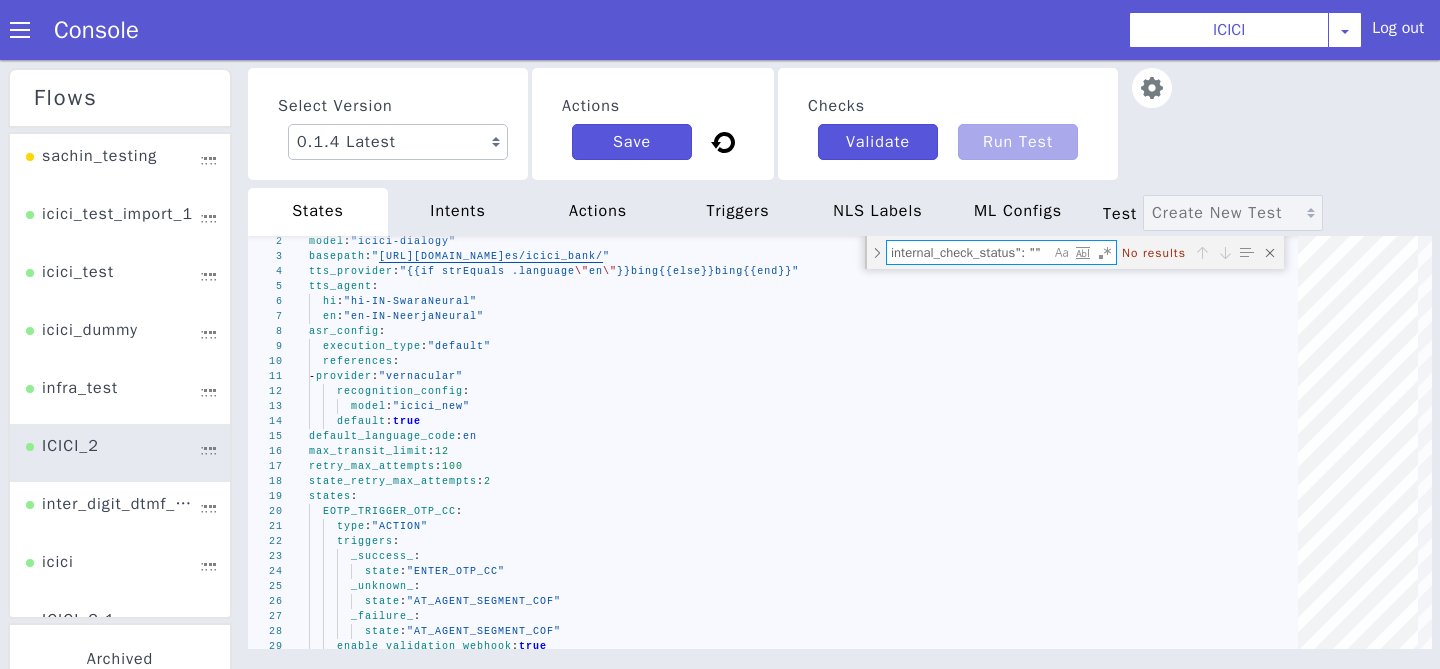 type on "internal_check_status": """ 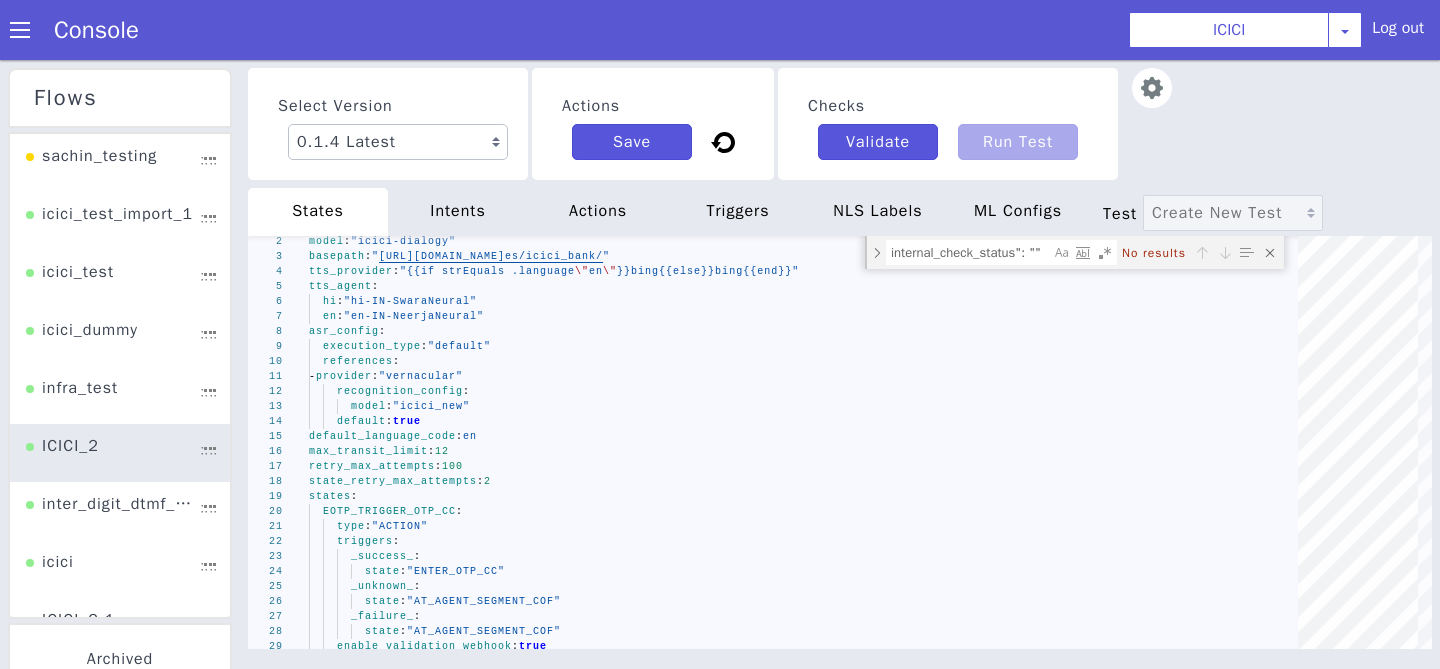 click on "intents" at bounding box center [458, 212] 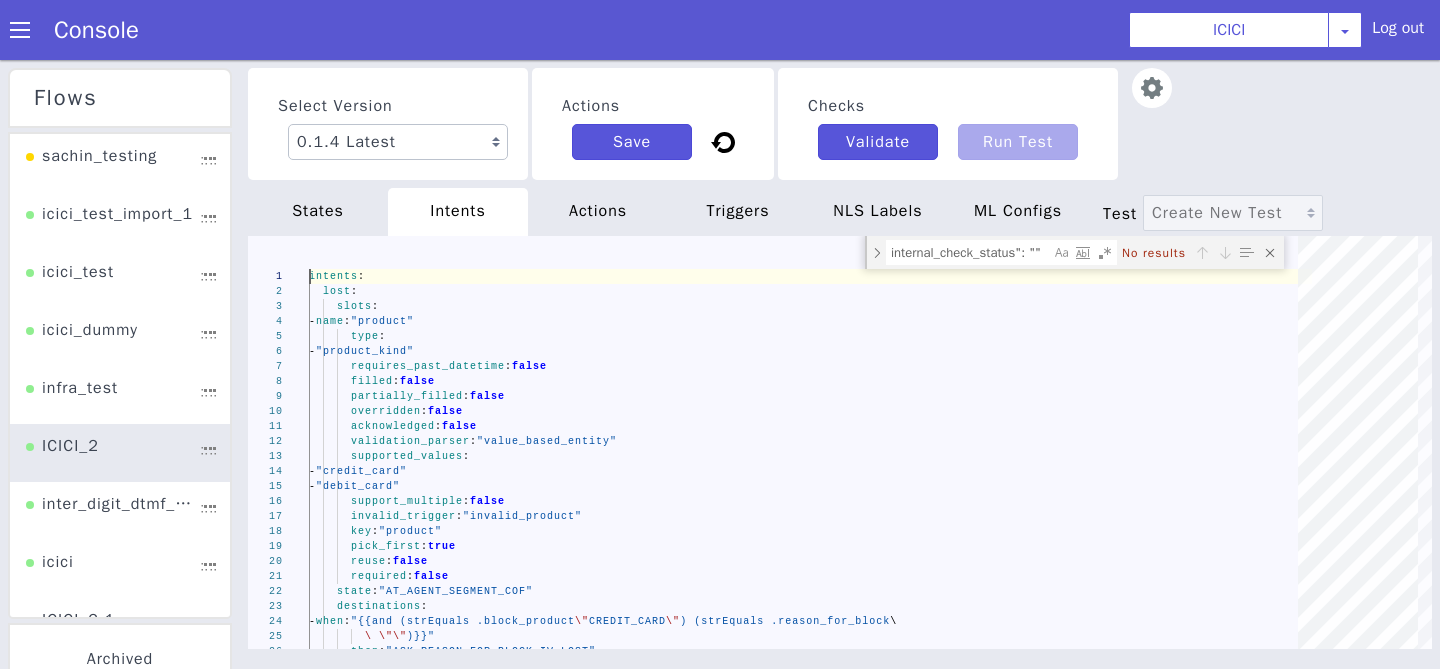 click on "actions" at bounding box center [598, 212] 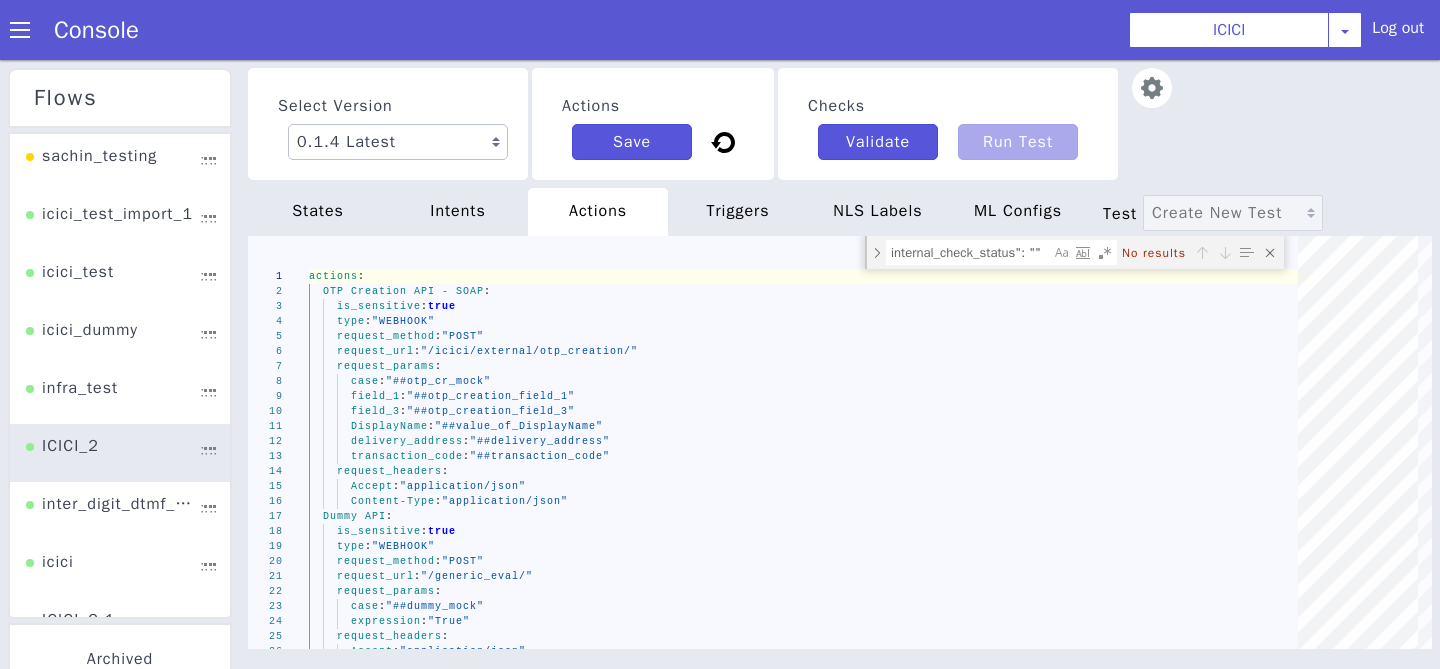 click on "triggers" at bounding box center (738, 212) 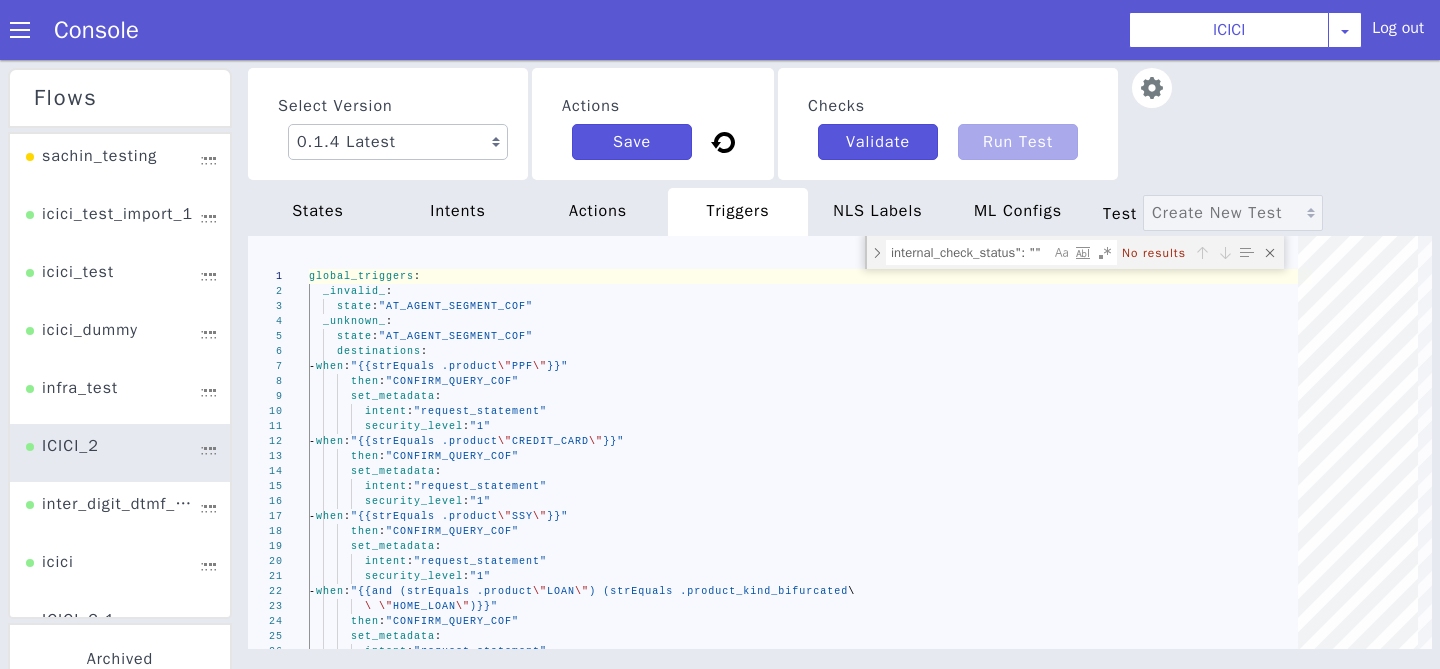click on "NLS Labels" at bounding box center (878, 212) 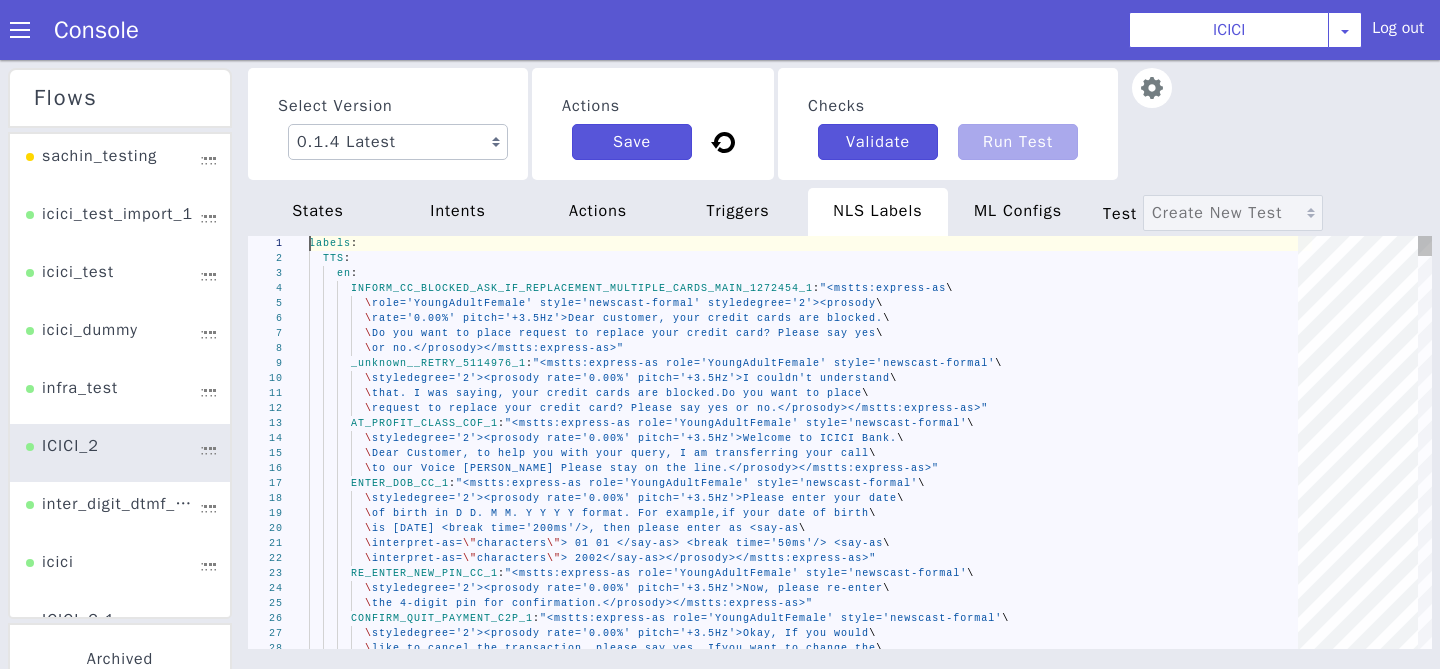 scroll, scrollTop: 0, scrollLeft: 581, axis: horizontal 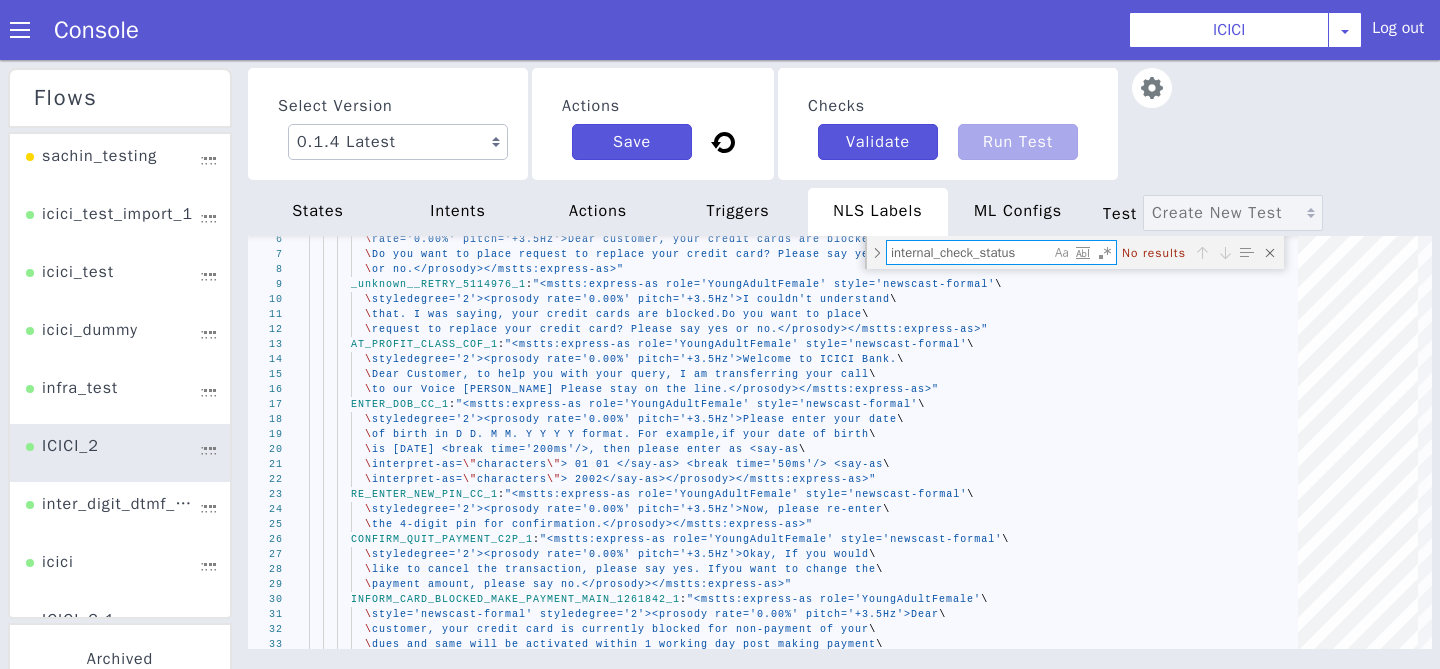 type on "internal_check_status" 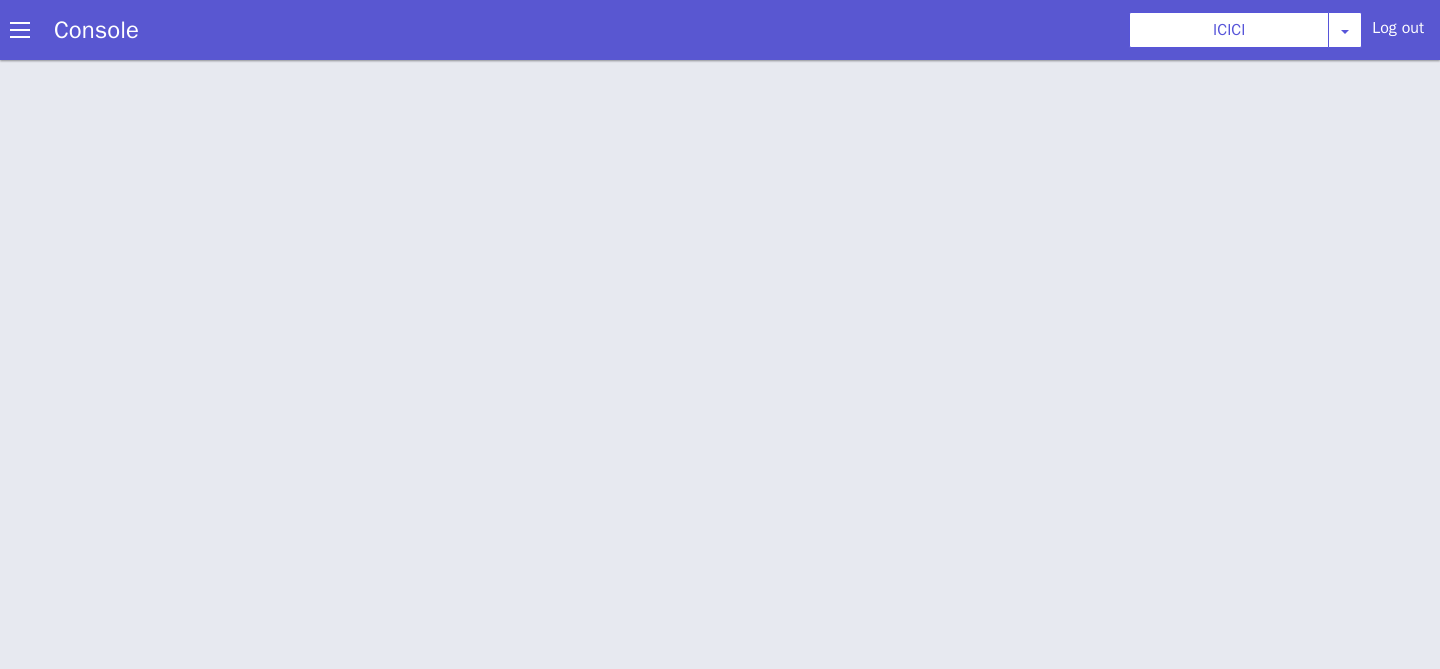 scroll, scrollTop: 0, scrollLeft: 0, axis: both 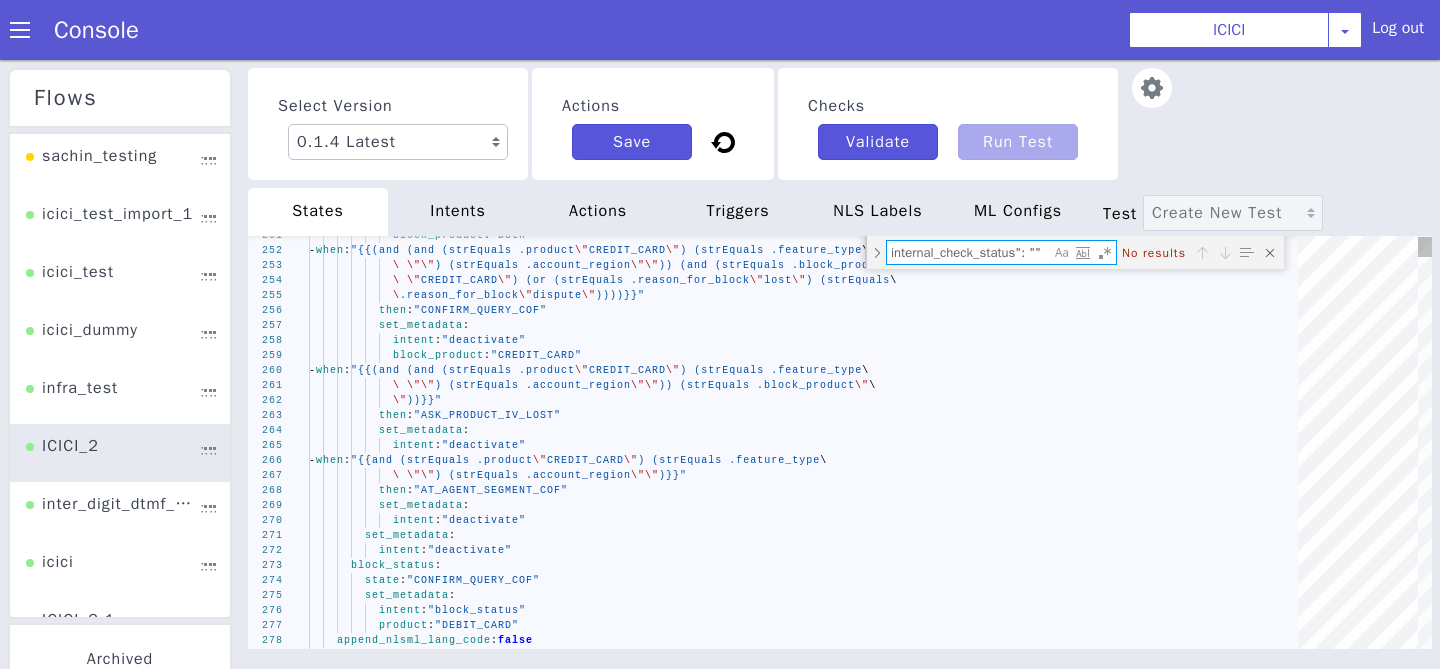 click on "internal_check_status": """ at bounding box center [968, 252] 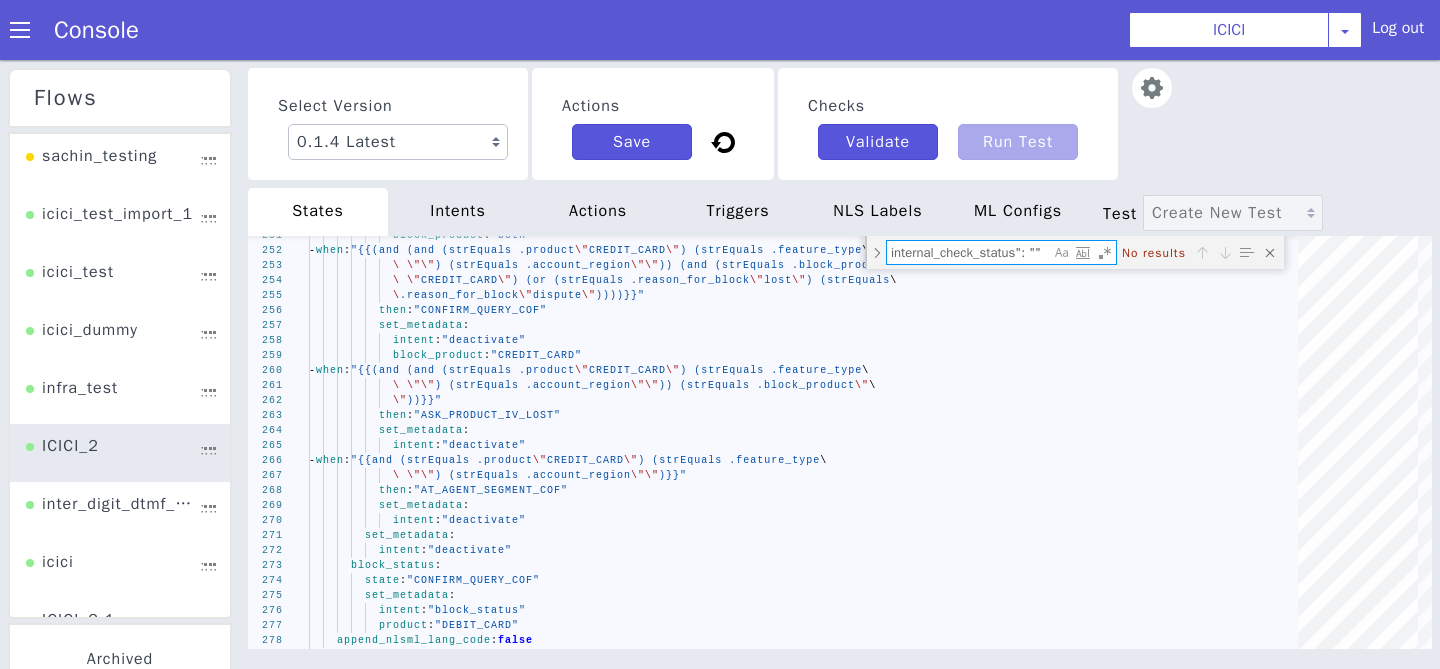 type on "internal_check_status": """ 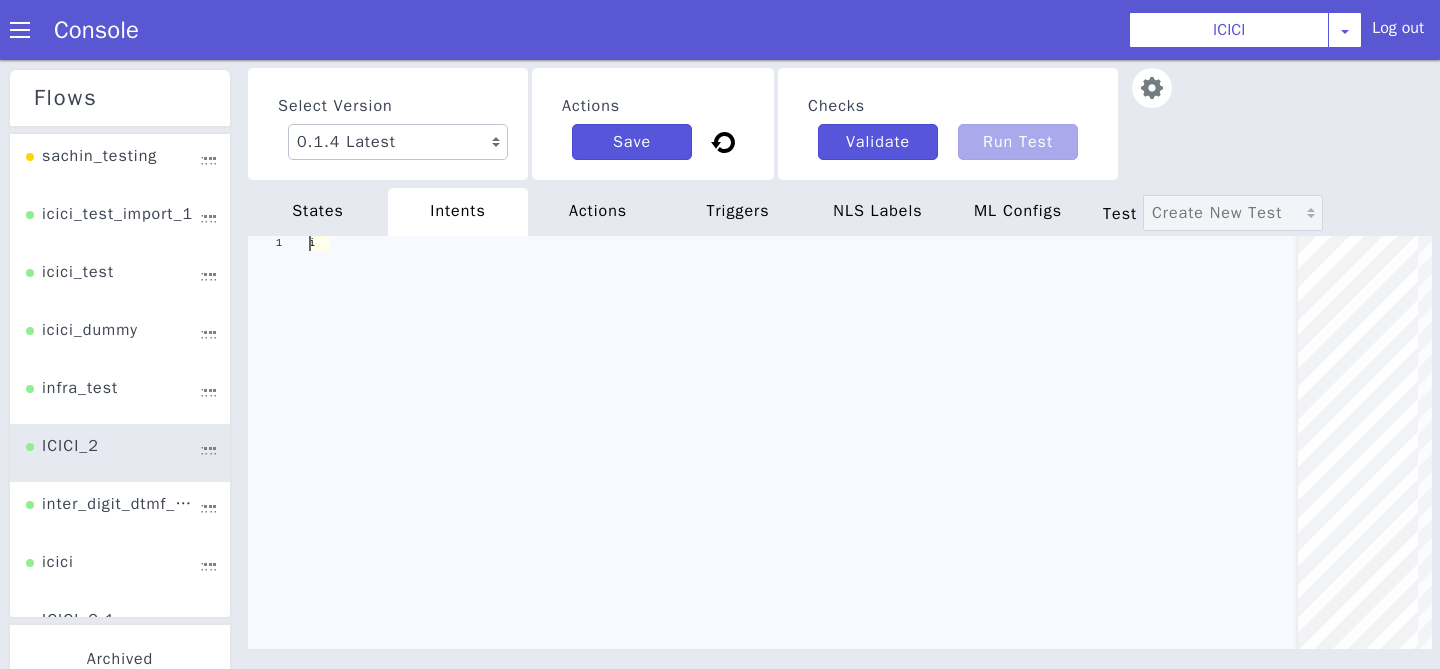 scroll, scrollTop: 0, scrollLeft: 0, axis: both 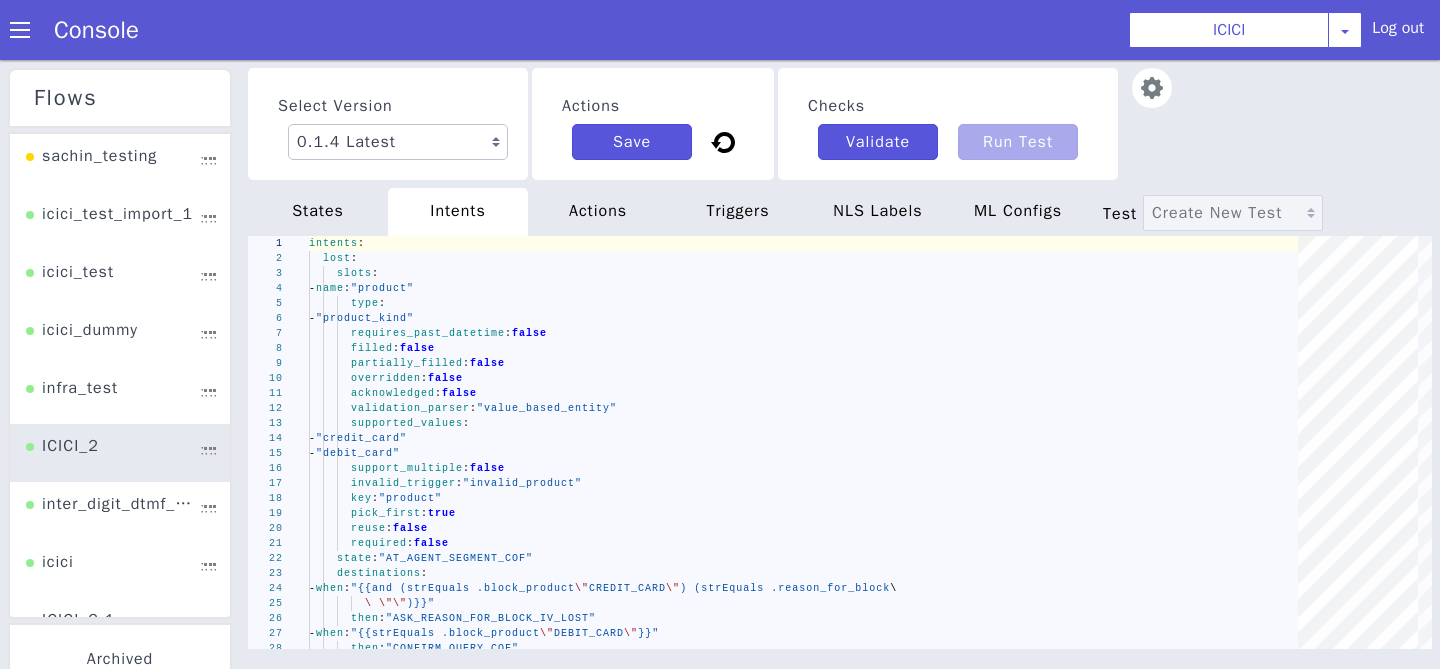 click on "actions" at bounding box center (598, 212) 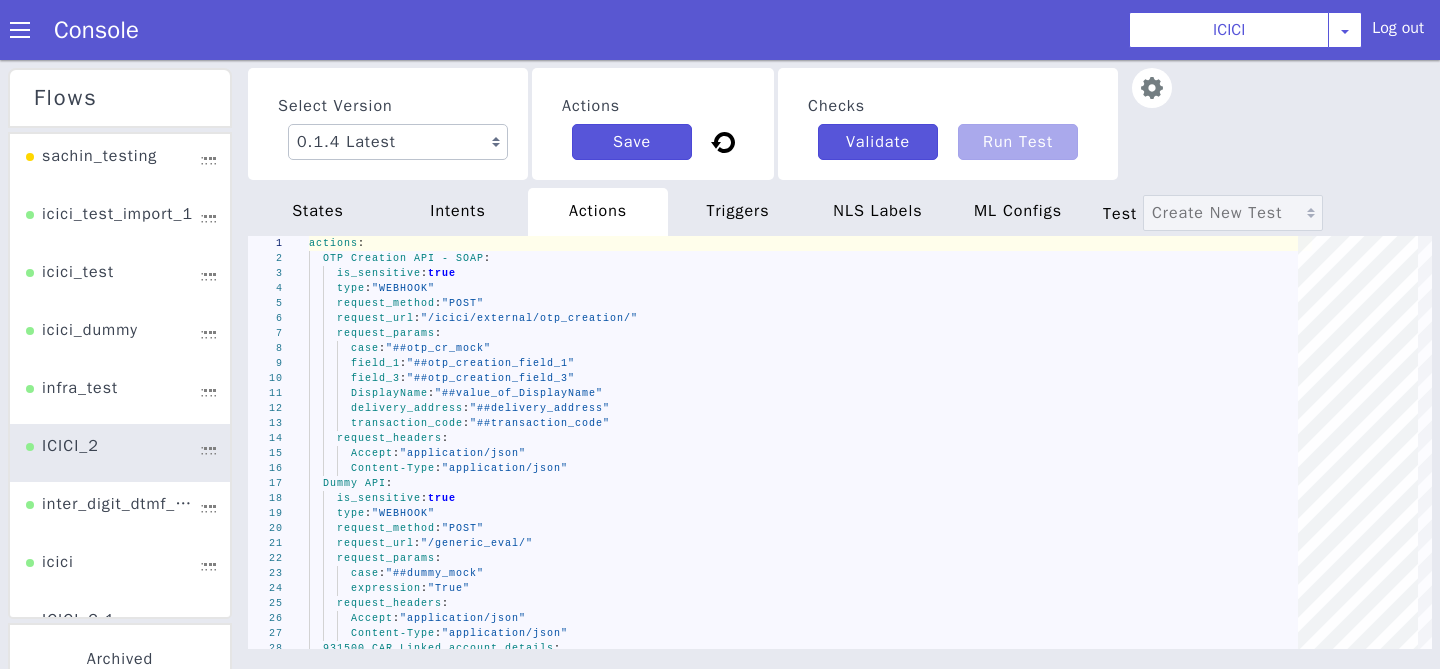 click on "intents" at bounding box center (458, 212) 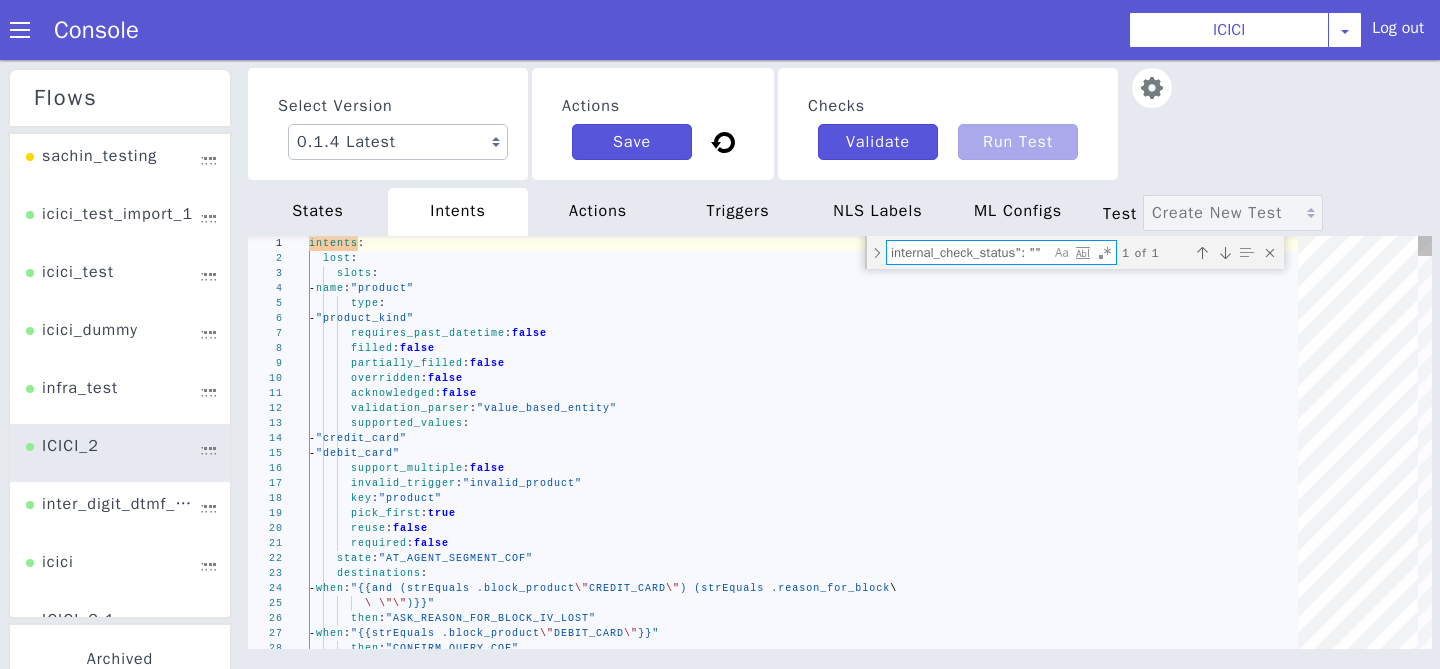 scroll, scrollTop: 0, scrollLeft: 0, axis: both 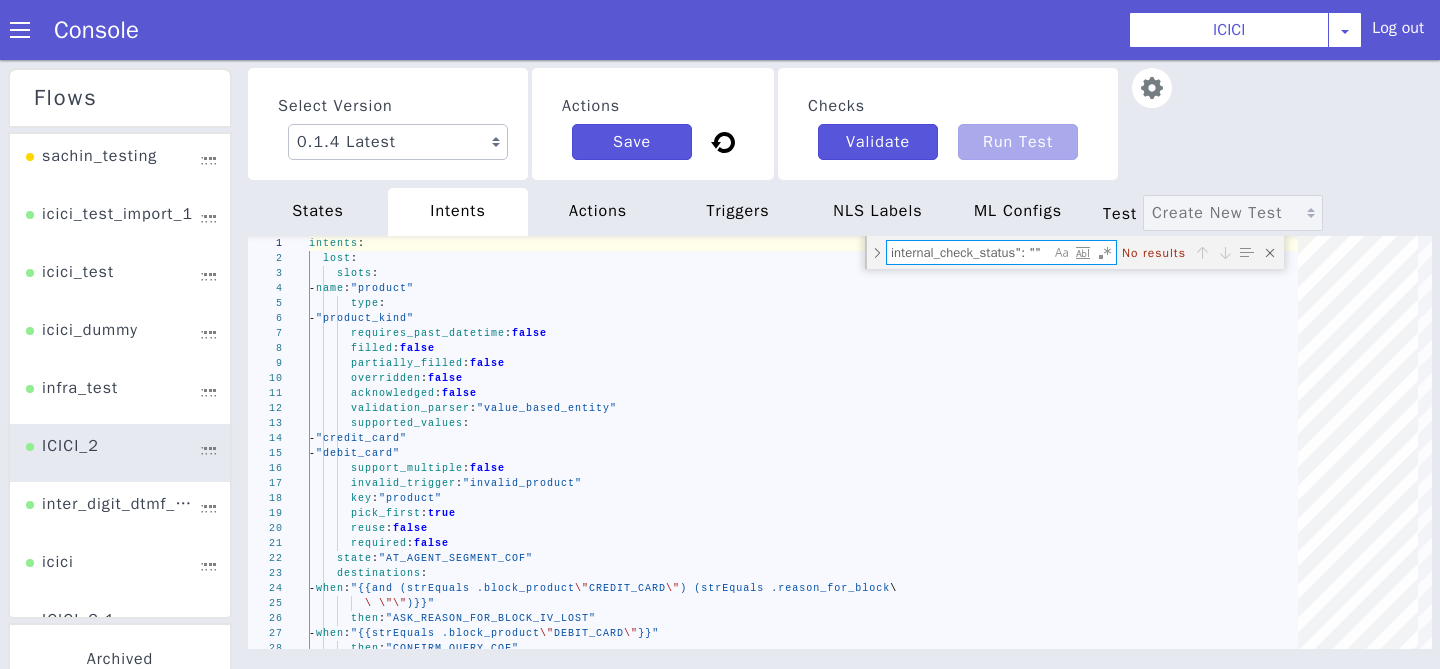 type on "internal_check_status": """ 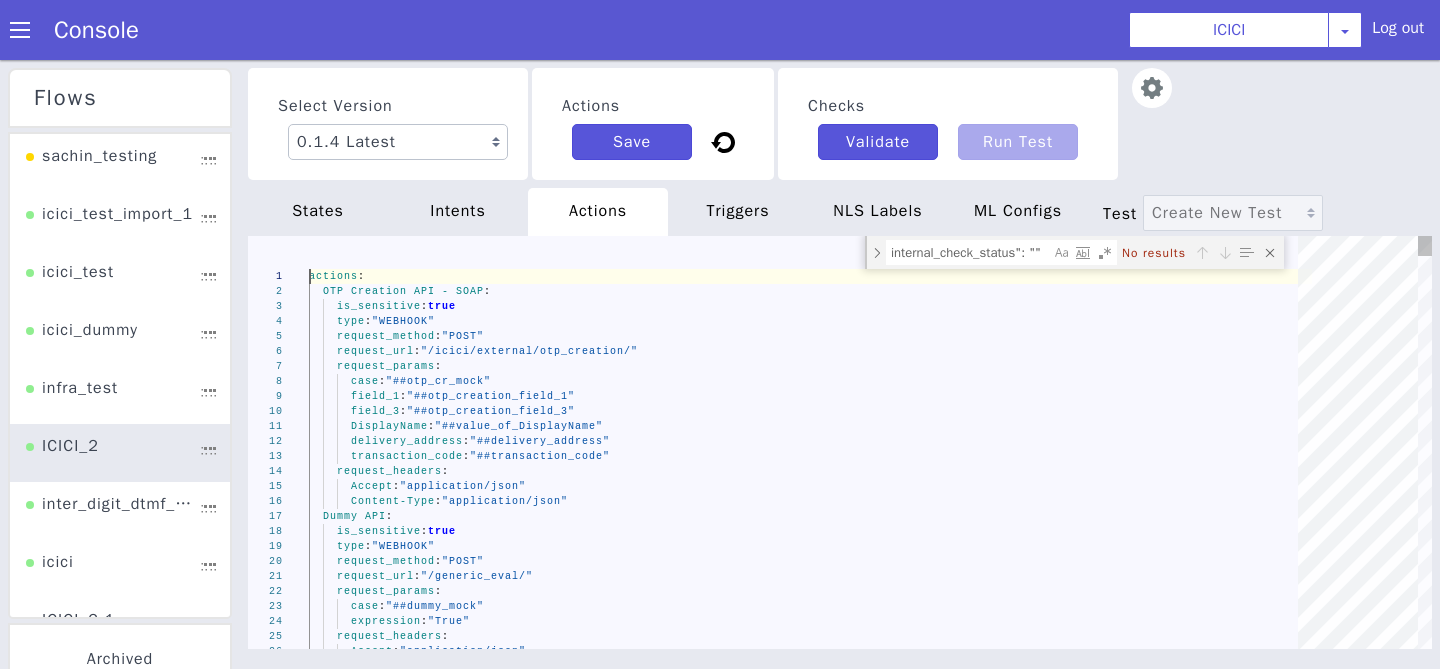 scroll, scrollTop: 0, scrollLeft: 0, axis: both 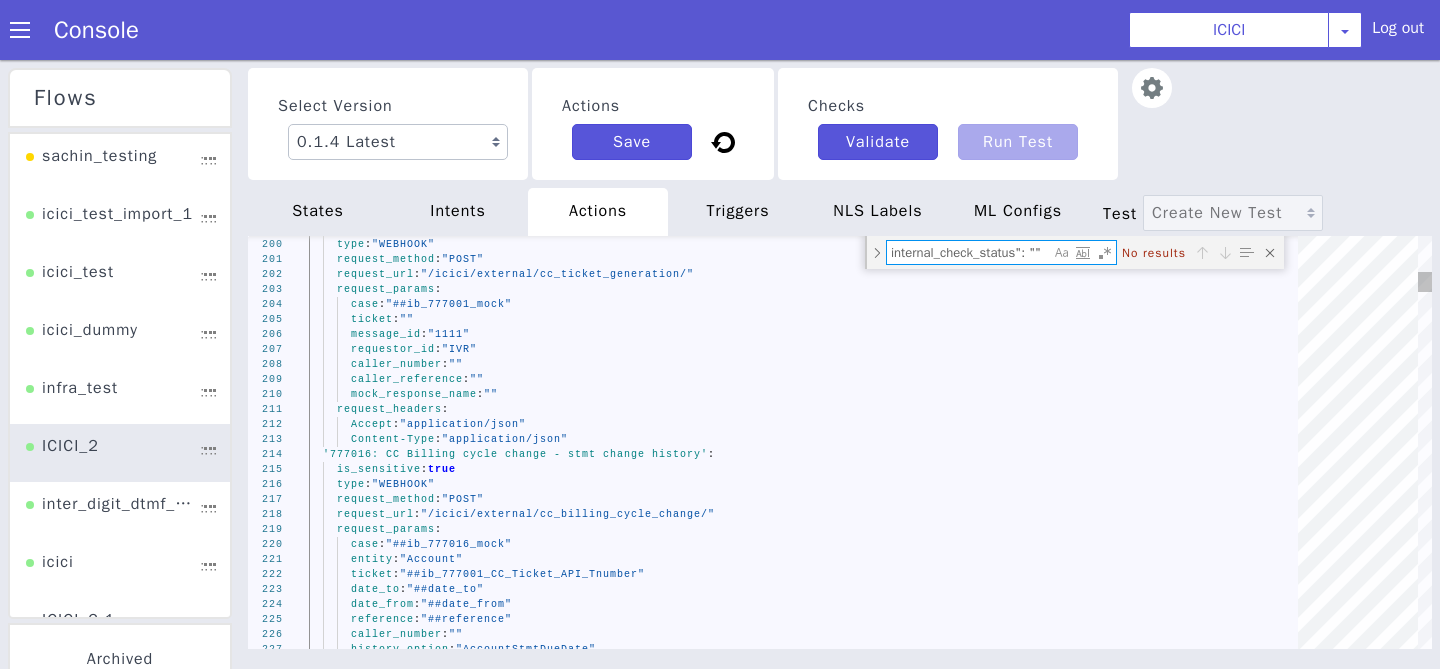click on "internal_check_status": """ at bounding box center [968, 252] 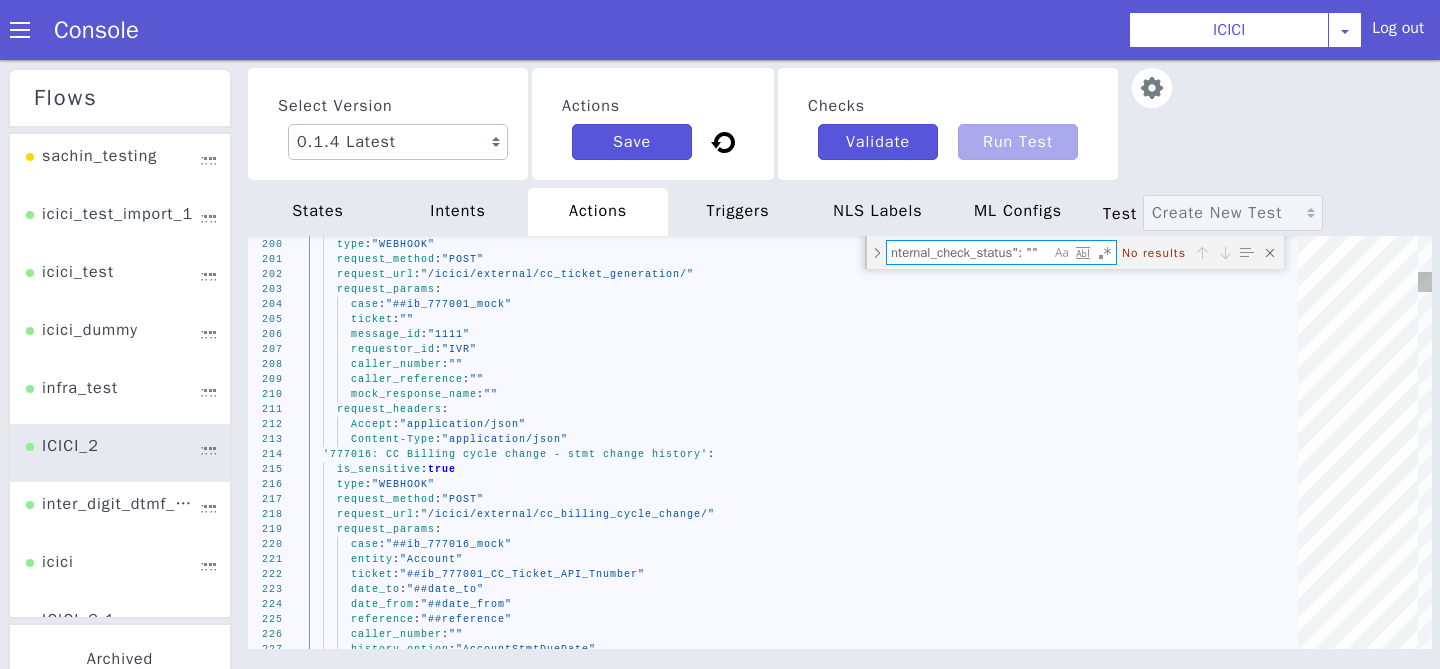 scroll, scrollTop: 0, scrollLeft: 0, axis: both 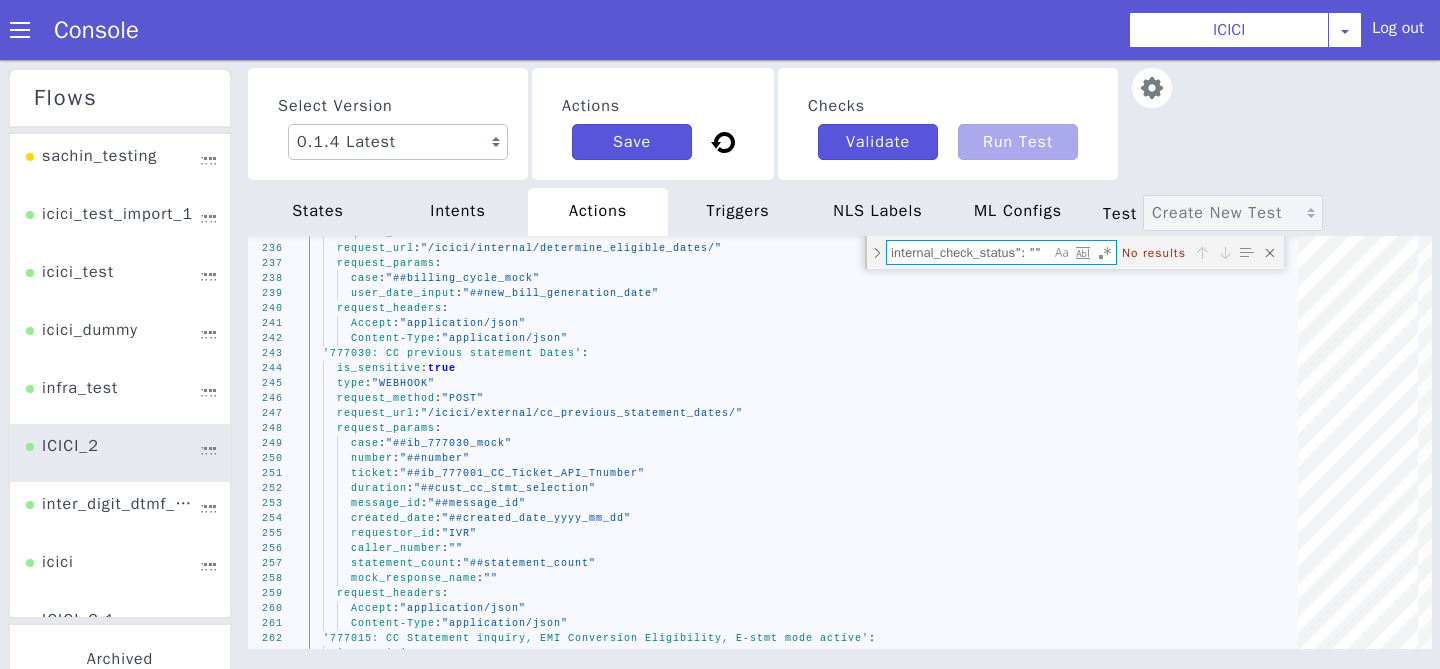 click on "triggers" at bounding box center (738, 212) 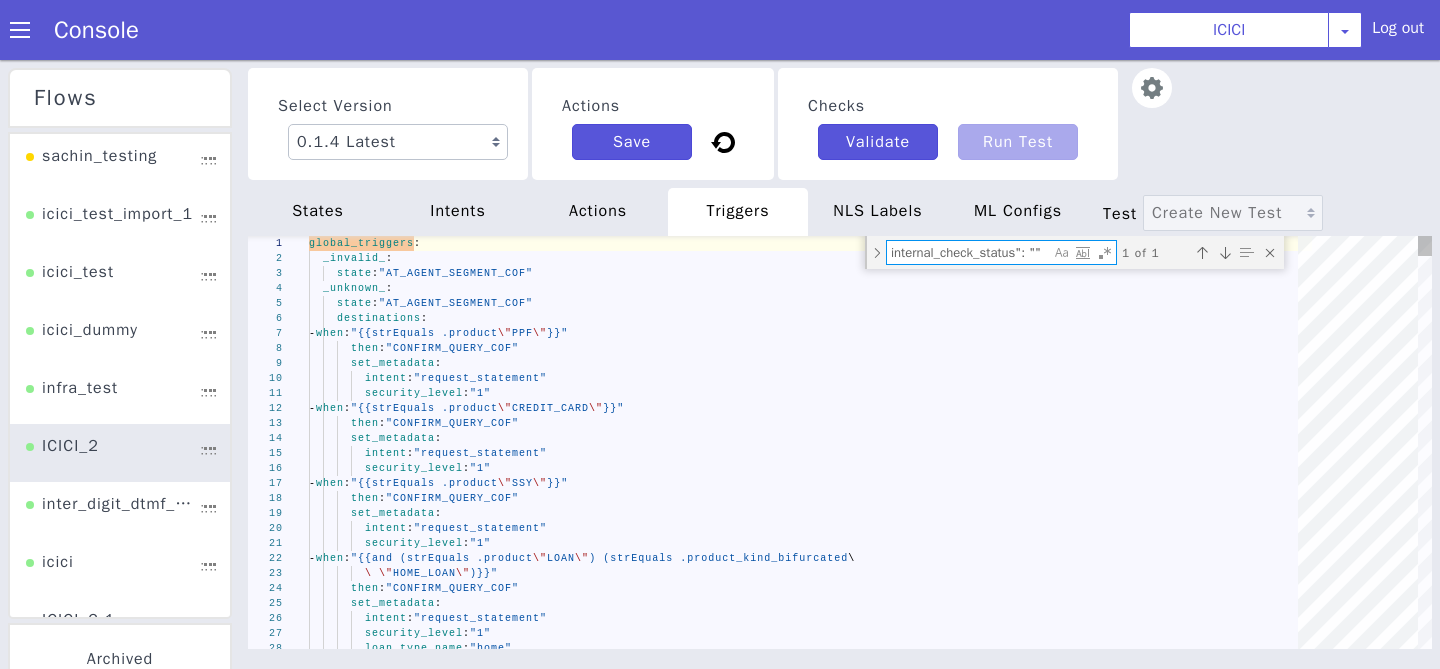 scroll, scrollTop: 0, scrollLeft: 0, axis: both 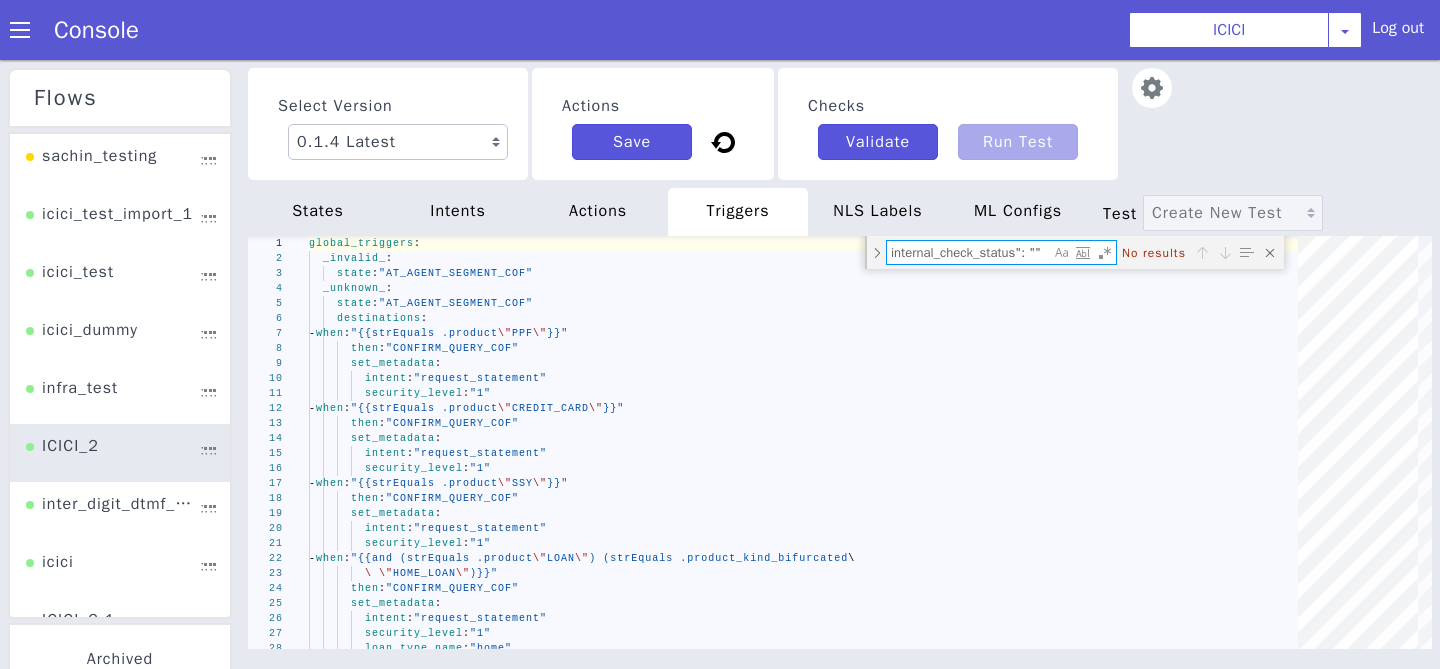 type on "internal_check_status": """ 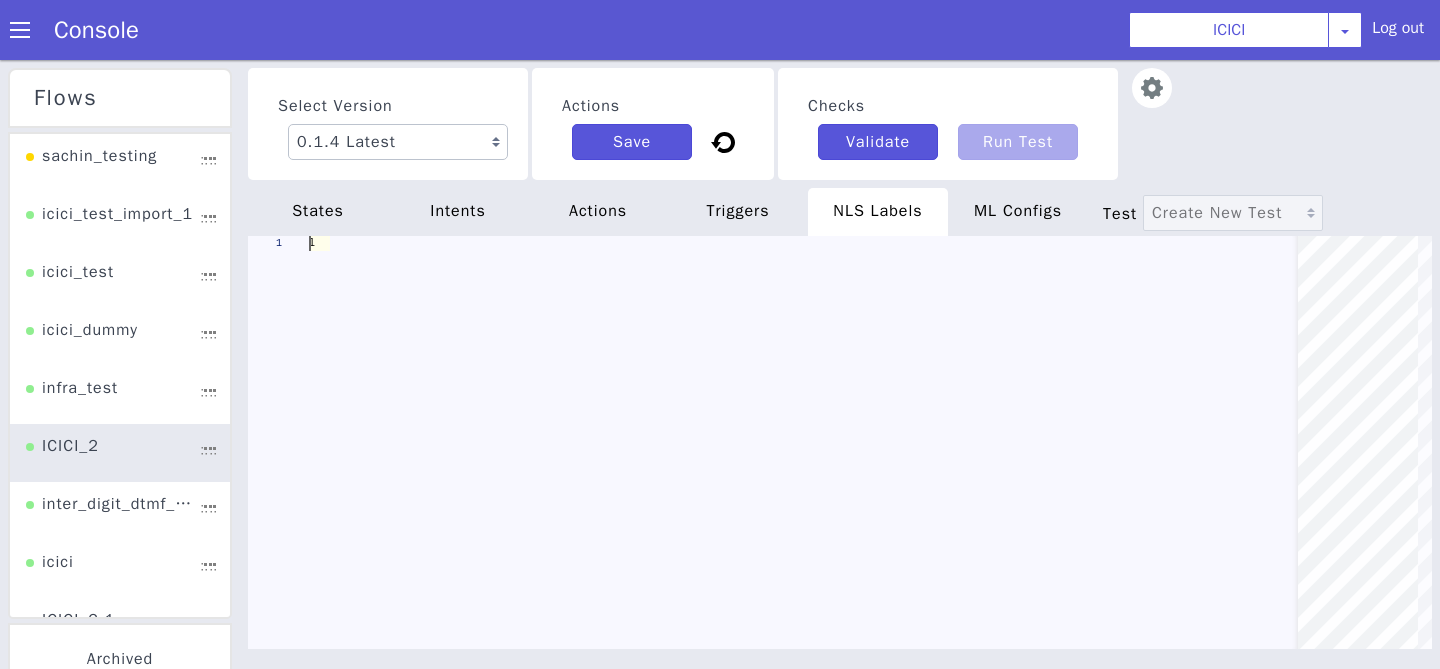 scroll, scrollTop: 0, scrollLeft: 581, axis: horizontal 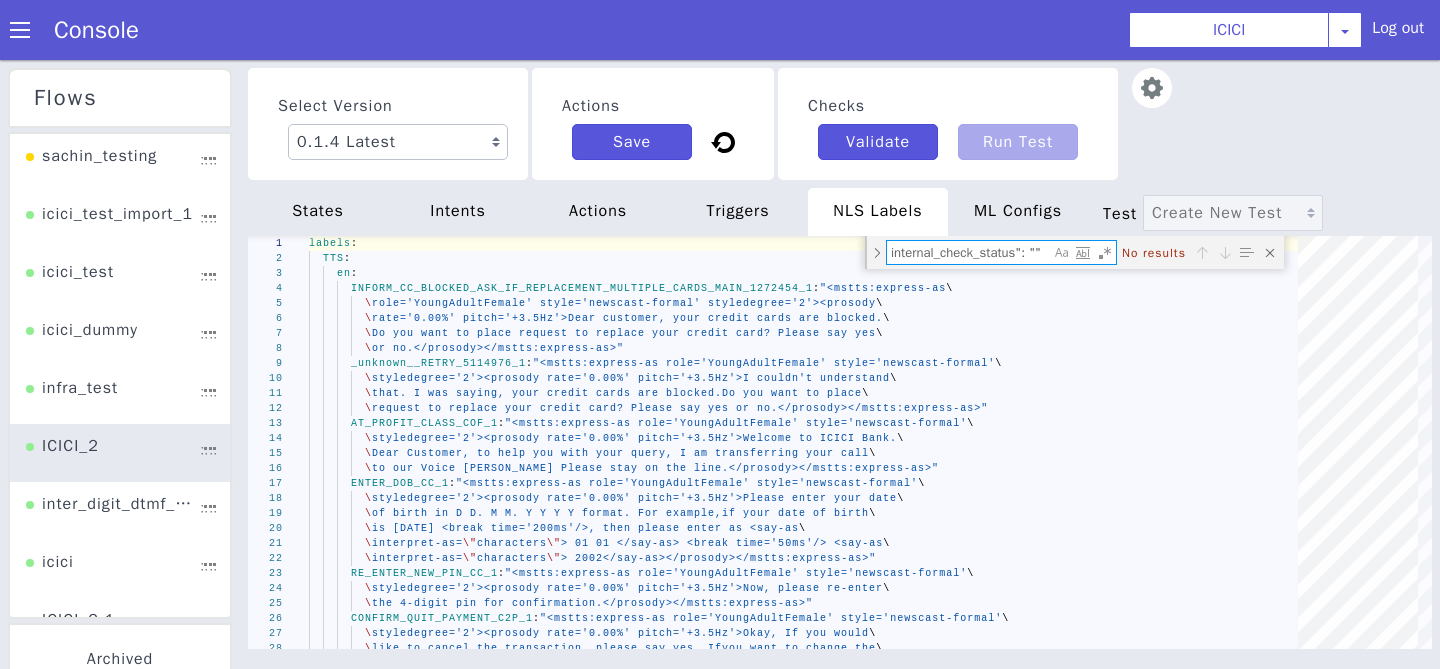 type on "internal_check_status": """ 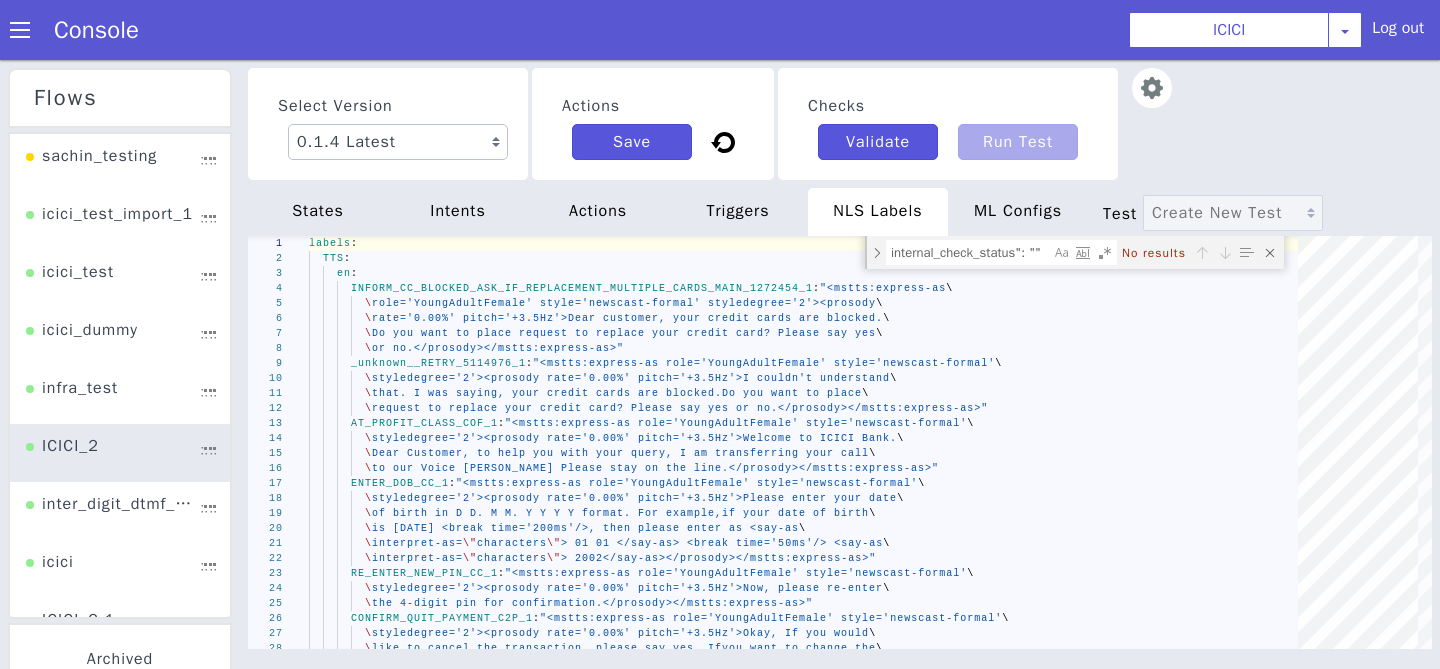 click on "states" at bounding box center (318, 212) 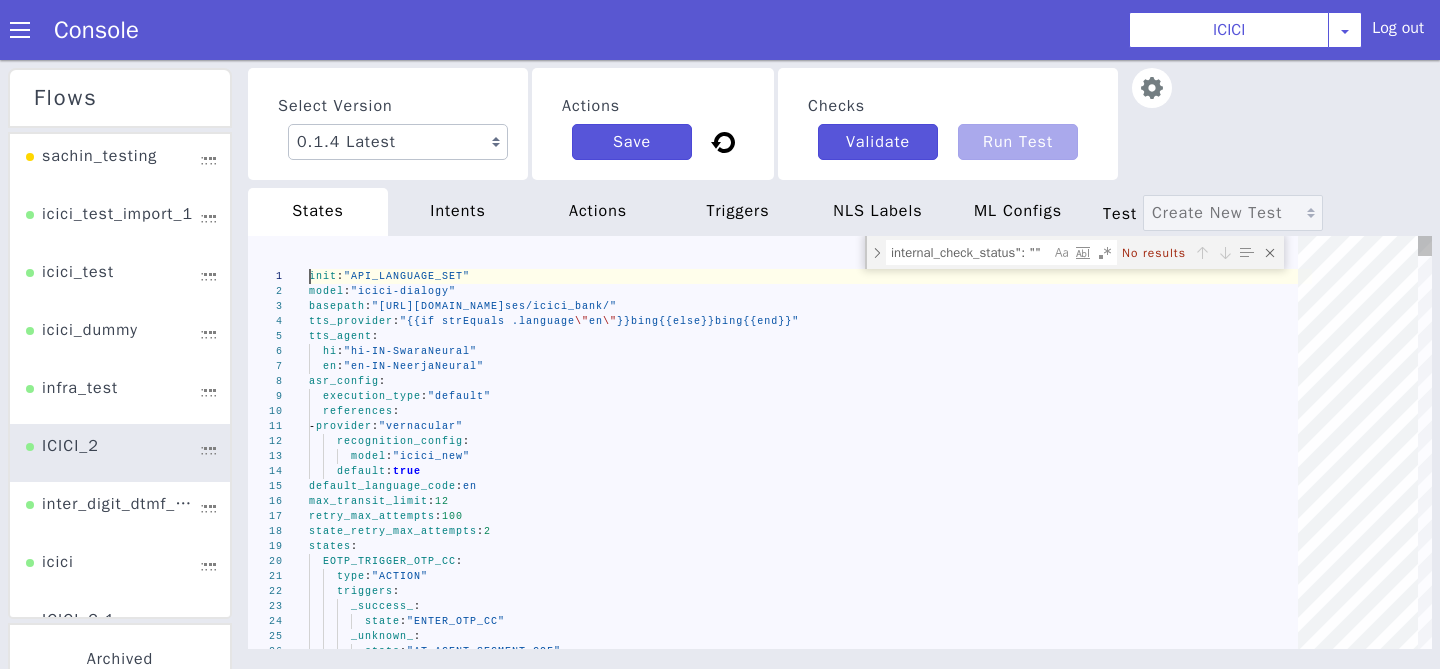 scroll, scrollTop: 0, scrollLeft: 0, axis: both 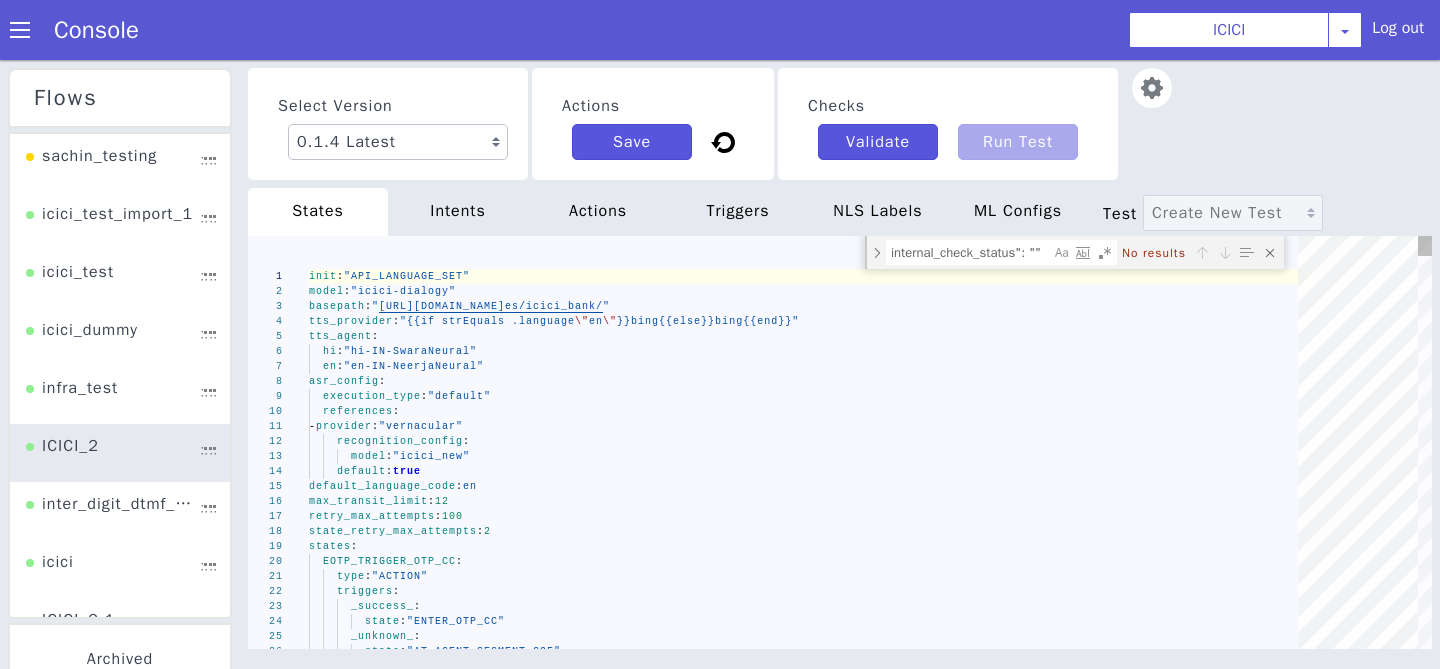 click at bounding box center [1270, 253] 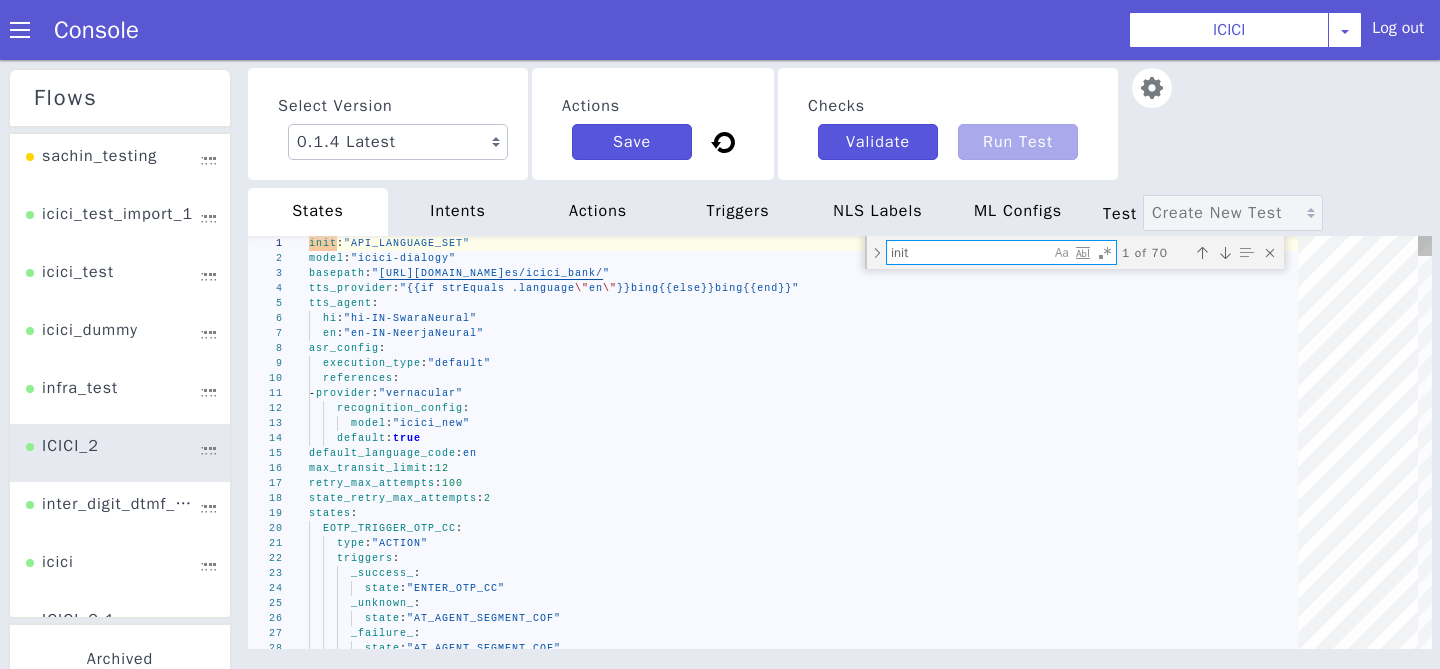 scroll, scrollTop: 0, scrollLeft: 0, axis: both 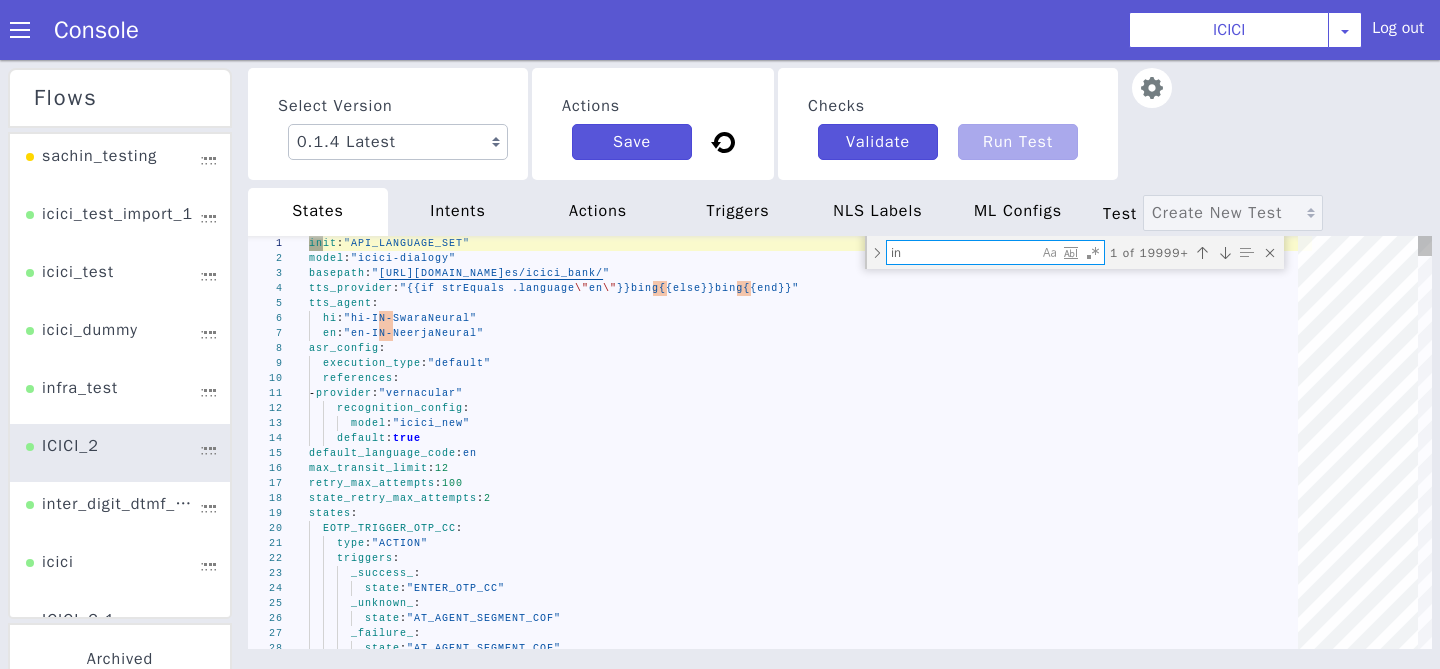 type on "int" 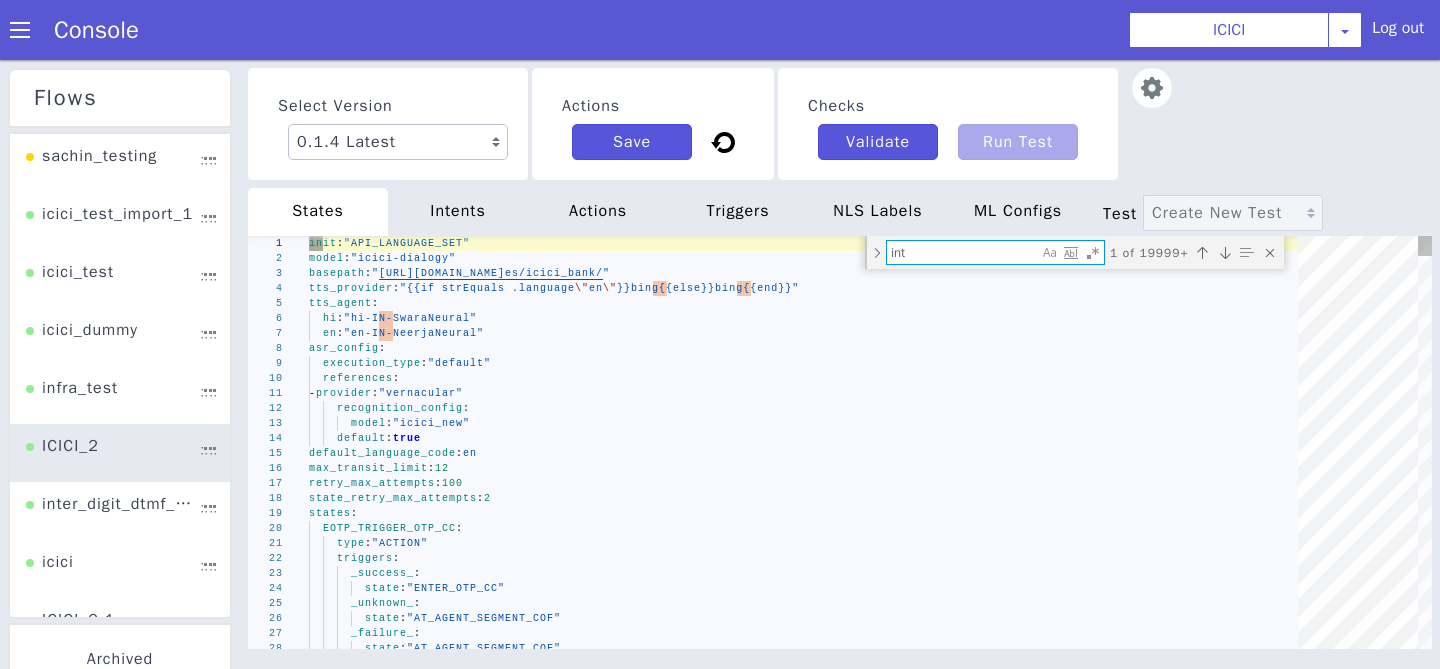 type on "destinations:
- when: "{{or (strEquals .product \"RD_ACCOUNT\") (strEquals .product \"FD_ACCOUNT\"\
)}}"
then: "CONFIRM_QUERY_COF"
set_metadata:
intent: "deactivate"
- when: "{{strEquals .feature_type \"ECS\"}}"
then: "CONFIRM_QUERY_COF"
set_metadata:
intent: "deactivate"" 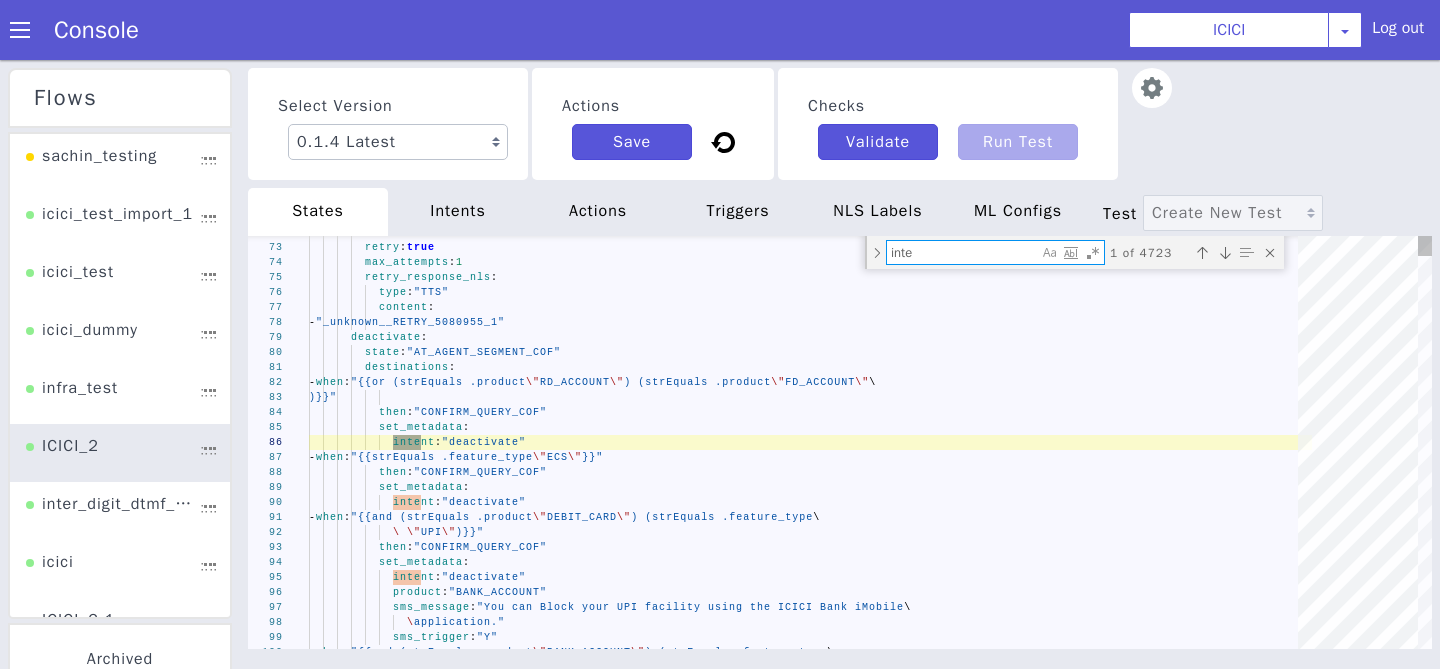 type on "\ \"CONTACTLESS\") (strEquals .feature_type \"ECOMMERCE\") (strEquals\
\ .feature_type \"ATM\") (strEquals .feature_type \"ALL\") (strEquals\
\ .feature_type \"ONLINE_TRANSACTION\")) (or (strEquals .account_region\
\ \"DOMESTIC\") (strEquals .account_region \"INTERNATIONAL\") (strEquals\
\ .account_region \"BOTH\"))}}"
then: "CONFIRM_QUERY_COF"
set_metadata:
intent: "deactivate"
action_Enable_Disable: "Disable"
- when: "{{and (or (strEquals .account_region \"DOMESTIC\") (strEquals .account_region\" 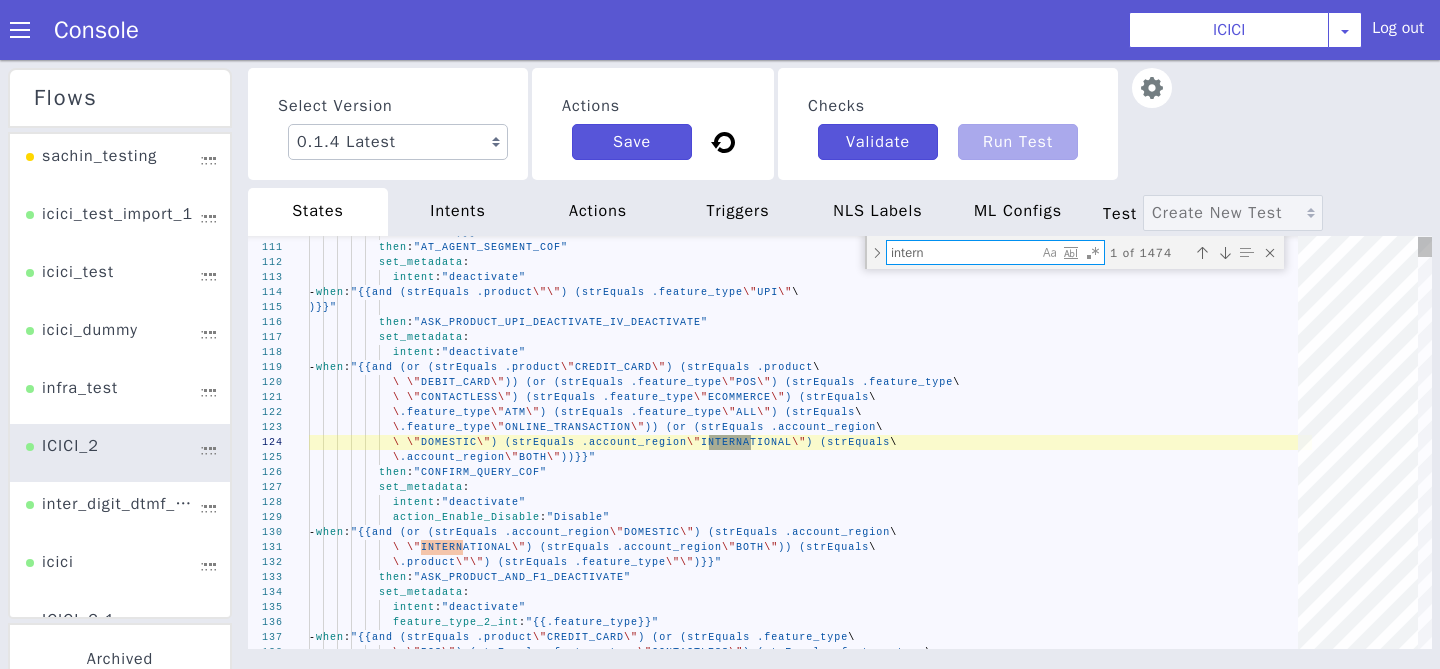 type on "interna" 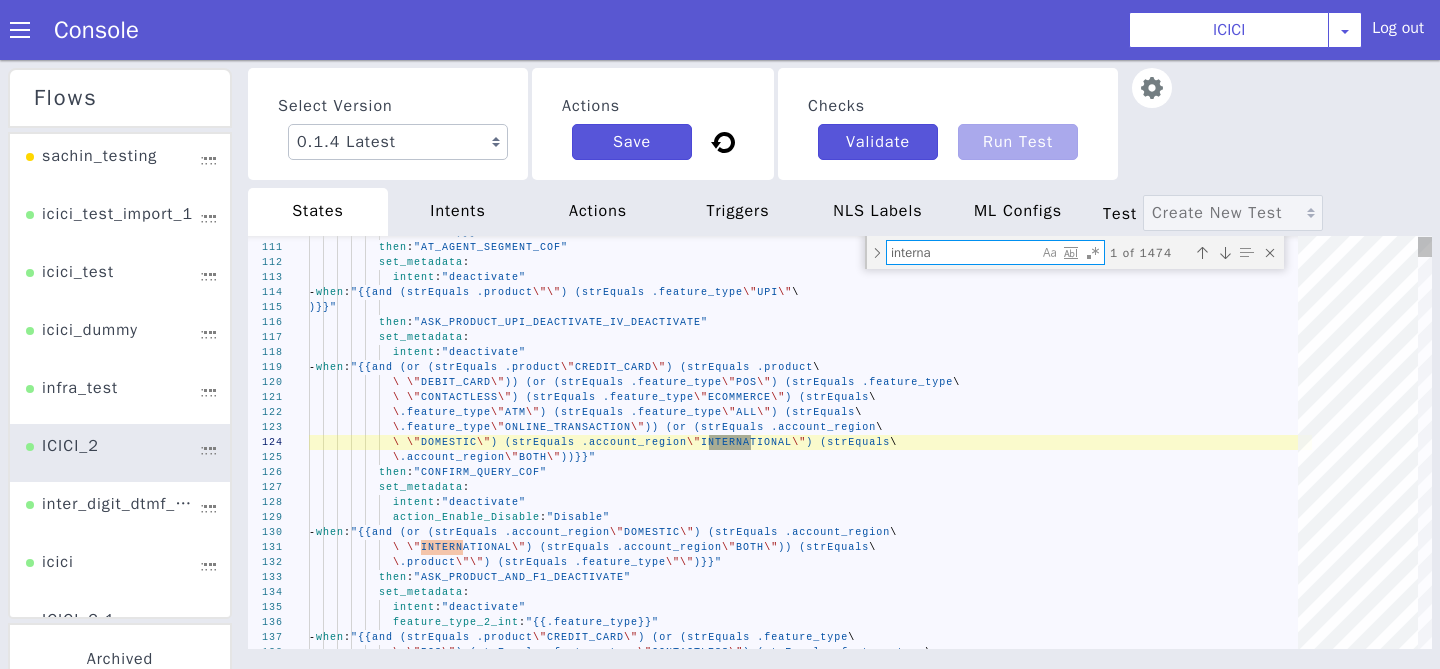 type on "intent: "request_statement"
spoken_intent: "Statement"
security_level: "1"
agent_main_menu: "yes"
skit_route_point: "65425"
gms_transfer_intent: "oos"
gms_transfer_product: ""
internal_check_status: ""
_what_:
mimic: "_repeat_"" 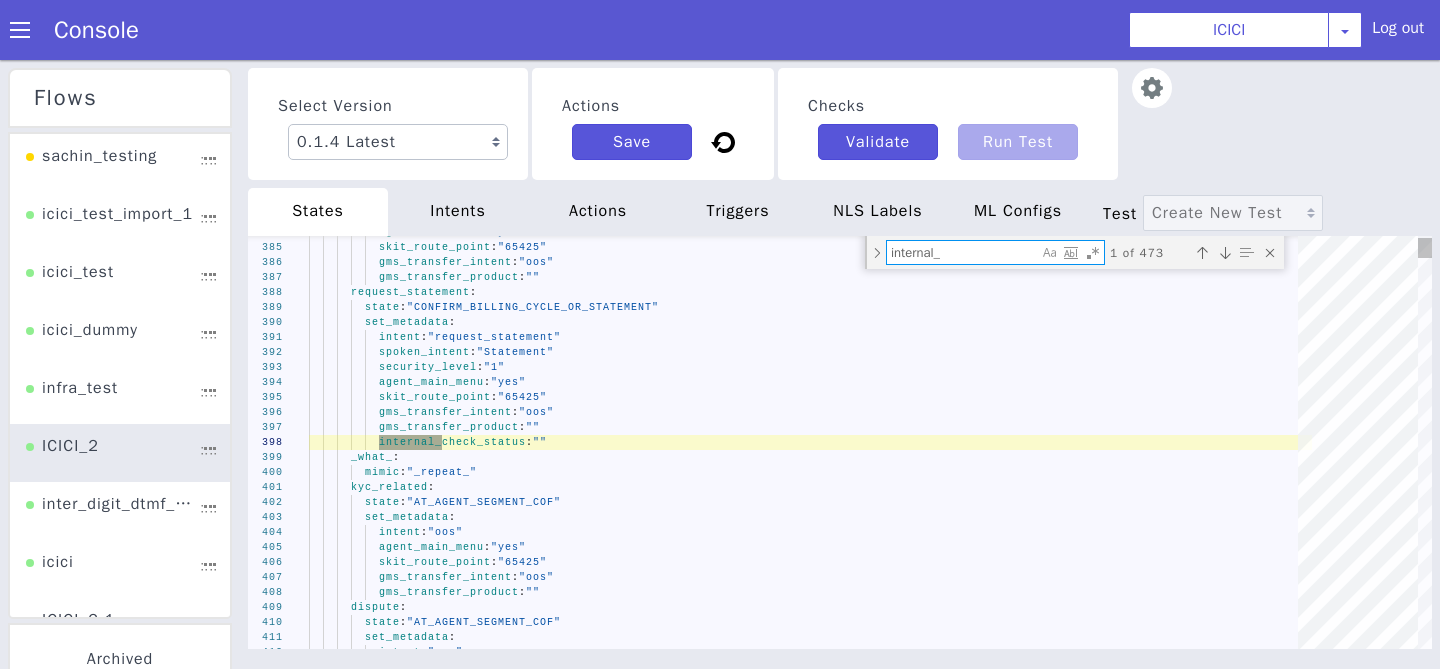 type on "internal_S" 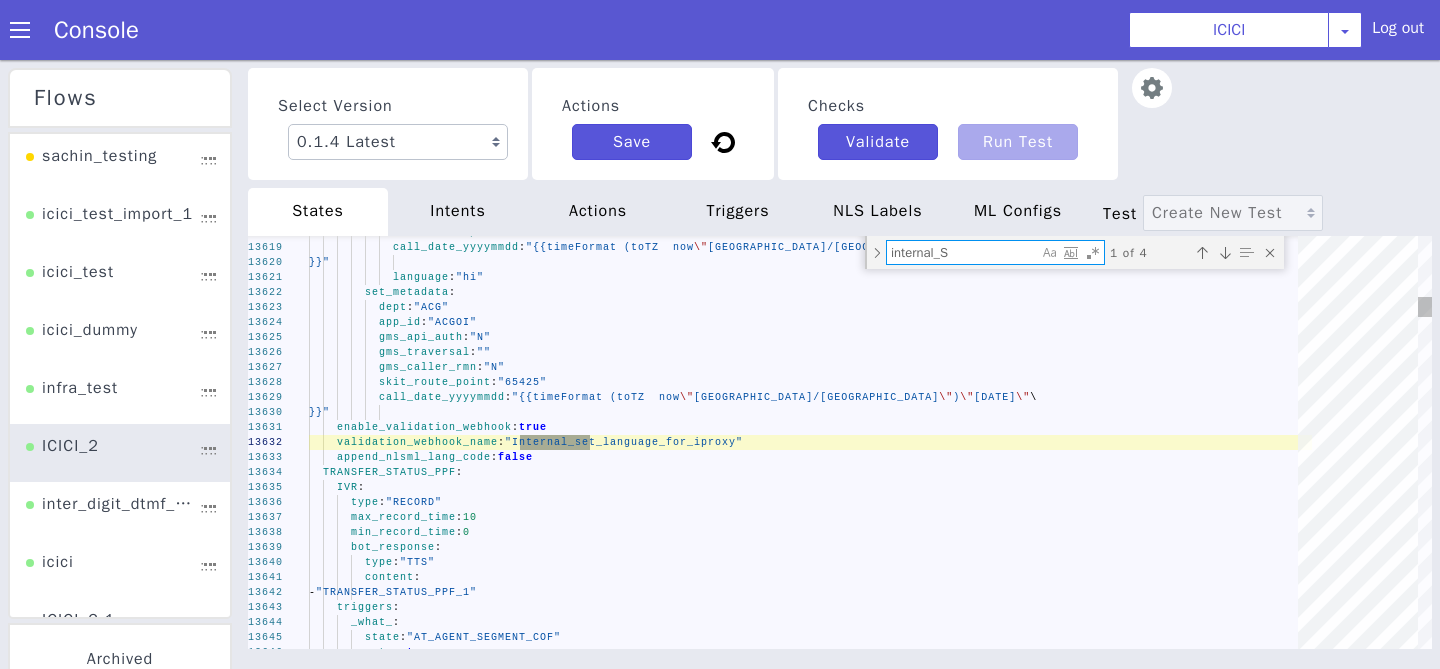 type on "append_nlsml_lang_code: false
API_INTERNAL_STATUS_CODE_CC_LOST:
type: "ACTION"
triggers:
_code_lookup_failure_:
state: "AT_AGENT_SEGMENT_COF"
_unknown_:
state: "AT_AGENT_SEGMENT_COF"
_code_lookup_success_:
state: "AT_AGENT_SEGMENT_COF"" 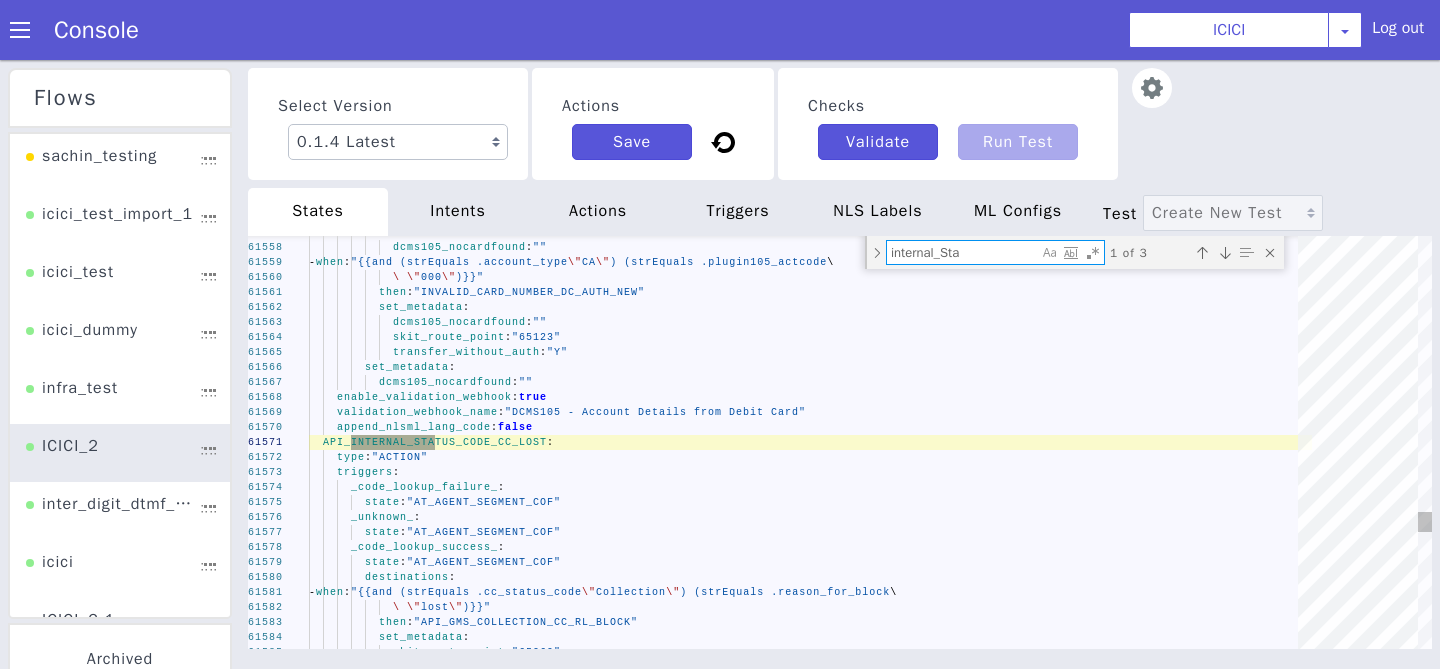 type on "internal_St" 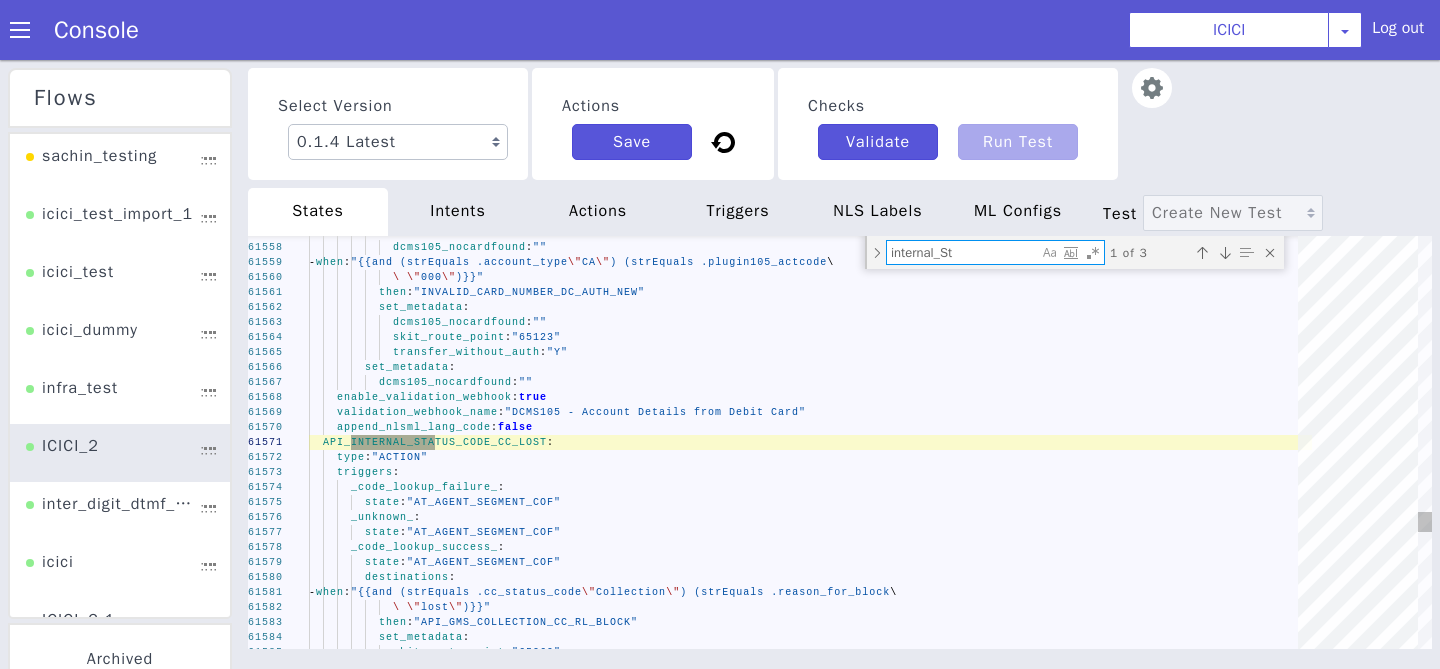 type on "enable_validation_webhook: true
validation_webhook_name: "Internal_set_language_for_iproxy"
append_nlsml_lang_code: false
TRANSFER_STATUS_PPF:
IVR:
type: "RECORD"
max_record_time: 10
min_record_time: 0
bot_response:
type: "TTS"" 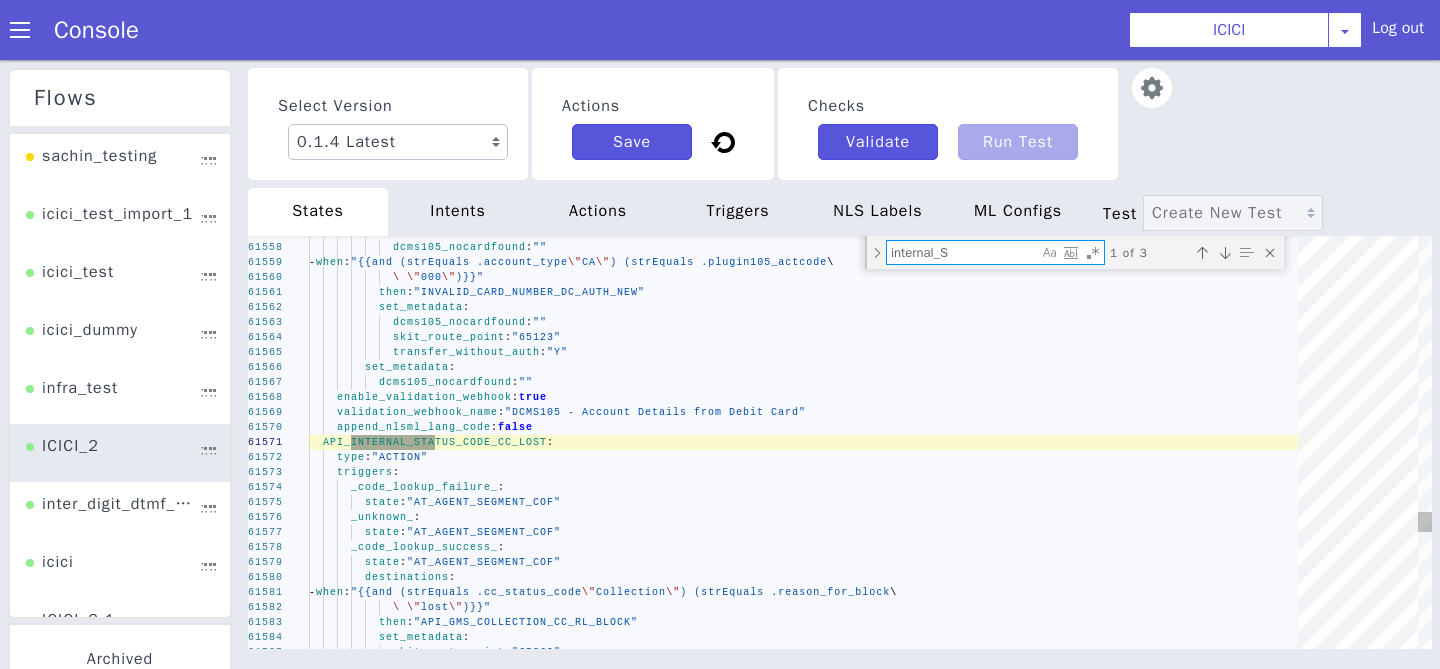 type on "intent: "request_statement"
spoken_intent: "Statement"
security_level: "1"
agent_main_menu: "yes"
skit_route_point: "65425"
gms_transfer_intent: "oos"
gms_transfer_product: ""
internal_check_status: ""
_what_:
mimic: "_repeat_"" 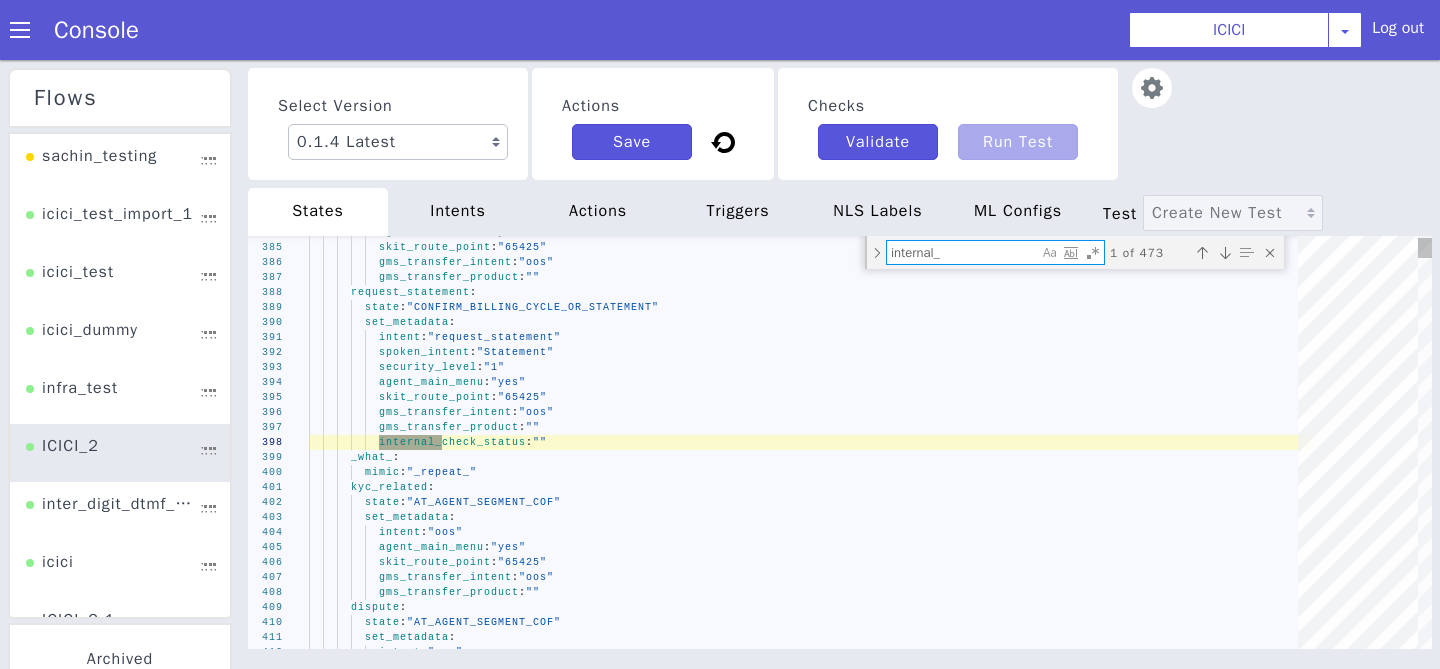 type on "enable_validation_webhook: true
validation_webhook_name: "Internal_set_language_for_iproxy"
append_nlsml_lang_code: false
TRANSFER_STATUS_PPF:
IVR:
type: "RECORD"
max_record_time: 10
min_record_time: 0
bot_response:
type: "TTS"" 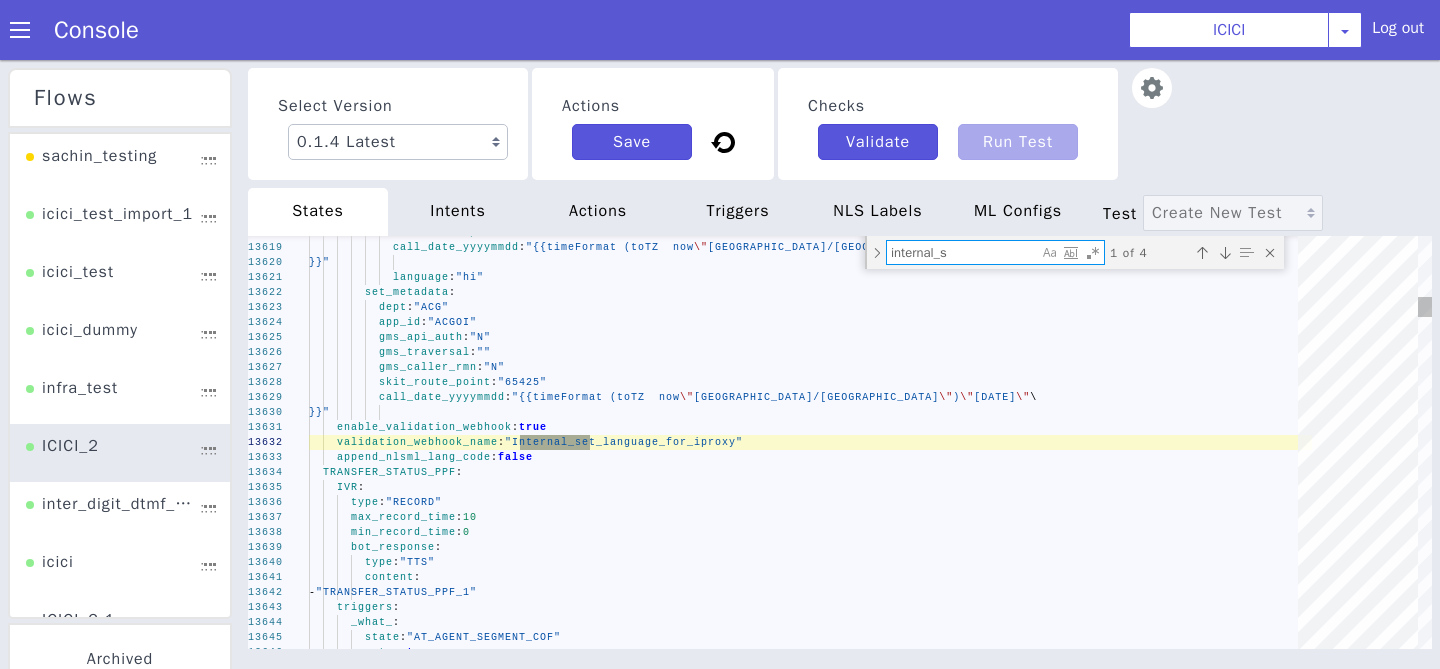 type on "append_nlsml_lang_code: false
API_INTERNAL_STATUS_CODE_CC_LOST:
type: "ACTION"
triggers:
_code_lookup_failure_:
state: "AT_AGENT_SEGMENT_COF"
_unknown_:
state: "AT_AGENT_SEGMENT_COF"
_code_lookup_success_:
state: "AT_AGENT_SEGMENT_COF"" 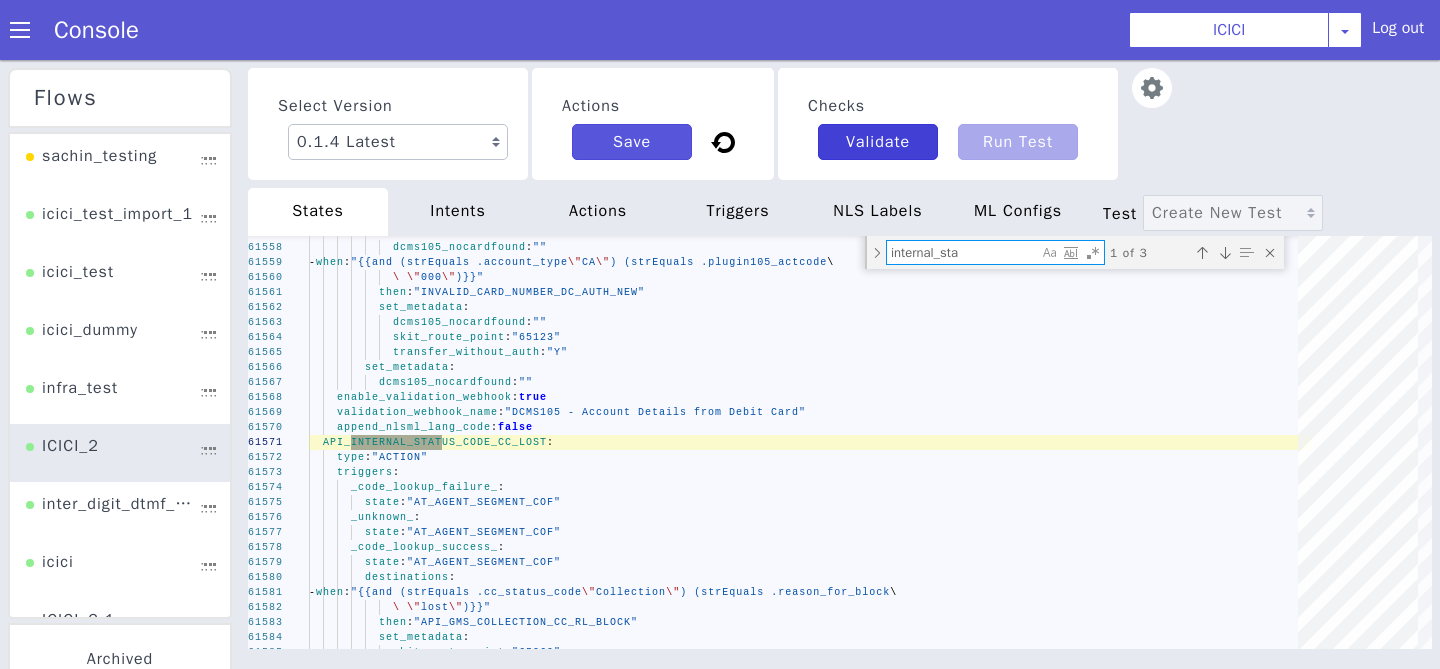 type on "internal_st" 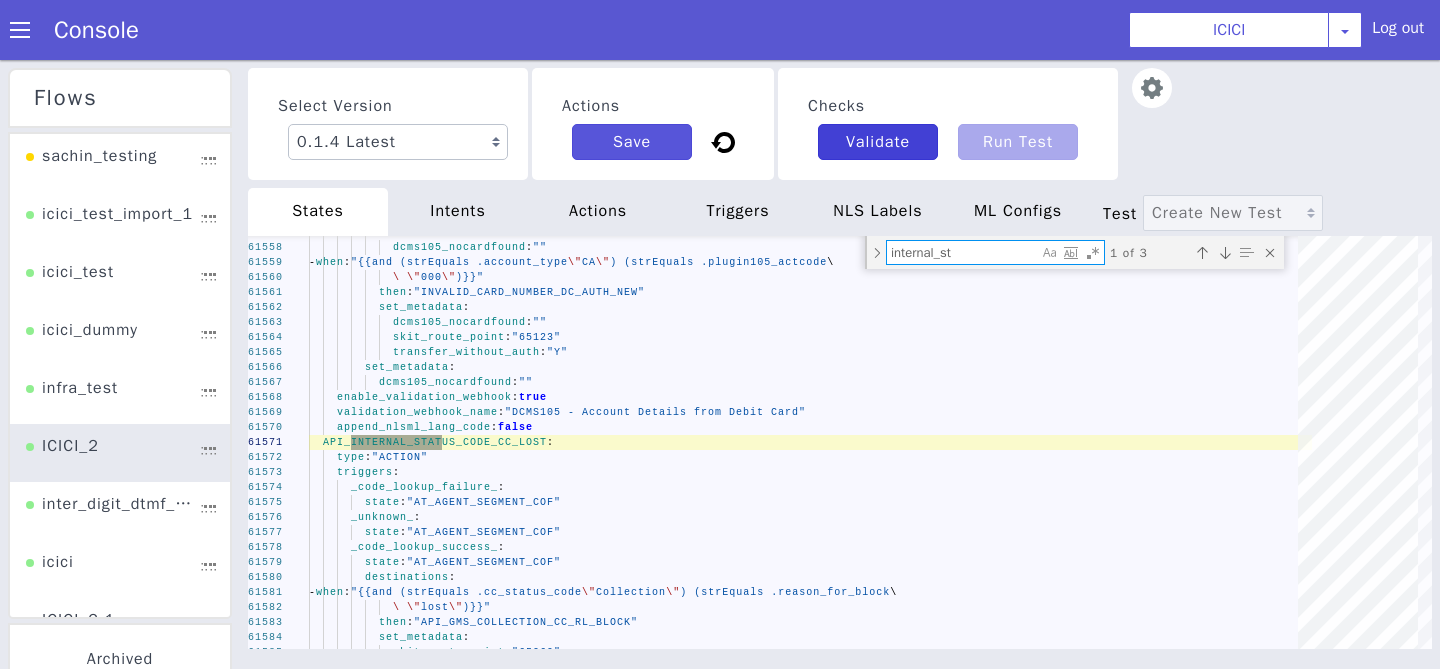 type on "enable_validation_webhook: true
validation_webhook_name: "Internal_set_language_for_iproxy"
append_nlsml_lang_code: false
TRANSFER_STATUS_PPF:
IVR:
type: "RECORD"
max_record_time: 10
min_record_time: 0
bot_response:
type: "TTS"" 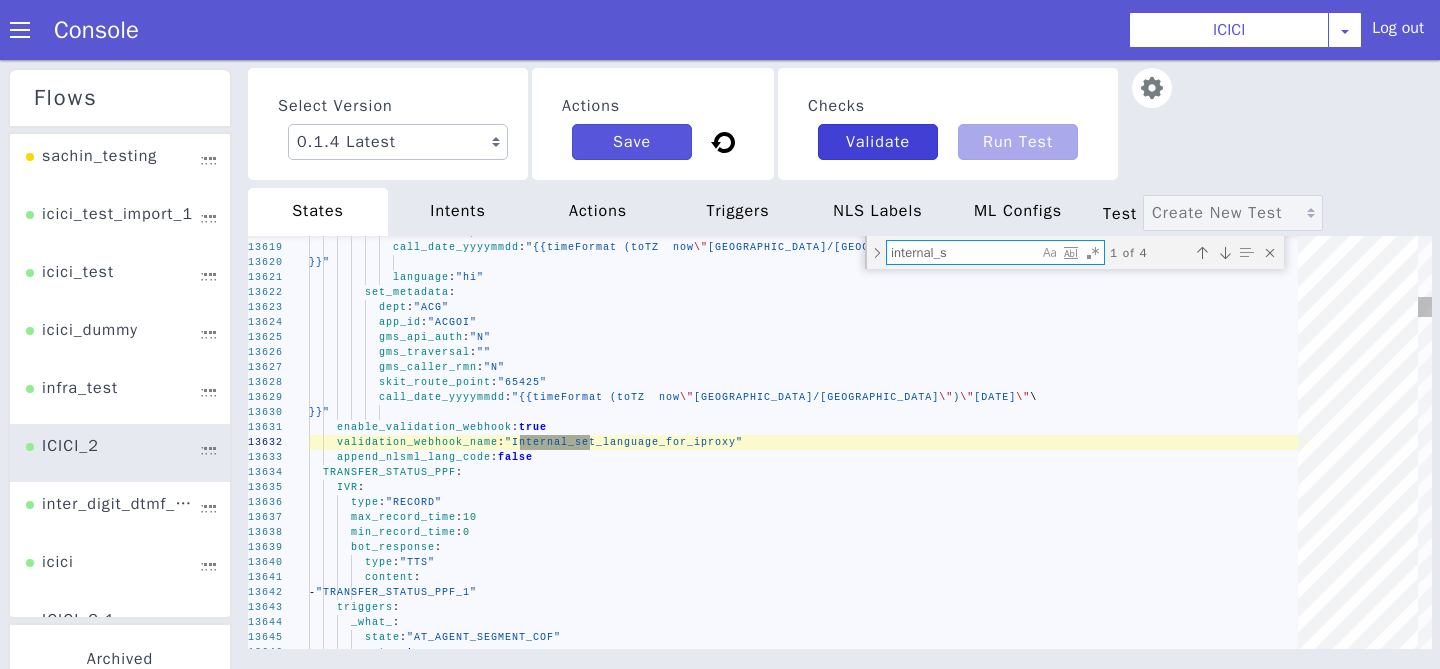type on "internal_" 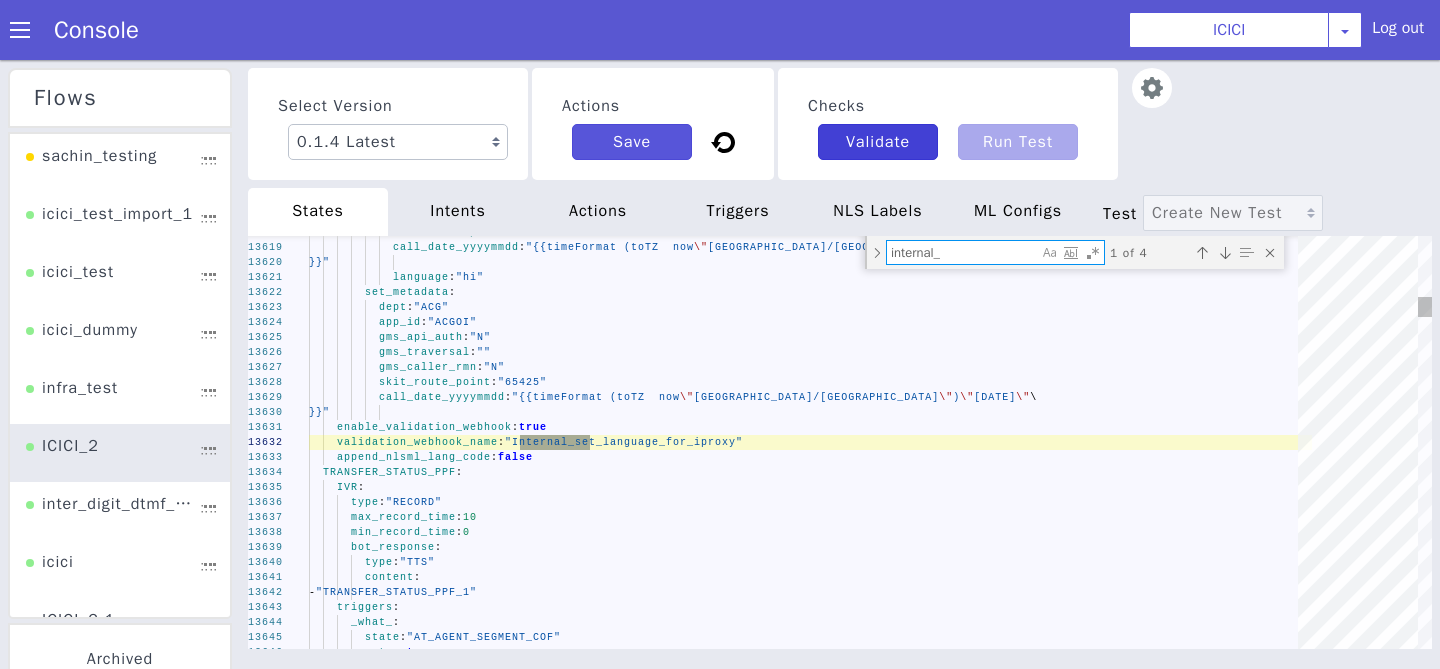 type on "intent: "request_statement"
spoken_intent: "Statement"
security_level: "1"
agent_main_menu: "yes"
skit_route_point: "65425"
gms_transfer_intent: "oos"
gms_transfer_product: ""
internal_check_status: ""
_what_:
mimic: "_repeat_"" 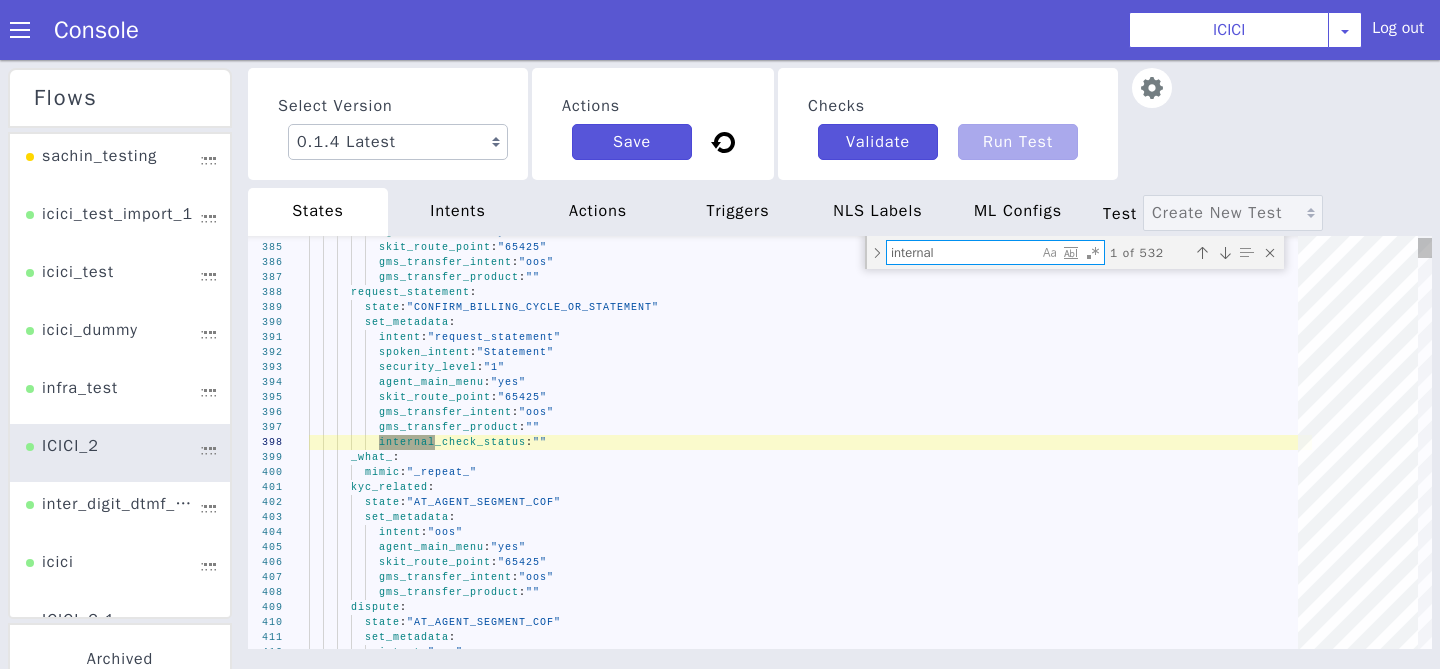 drag, startPoint x: 967, startPoint y: 256, endPoint x: 720, endPoint y: 256, distance: 247 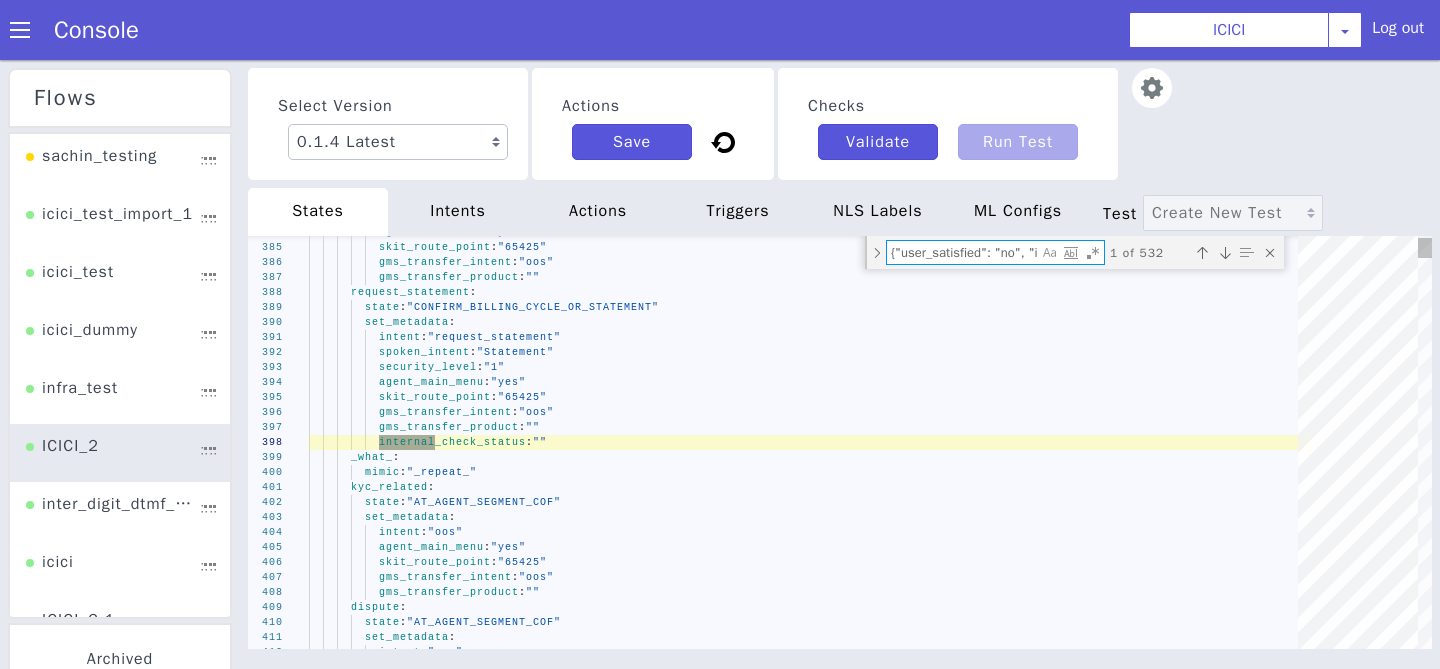 scroll, scrollTop: 0, scrollLeft: 166, axis: horizontal 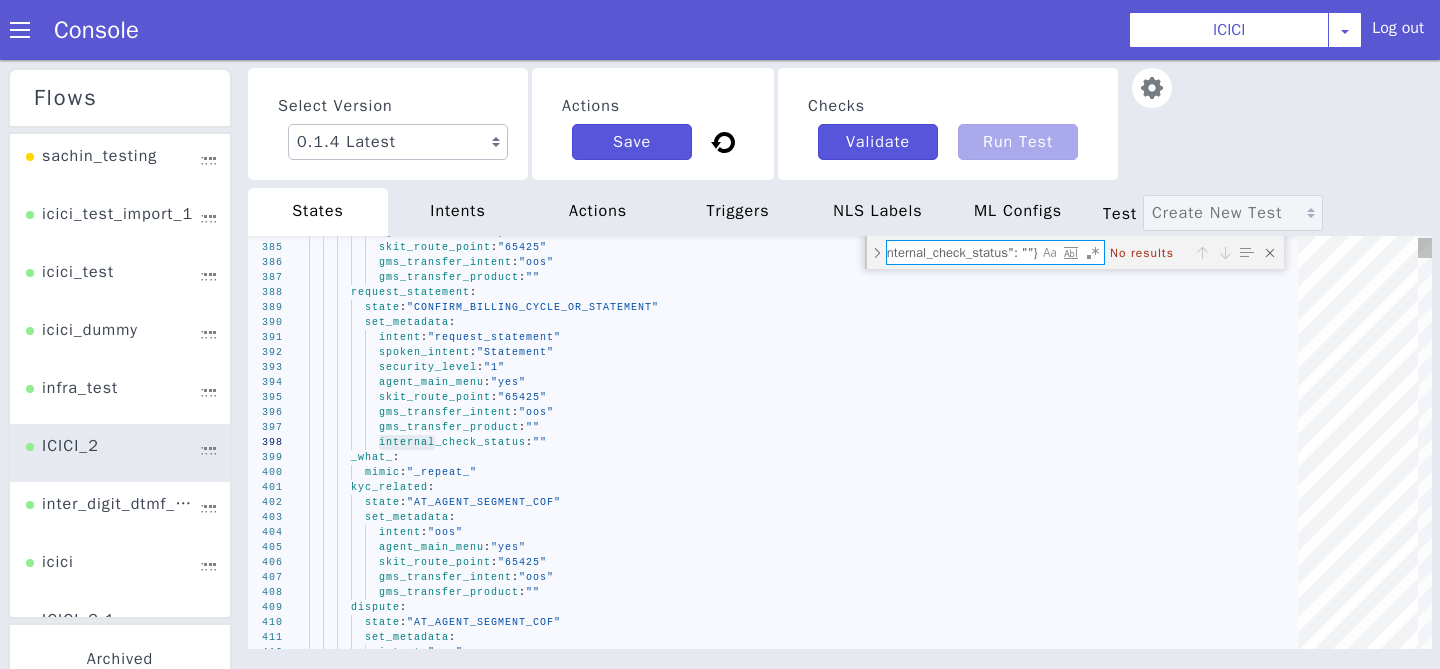 type on "{"user_satisfied": "no", "internal_check_status": ""}" 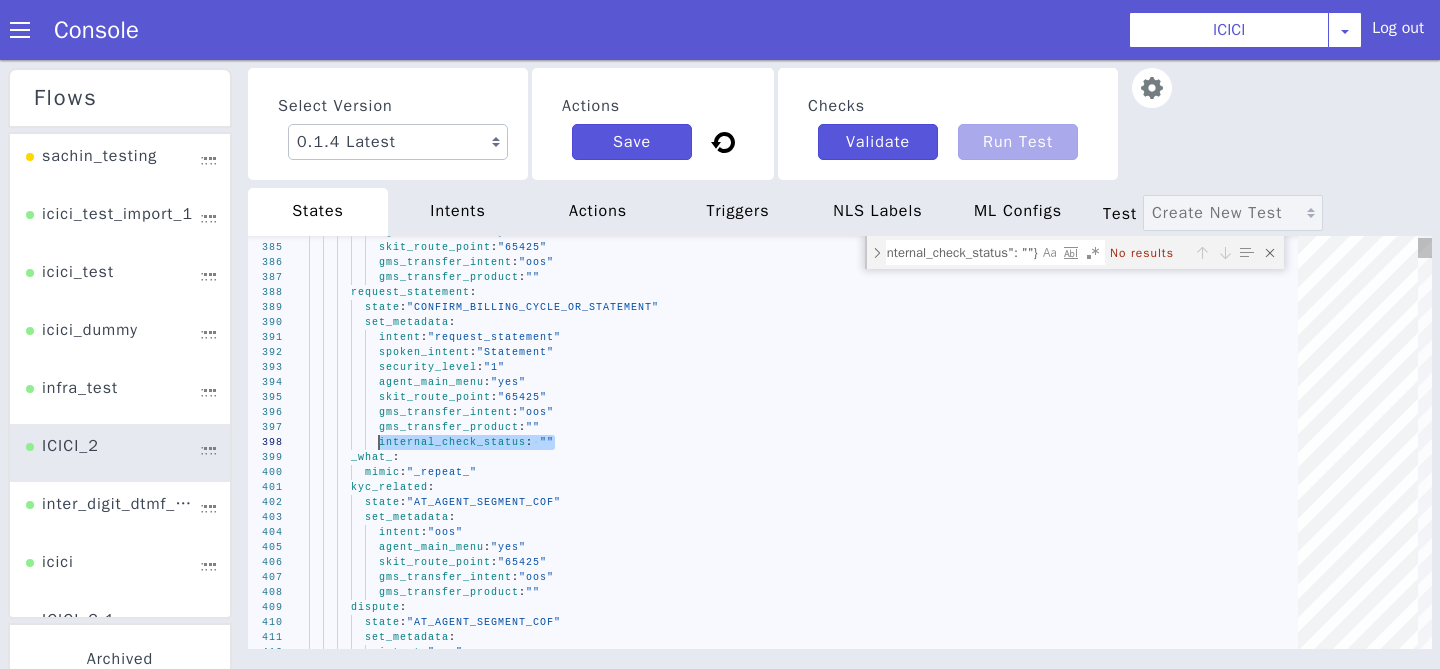drag, startPoint x: 558, startPoint y: 443, endPoint x: 382, endPoint y: 438, distance: 176.07101 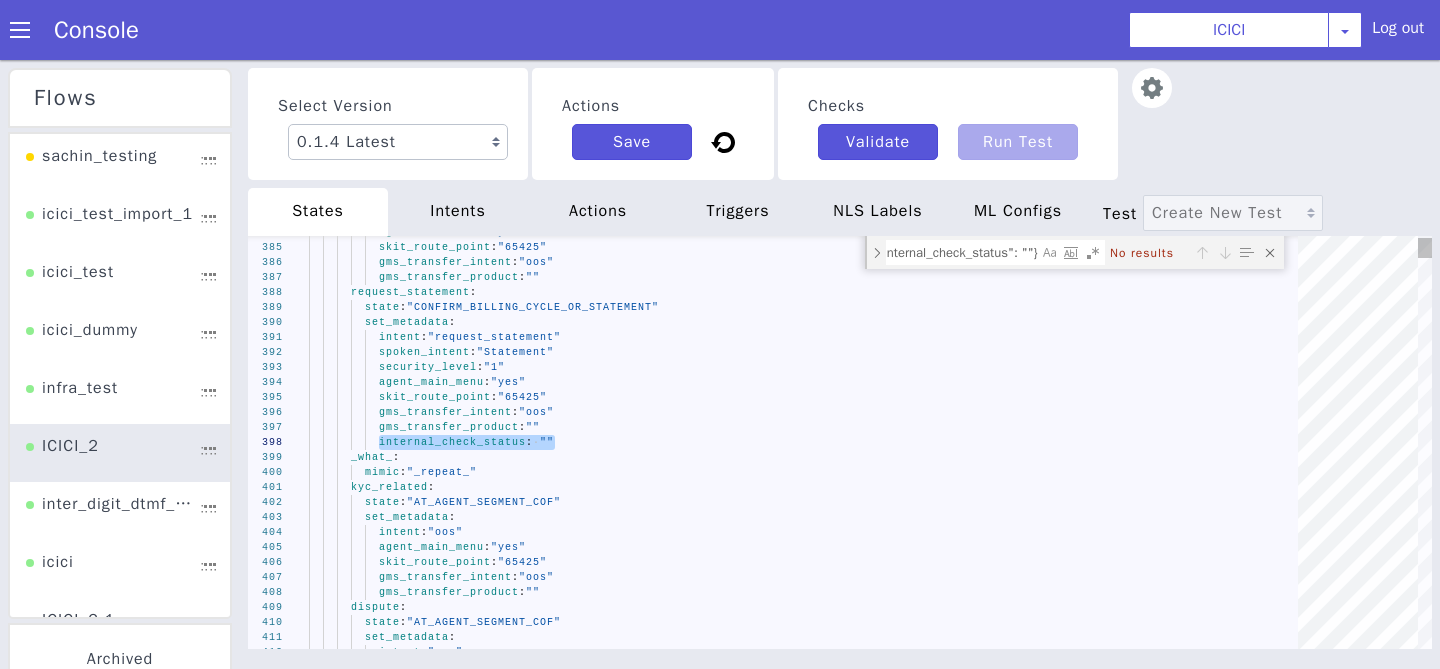 click on "{"user_satisfied": "no", "internal_check_status": ""}" at bounding box center [962, 252] 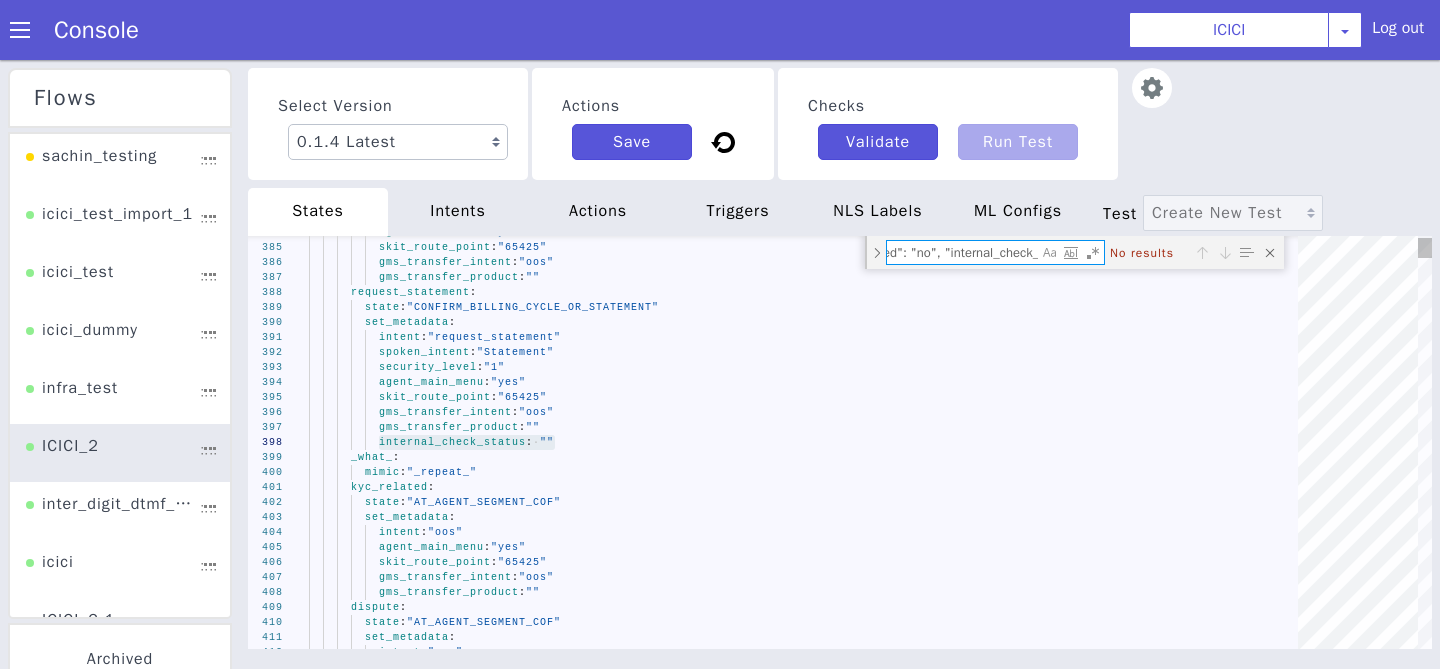 scroll, scrollTop: 0, scrollLeft: 0, axis: both 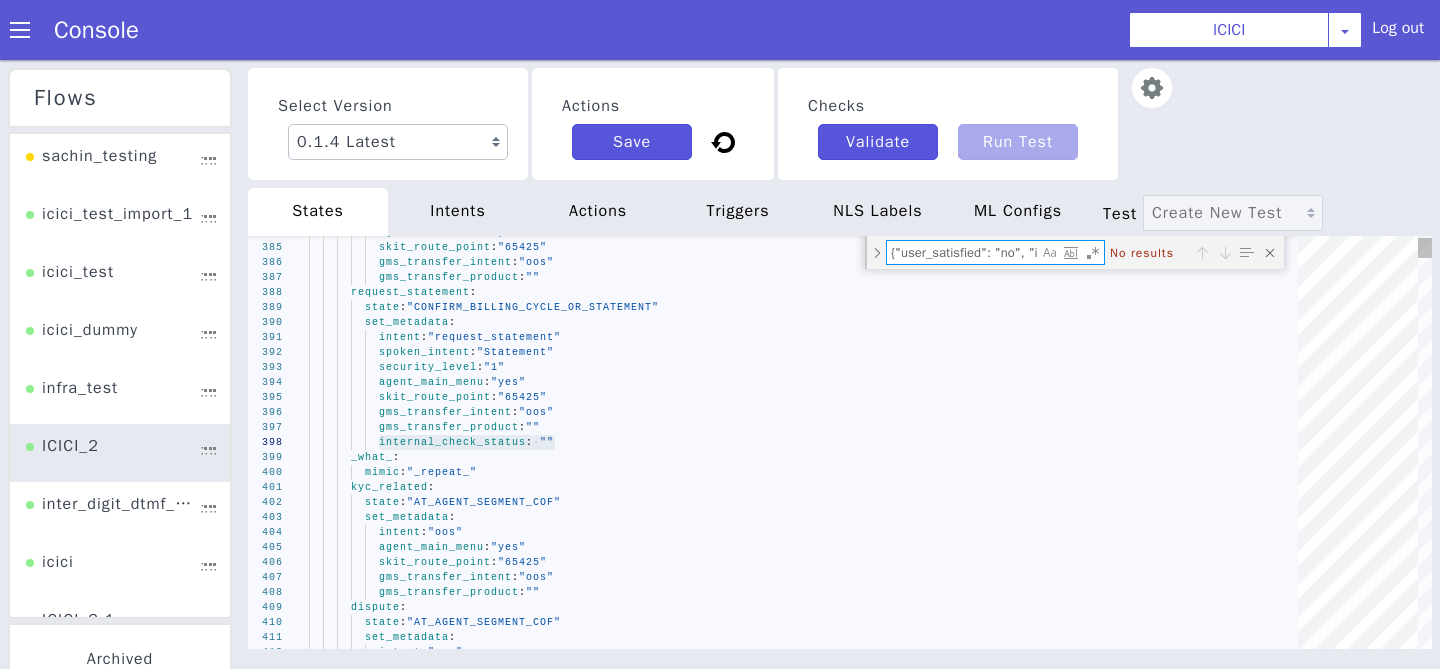 drag, startPoint x: 1036, startPoint y: 249, endPoint x: 865, endPoint y: 241, distance: 171.18703 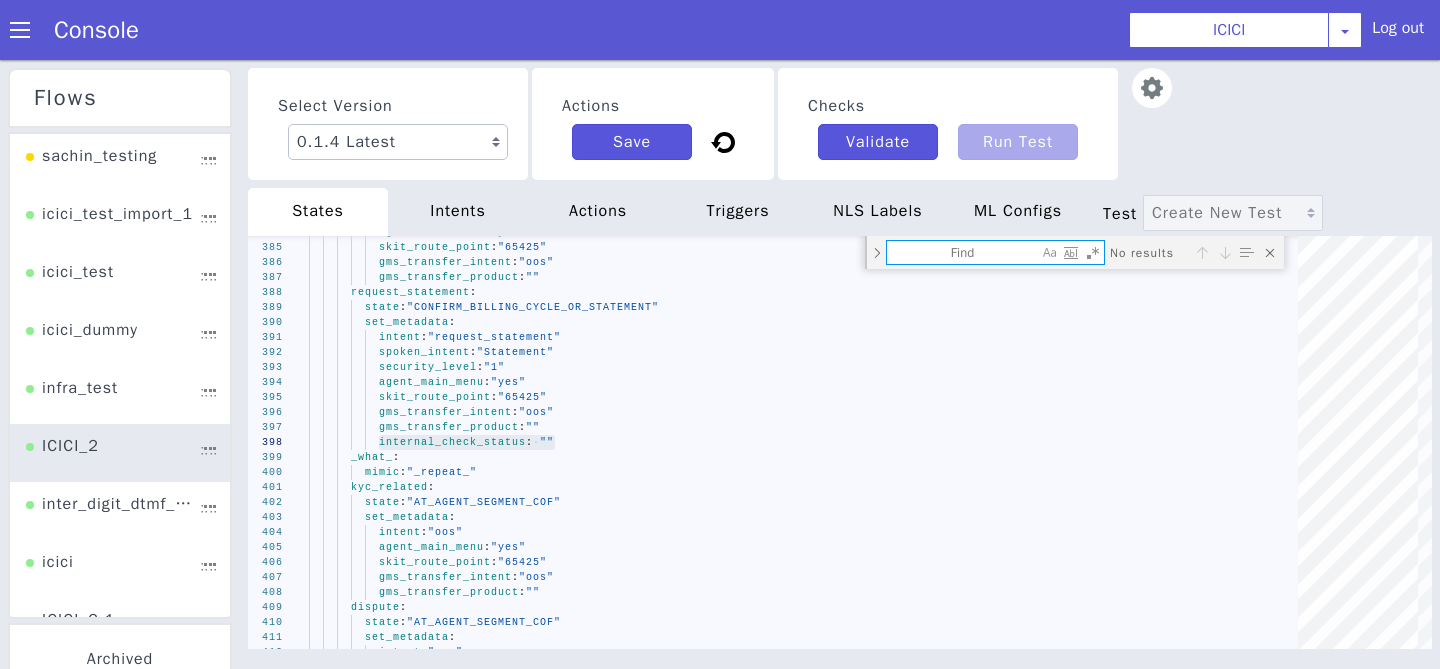 paste on "internal_check_status: """ 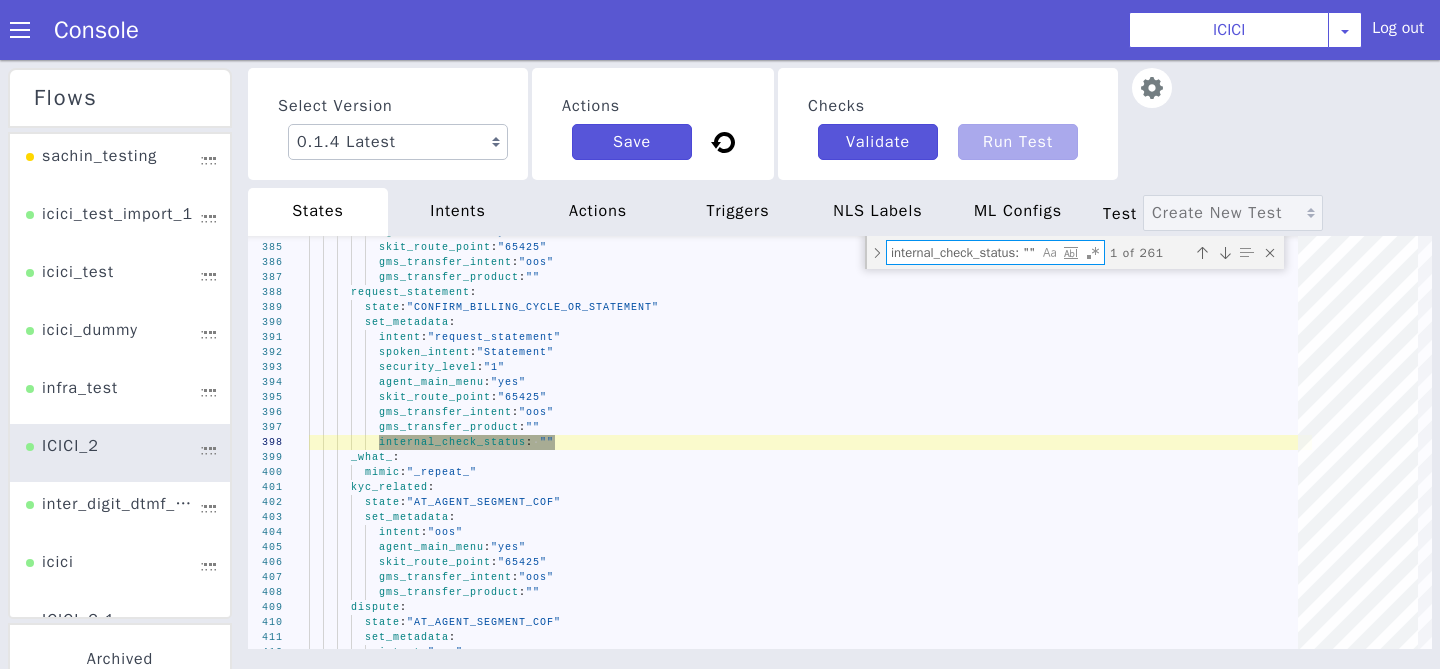 scroll, scrollTop: 0, scrollLeft: 6, axis: horizontal 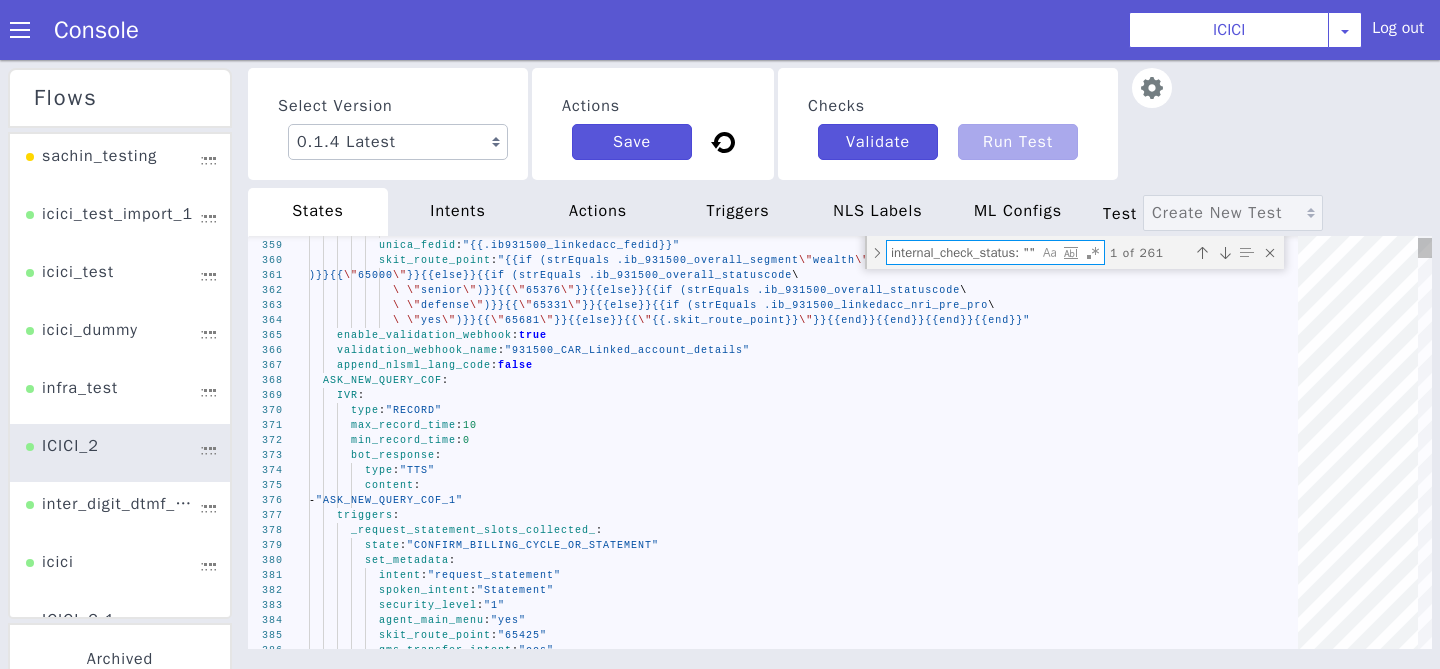 type on "internal_check_status: """ 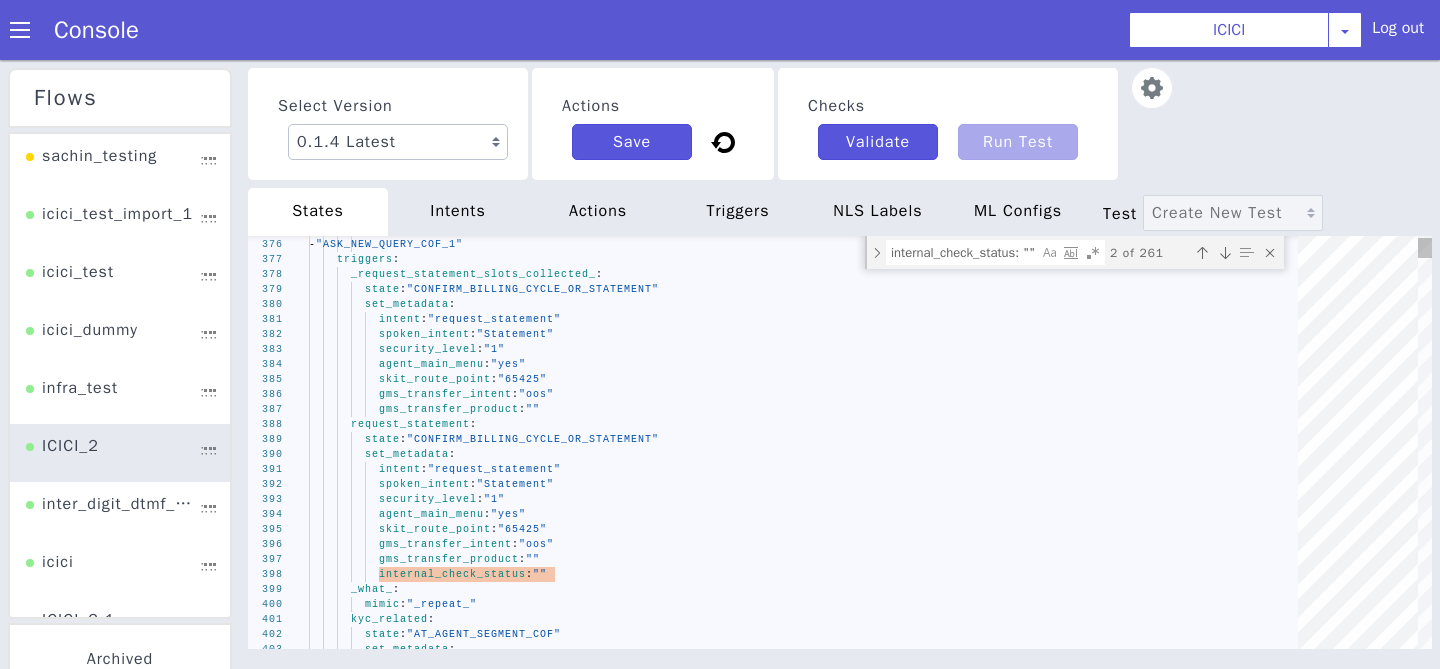 click at bounding box center [1225, 253] 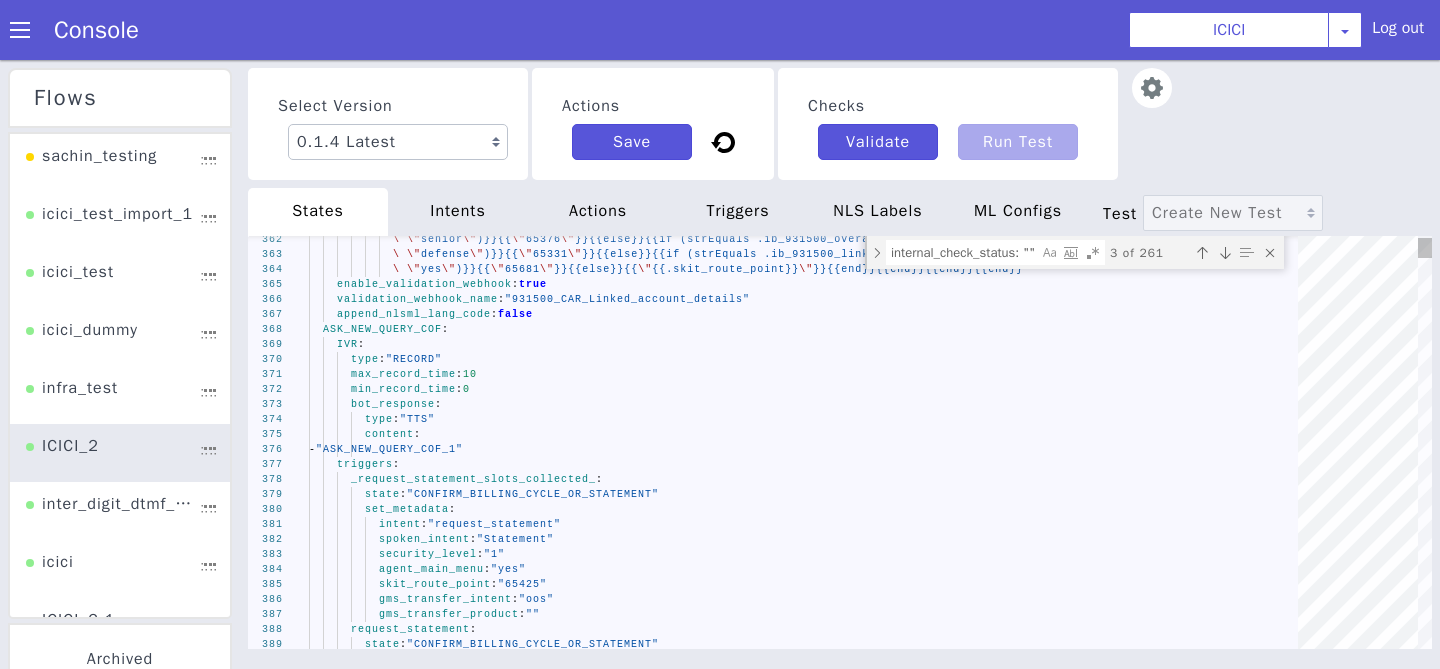 click at bounding box center [1225, 253] 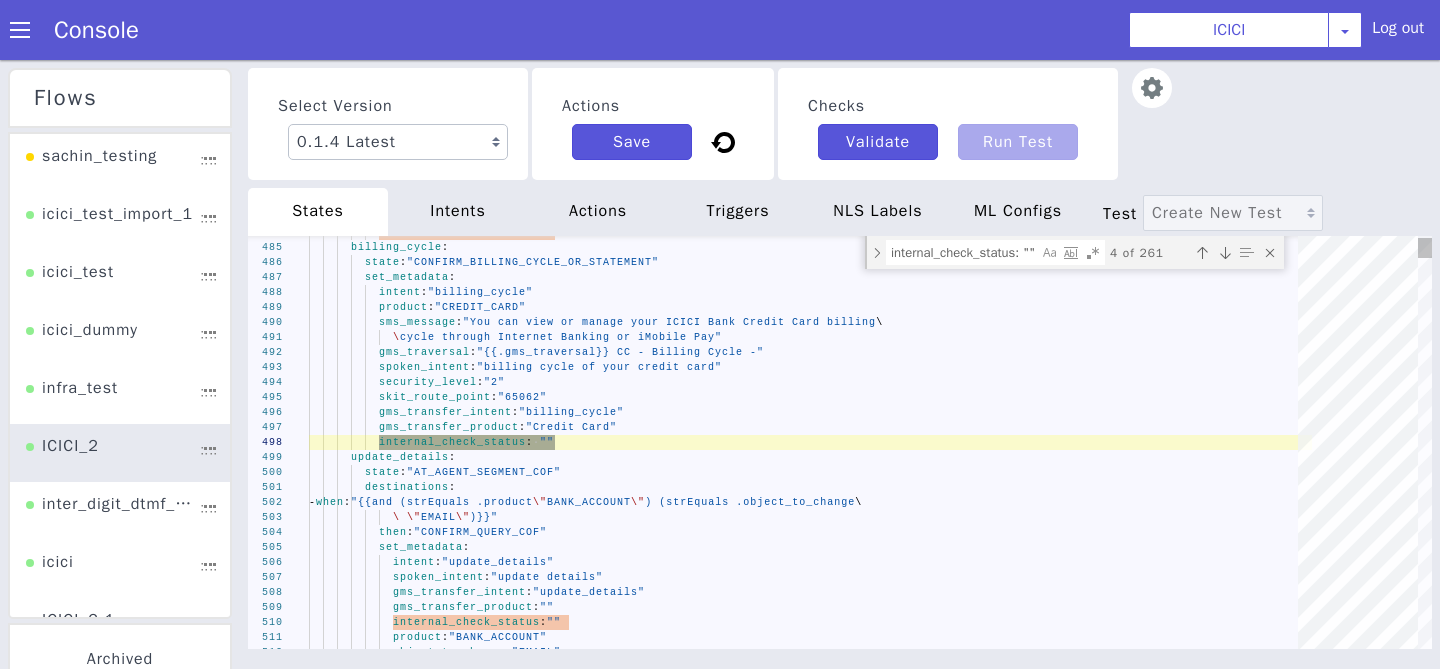 click at bounding box center (1225, 253) 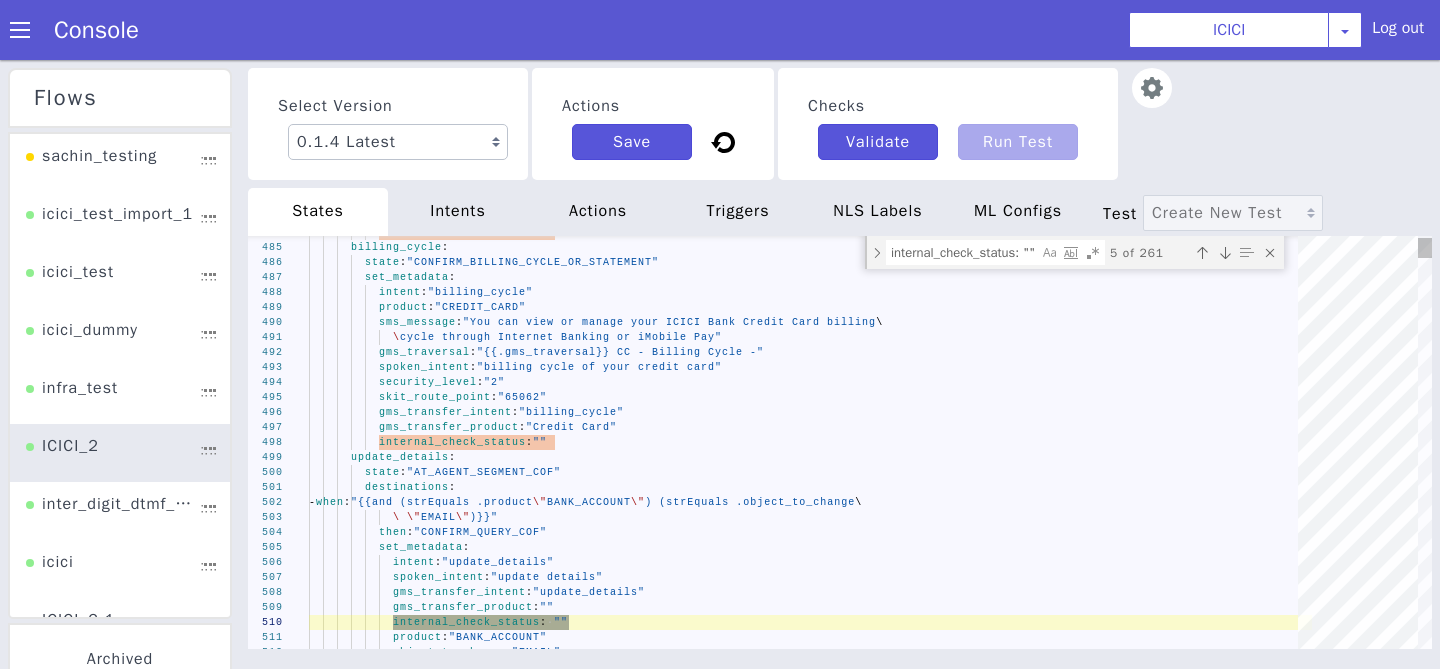 click at bounding box center (1225, 253) 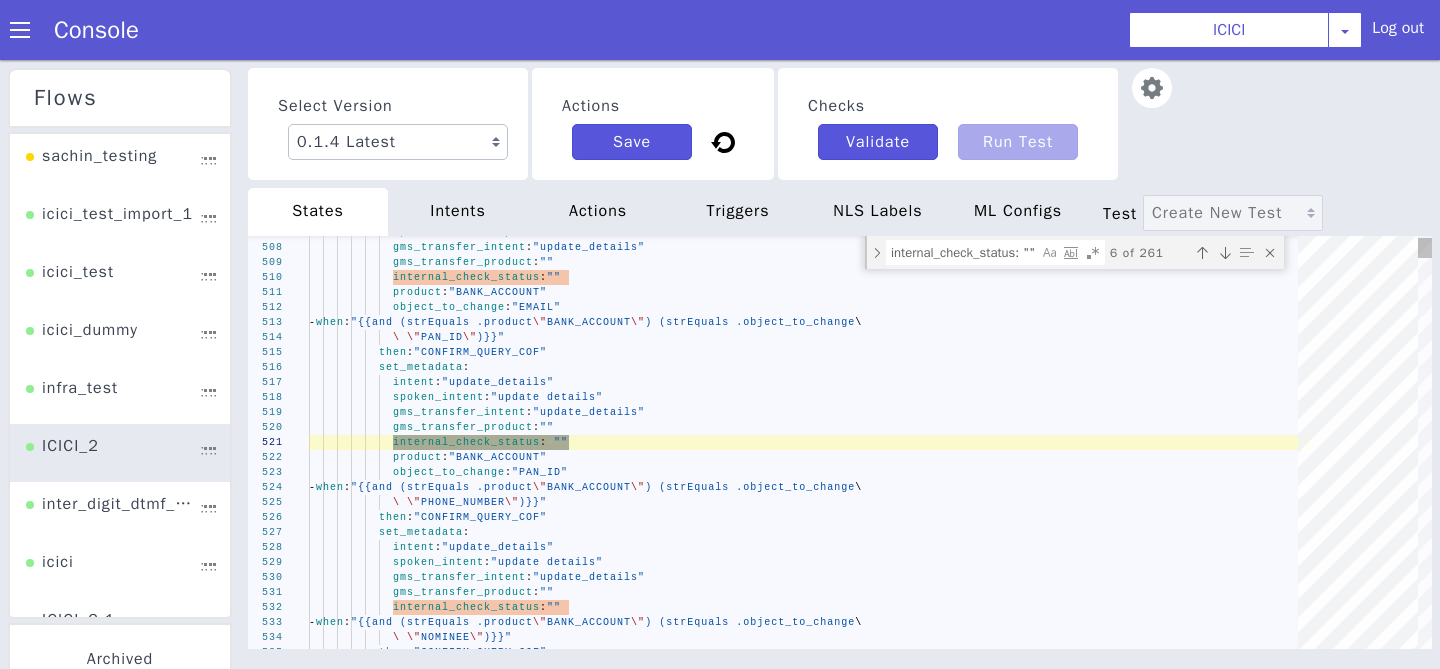 click at bounding box center [1225, 253] 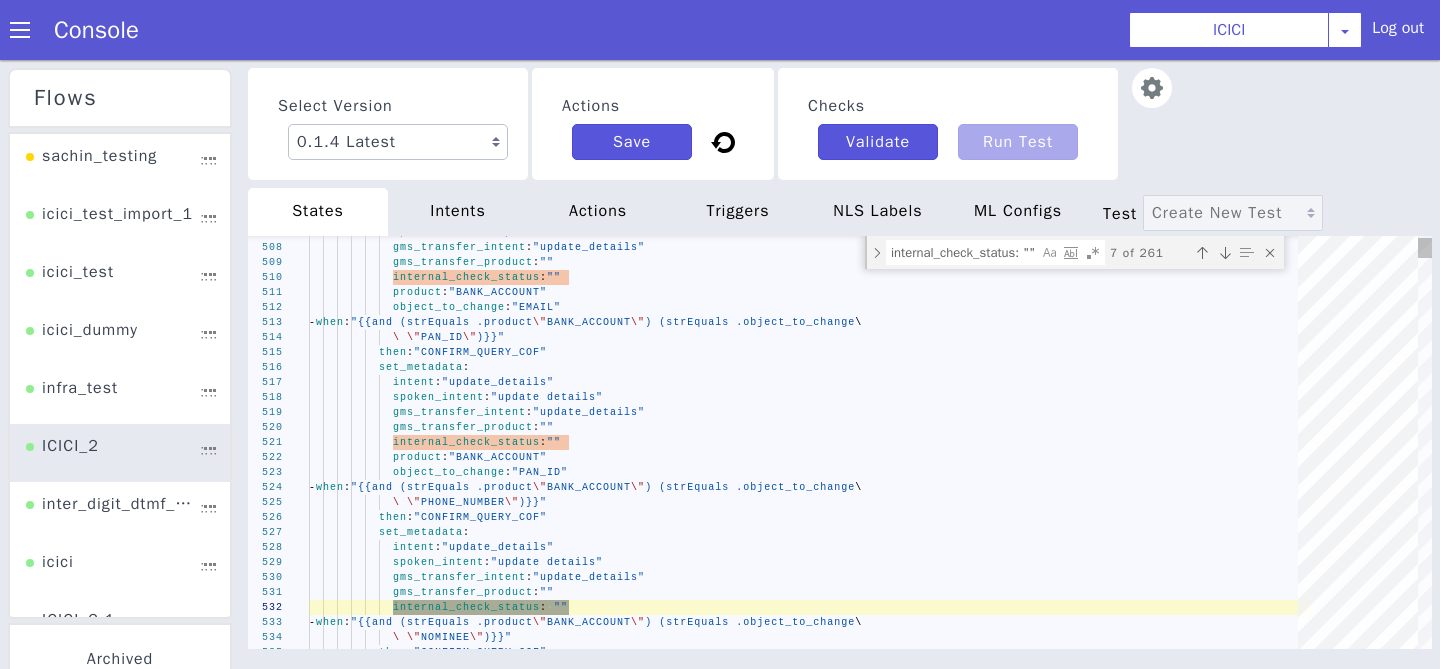 click at bounding box center [1225, 253] 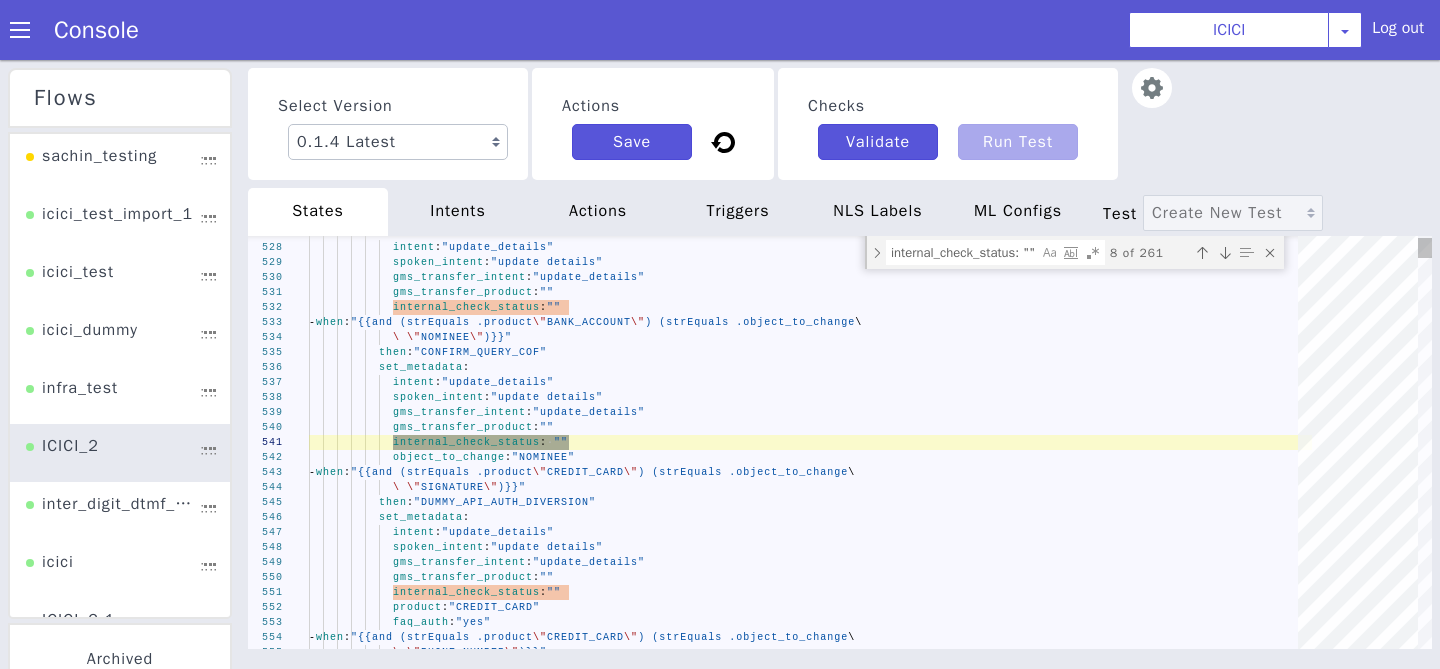 click at bounding box center (1225, 253) 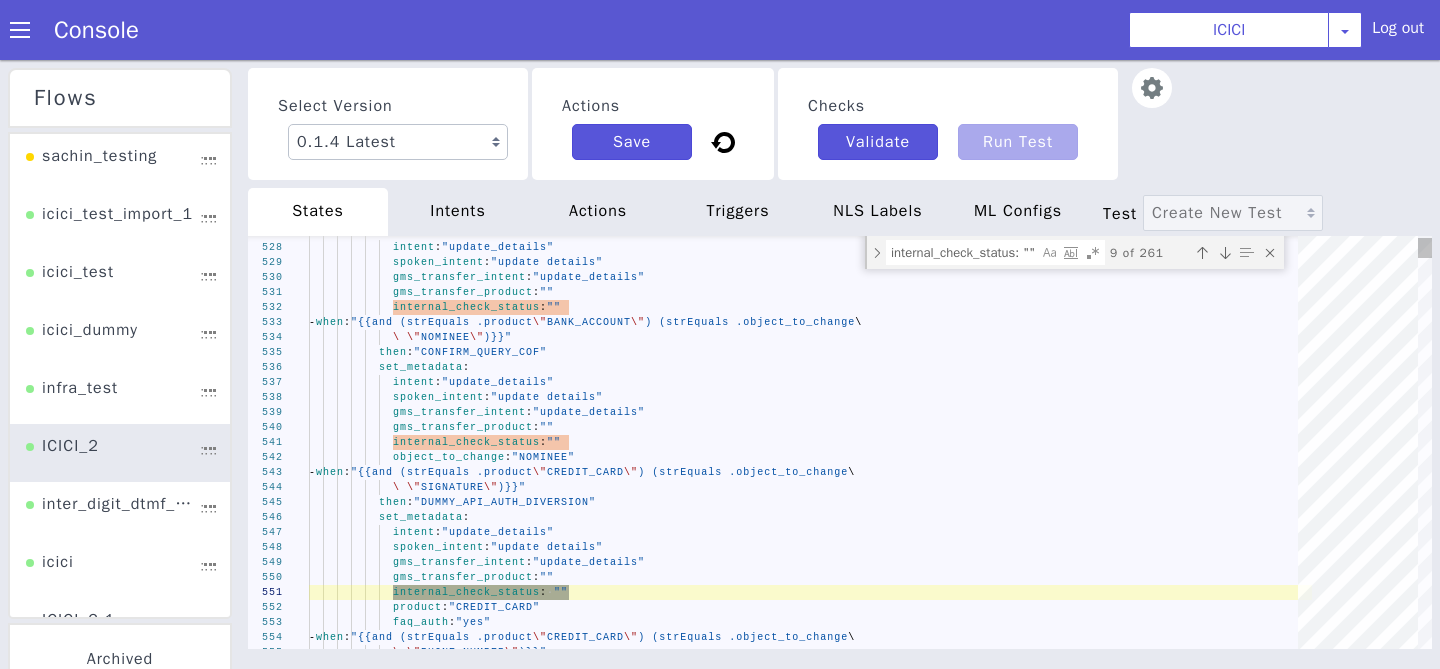 click at bounding box center [1225, 253] 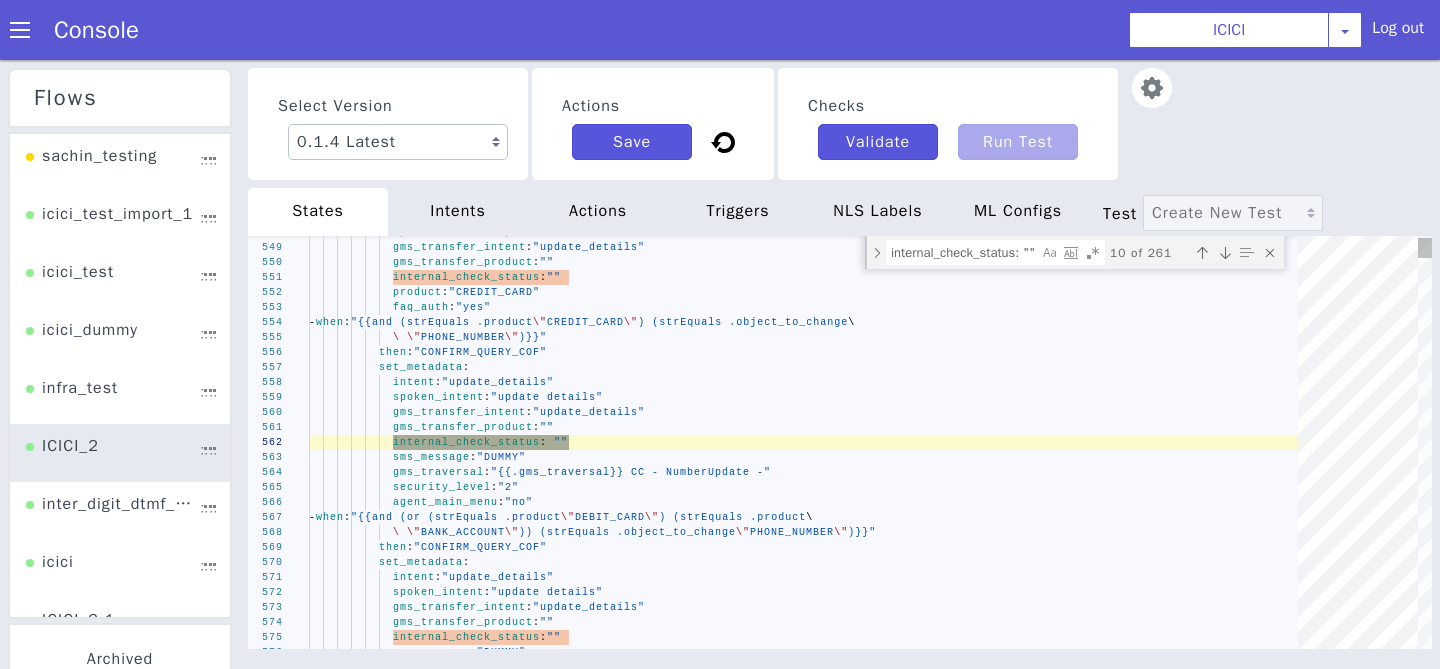 click at bounding box center (1225, 253) 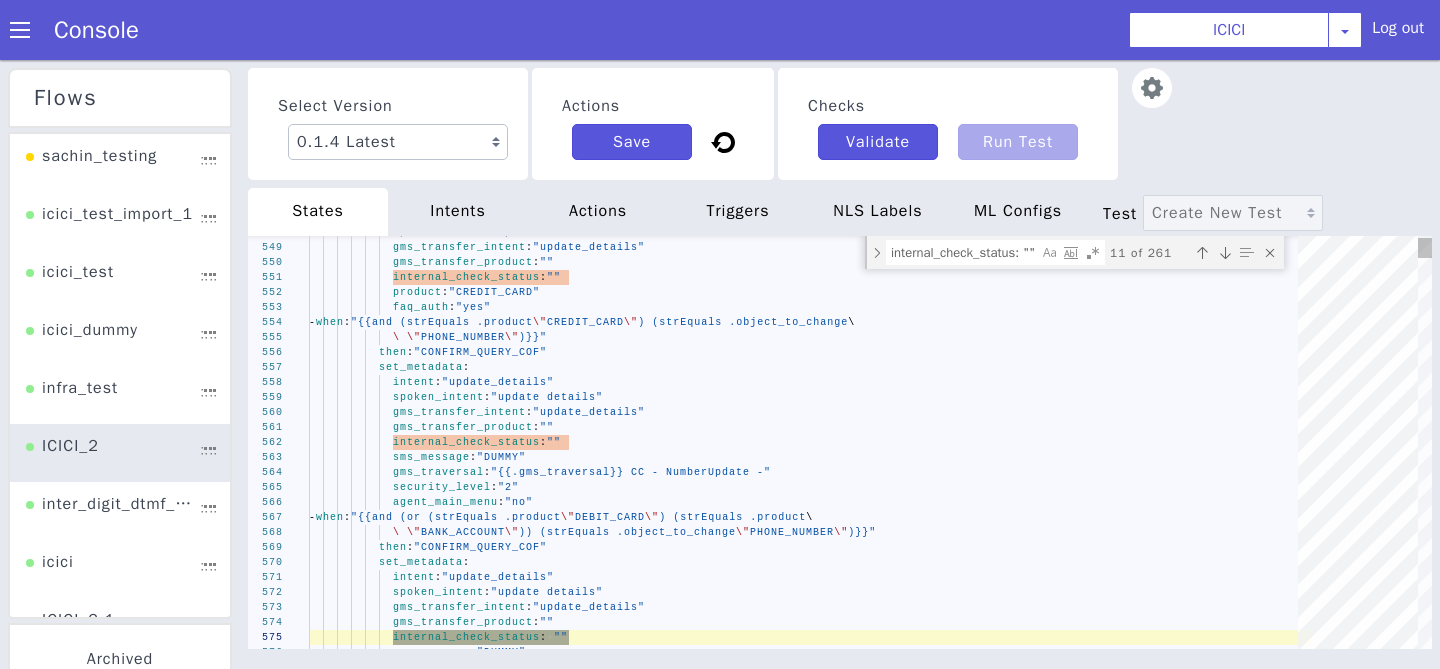 click at bounding box center (1225, 253) 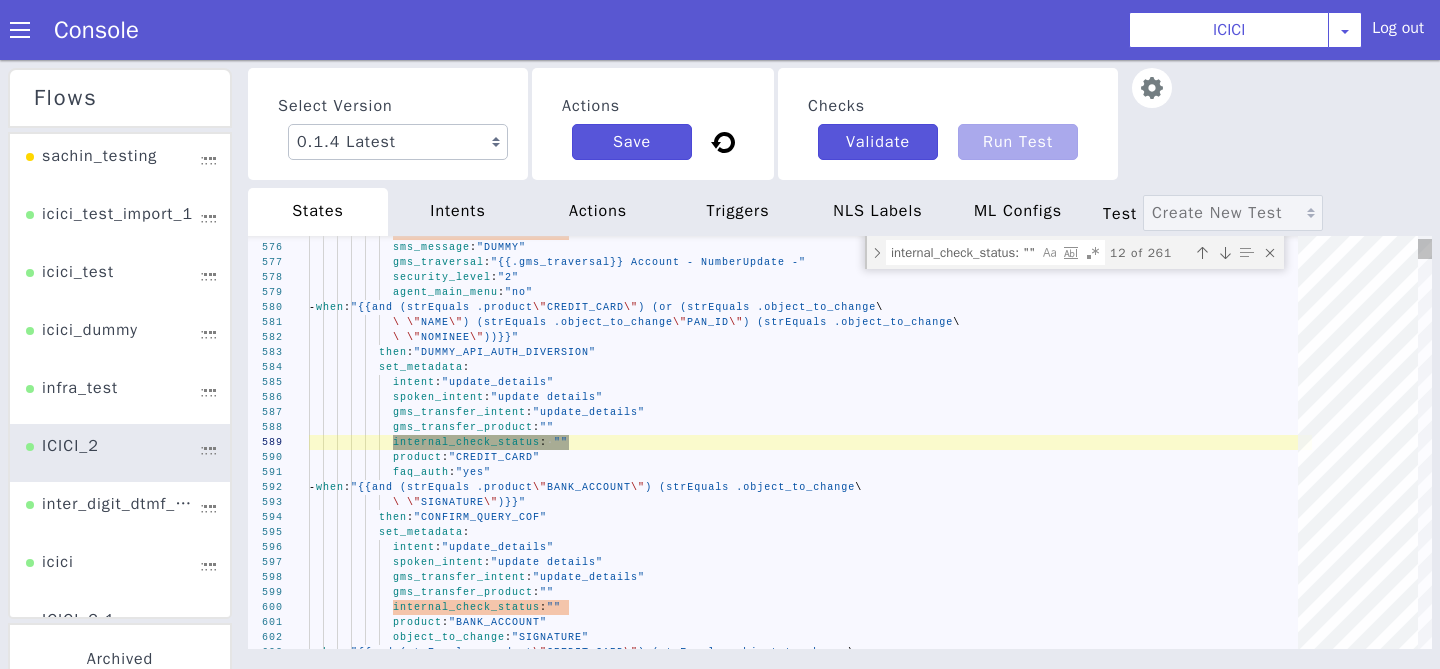 click at bounding box center [1225, 253] 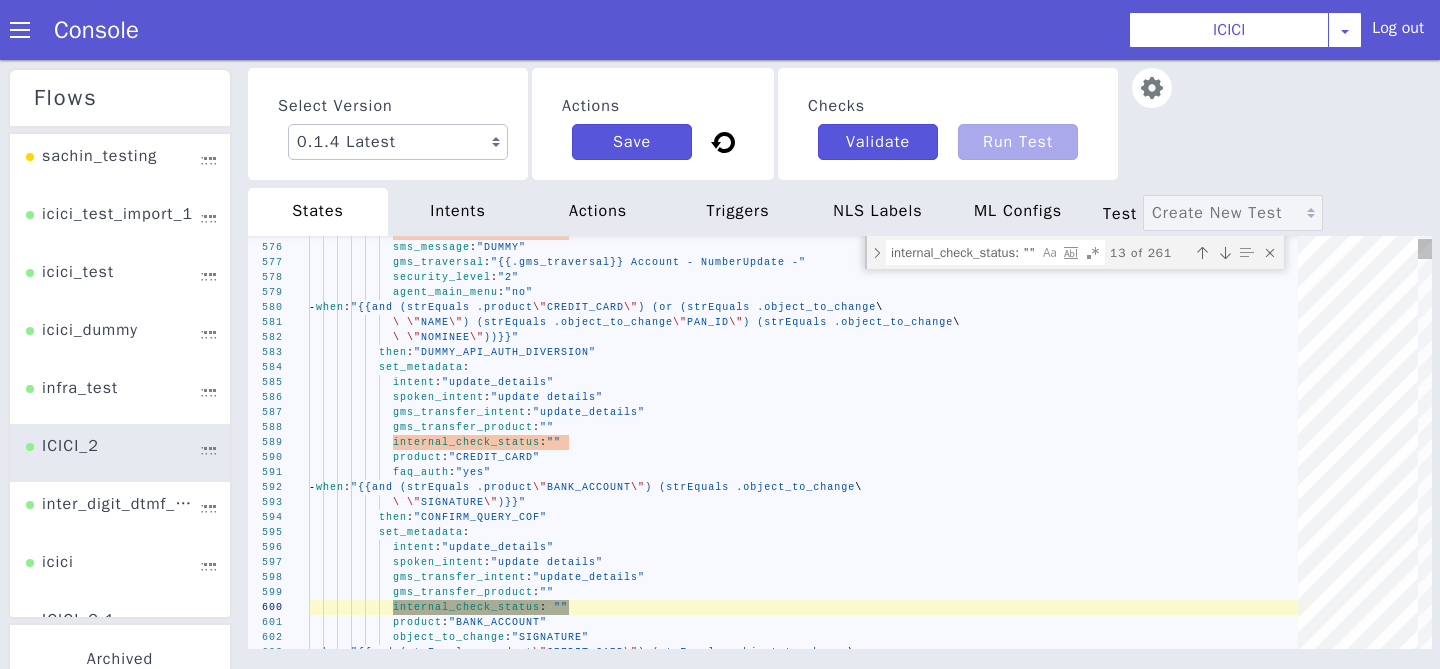 click at bounding box center [1225, 253] 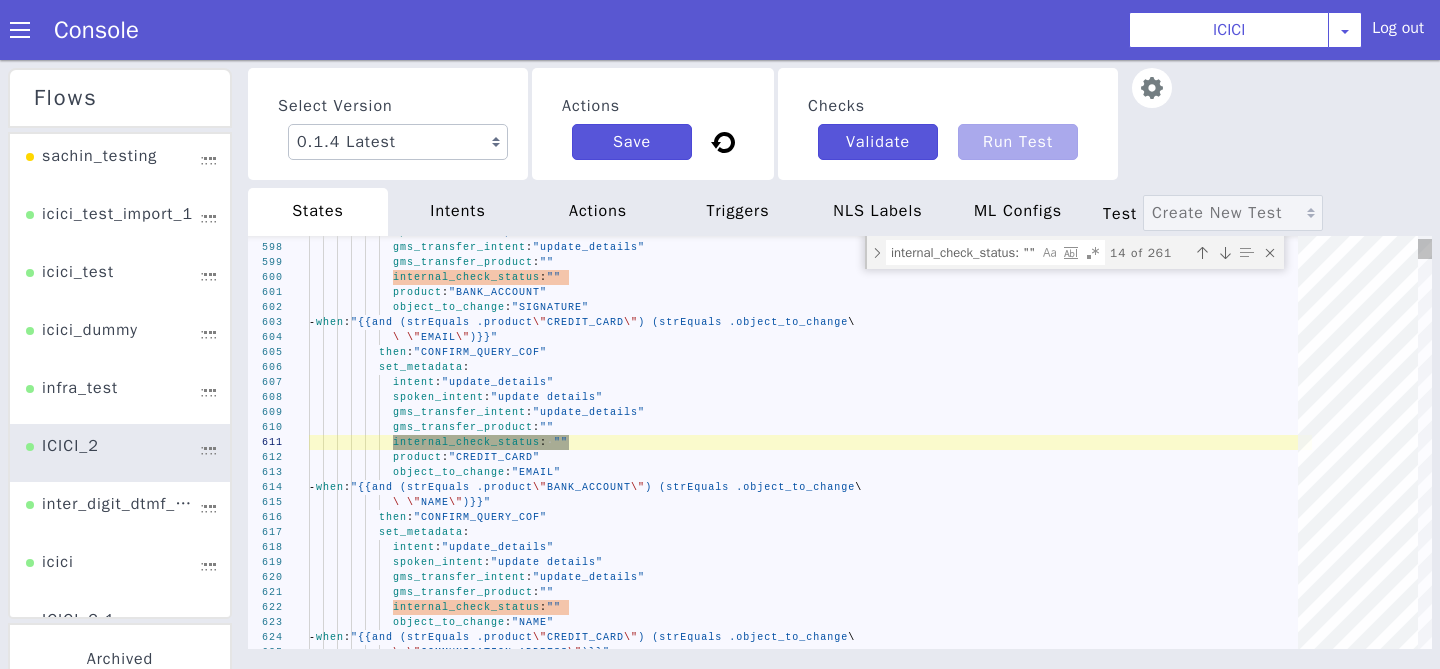 click at bounding box center (1225, 253) 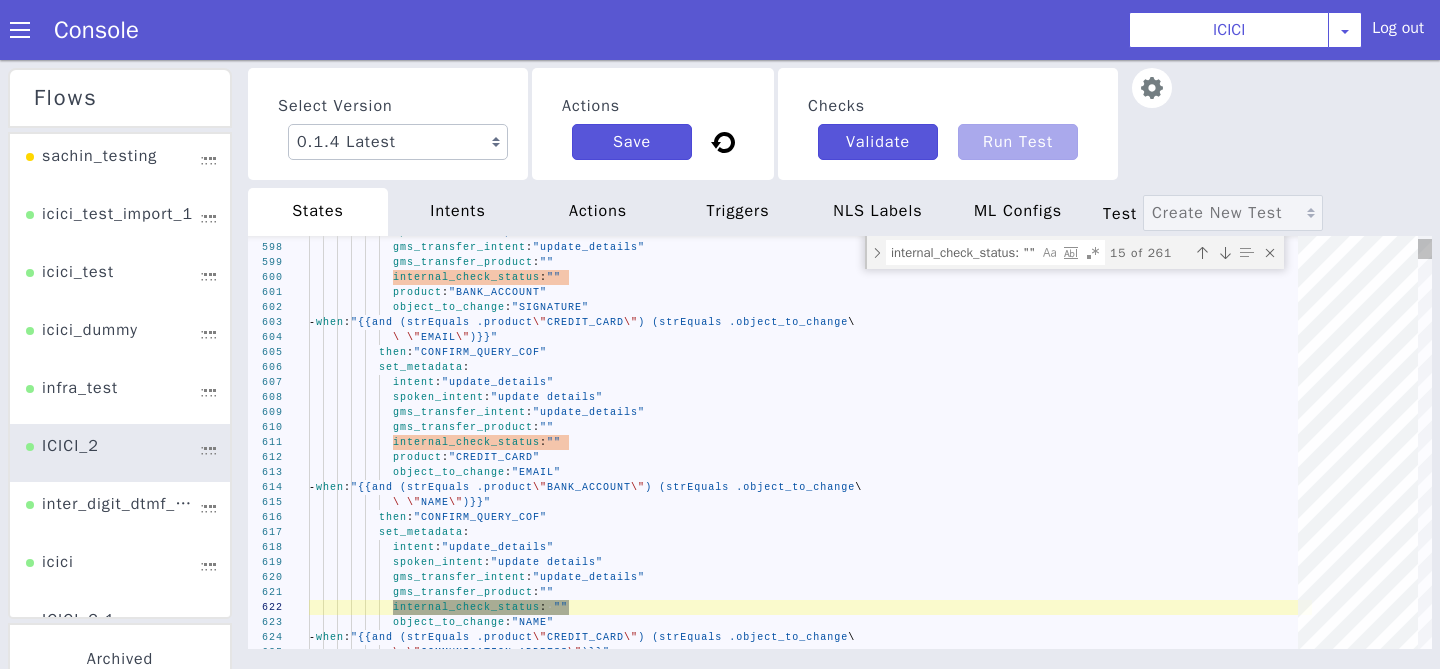 click at bounding box center [1225, 253] 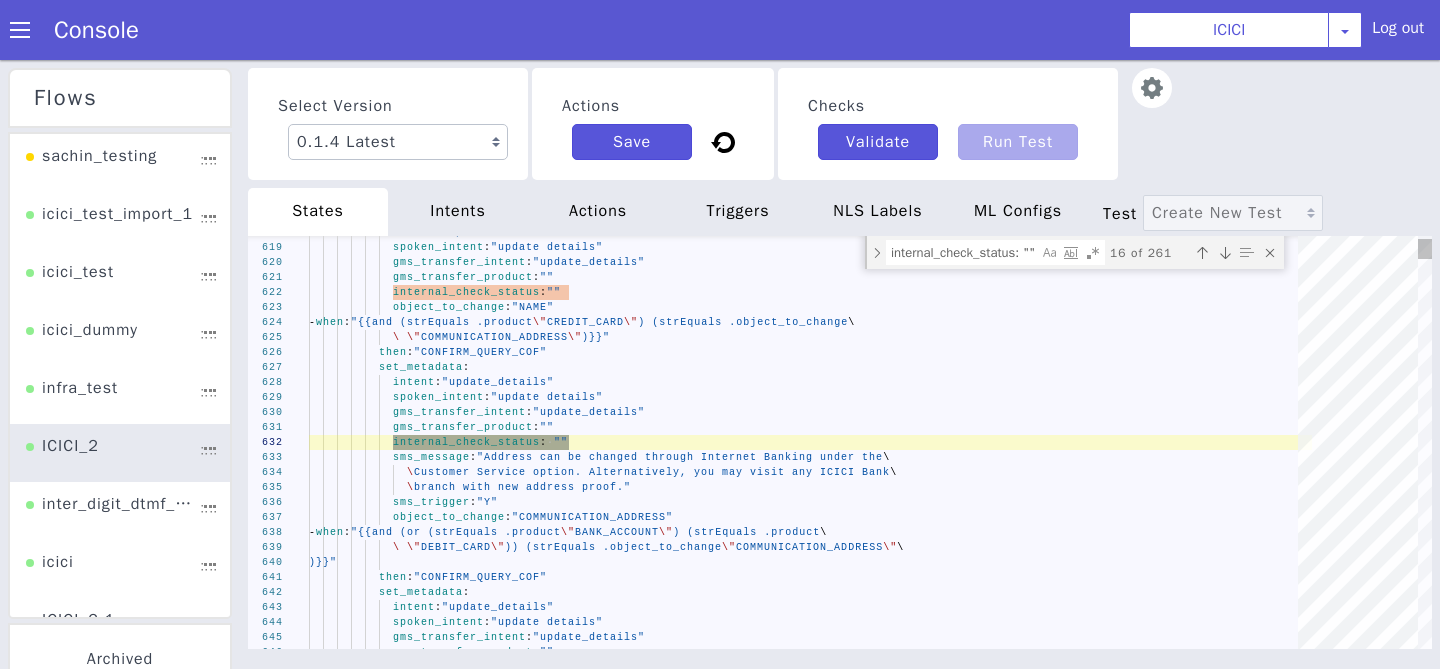 click at bounding box center (1225, 253) 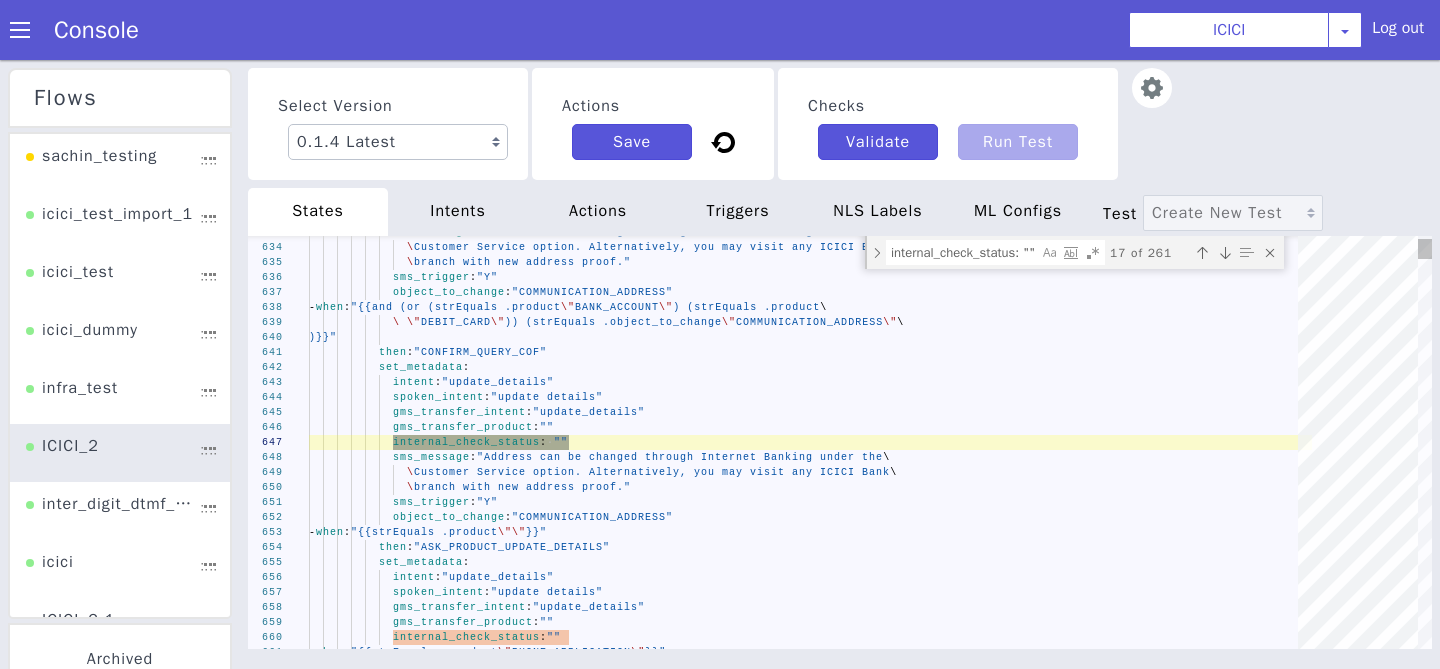 click at bounding box center [1225, 253] 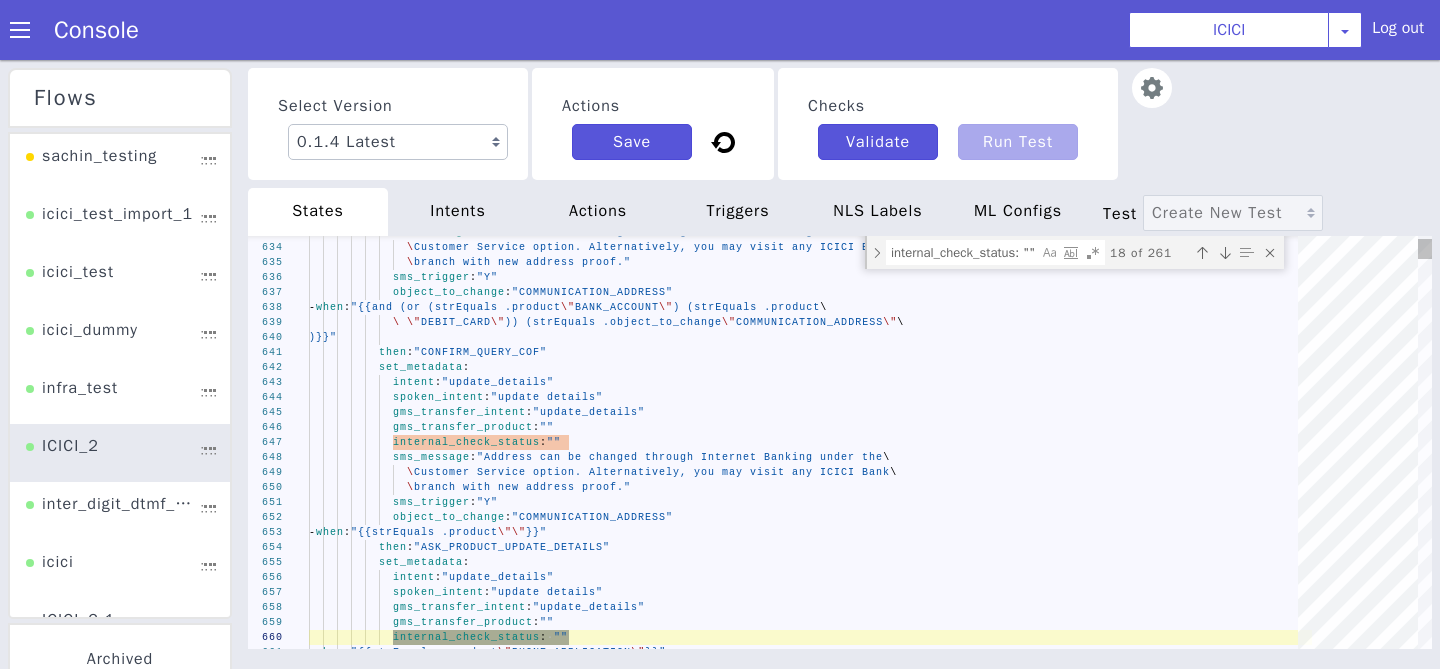 click at bounding box center (1225, 253) 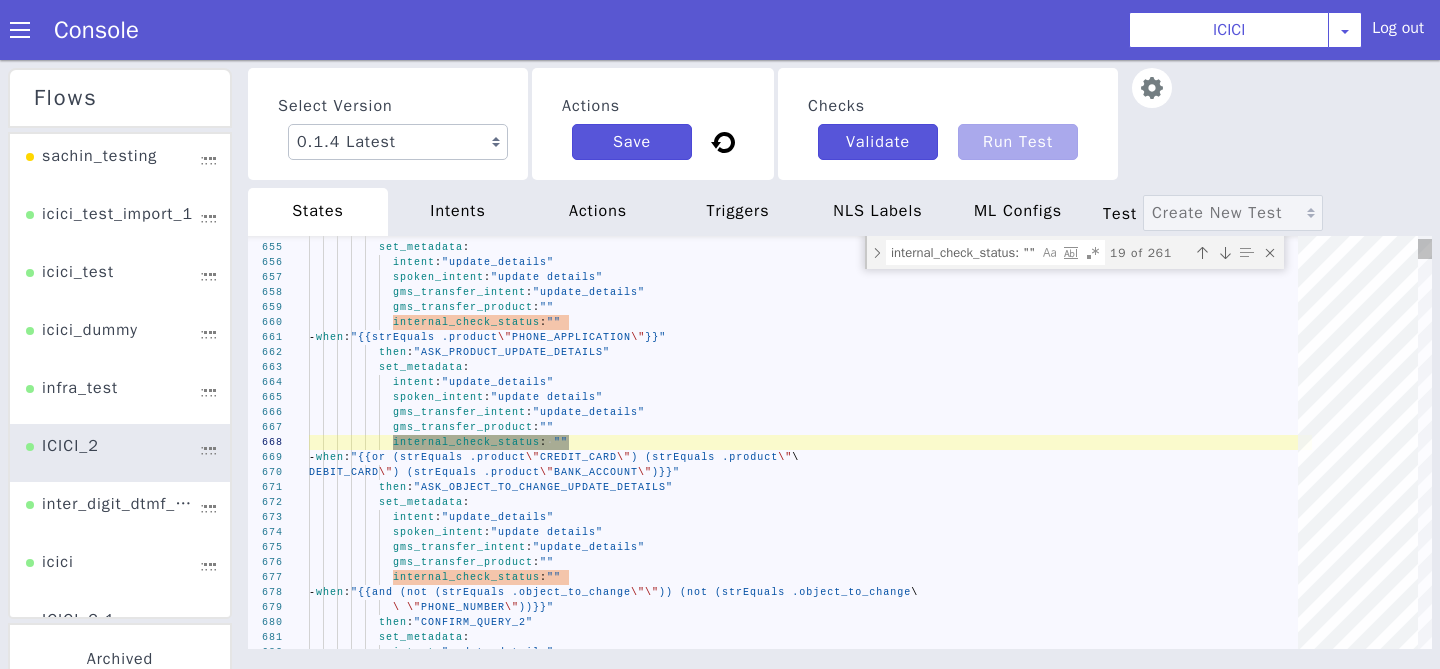 click at bounding box center [1225, 253] 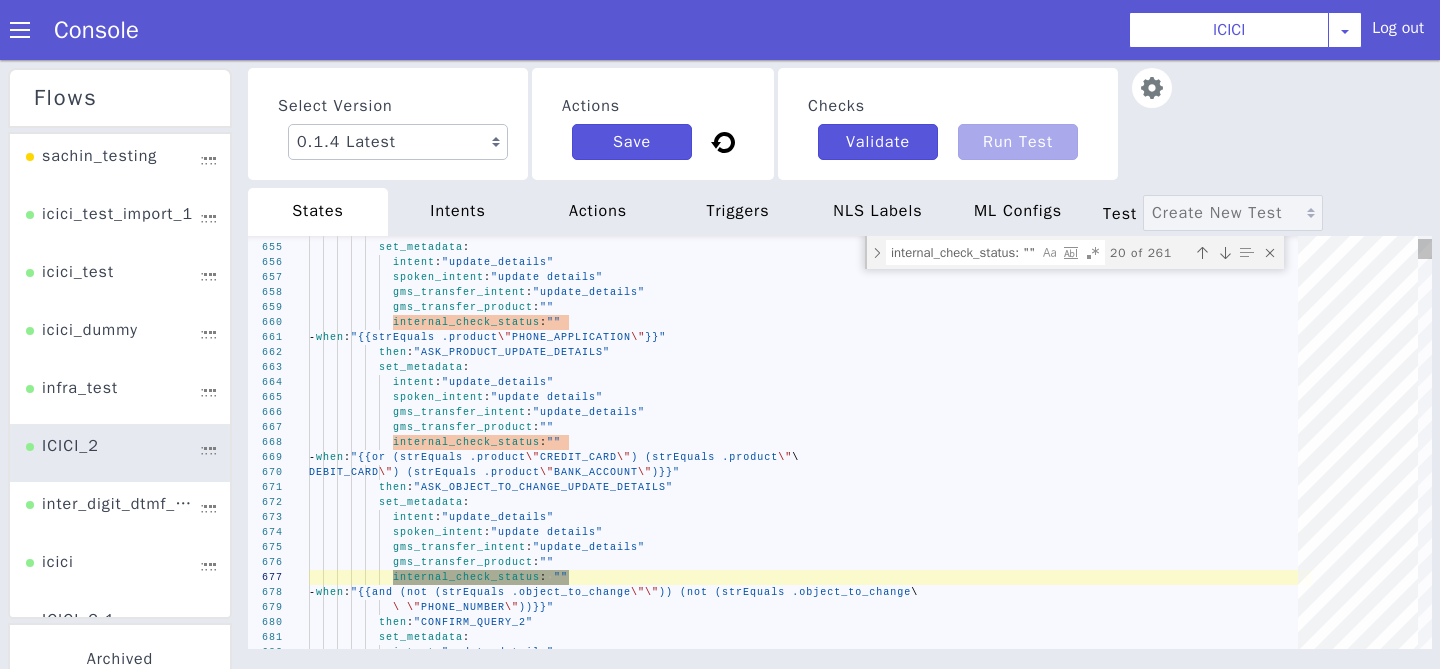 click at bounding box center [1225, 253] 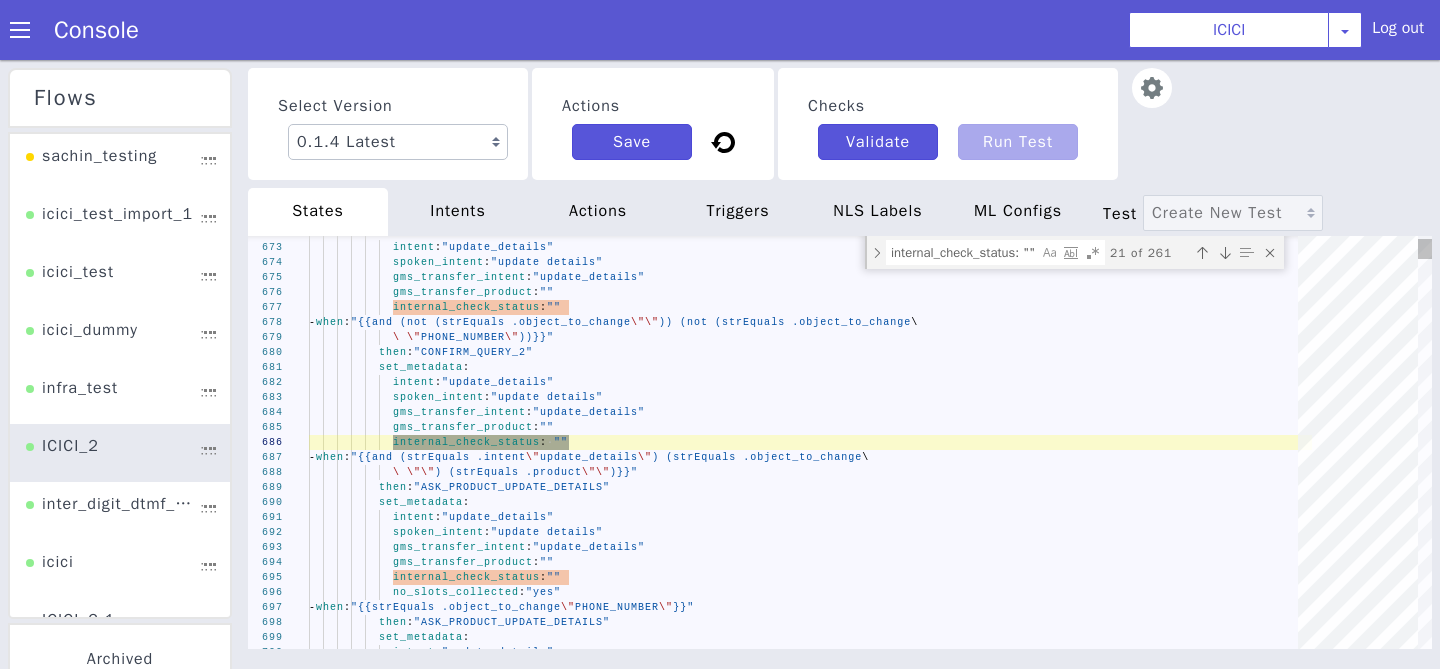 click at bounding box center [1225, 253] 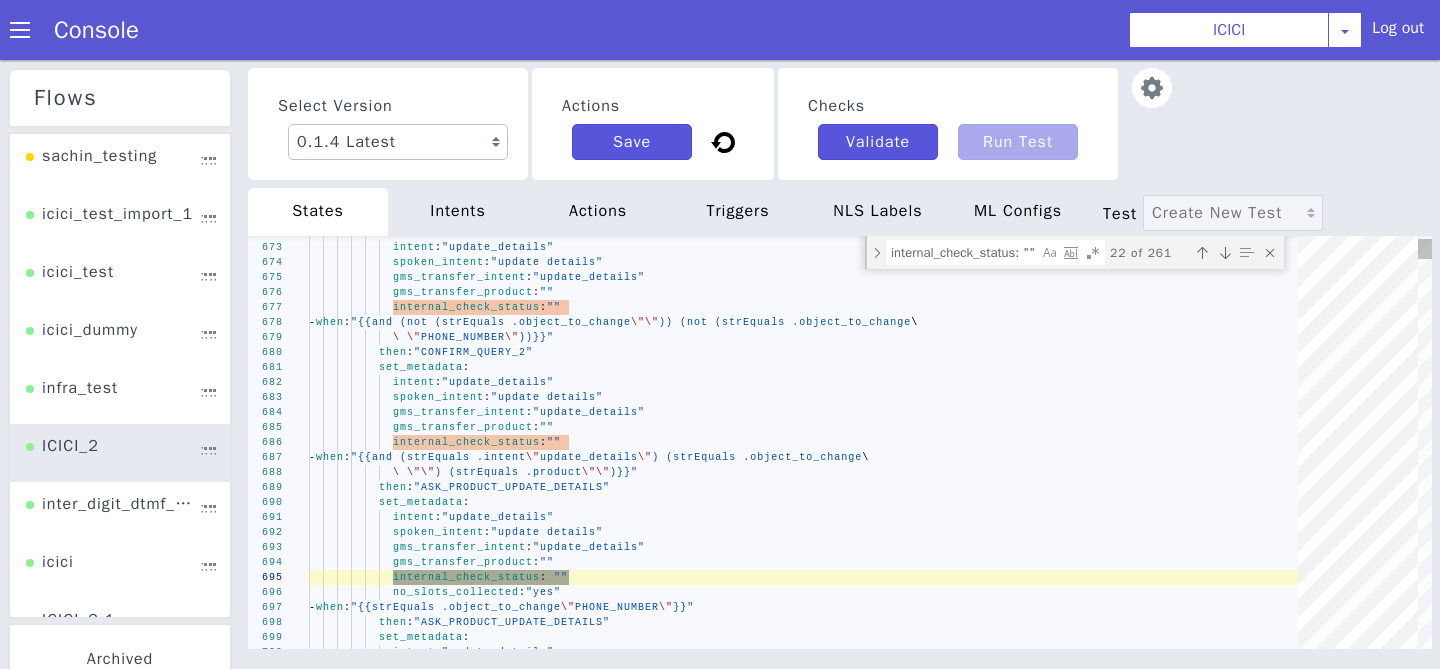 click at bounding box center (1225, 253) 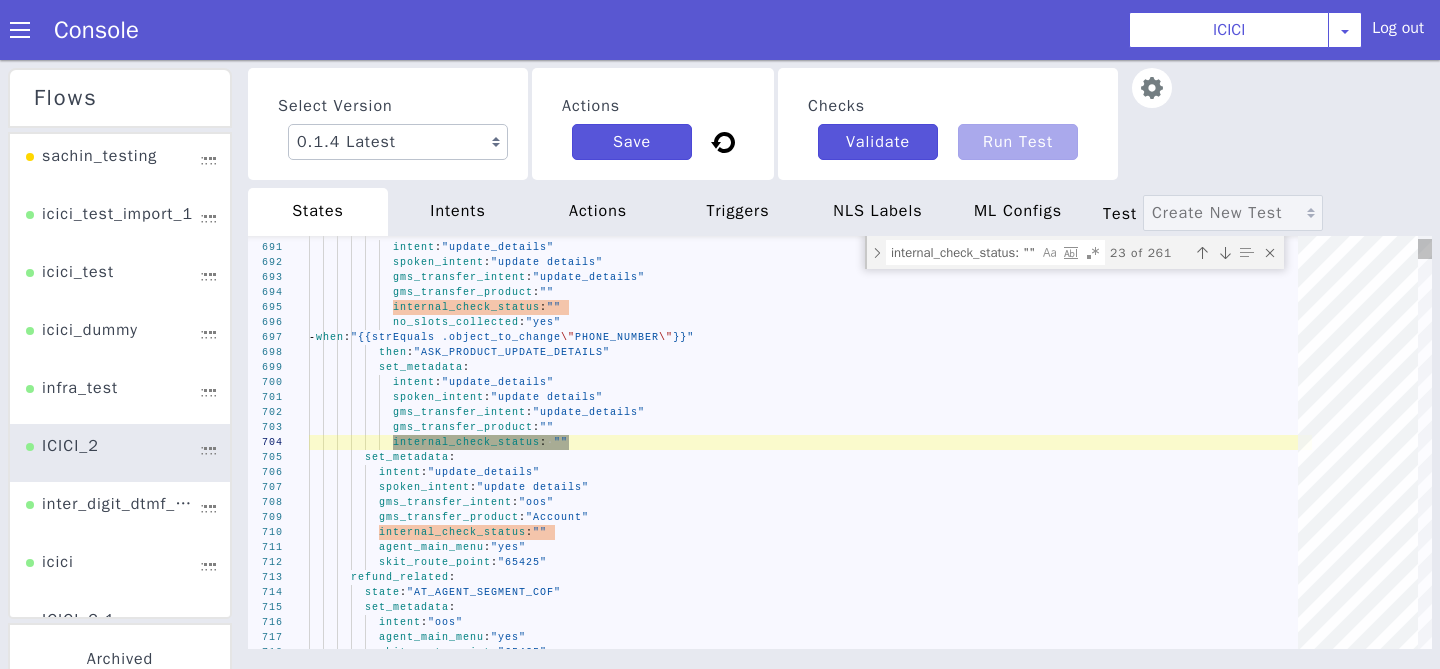 click at bounding box center (1225, 253) 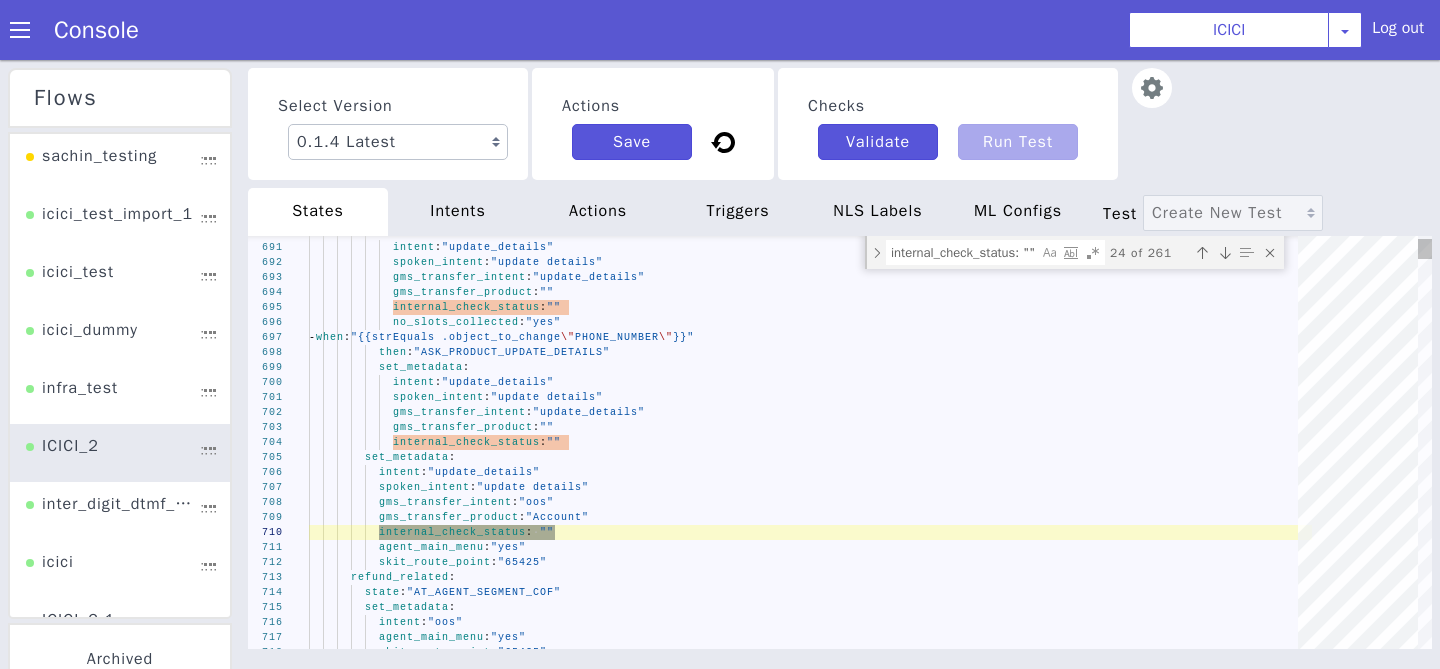 click at bounding box center (1225, 253) 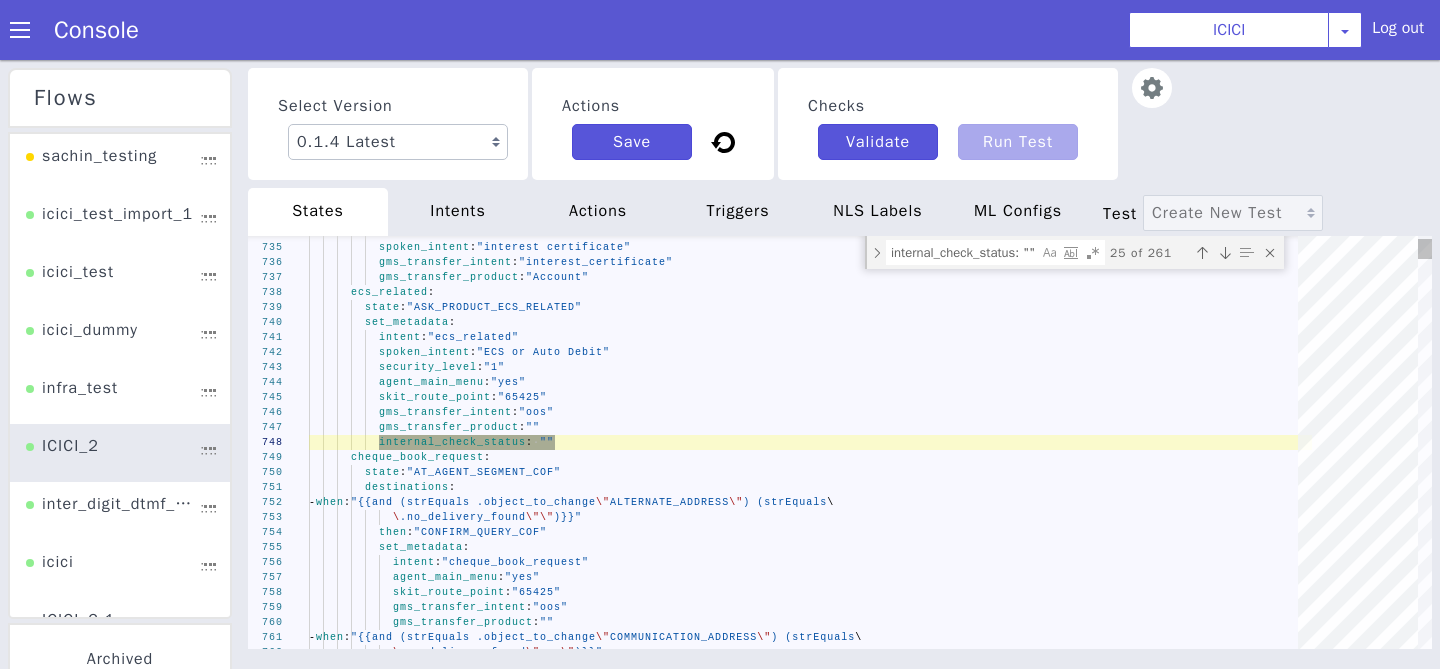 click at bounding box center (1225, 253) 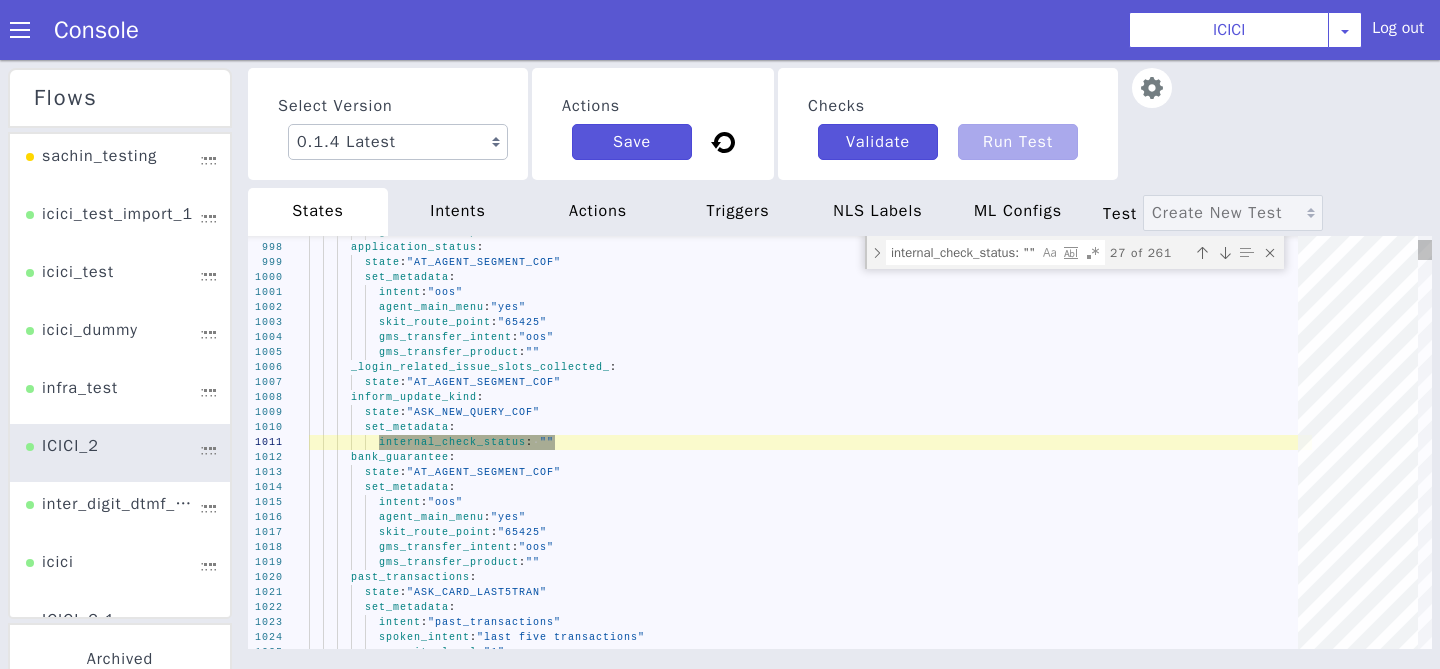 click at bounding box center (1225, 253) 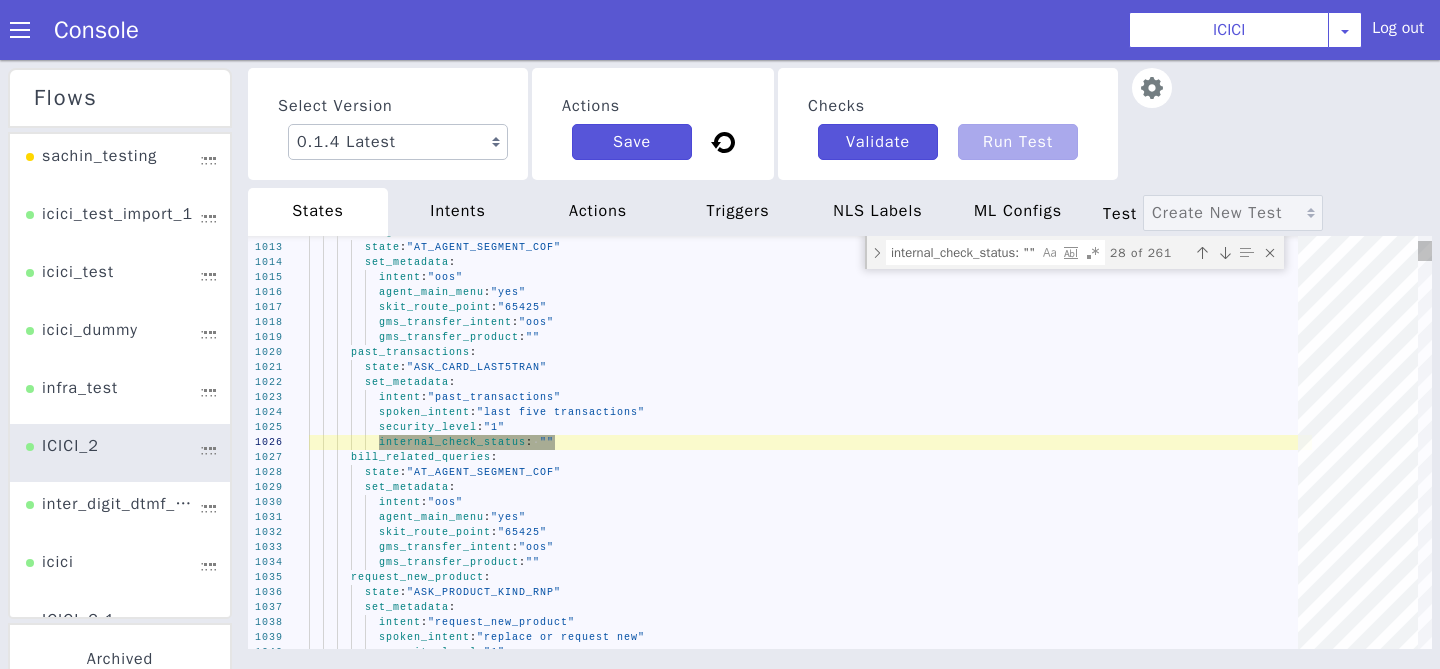 click at bounding box center [1225, 253] 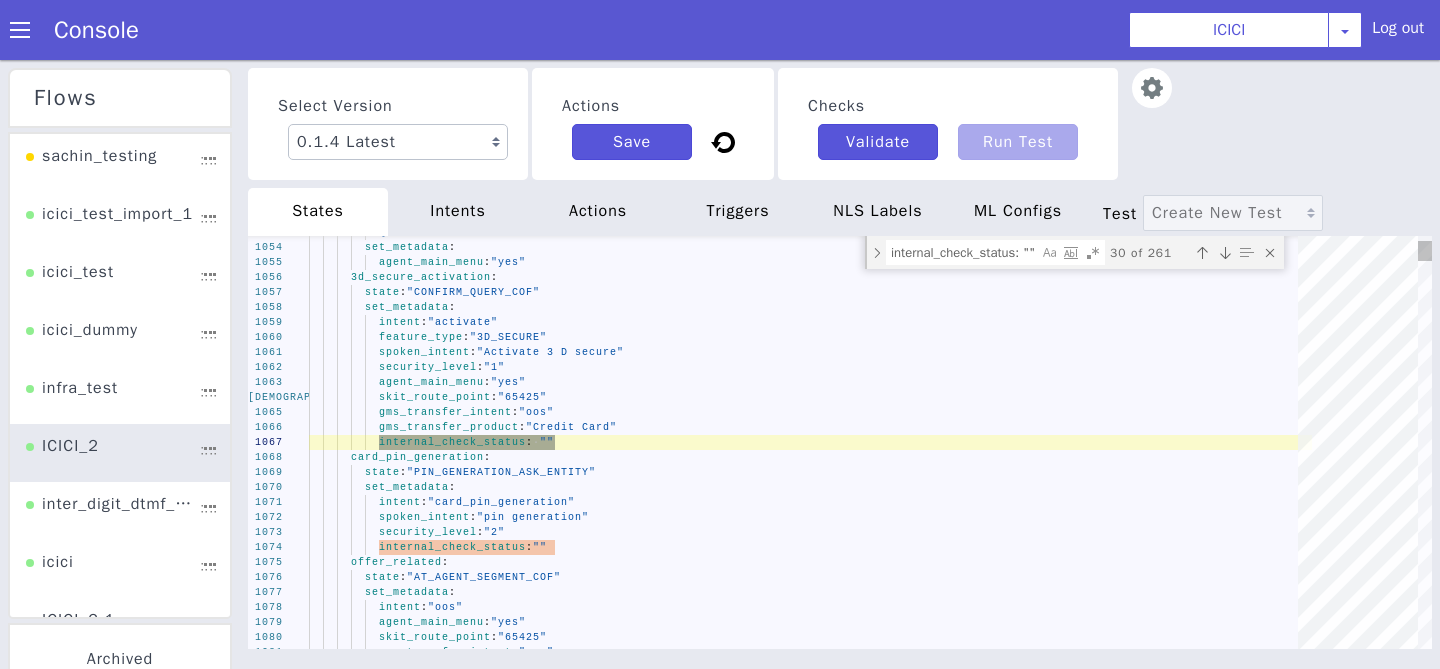 click at bounding box center [1225, 253] 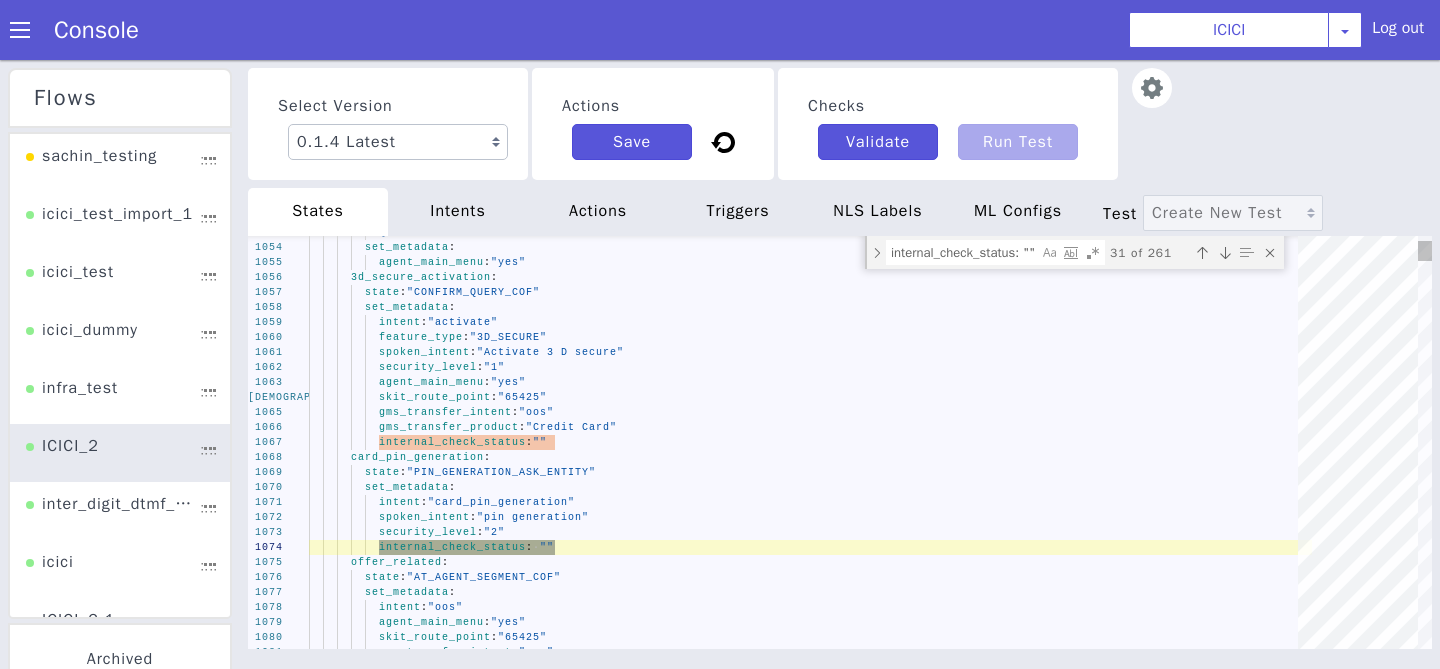click at bounding box center (1225, 253) 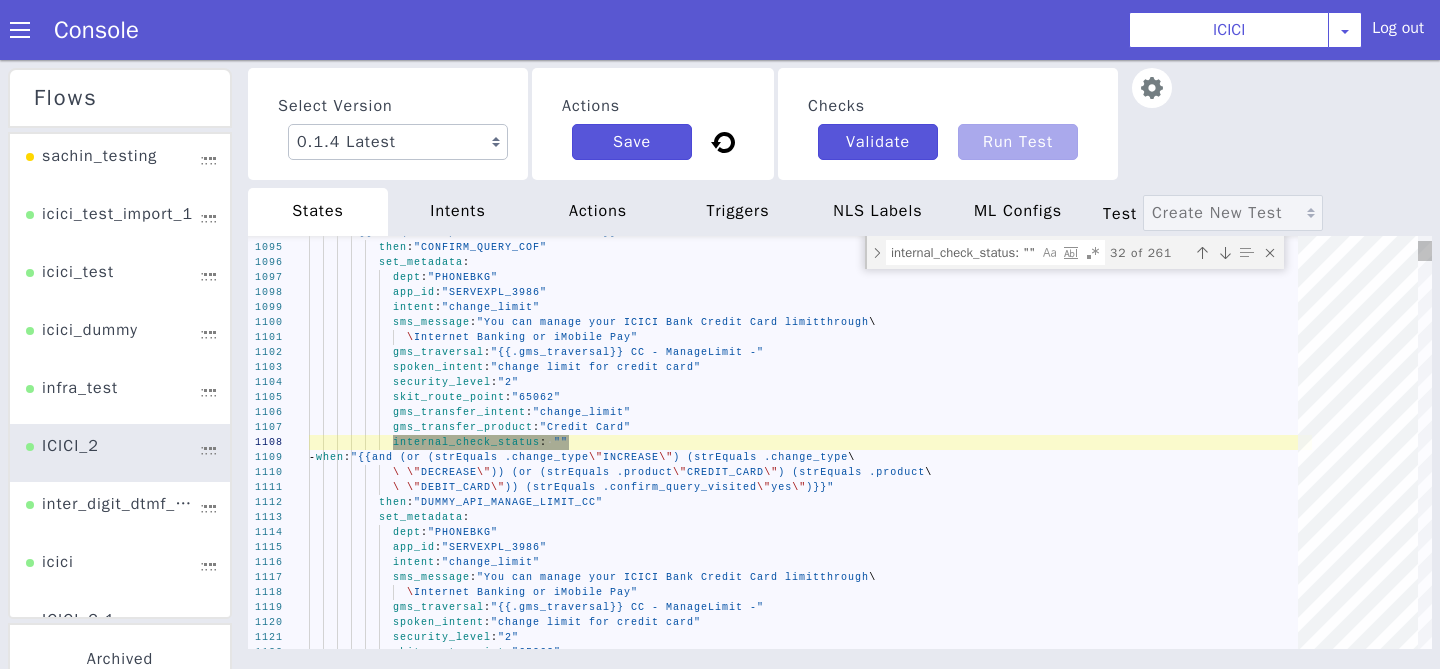 click at bounding box center (1225, 253) 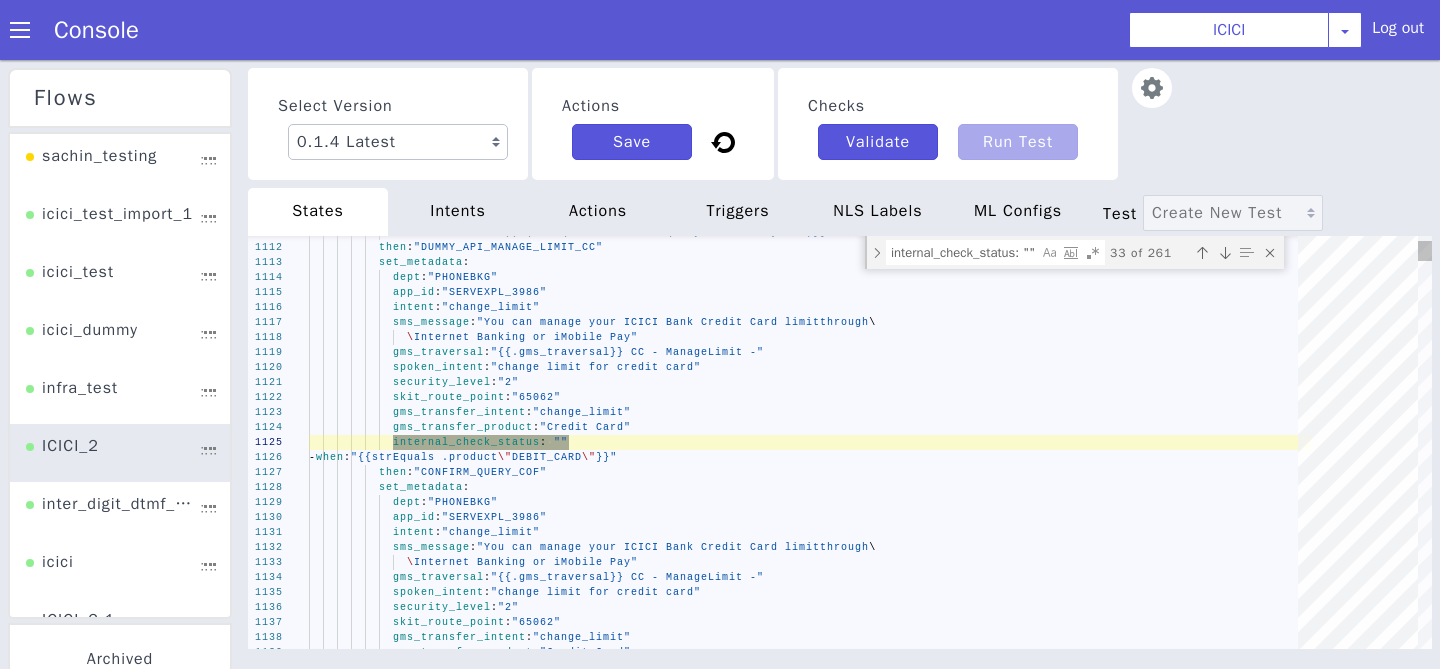click at bounding box center (1225, 253) 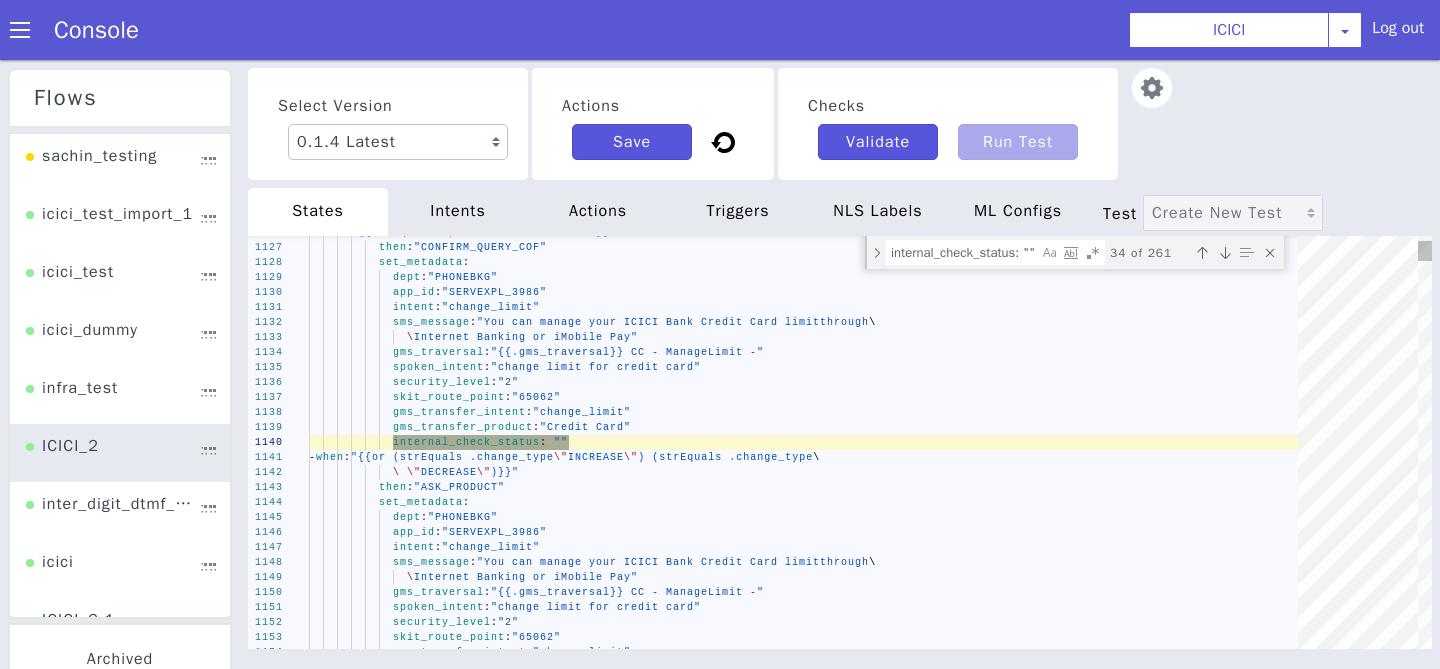 click at bounding box center (1225, 253) 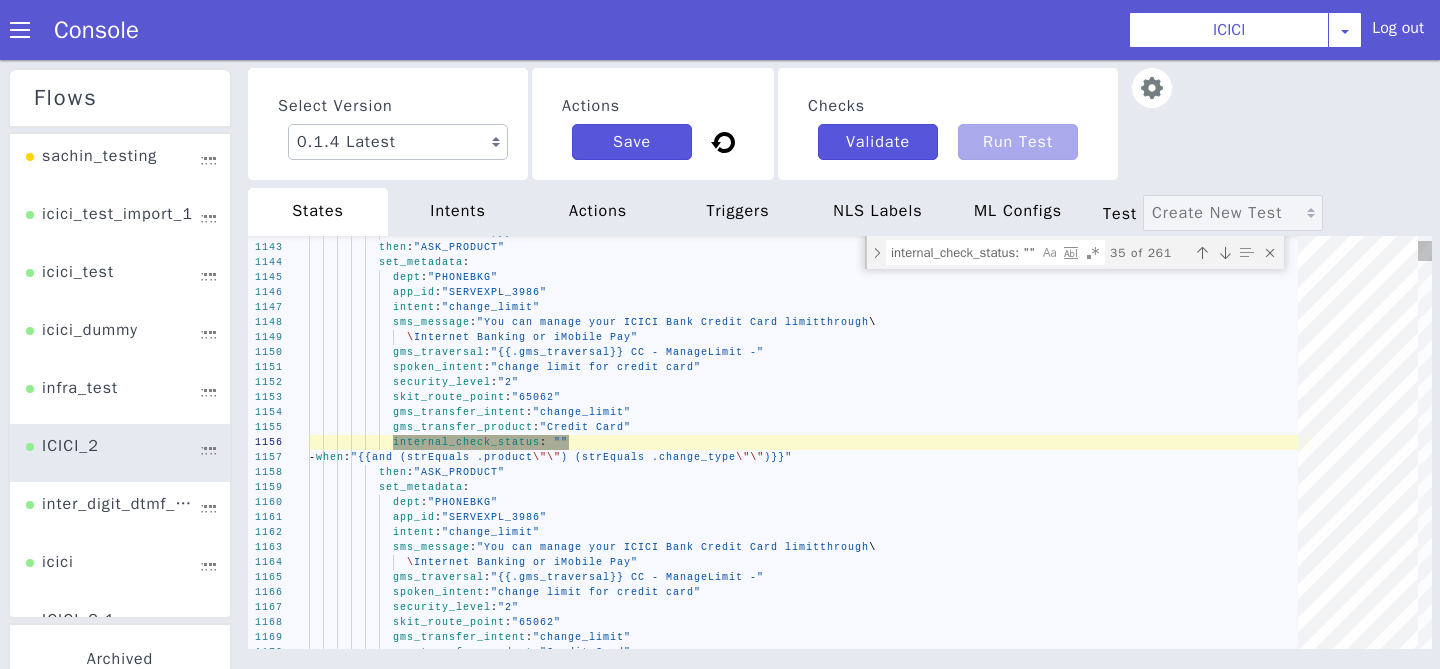 click at bounding box center (1225, 253) 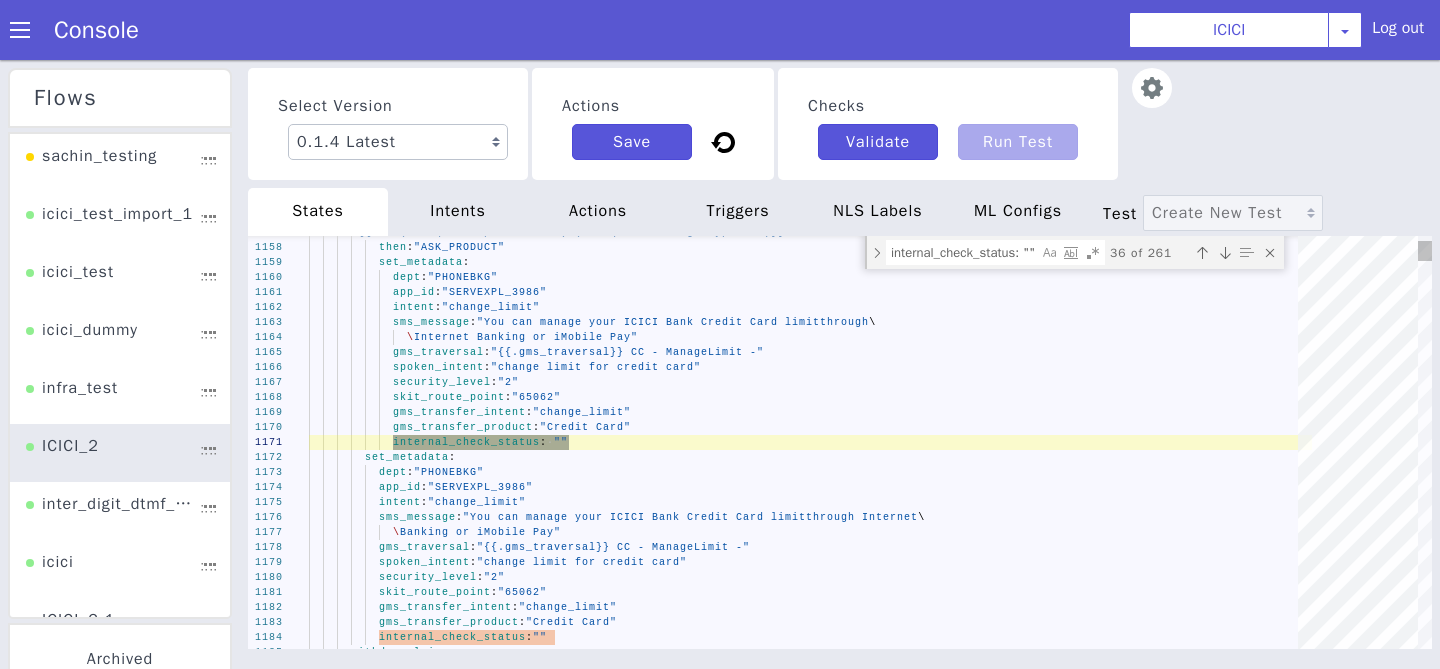 click at bounding box center (1225, 253) 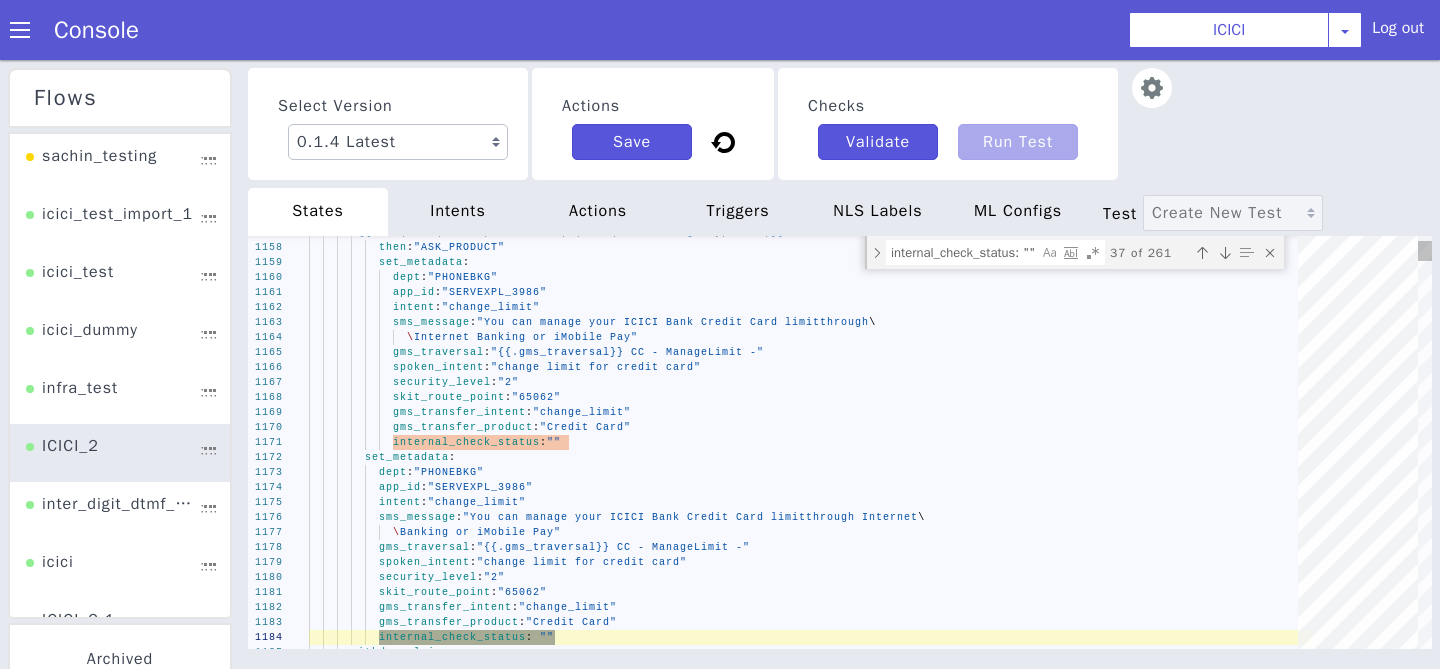 click at bounding box center (1225, 253) 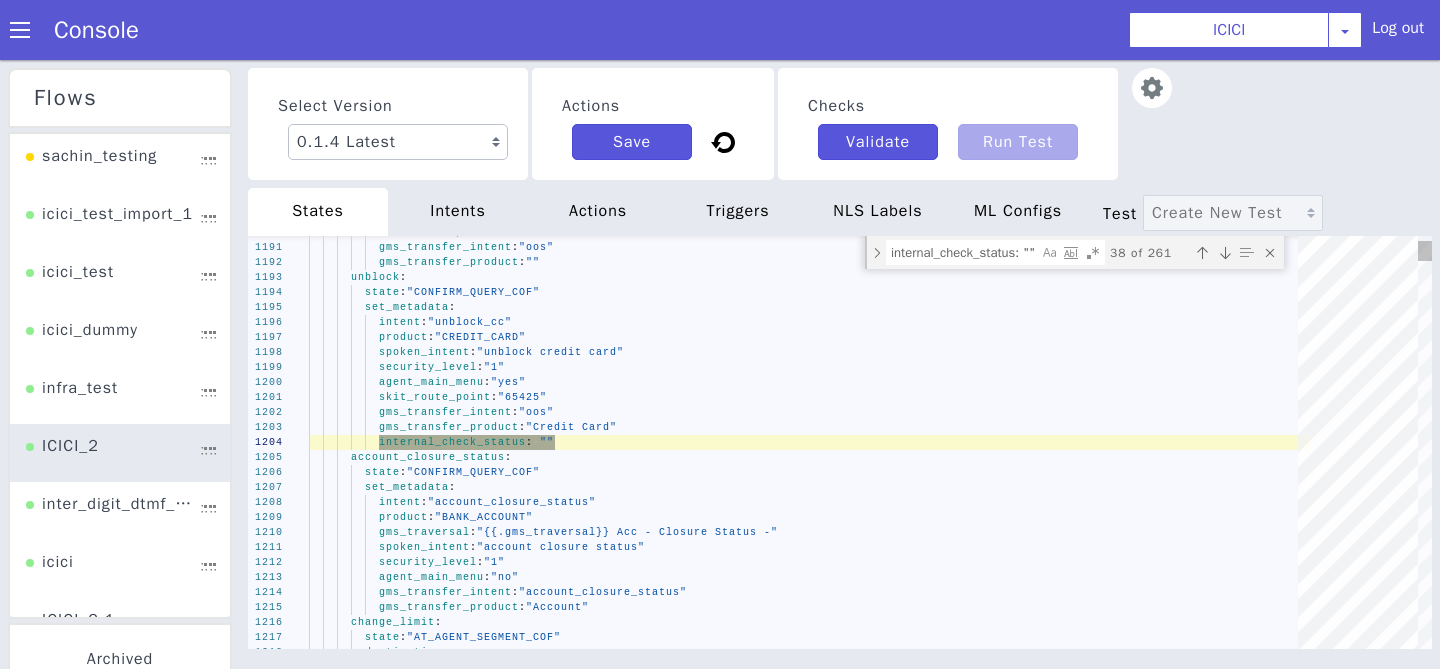 click at bounding box center (1225, 253) 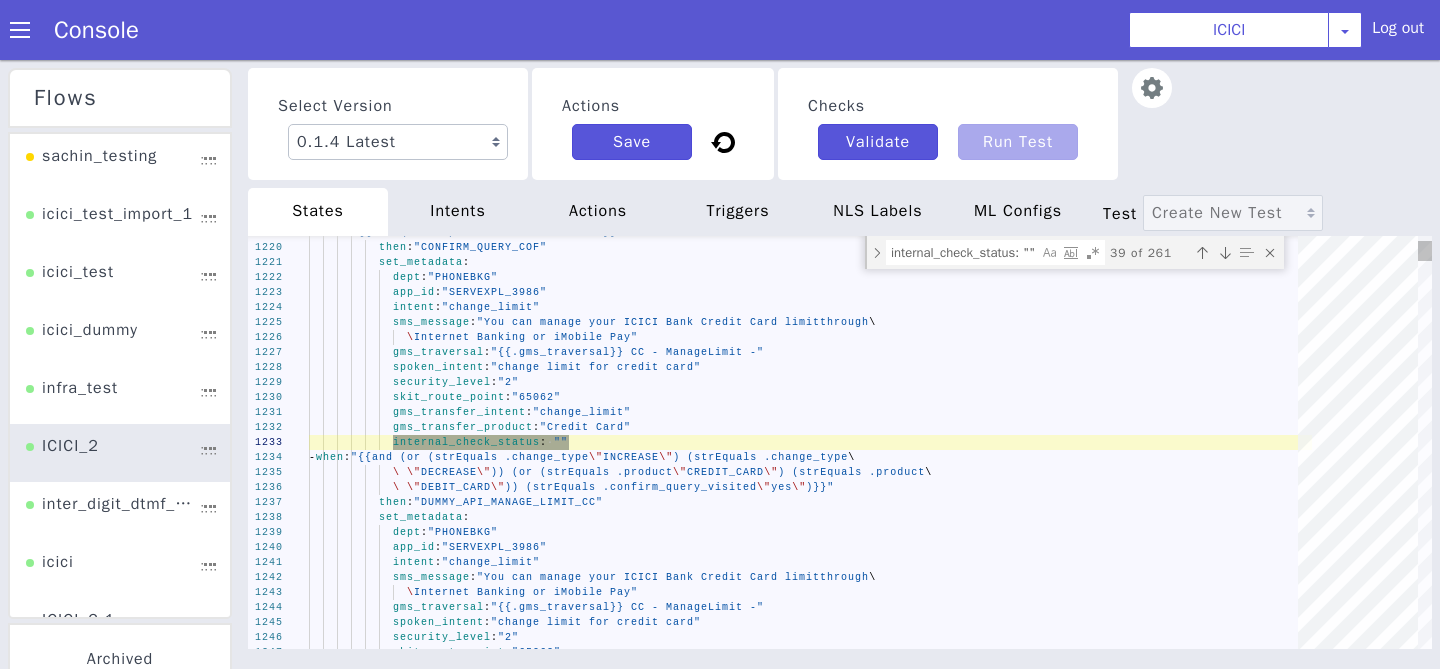 click at bounding box center (1225, 253) 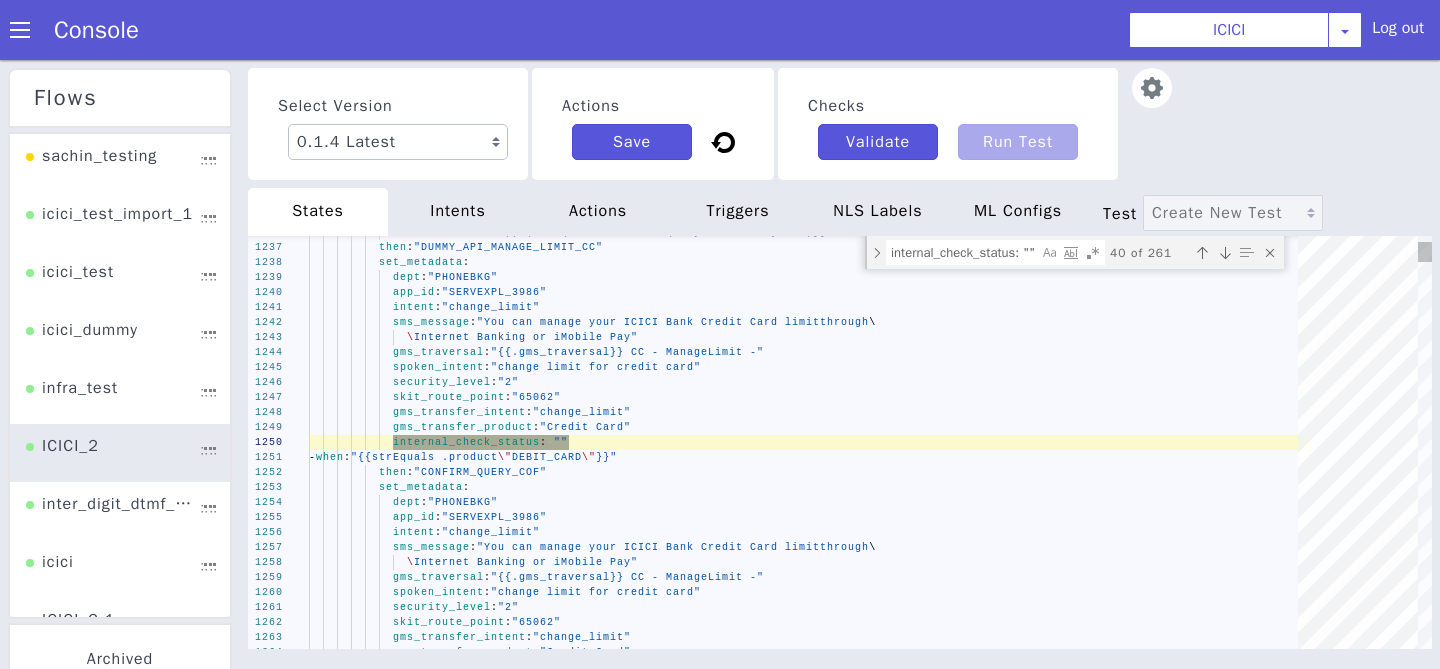 click at bounding box center [1225, 253] 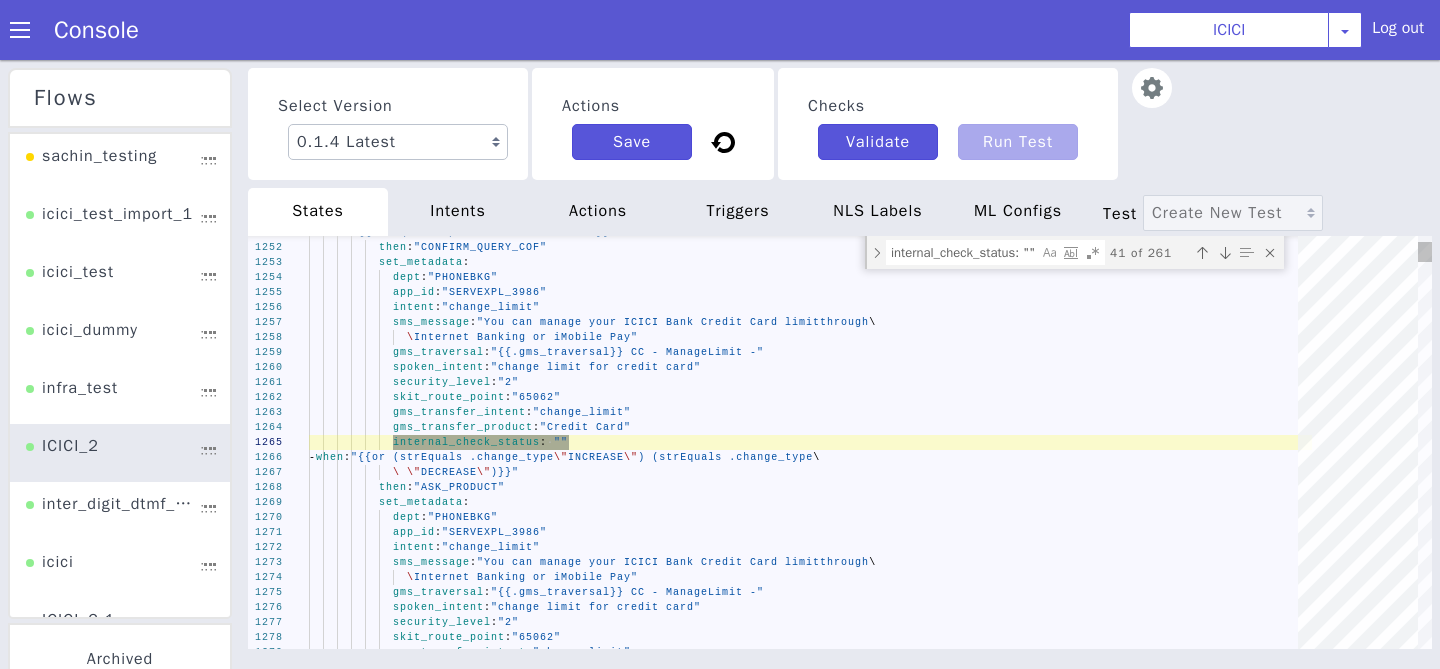click at bounding box center [1225, 253] 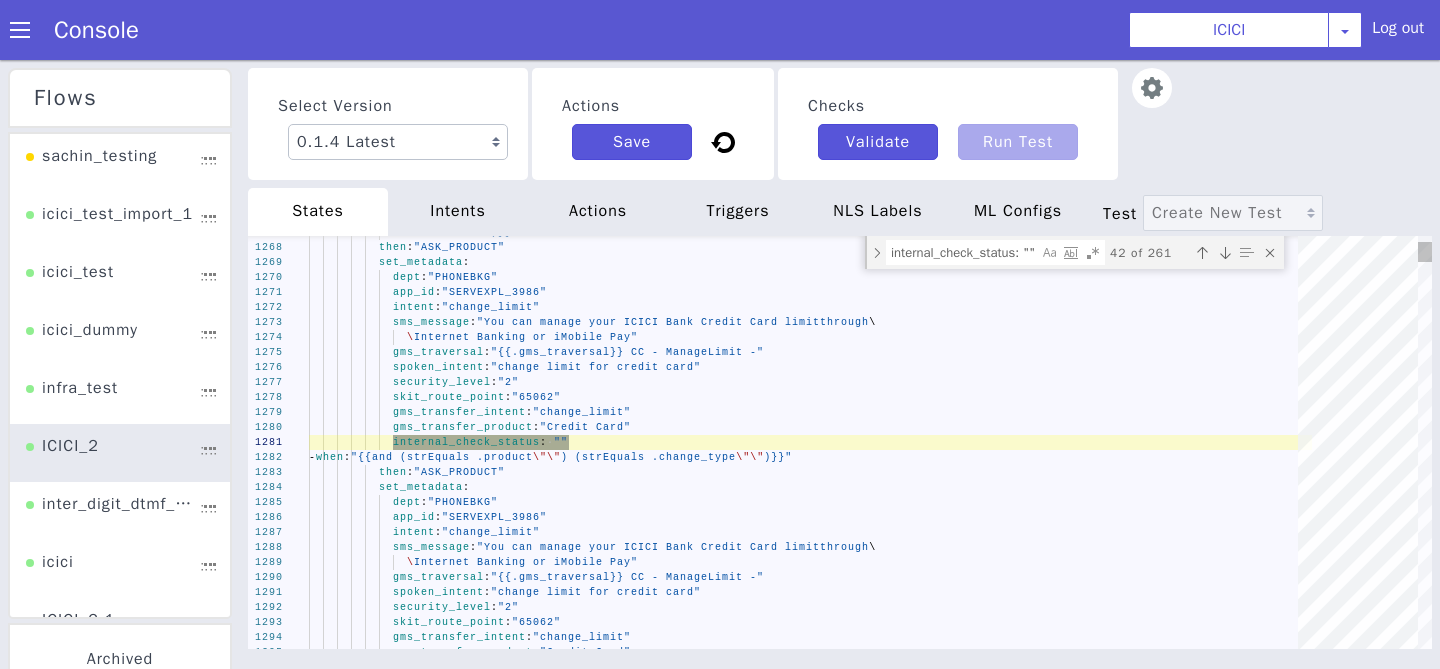 click at bounding box center [1225, 253] 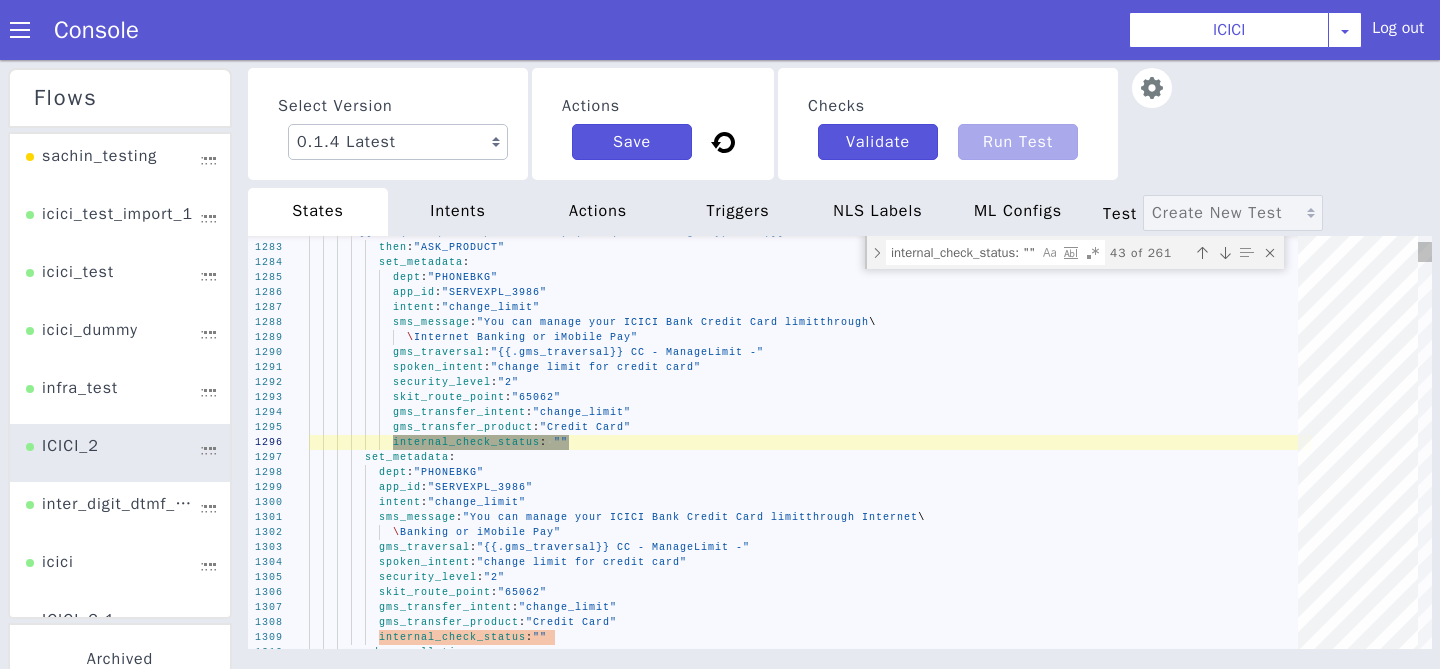 click at bounding box center [1225, 253] 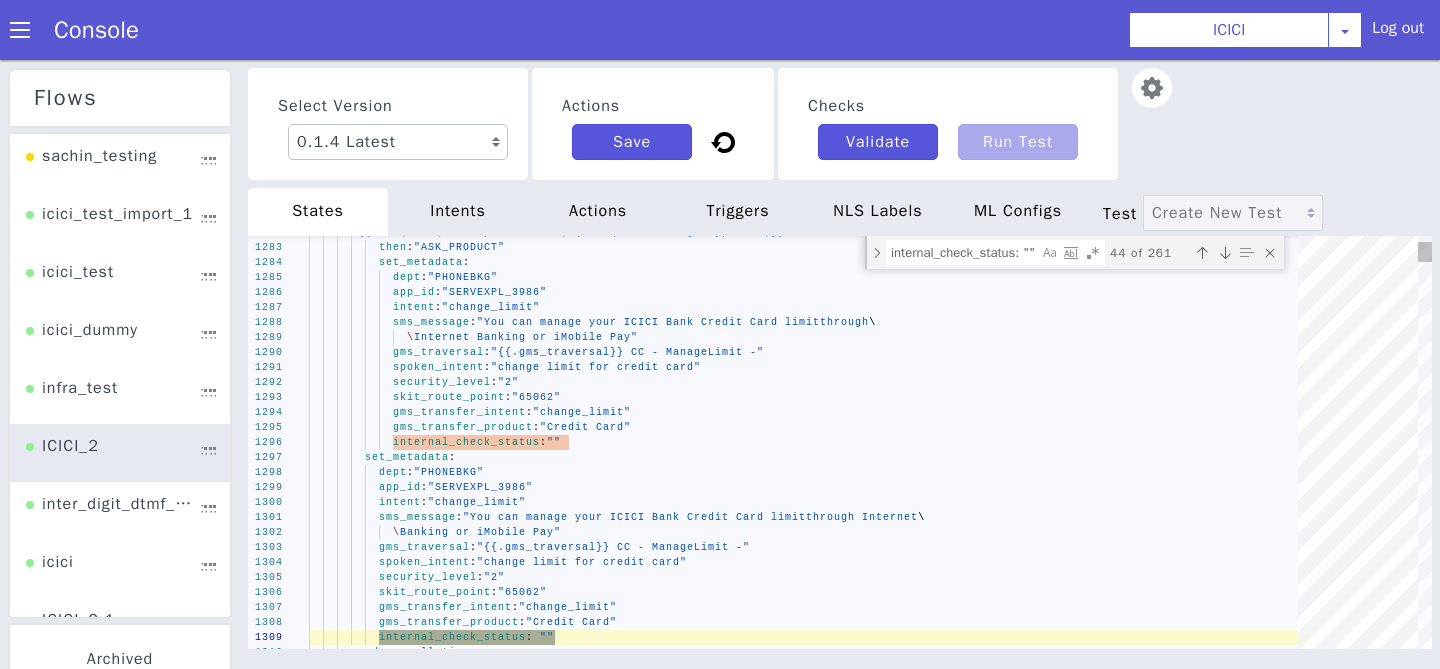 click at bounding box center (1225, 253) 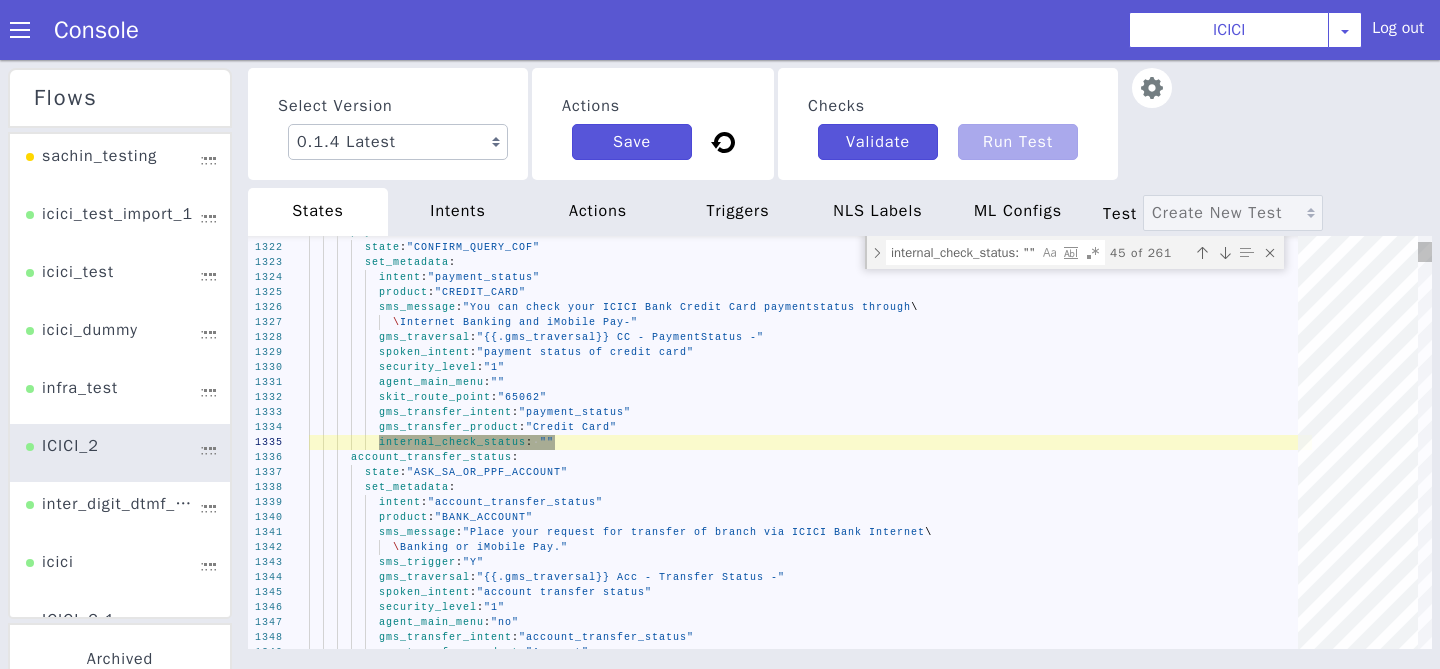 click at bounding box center [1225, 253] 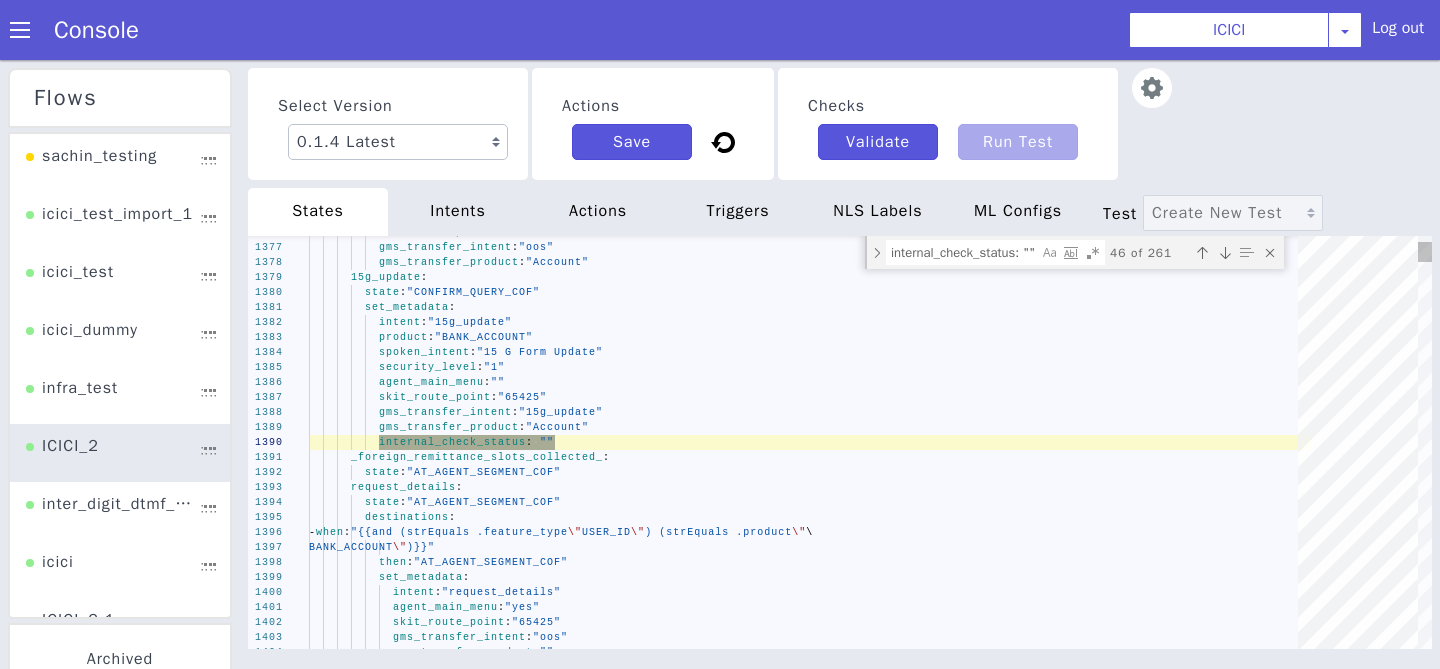 click at bounding box center [1225, 253] 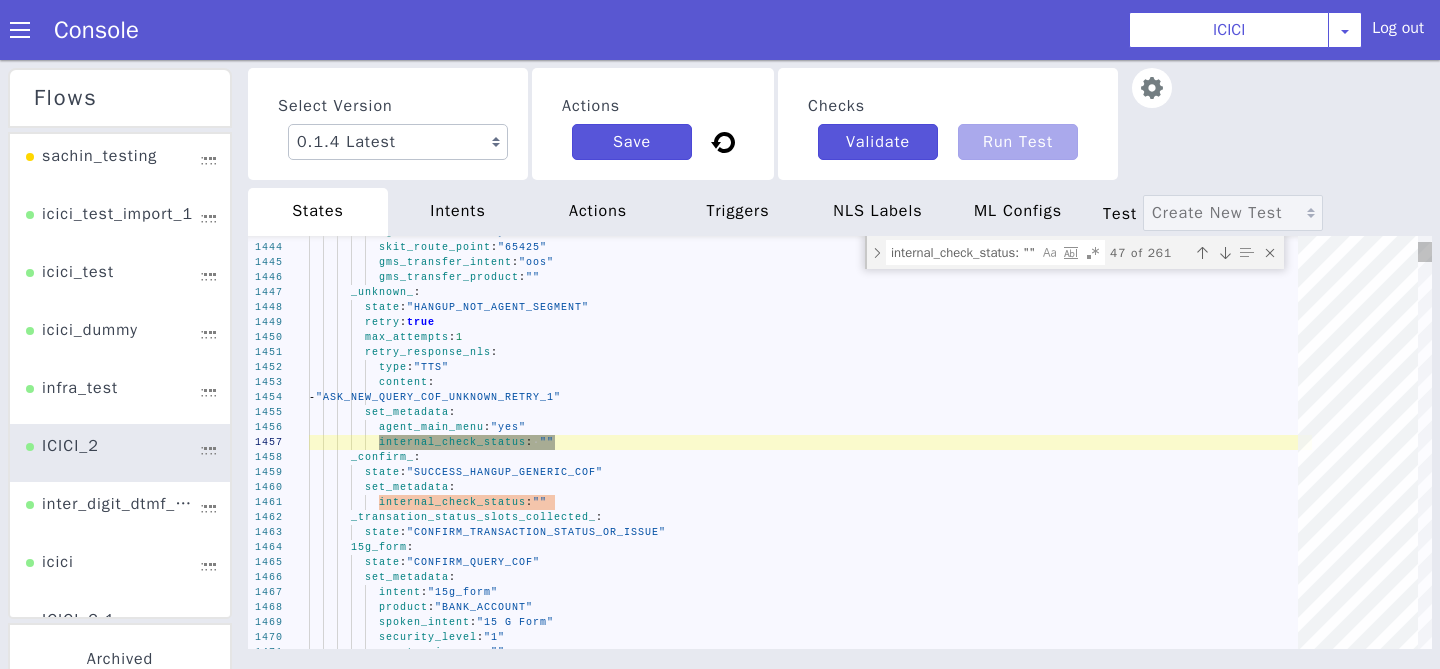click at bounding box center (1225, 253) 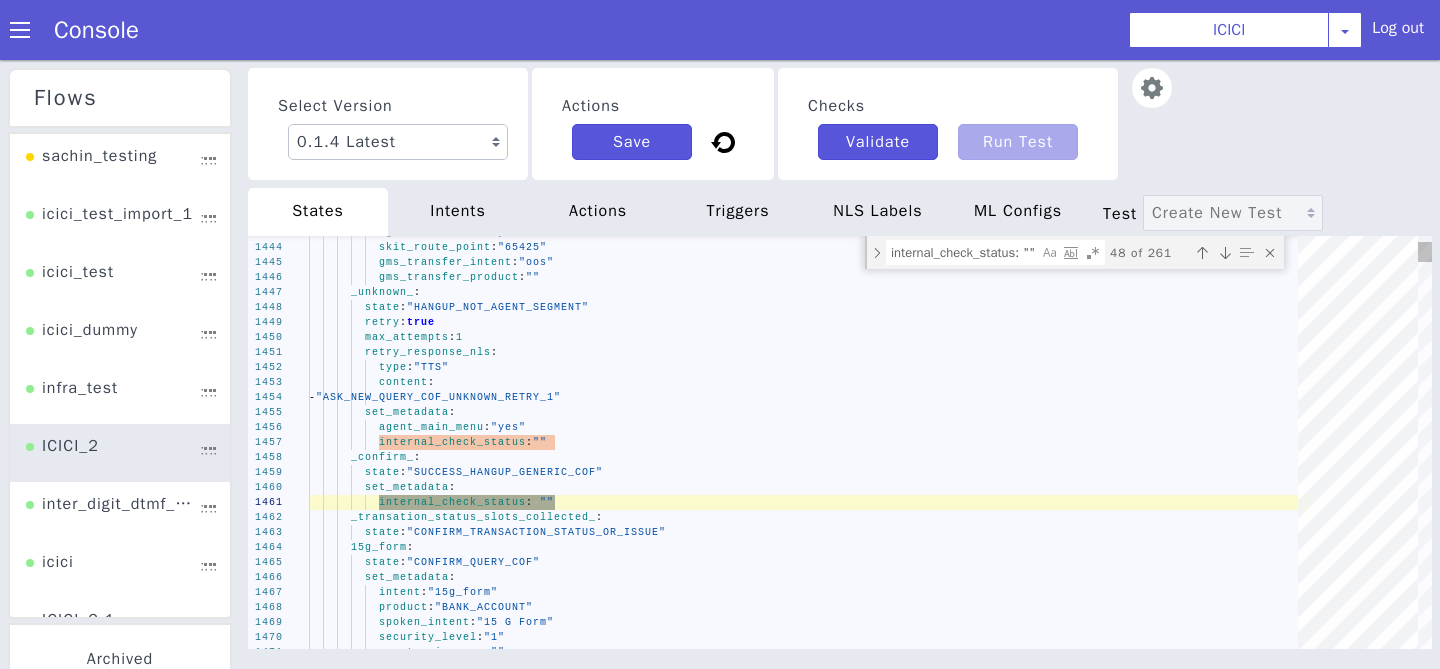 click at bounding box center [1225, 253] 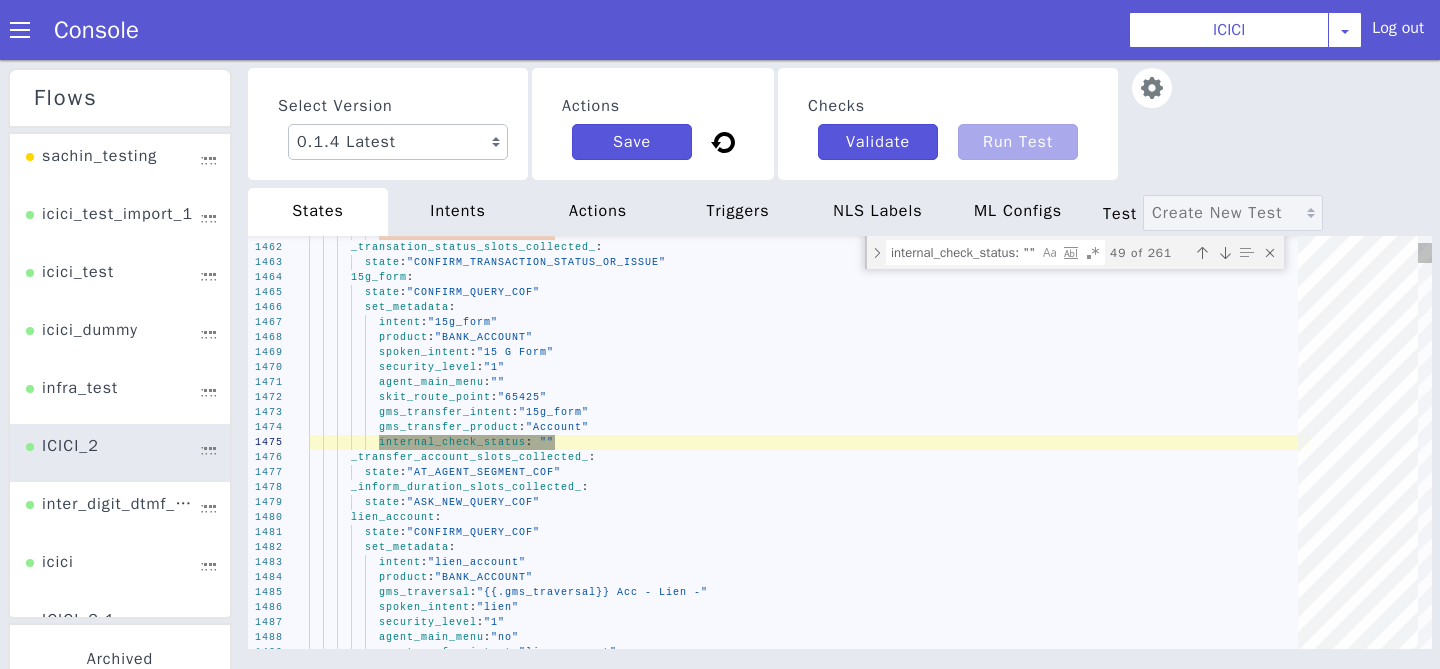 click at bounding box center (1225, 253) 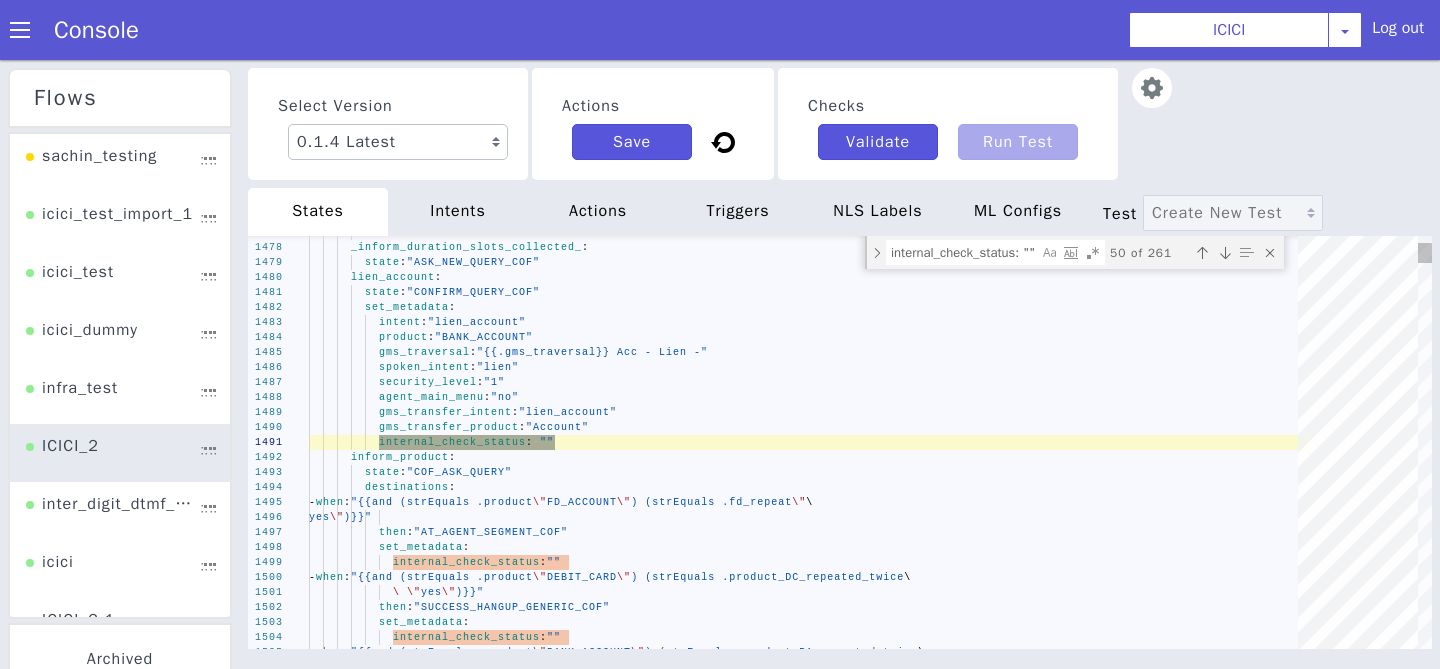 click at bounding box center (1225, 253) 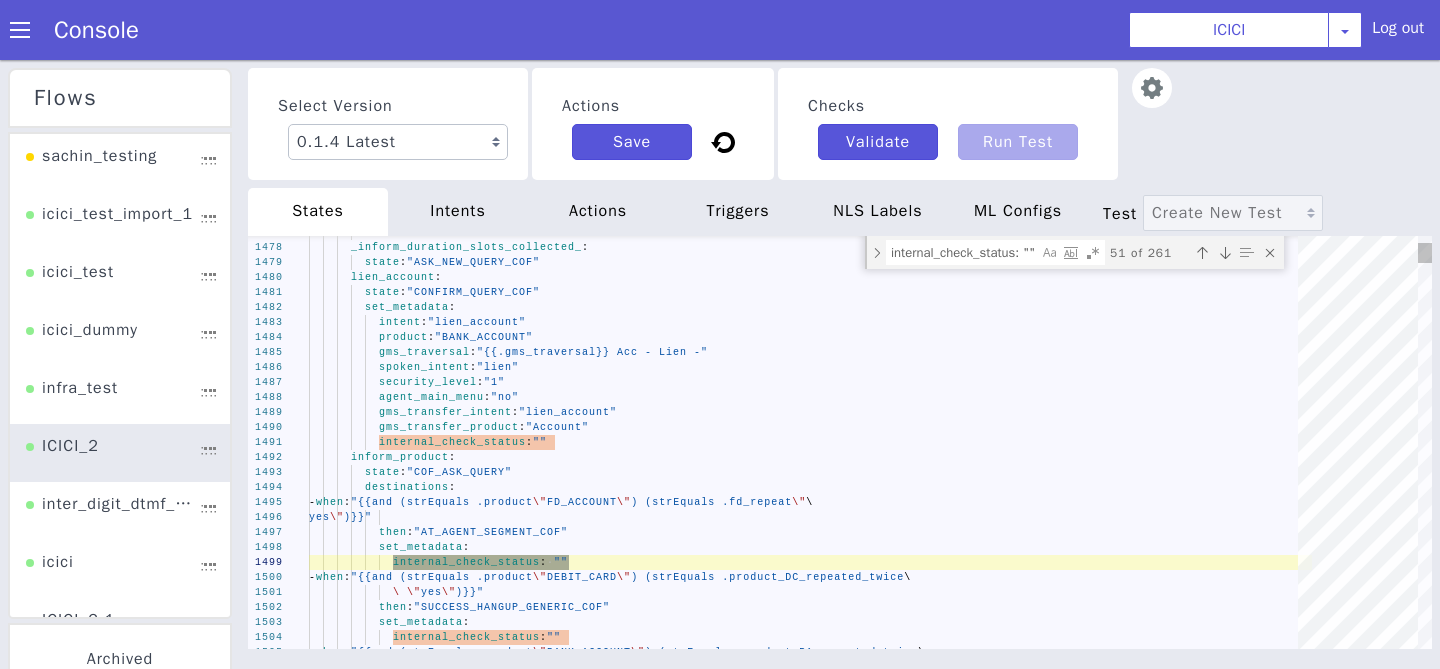 click at bounding box center [1225, 253] 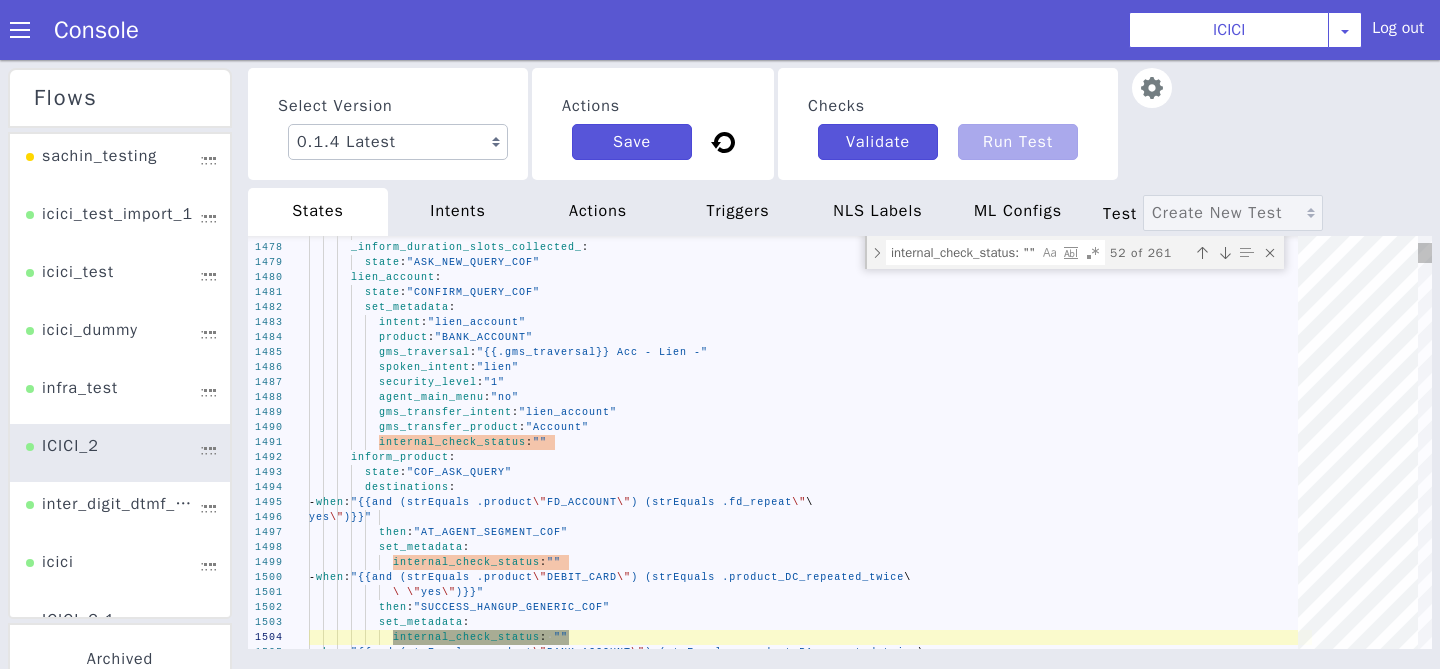 click at bounding box center (1225, 253) 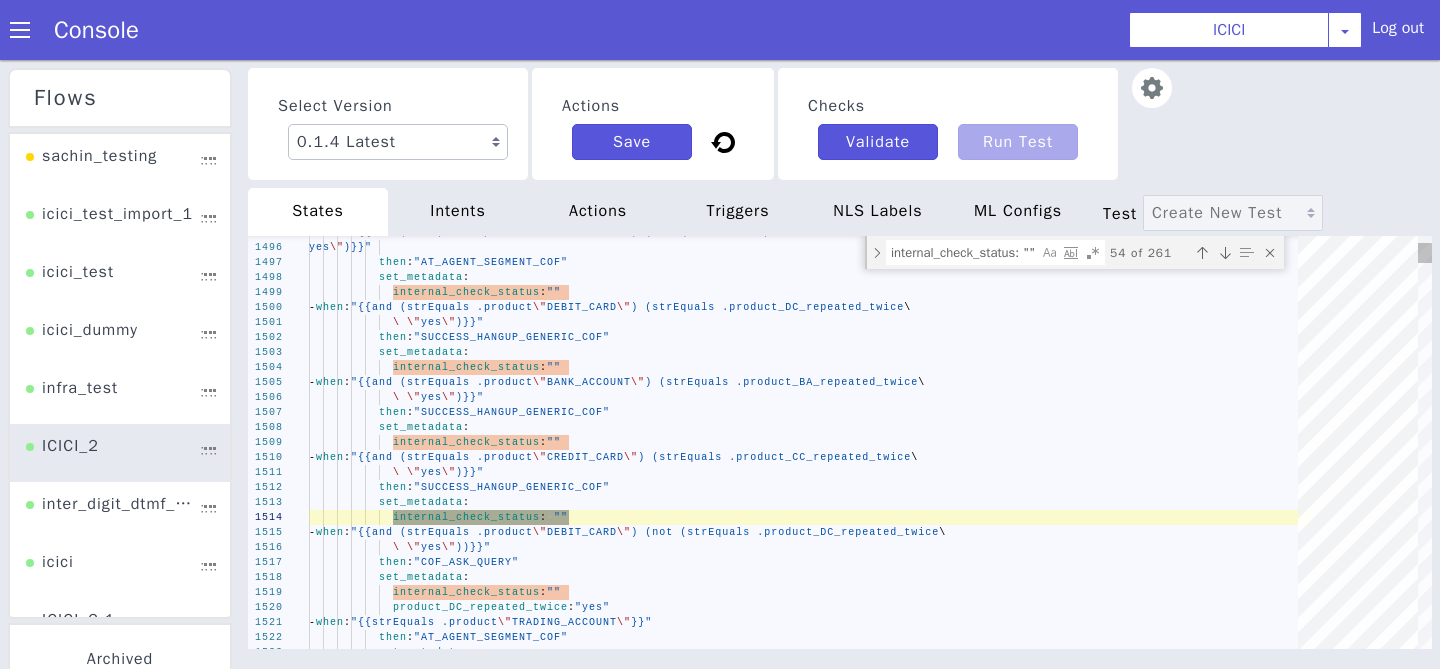 click at bounding box center (1225, 253) 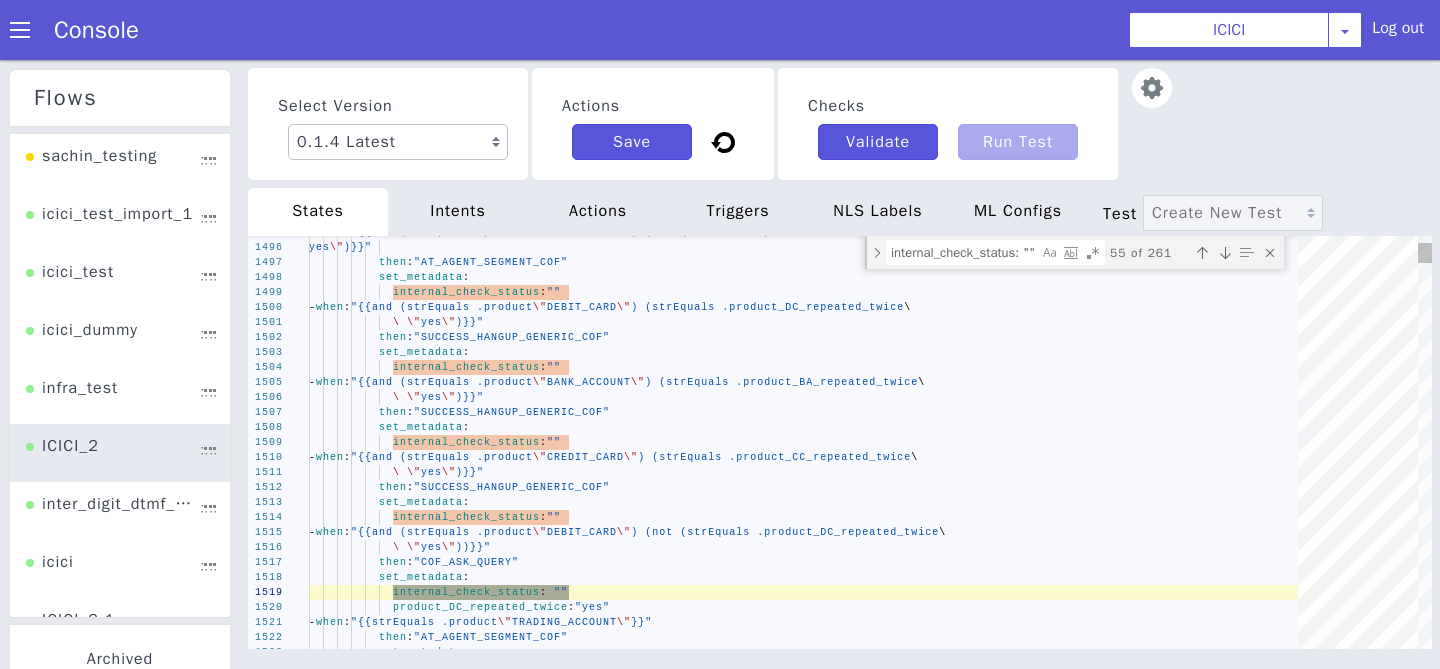 click at bounding box center (1225, 253) 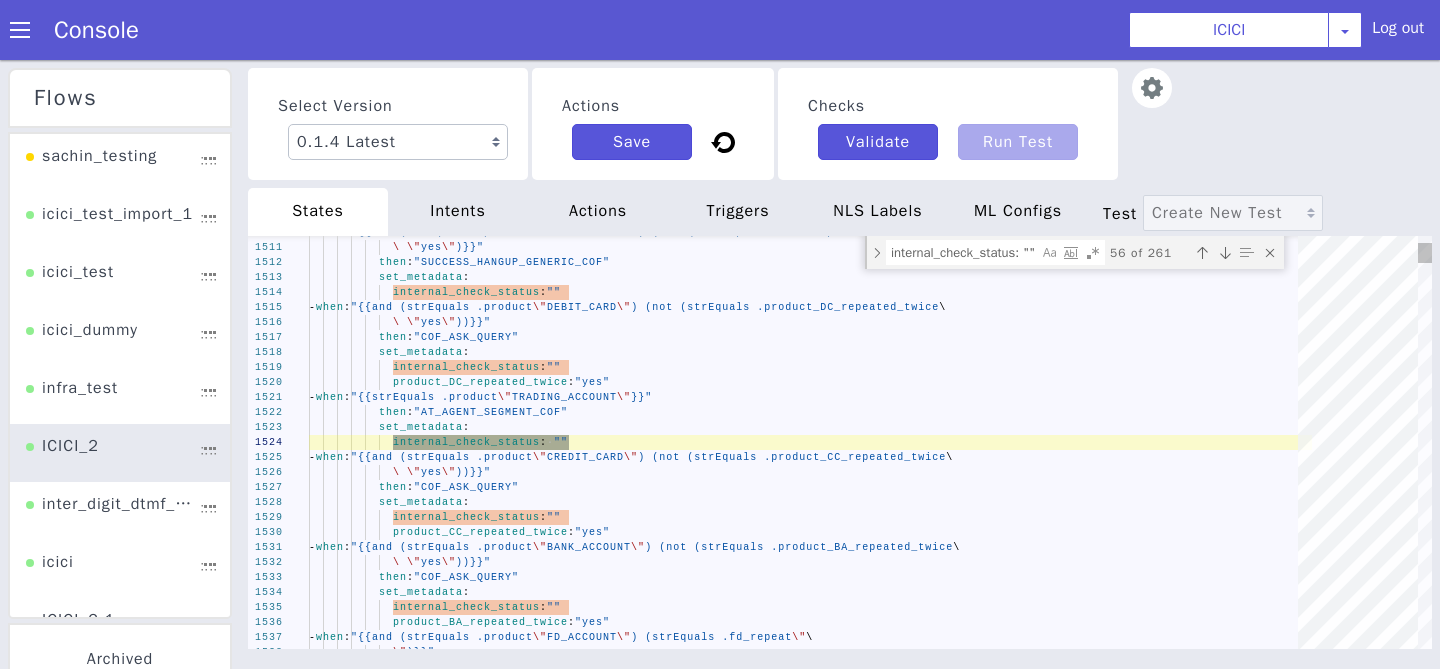 click at bounding box center (1225, 253) 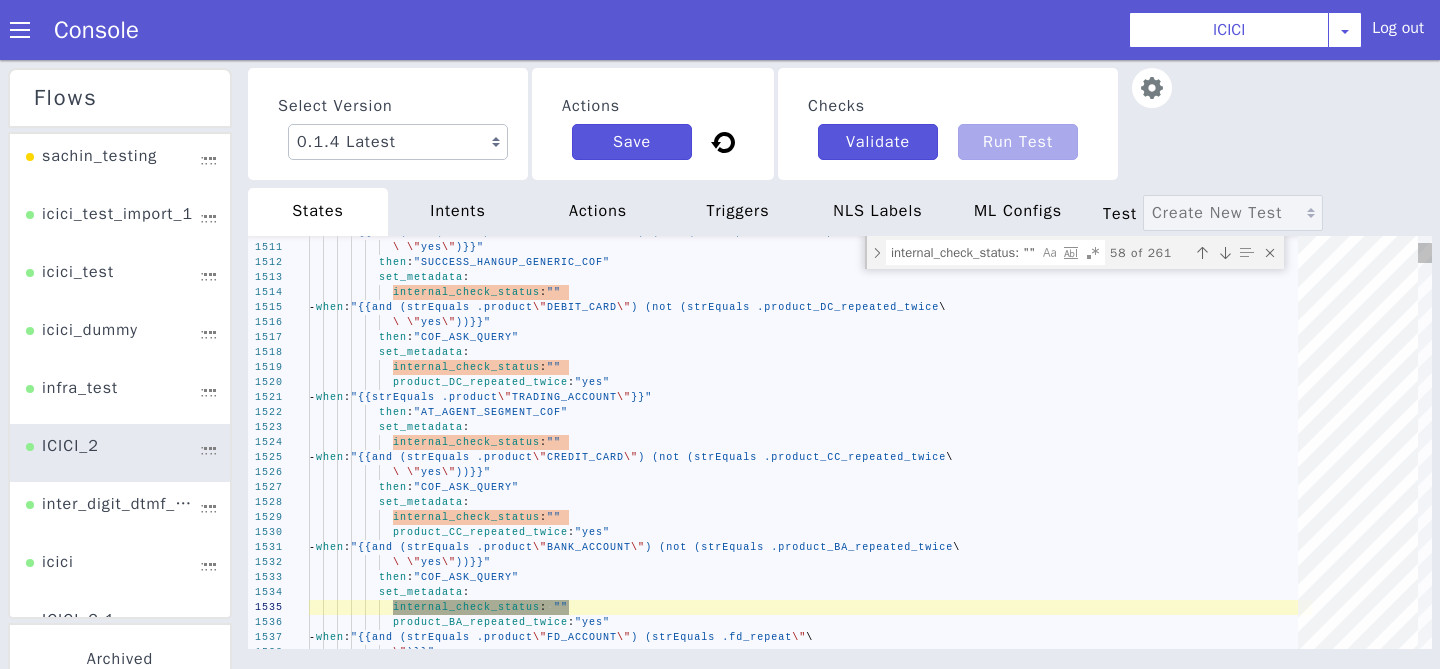 click at bounding box center [1225, 253] 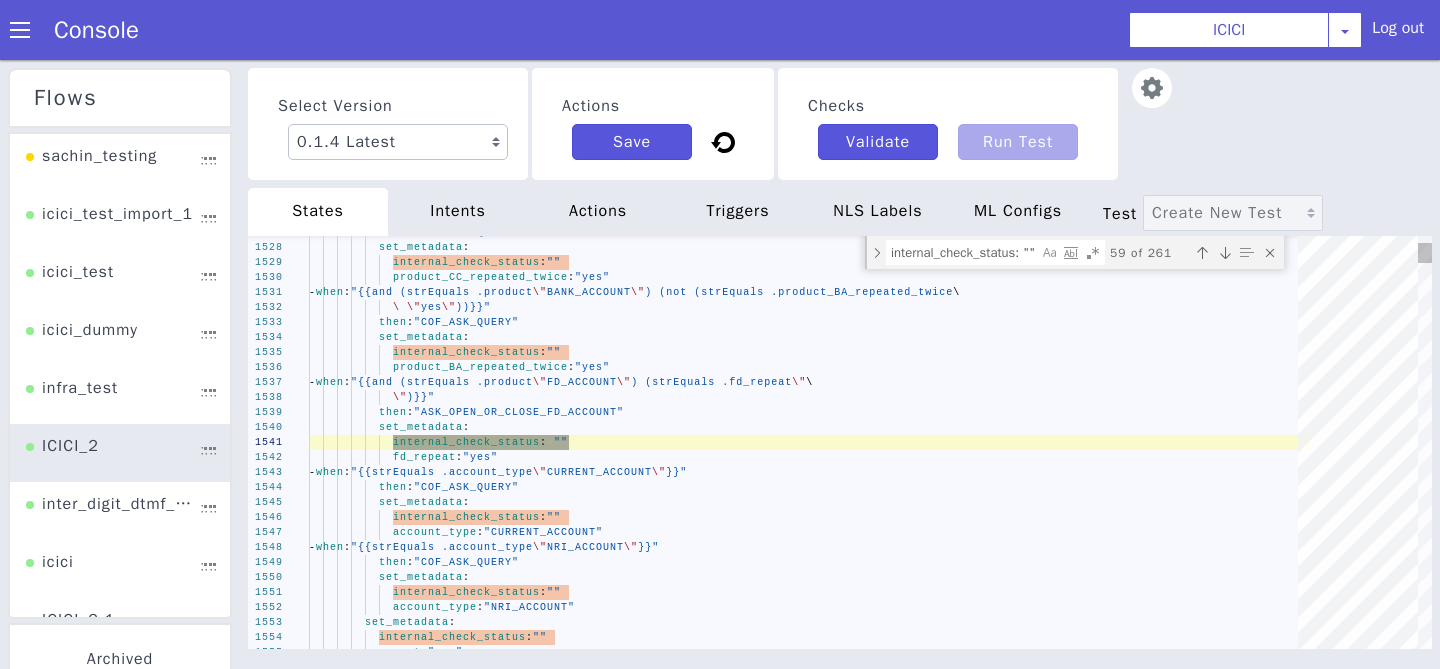 click at bounding box center [1225, 253] 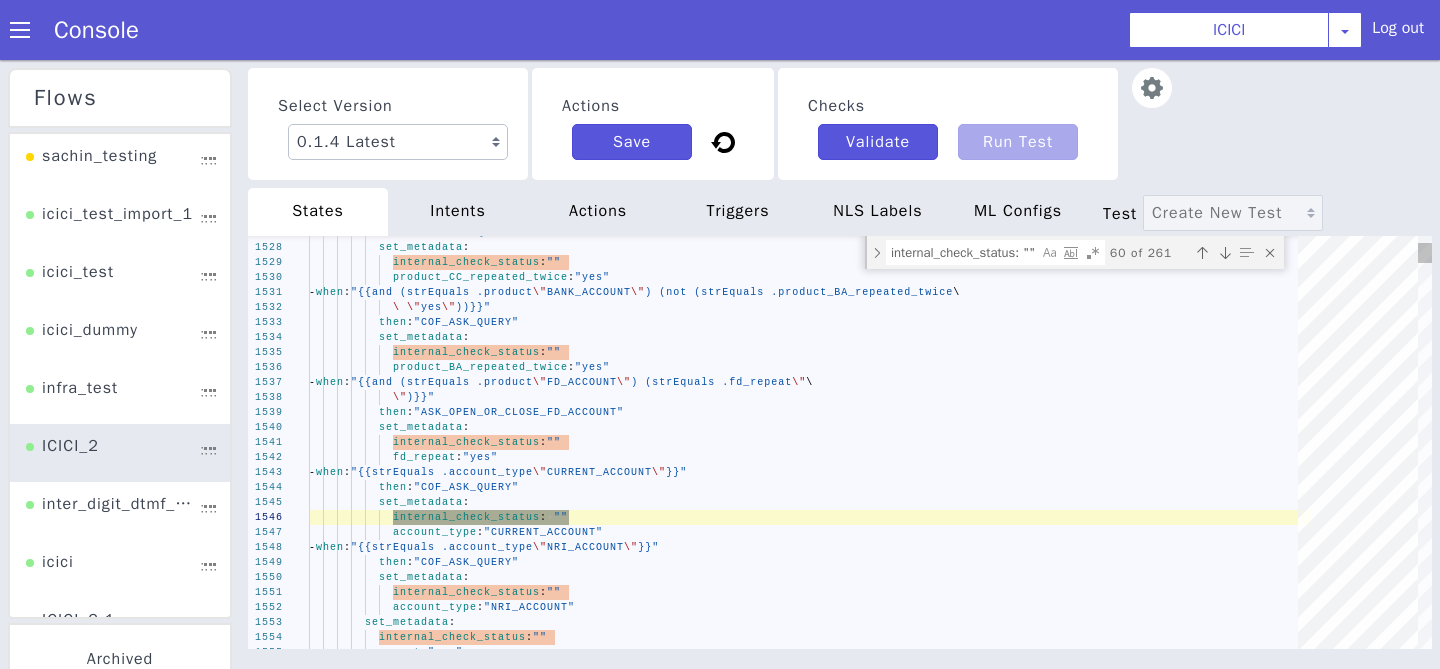 click at bounding box center [1225, 253] 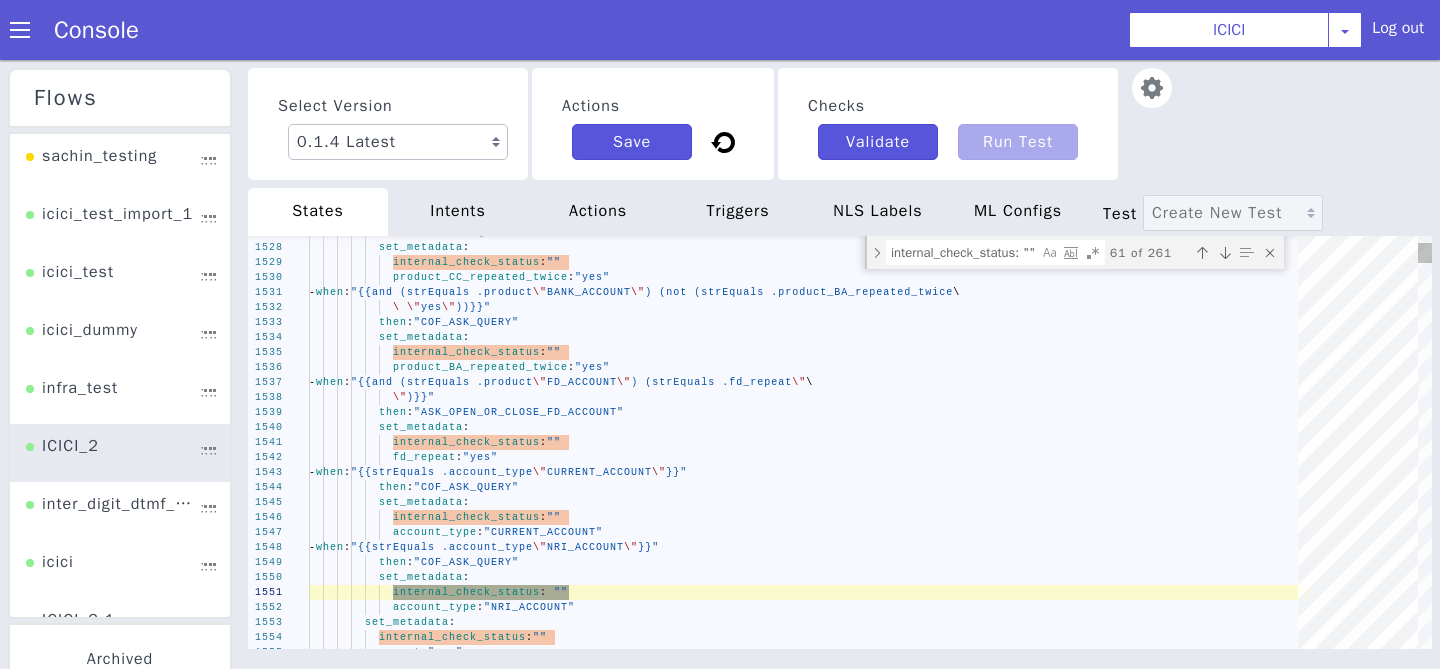 click at bounding box center [1225, 253] 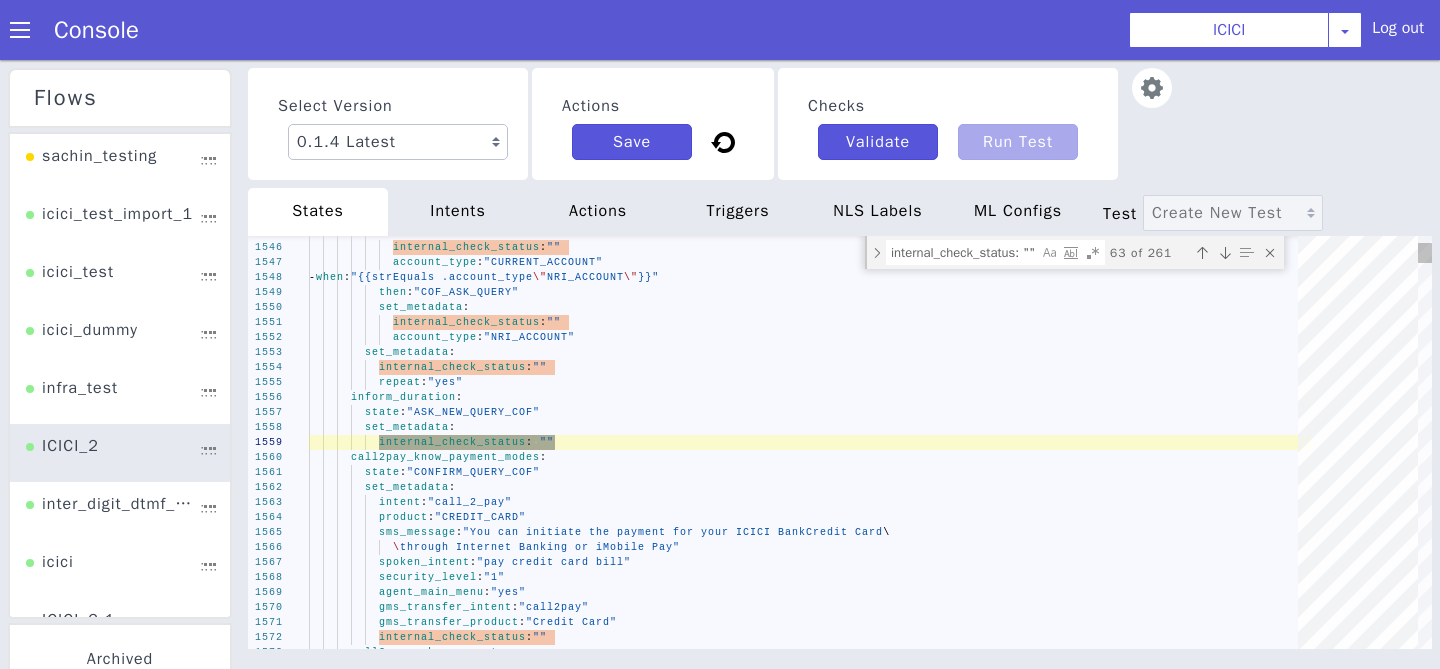 click at bounding box center (1225, 253) 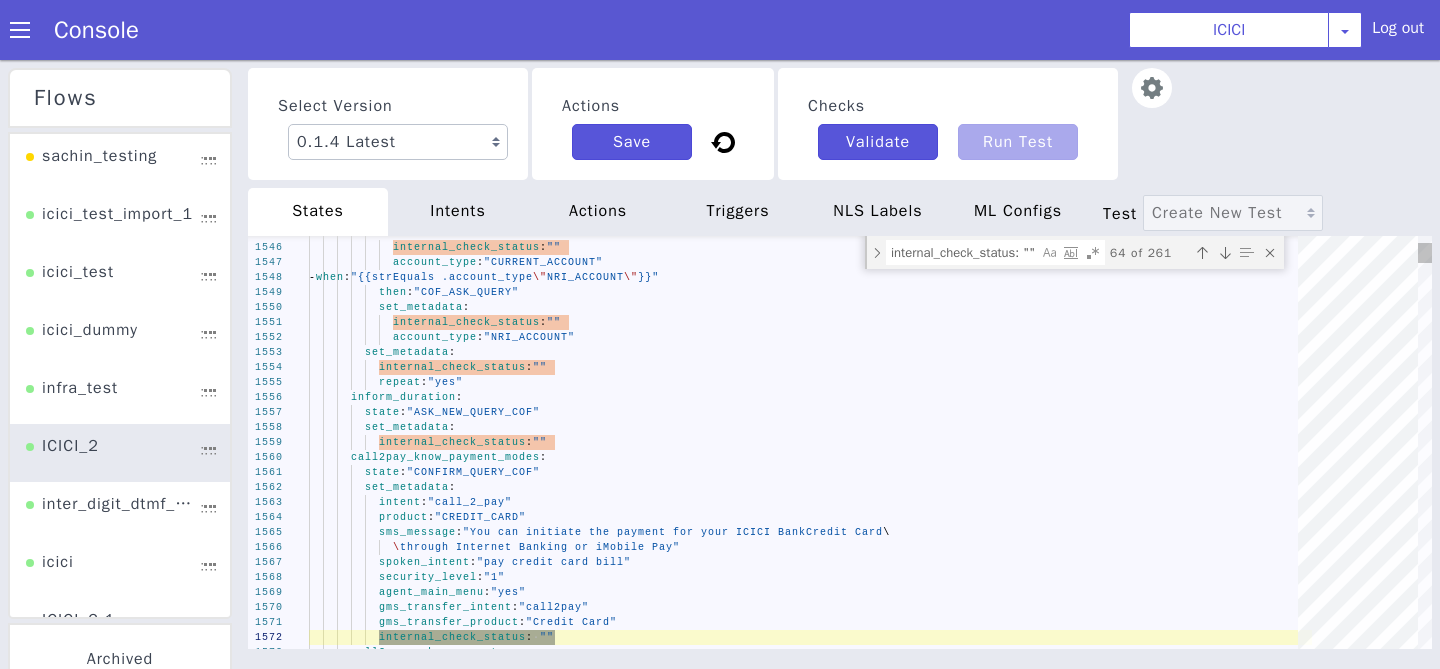 click at bounding box center (1225, 253) 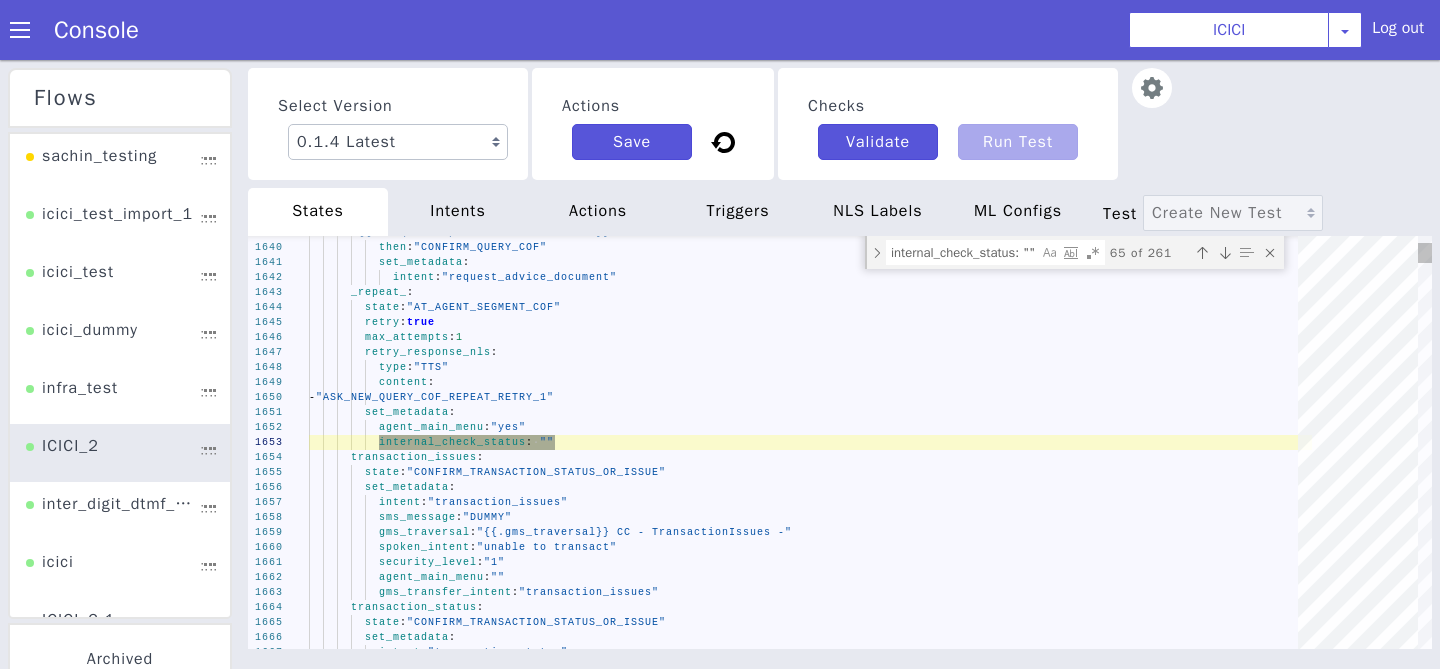 click at bounding box center (1225, 253) 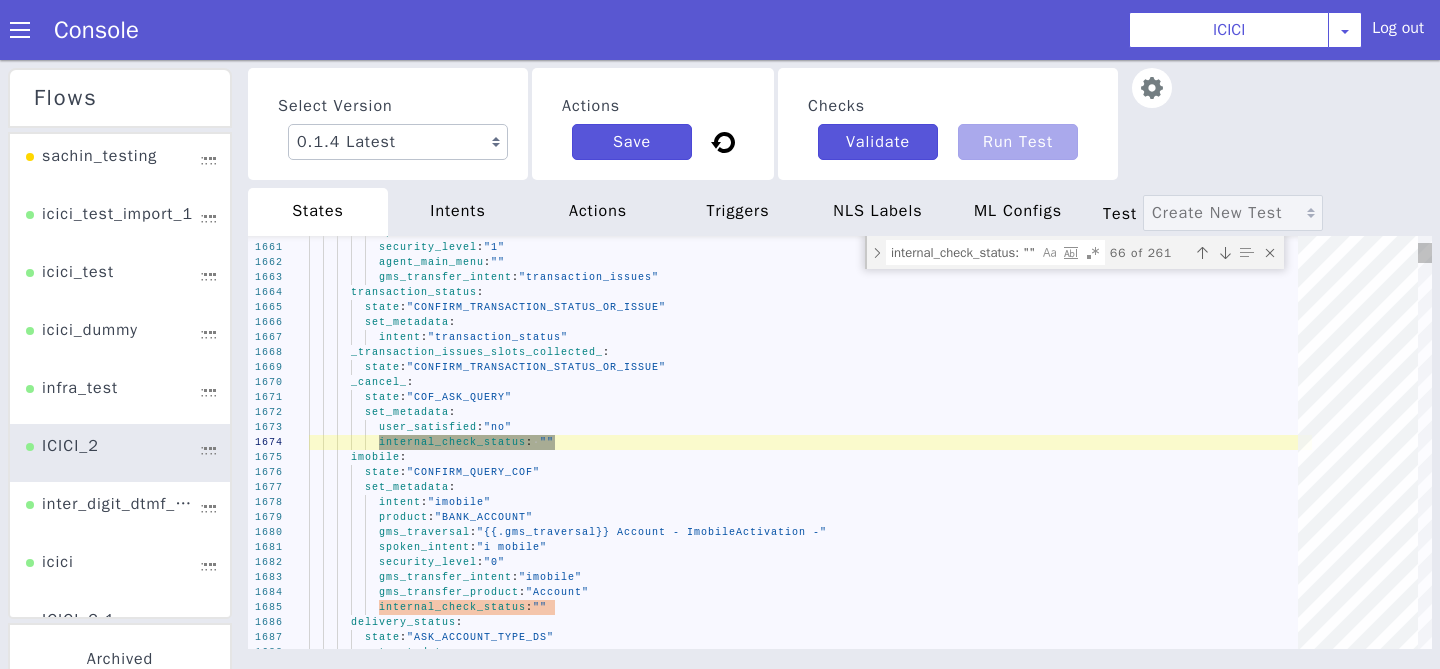 click at bounding box center (1225, 253) 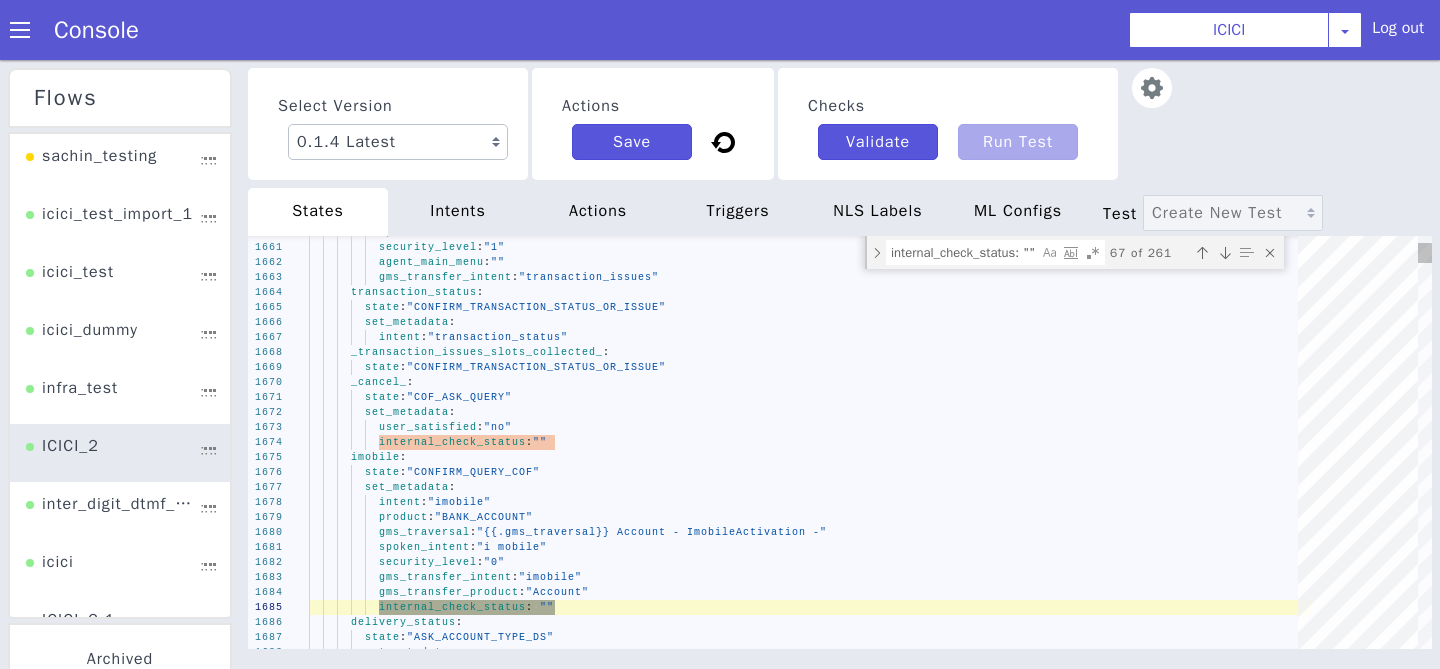 click at bounding box center [1225, 253] 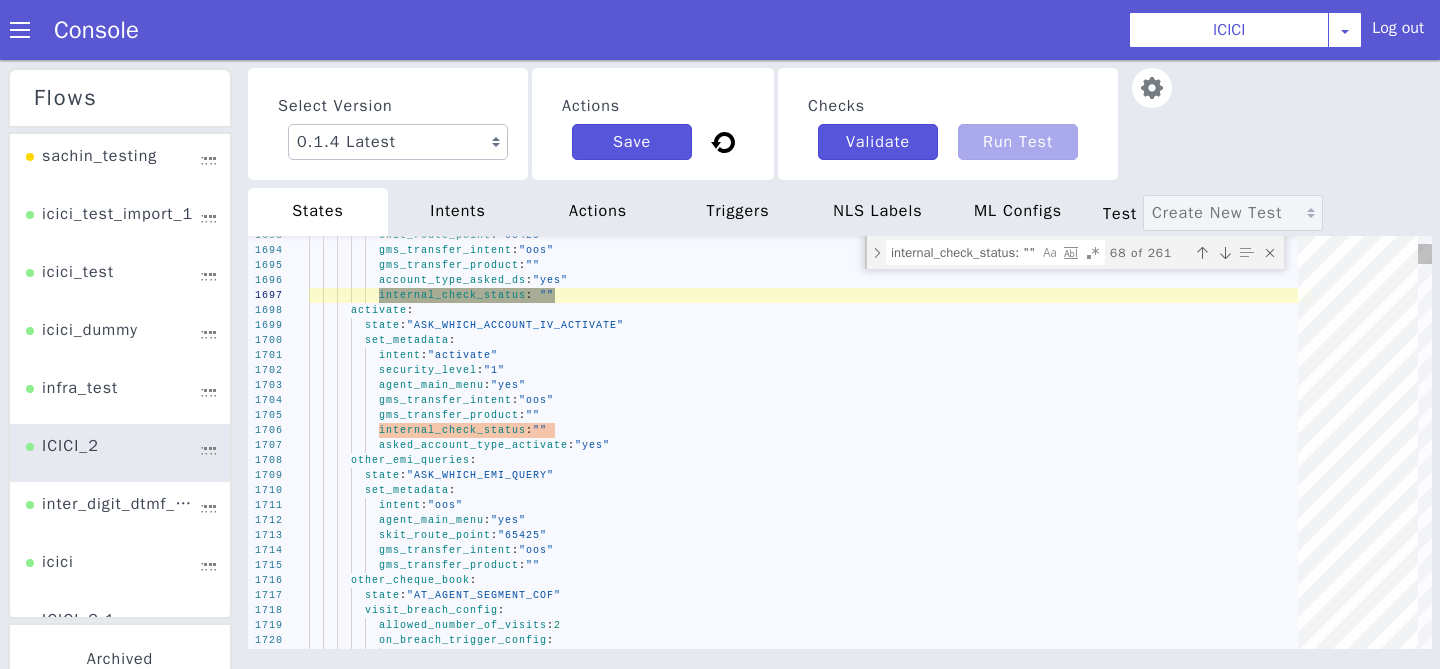 click at bounding box center (1225, 253) 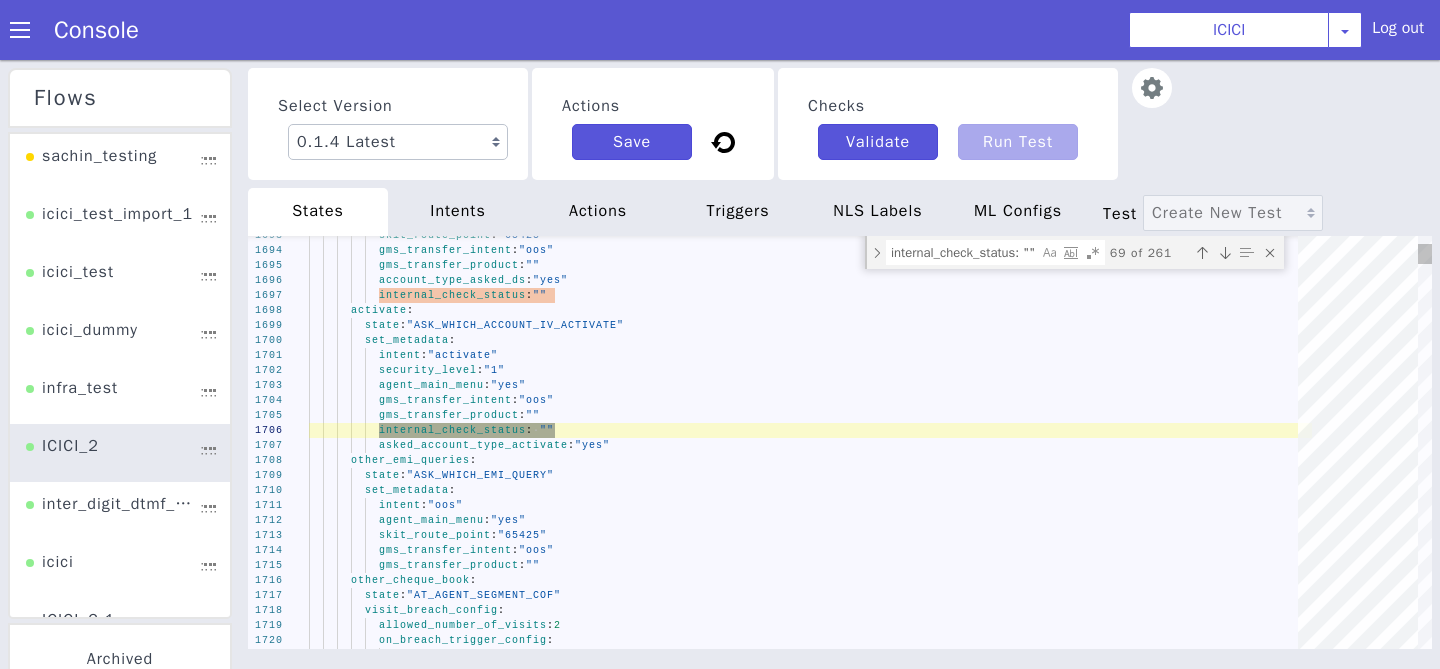 click at bounding box center [1225, 253] 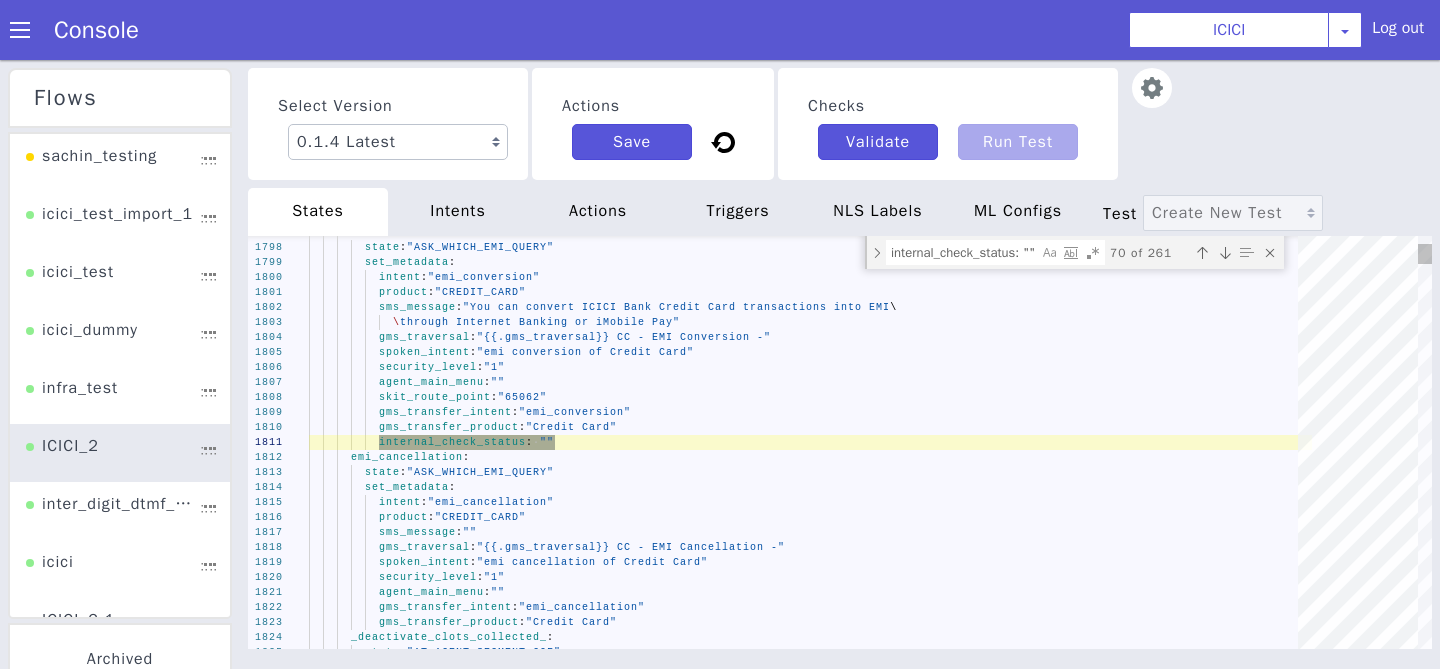 click at bounding box center (1225, 253) 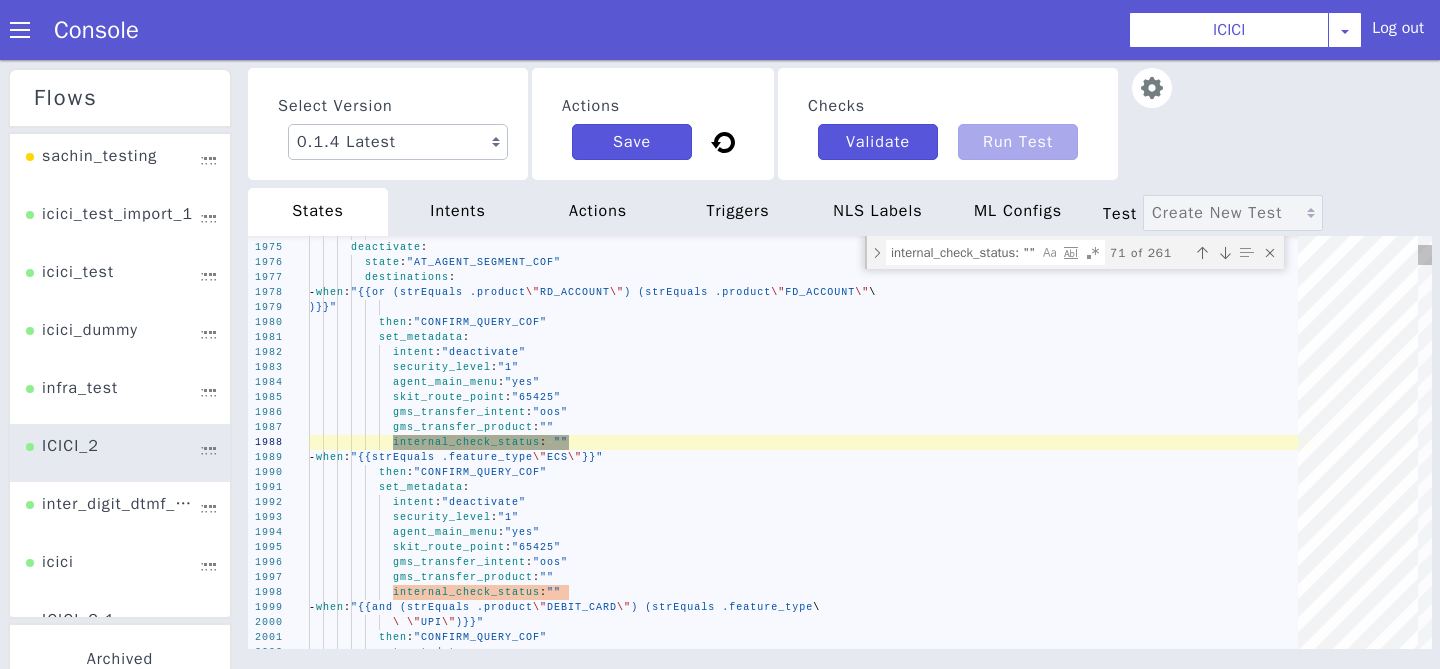 click at bounding box center (1225, 253) 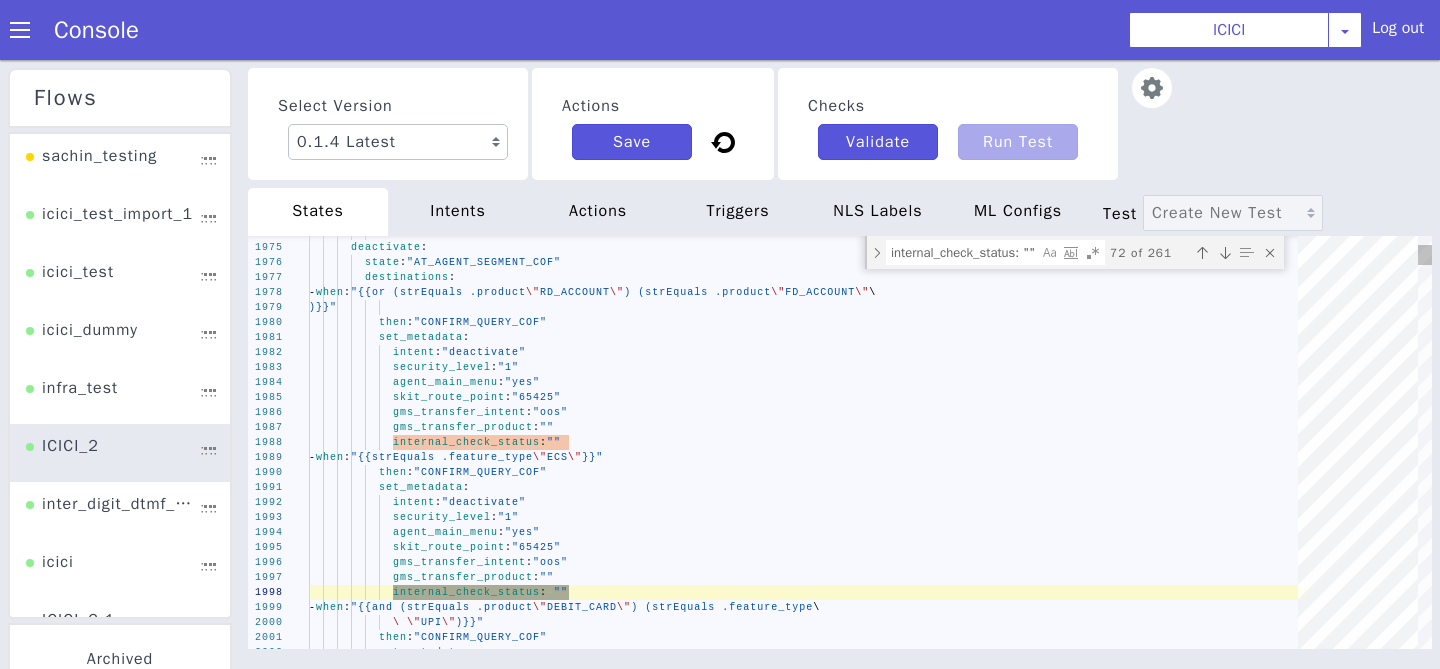 click at bounding box center (1225, 253) 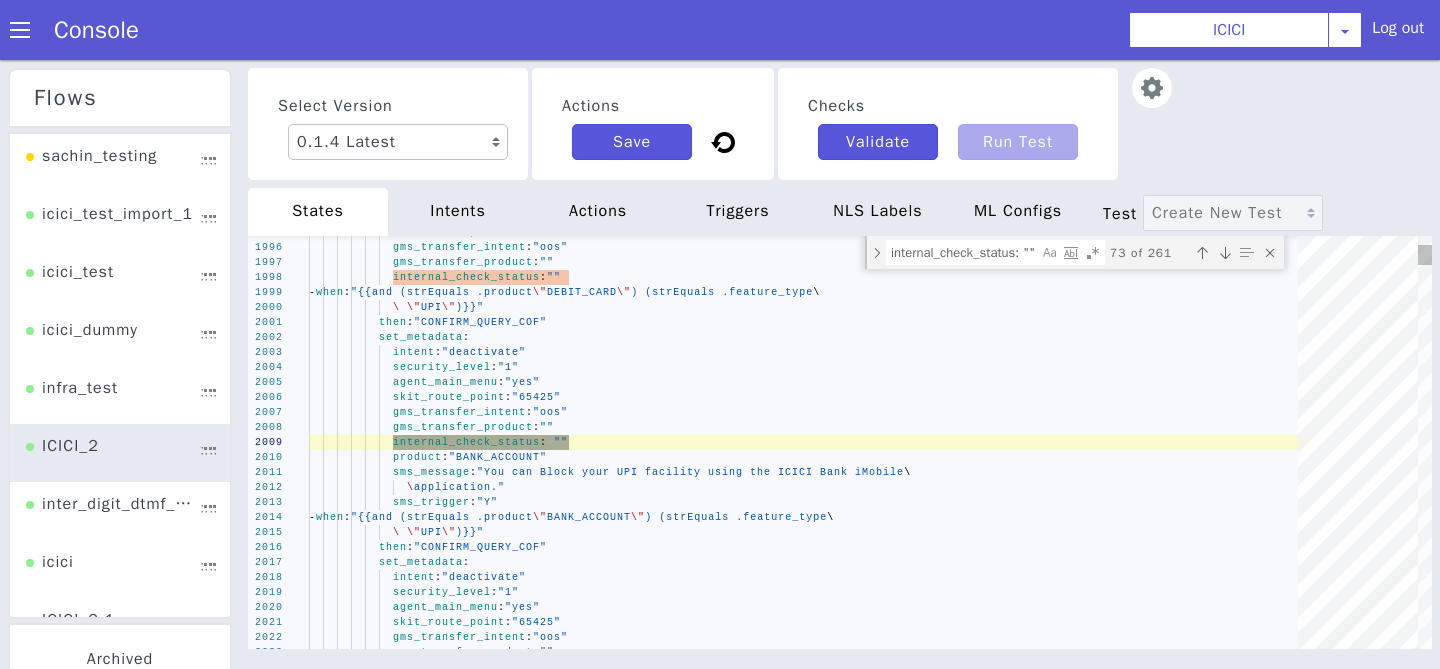 click at bounding box center [1225, 253] 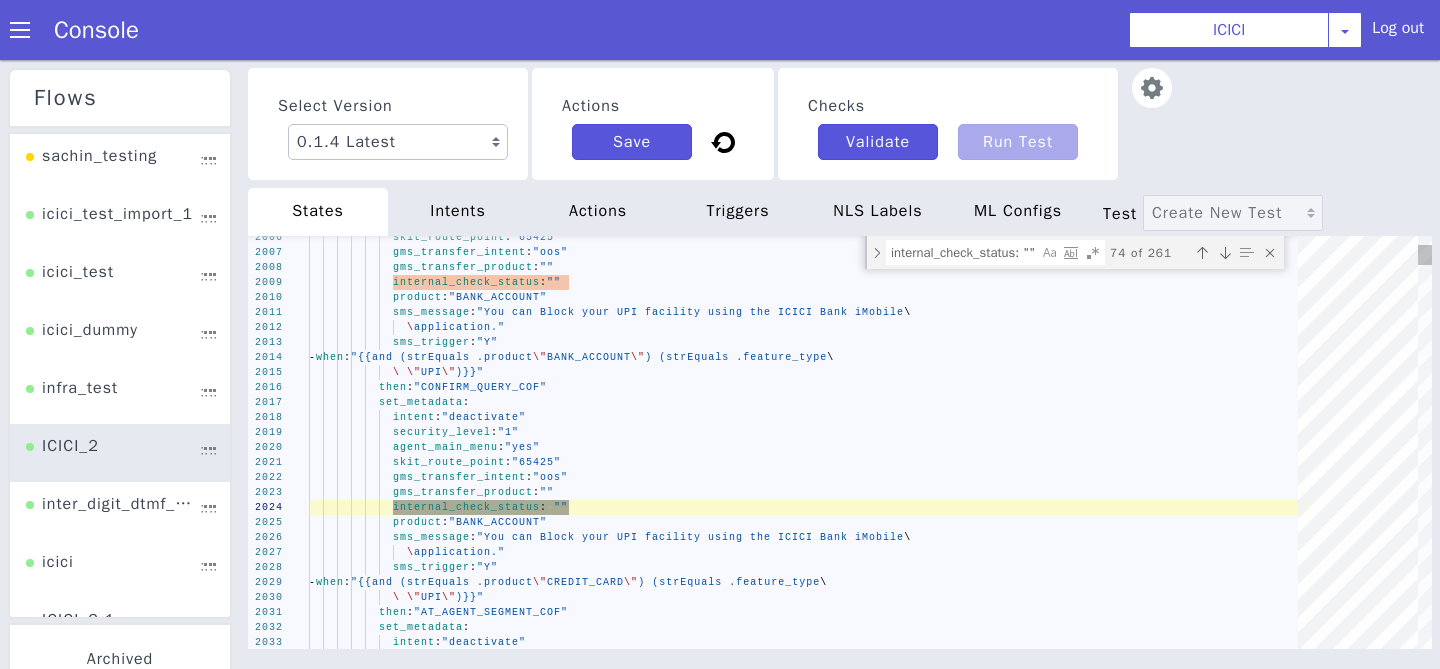 click at bounding box center (1225, 253) 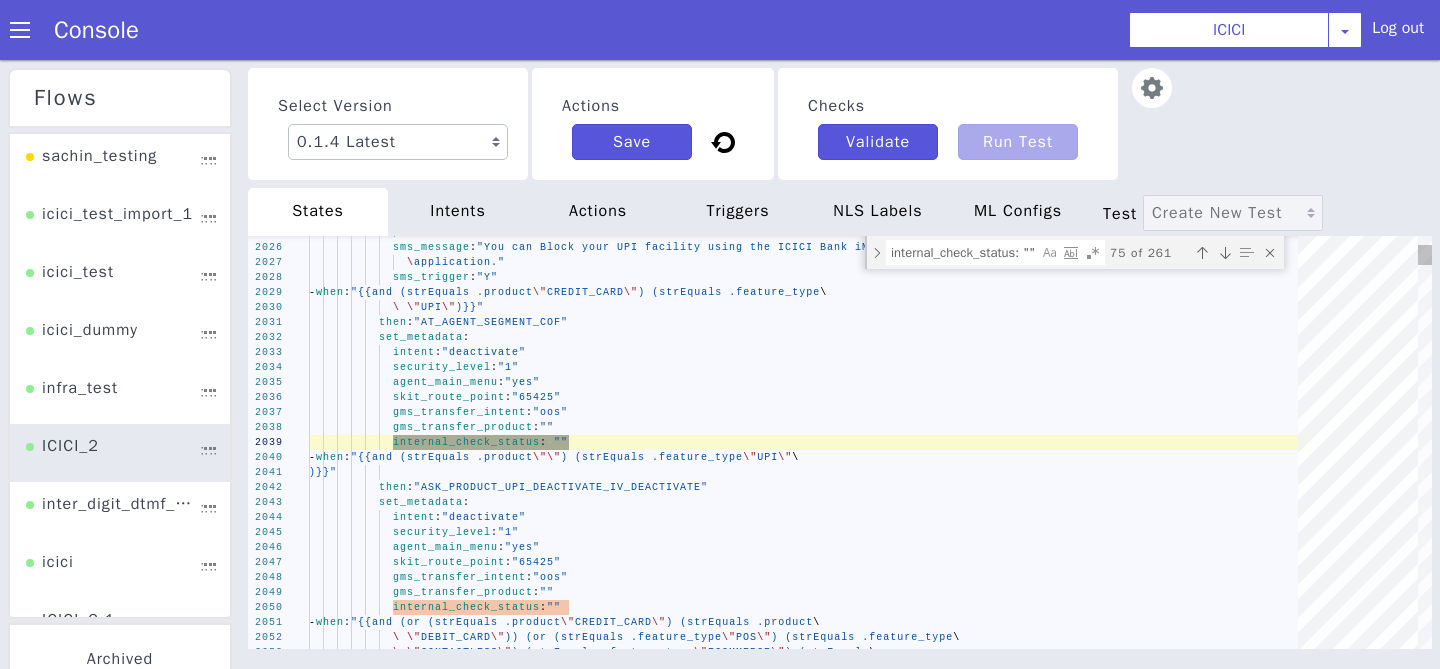 click at bounding box center (1225, 253) 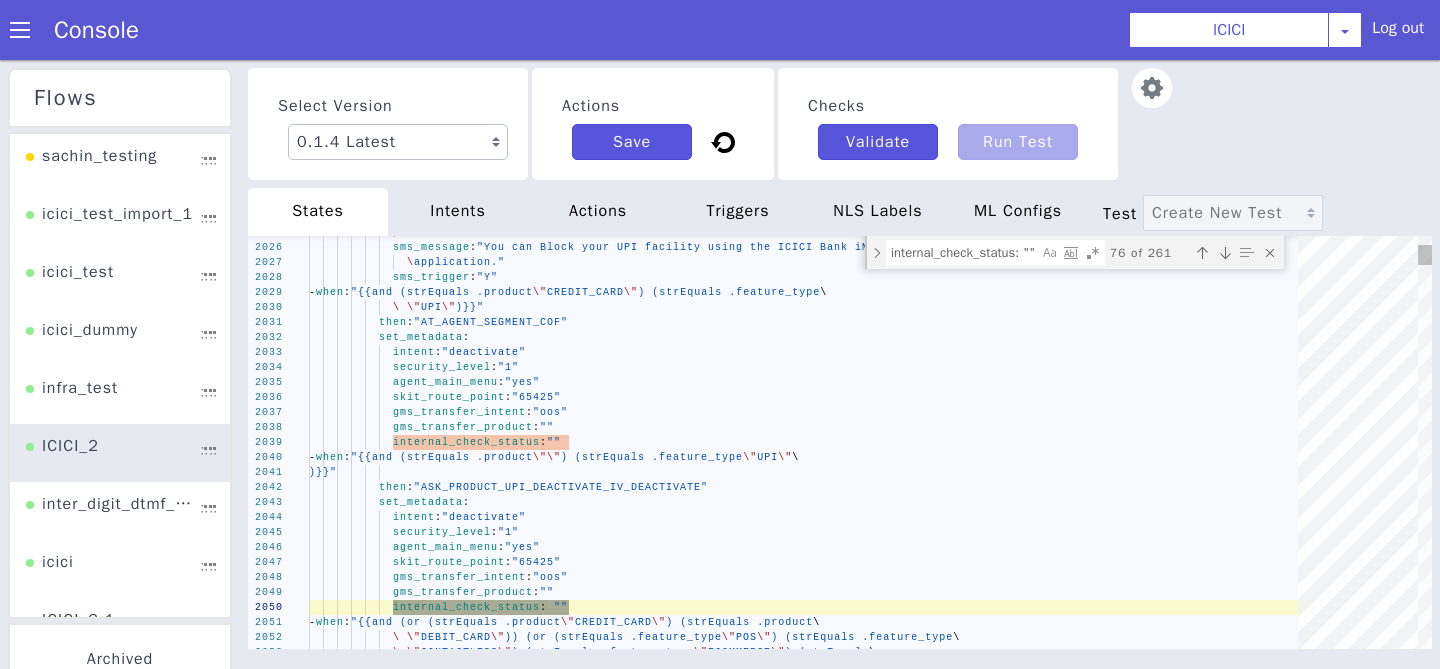 click at bounding box center (1225, 253) 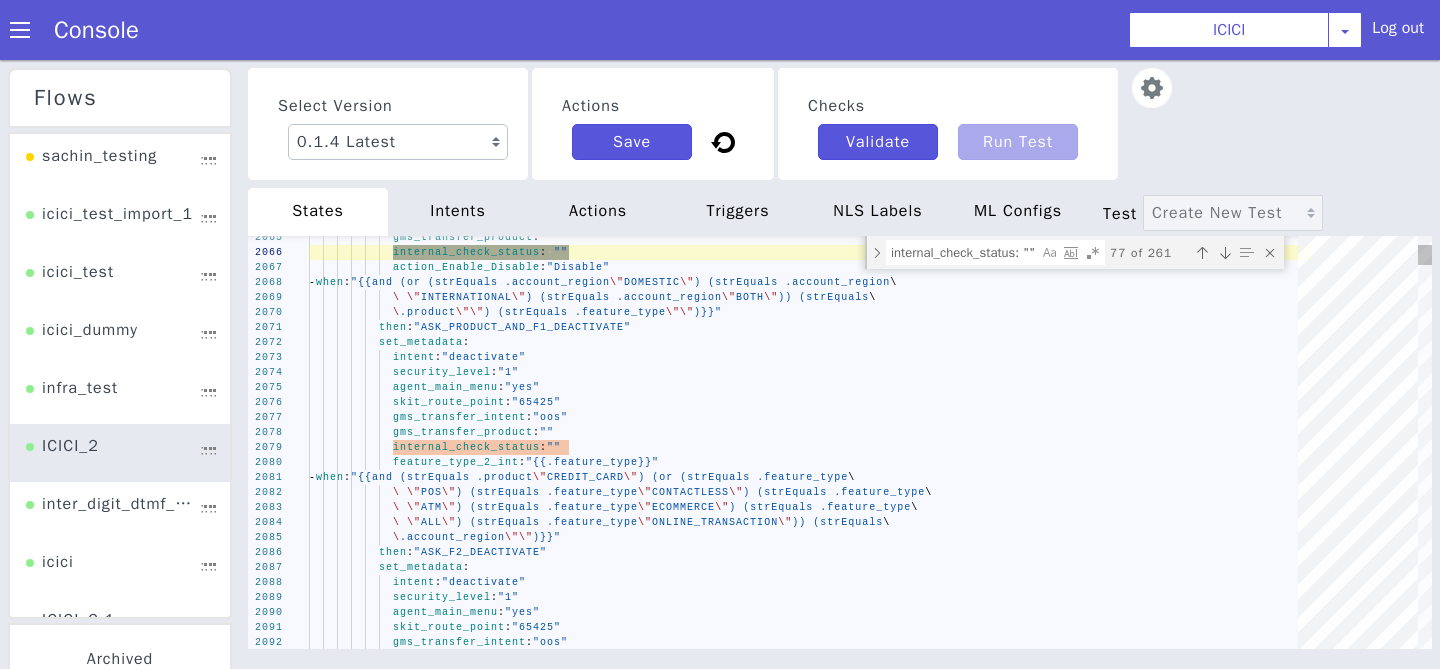 click at bounding box center [1202, 253] 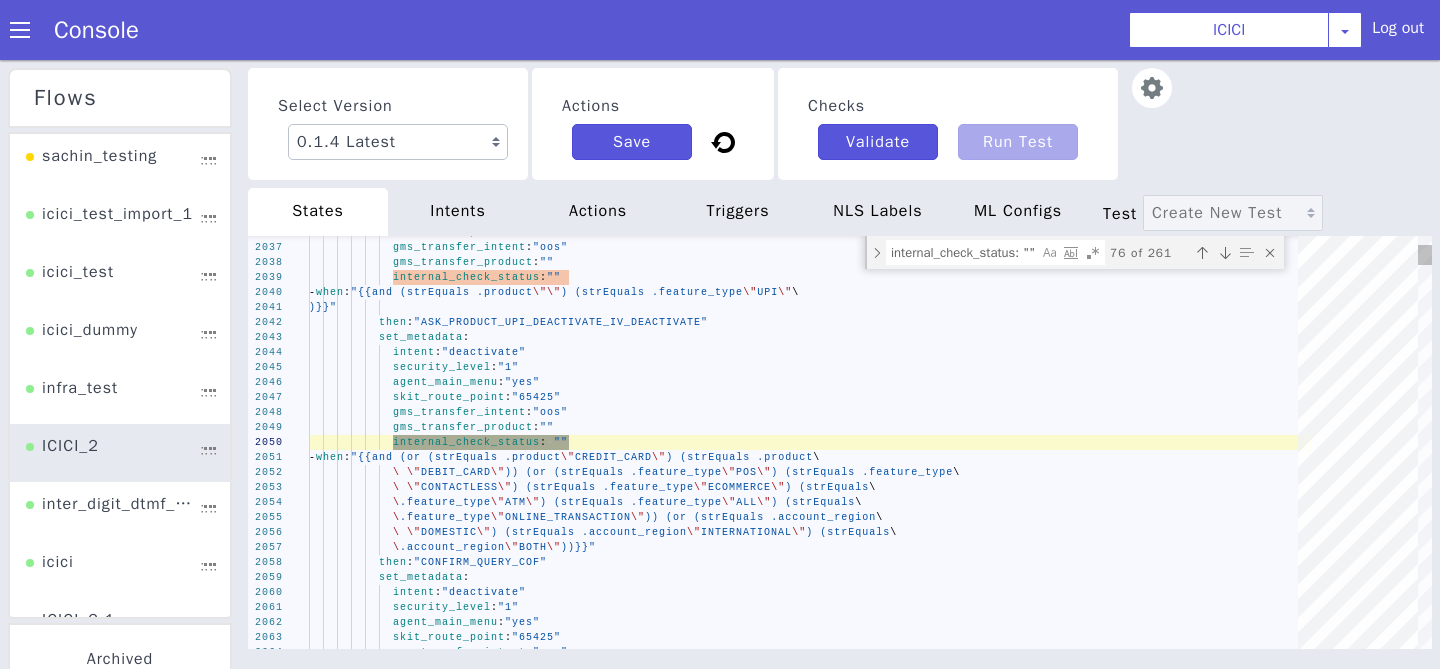 click at bounding box center (1202, 253) 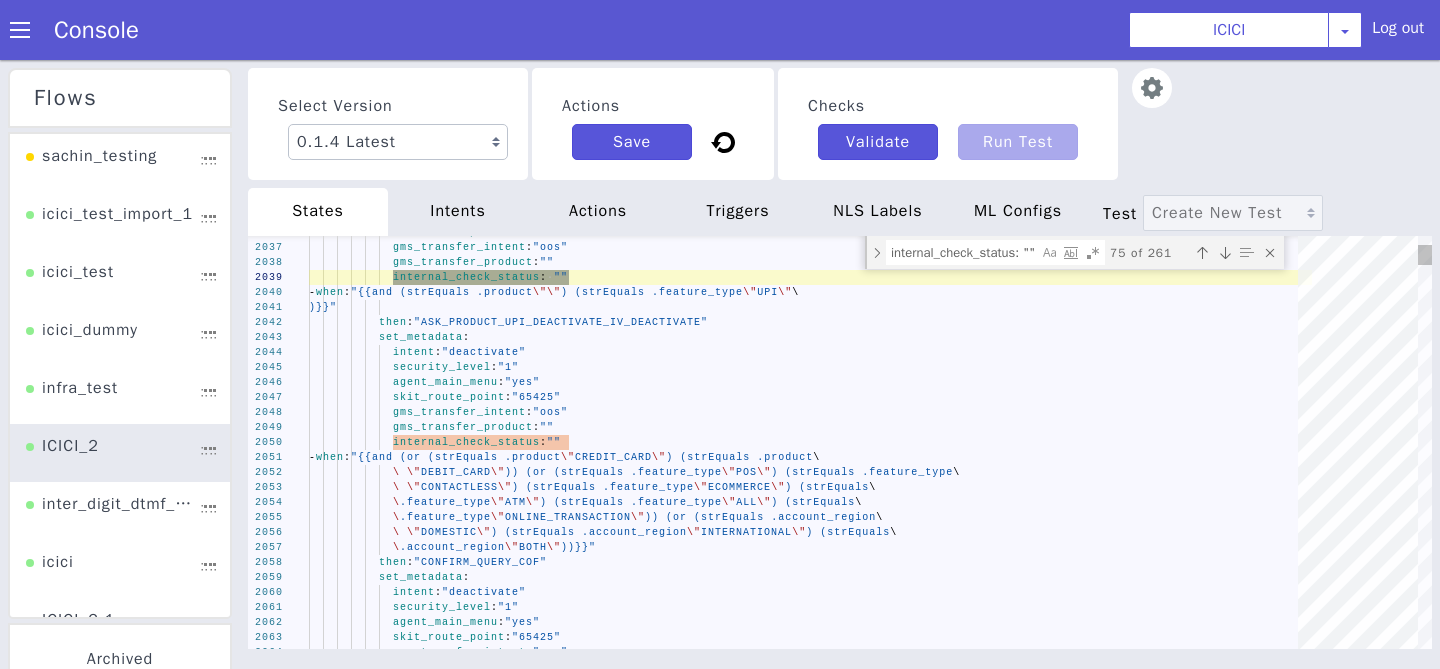 click at bounding box center (1202, 253) 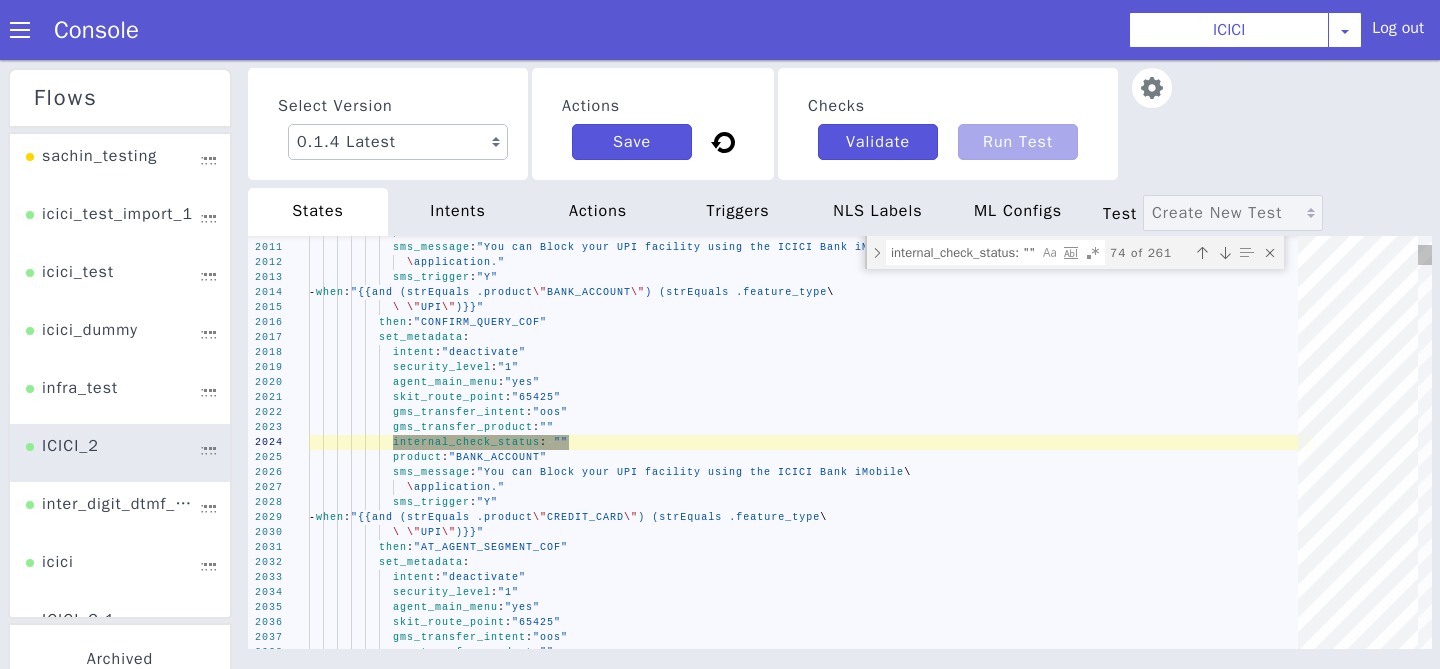 click at bounding box center [1202, 253] 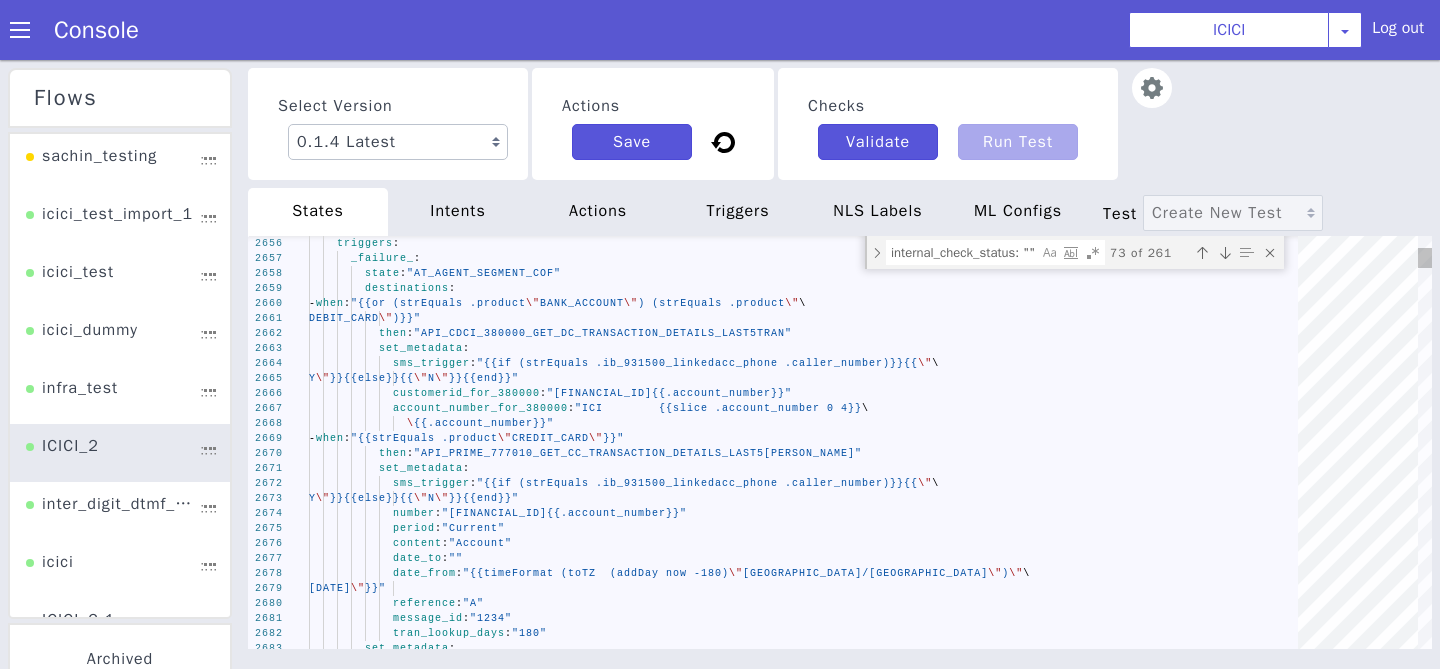 click at bounding box center [1225, 253] 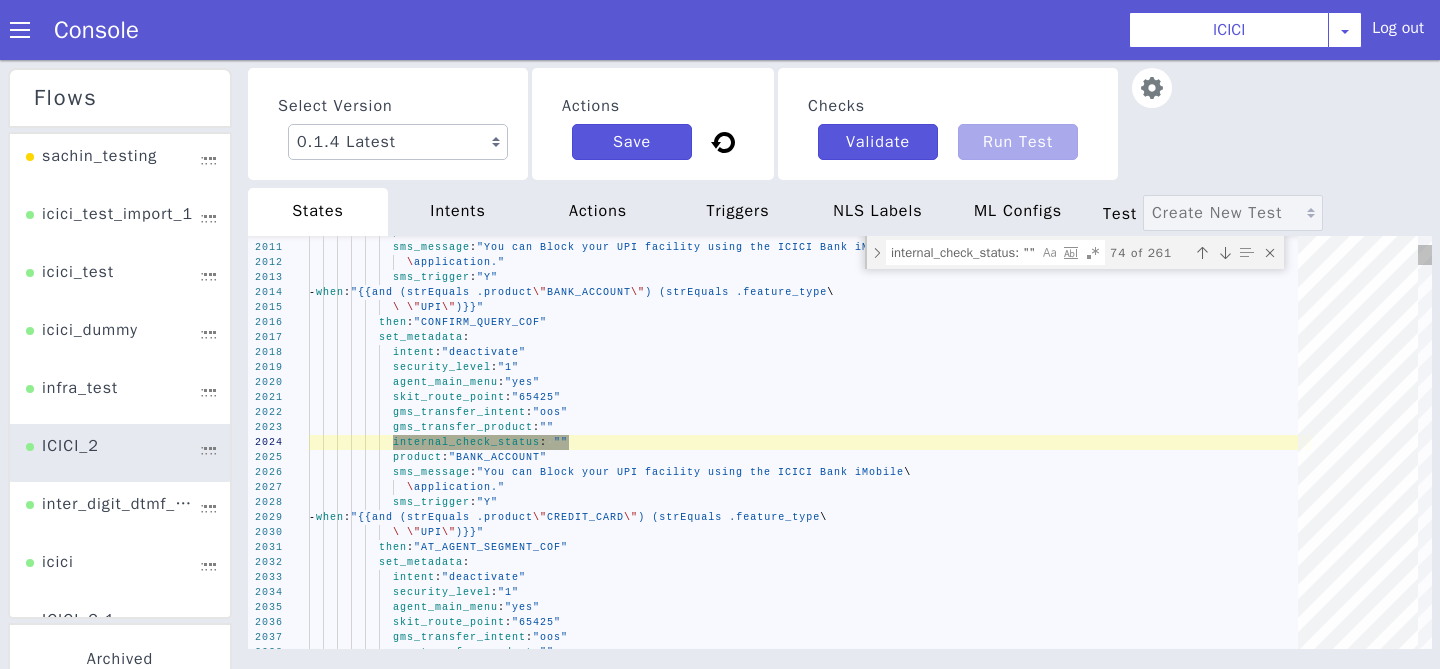 click at bounding box center [1225, 253] 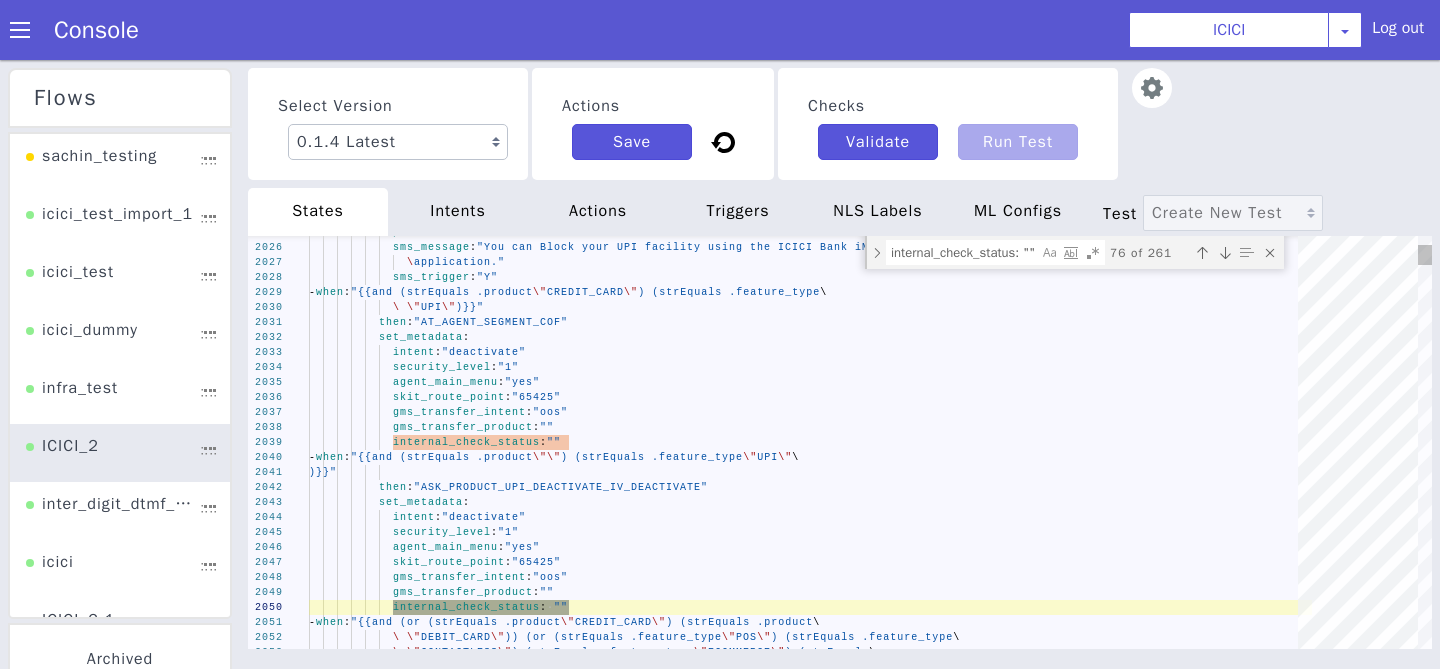 click at bounding box center [1225, 253] 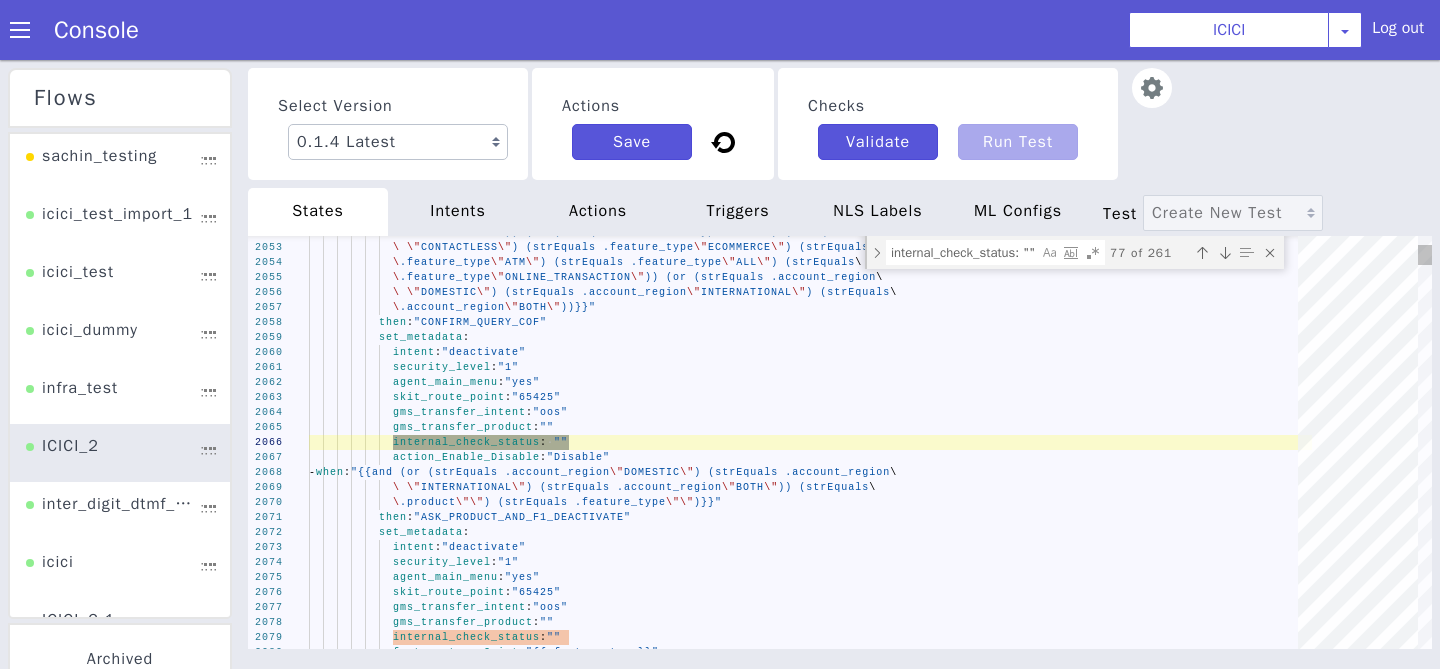 click at bounding box center (1225, 253) 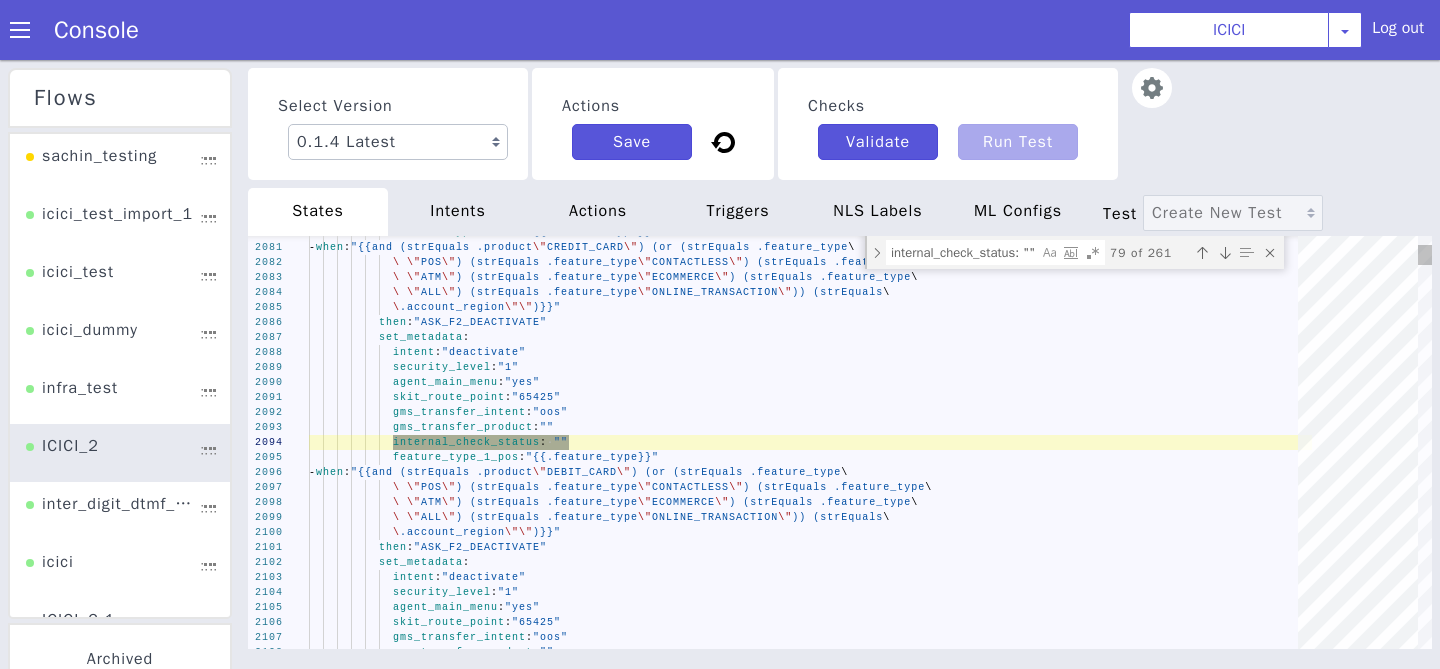 click at bounding box center (1225, 253) 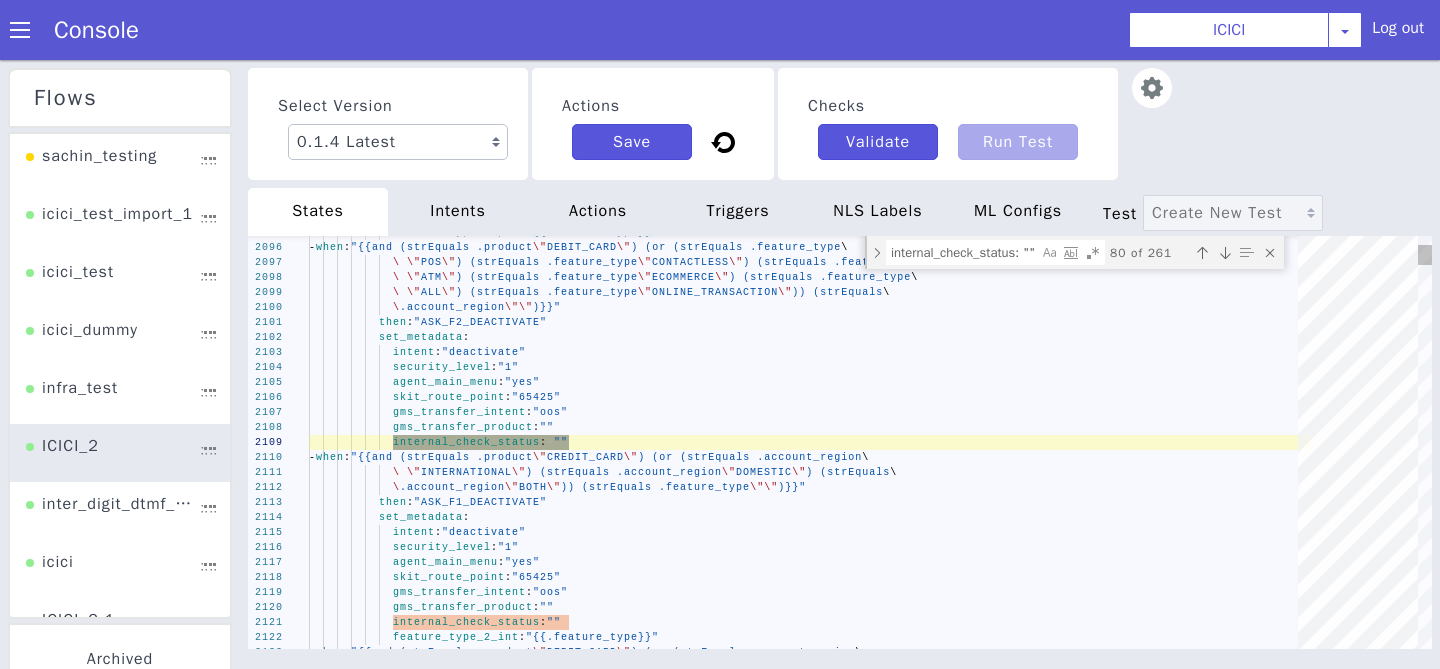 click at bounding box center (1225, 253) 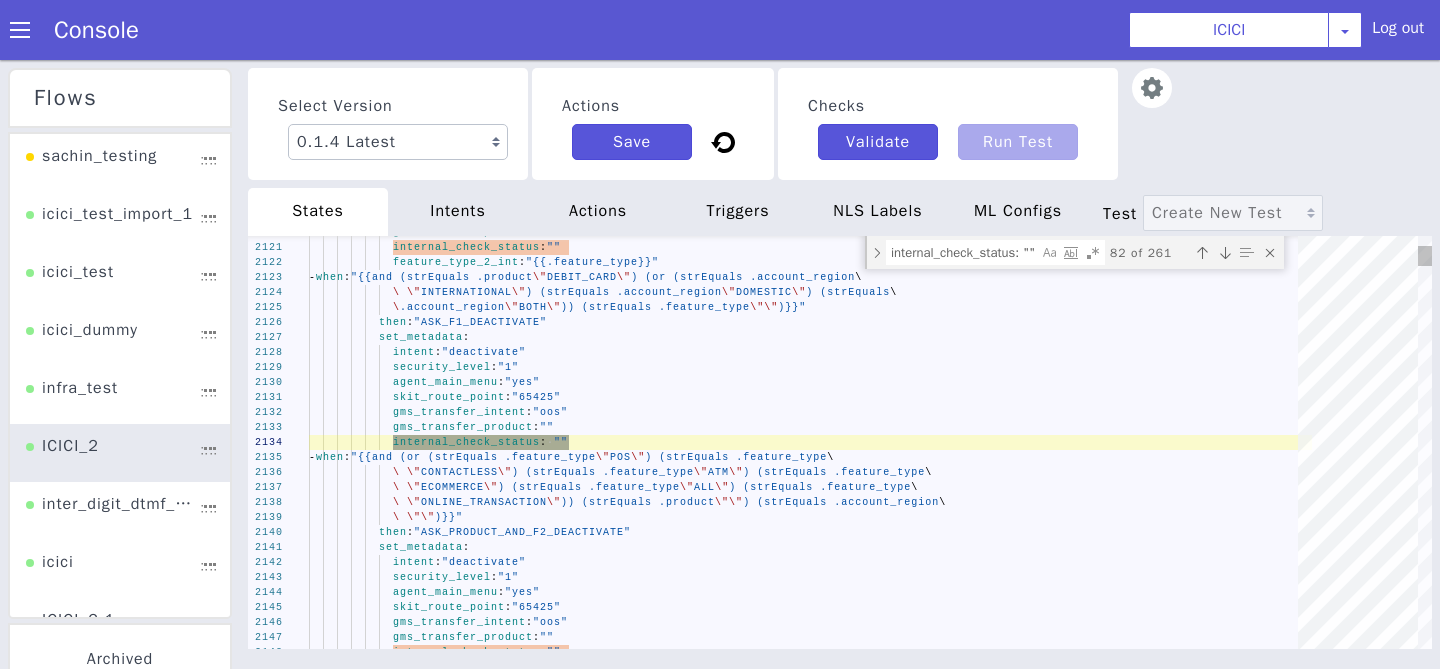 click at bounding box center (1225, 253) 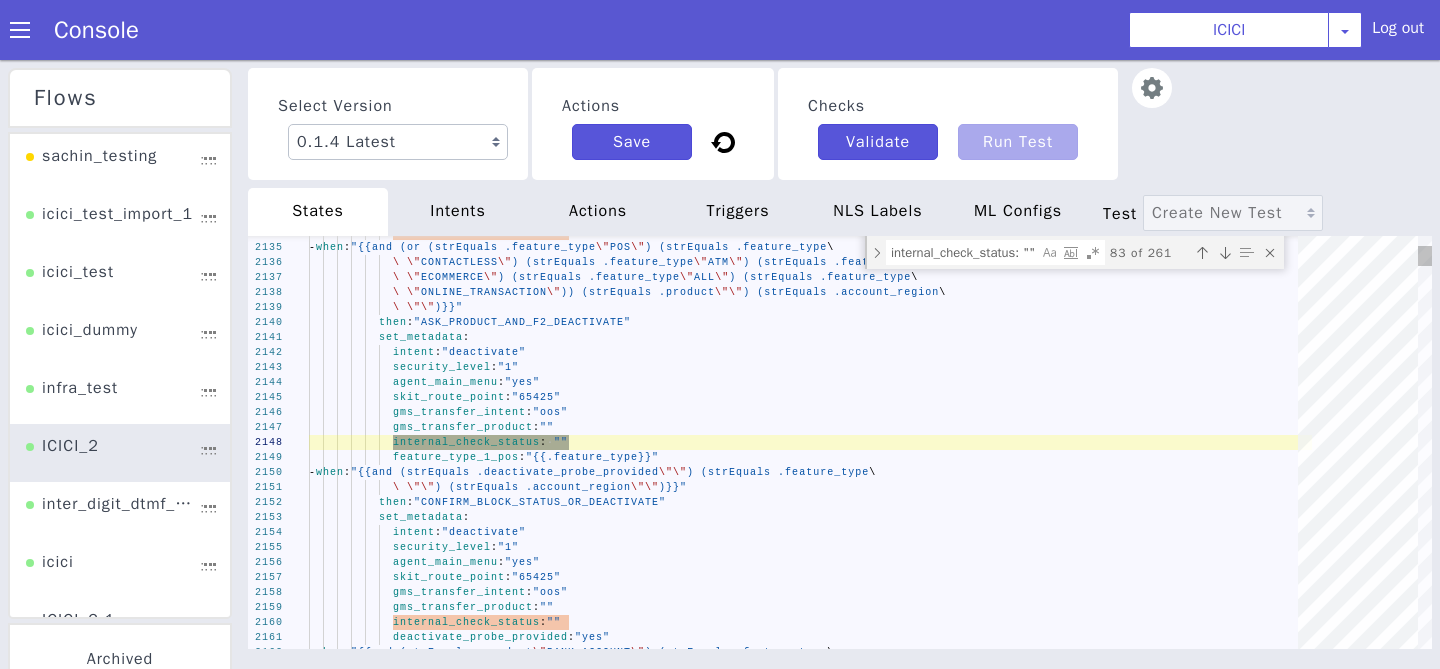 click at bounding box center [1225, 253] 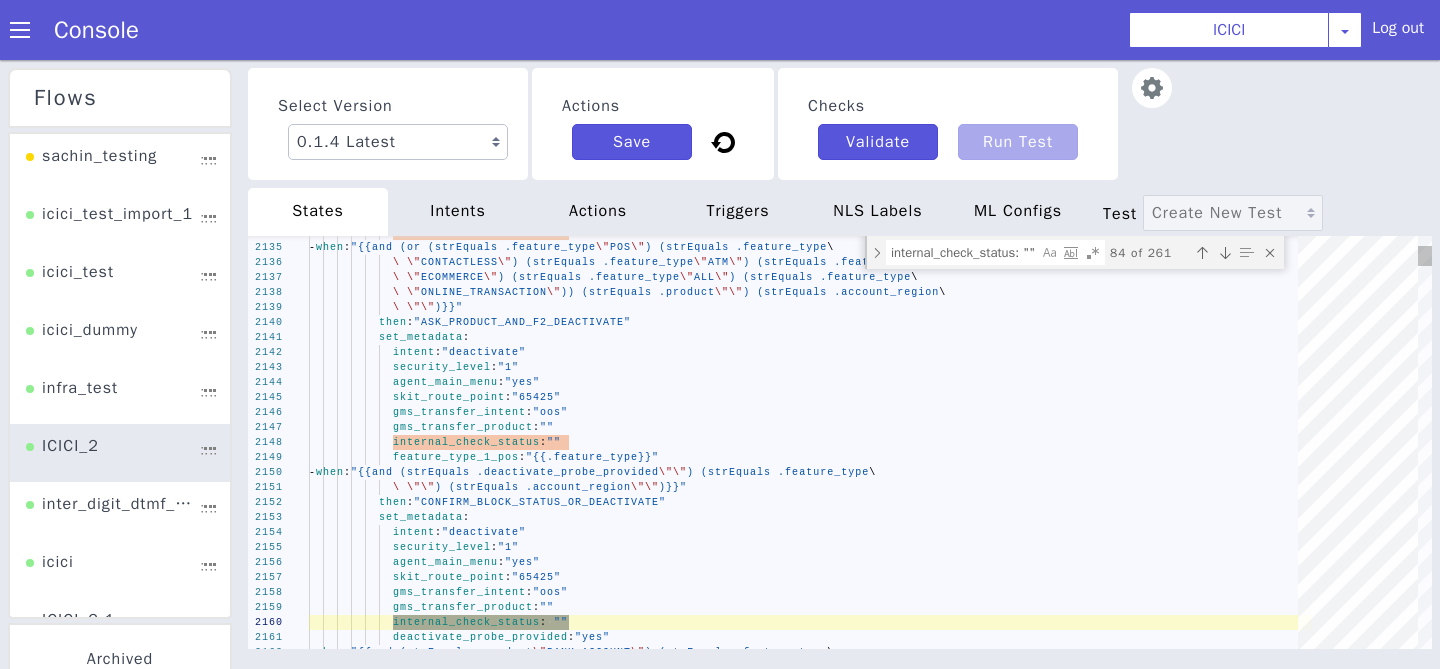click at bounding box center (1225, 253) 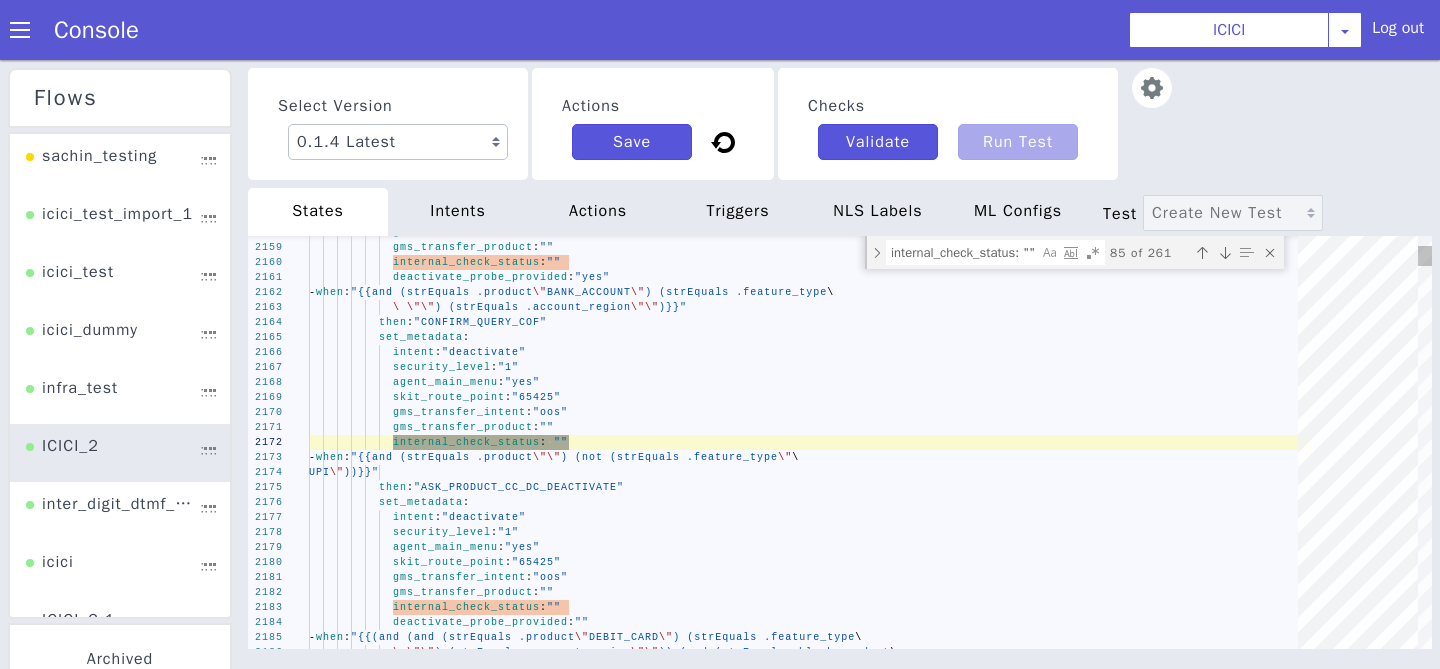 click at bounding box center (1225, 253) 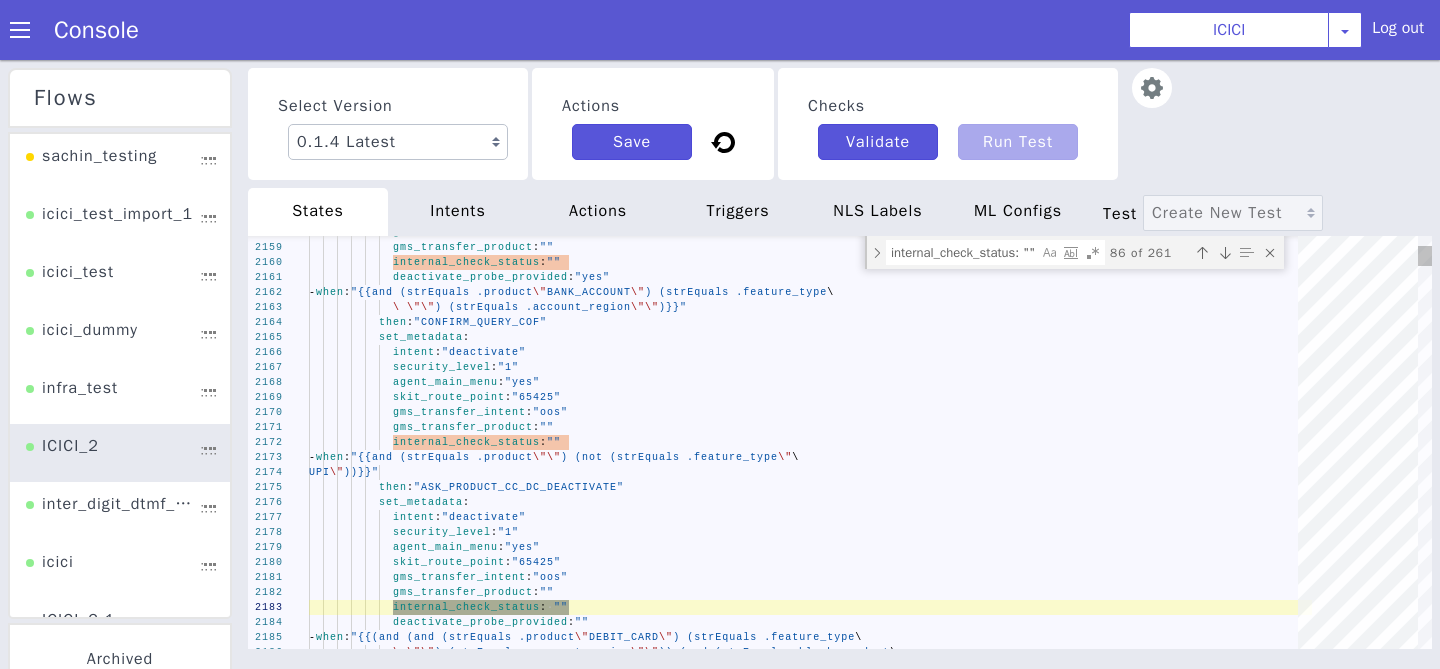 click at bounding box center (1225, 253) 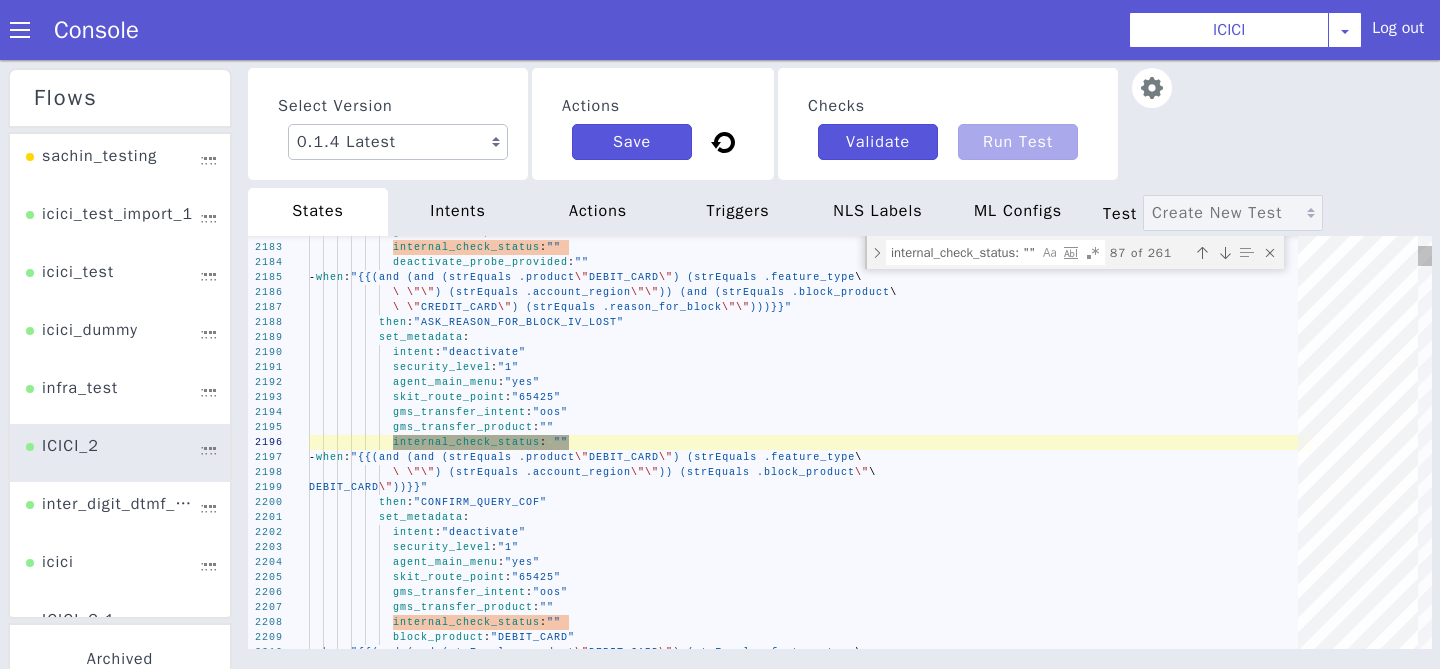 click at bounding box center [1225, 253] 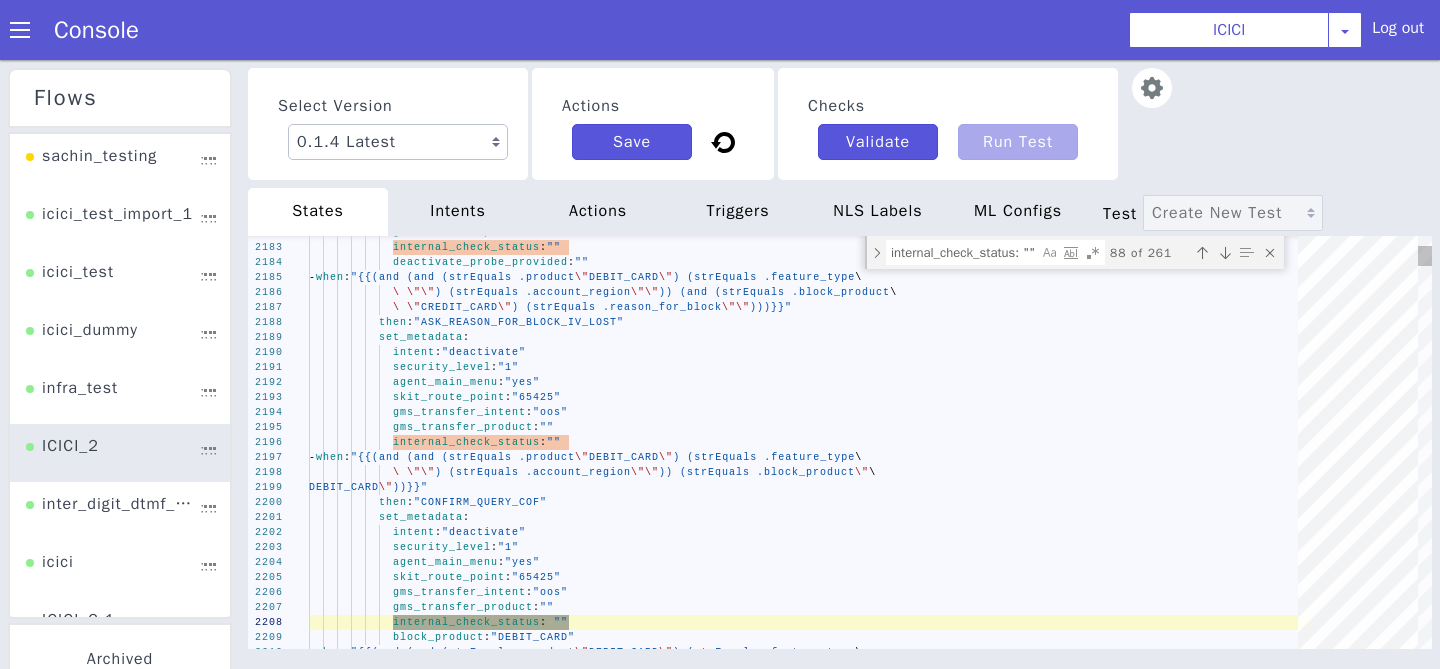 click at bounding box center (1225, 253) 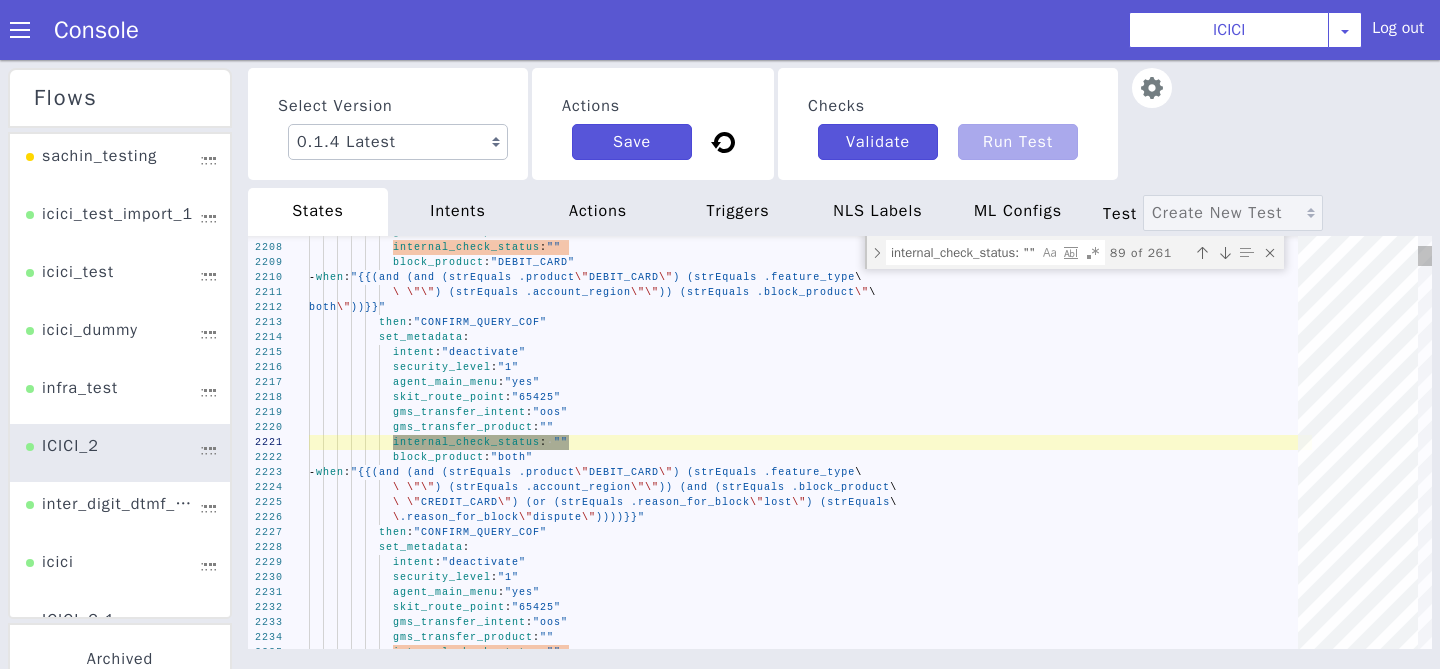 click at bounding box center (1225, 253) 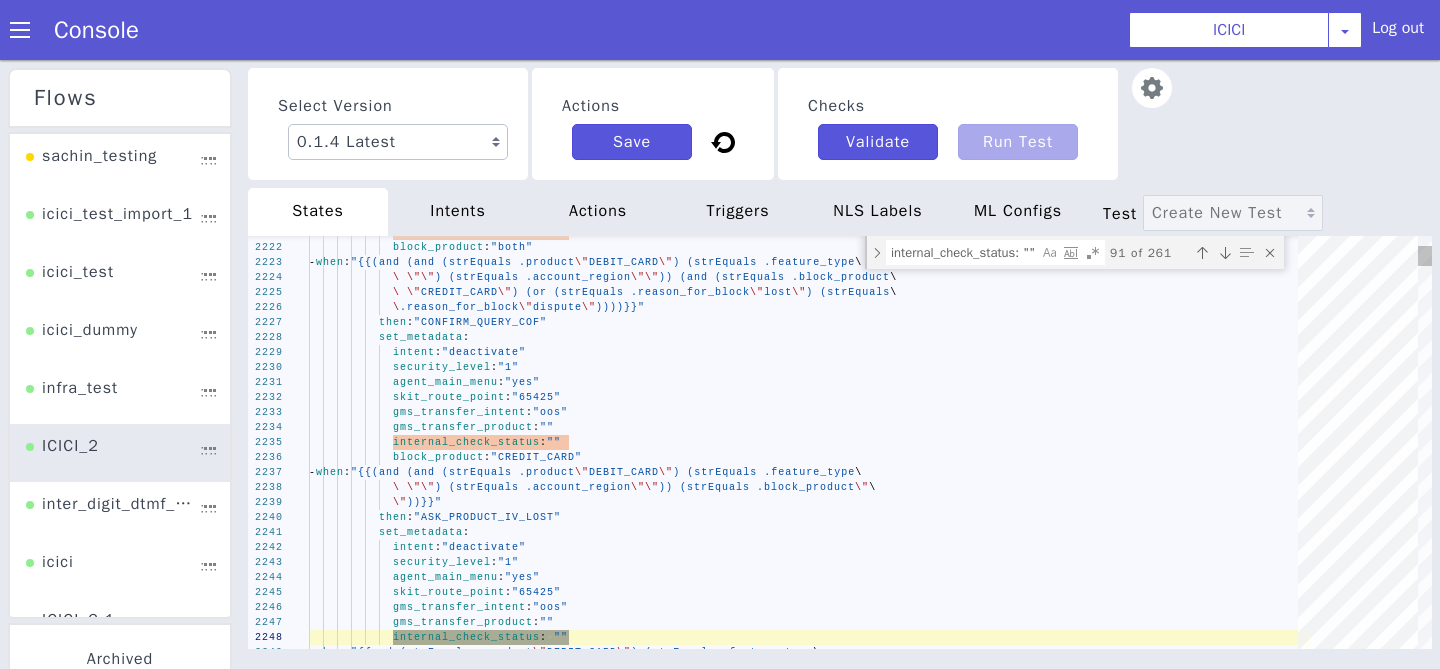 click at bounding box center [1225, 253] 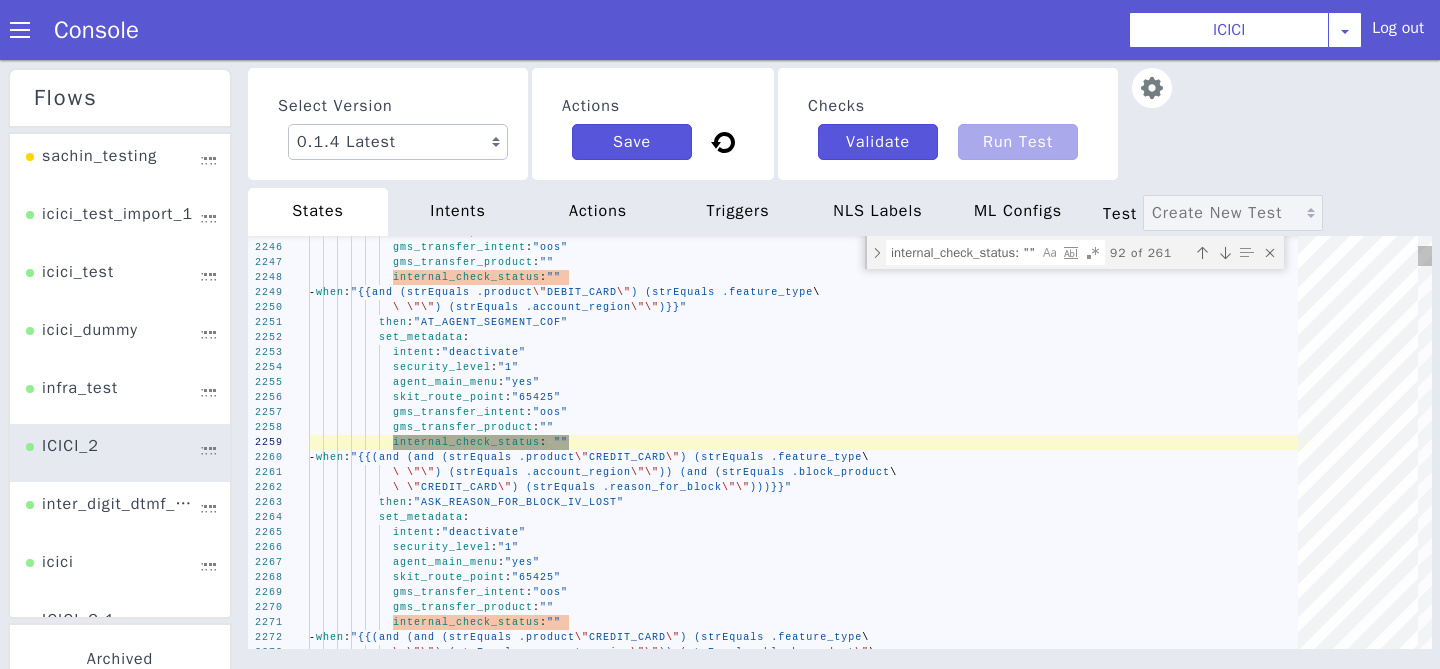 click at bounding box center (1225, 253) 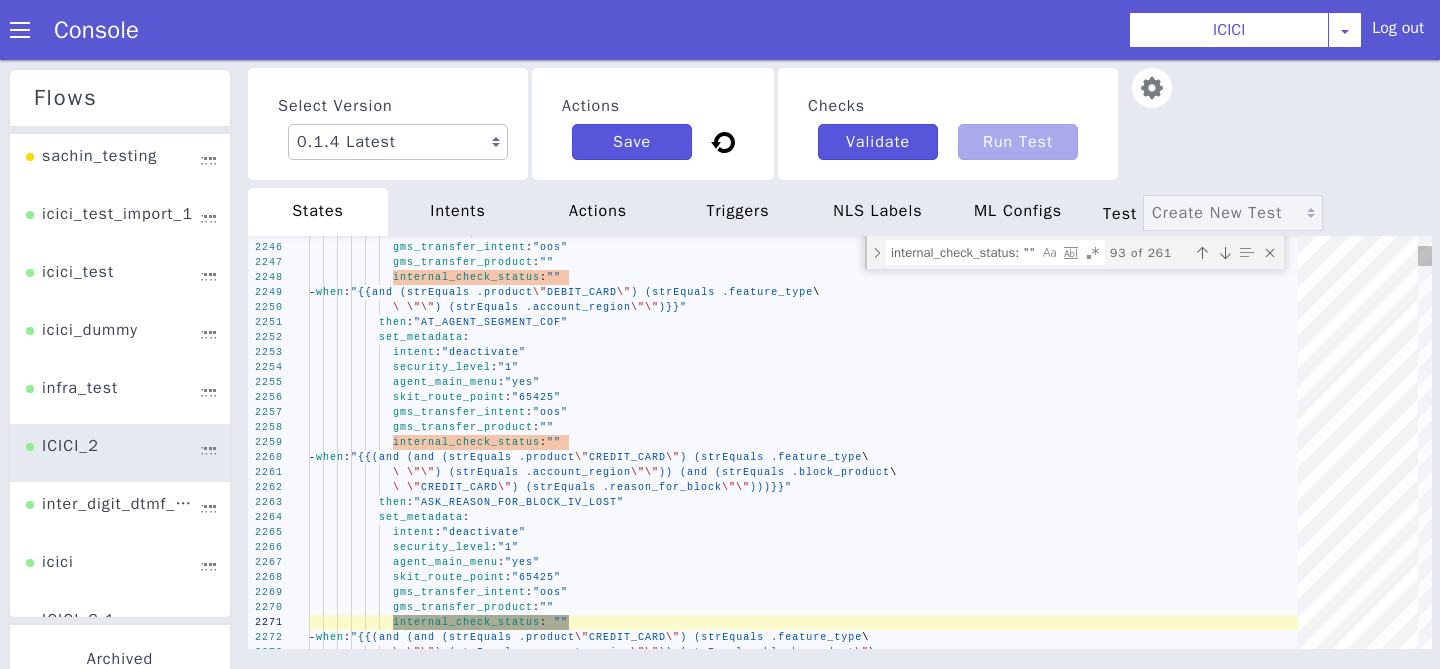click at bounding box center (1225, 253) 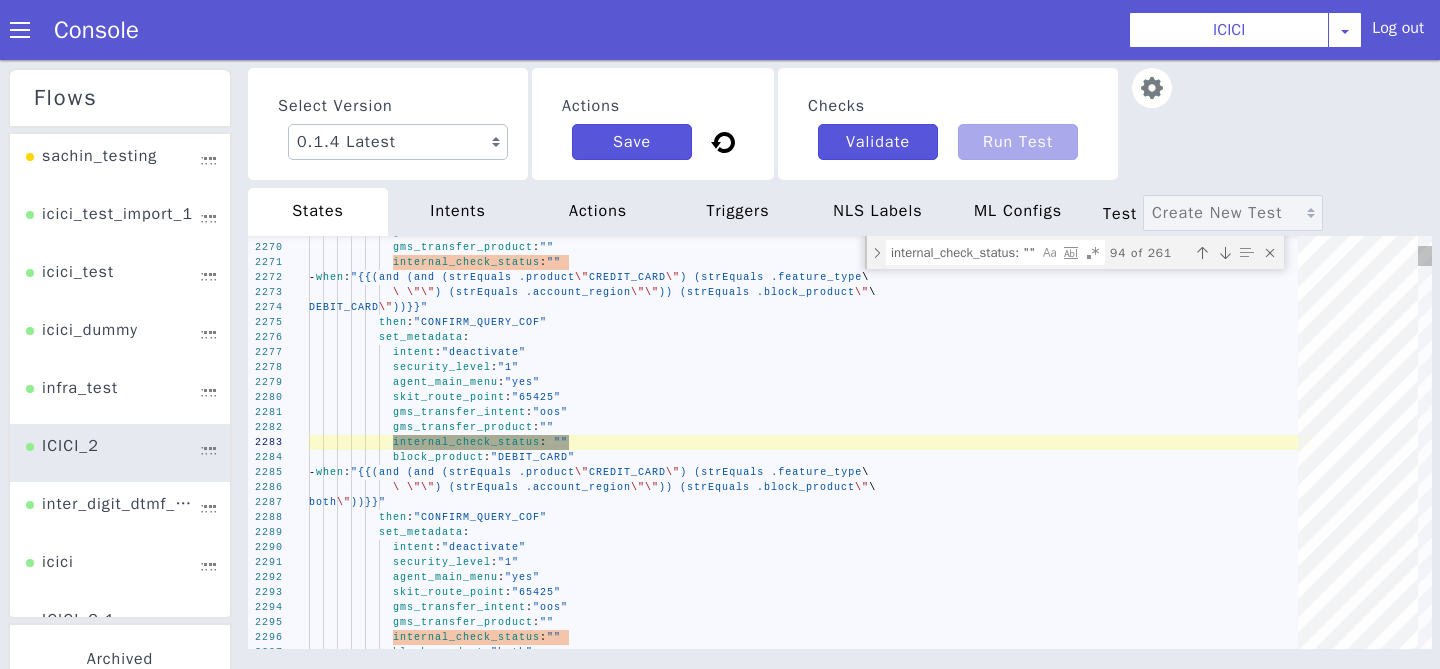 click at bounding box center (1225, 253) 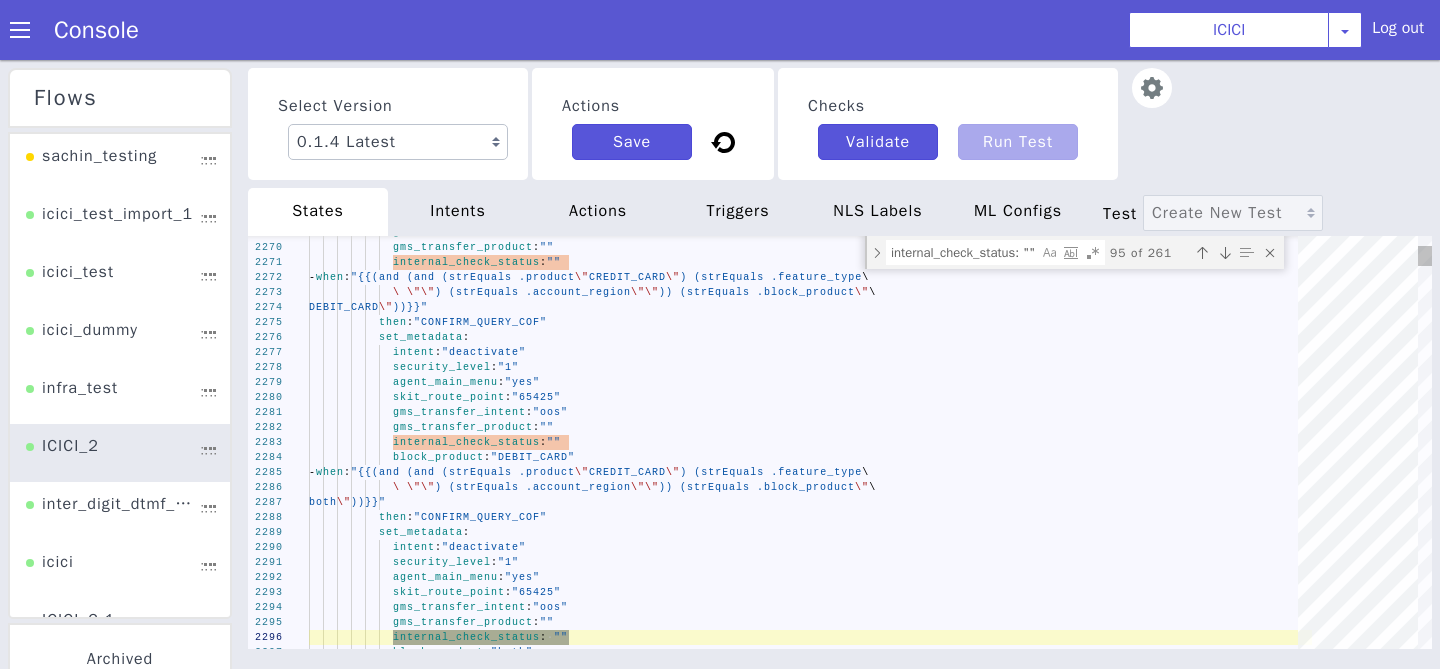 click at bounding box center [1225, 253] 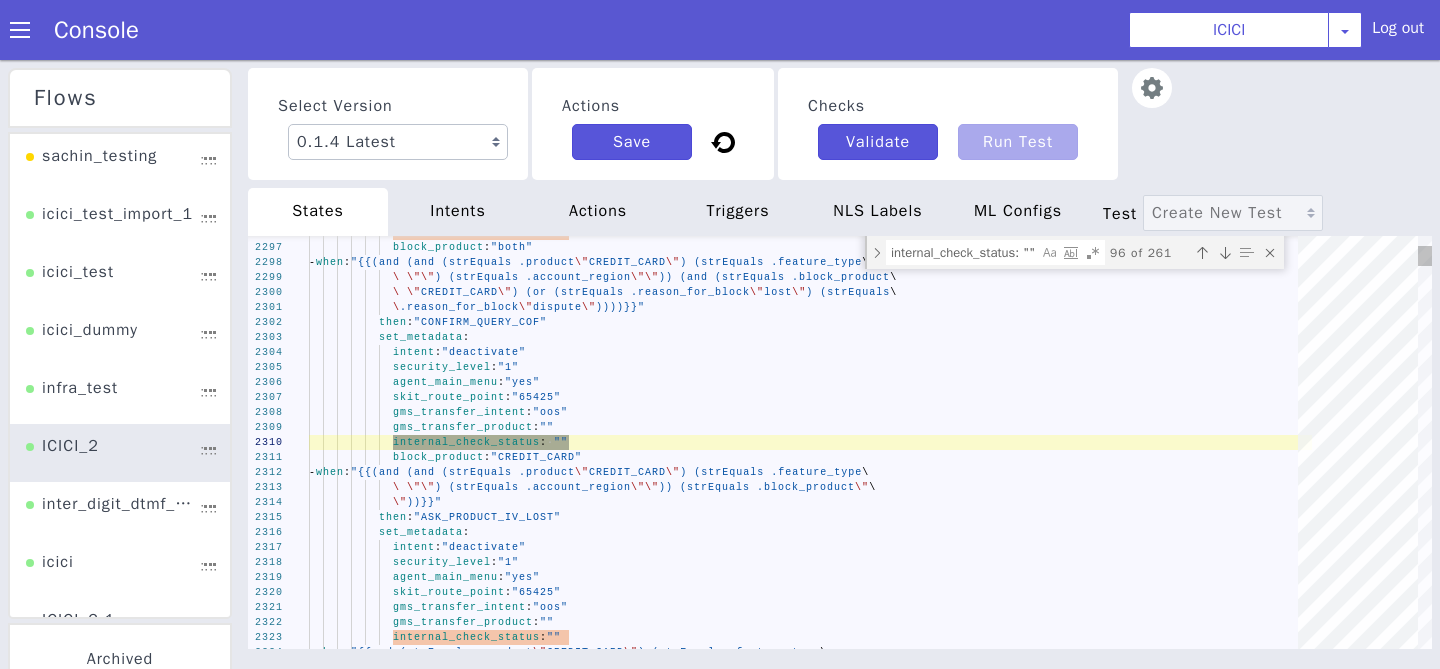 click at bounding box center (1225, 253) 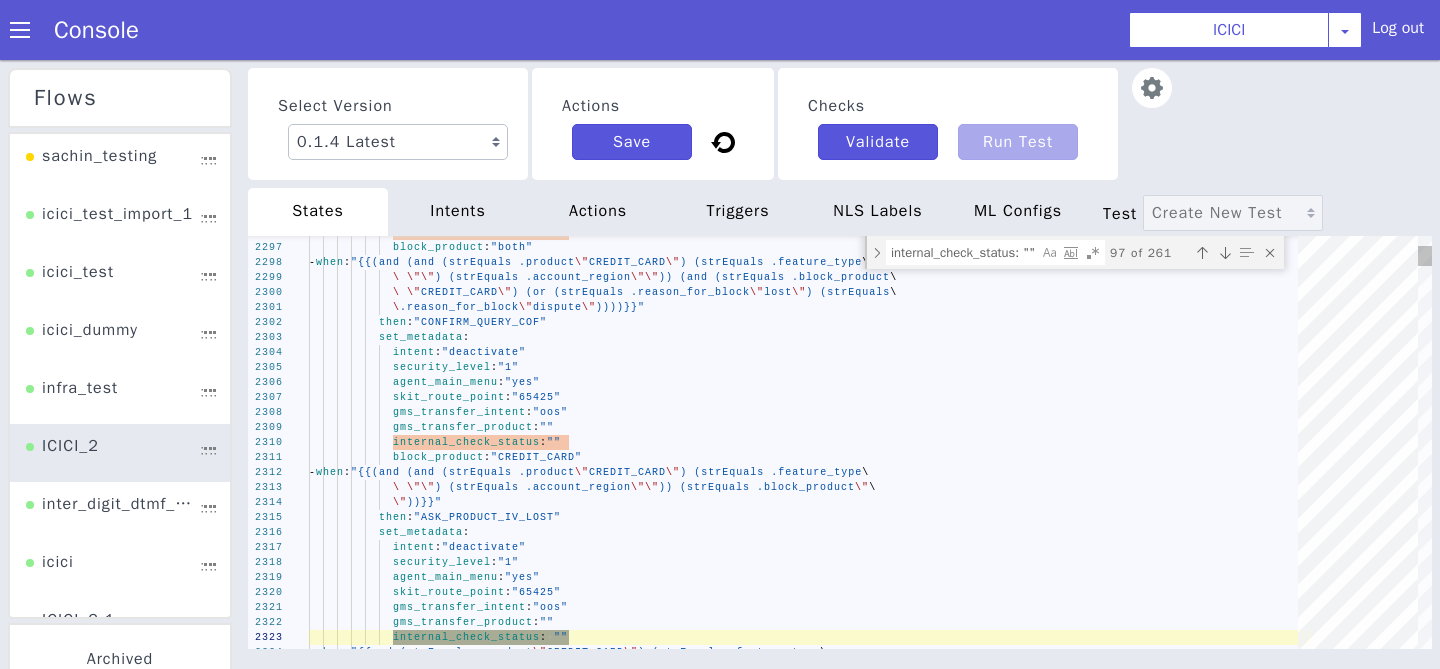 click at bounding box center (1225, 253) 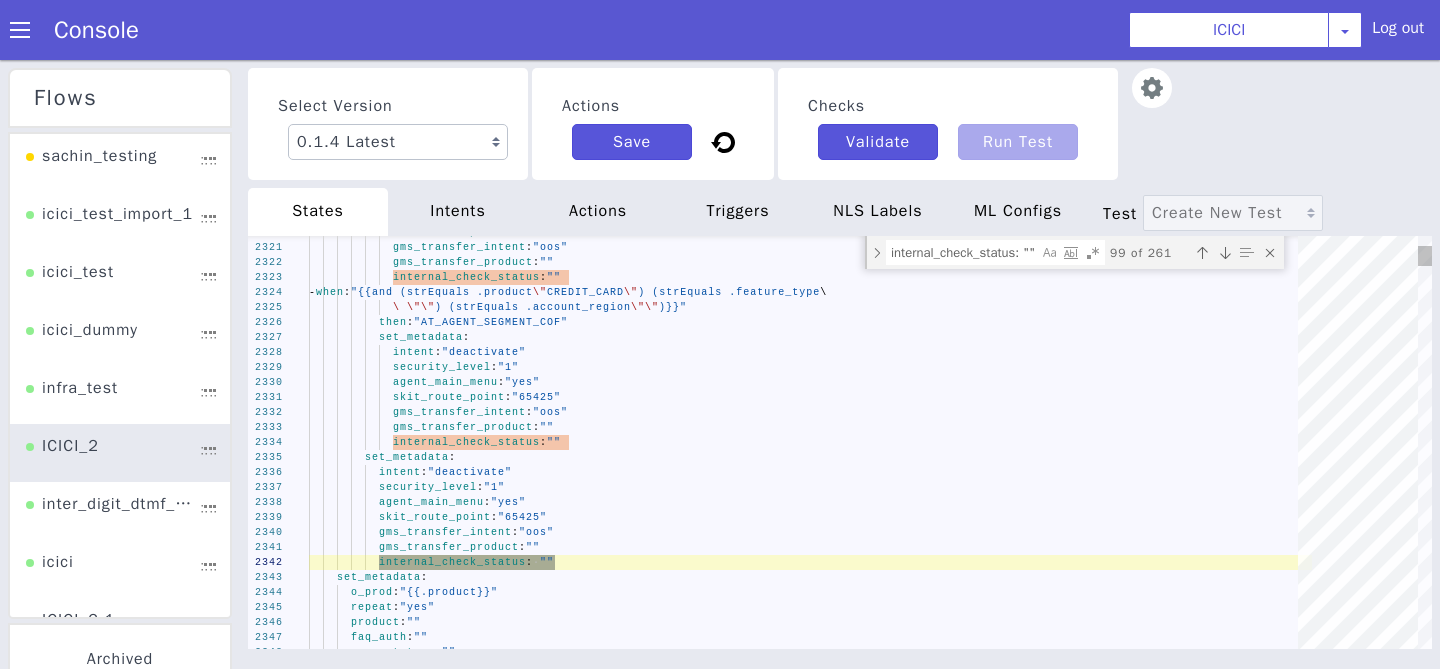 click at bounding box center (1225, 253) 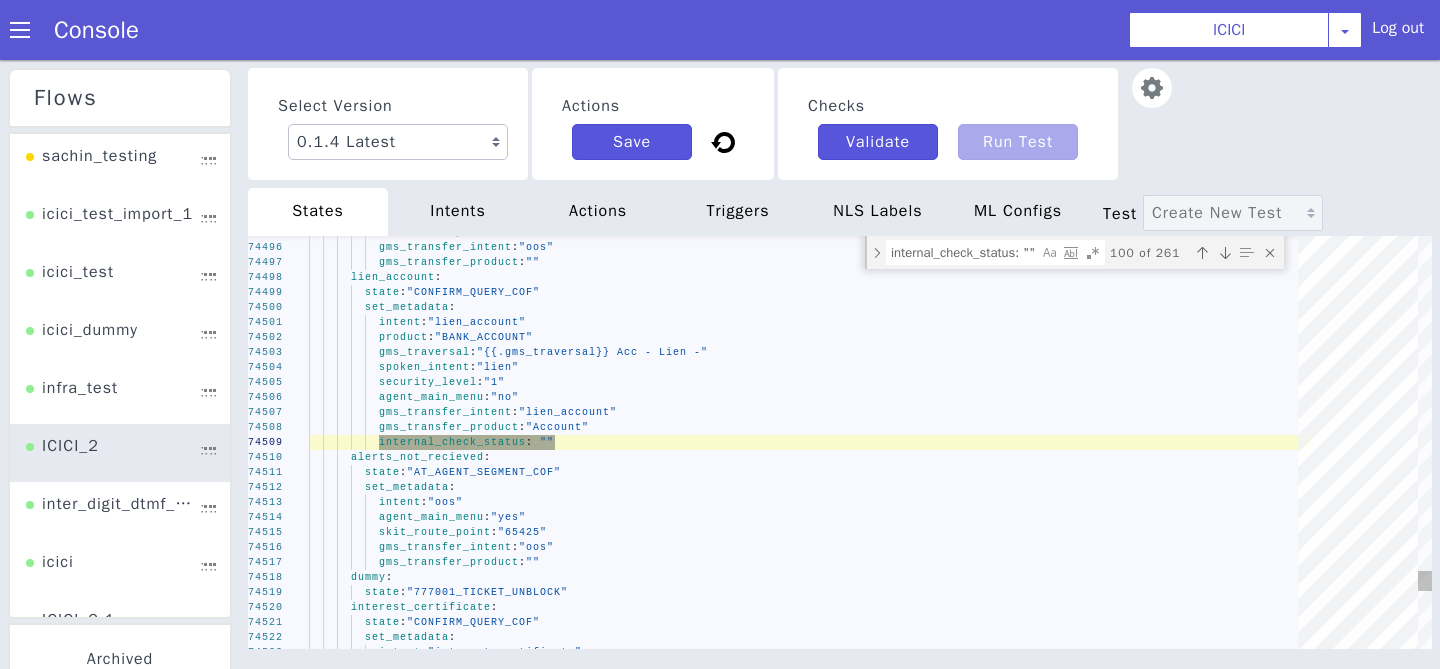 click at bounding box center [1225, 253] 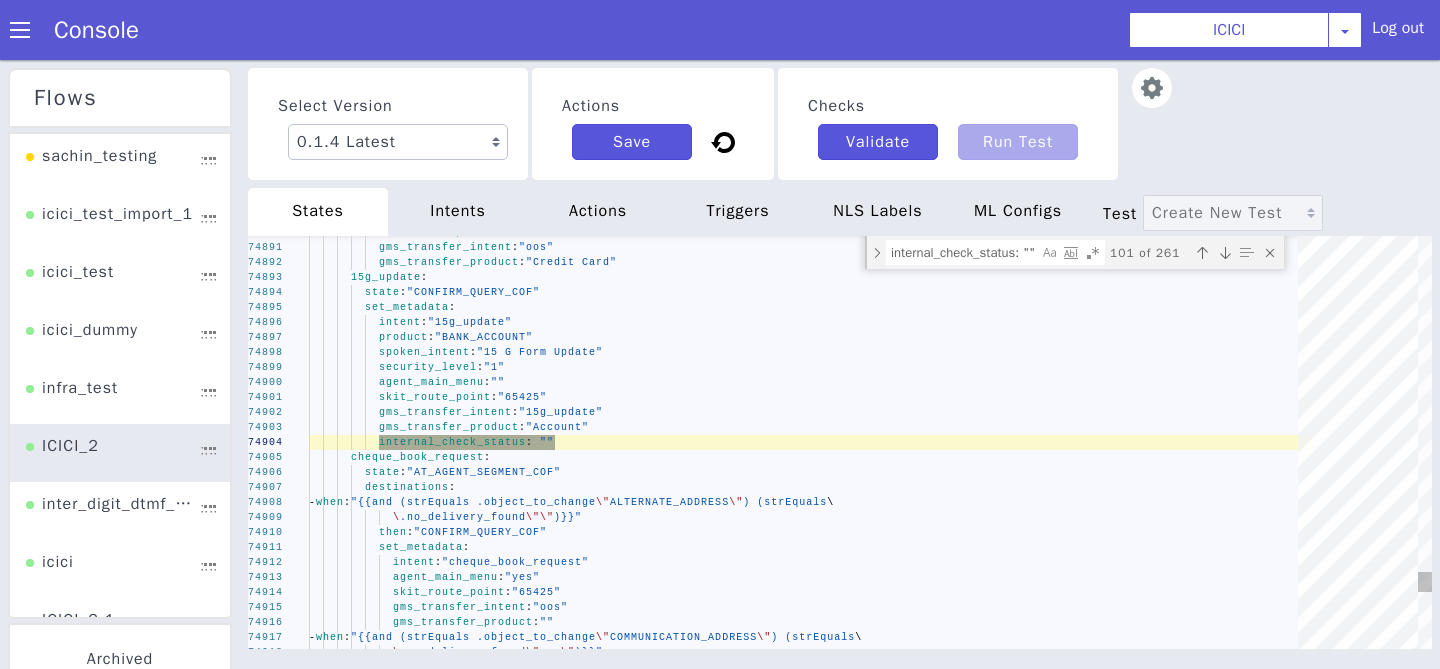 click at bounding box center [1225, 253] 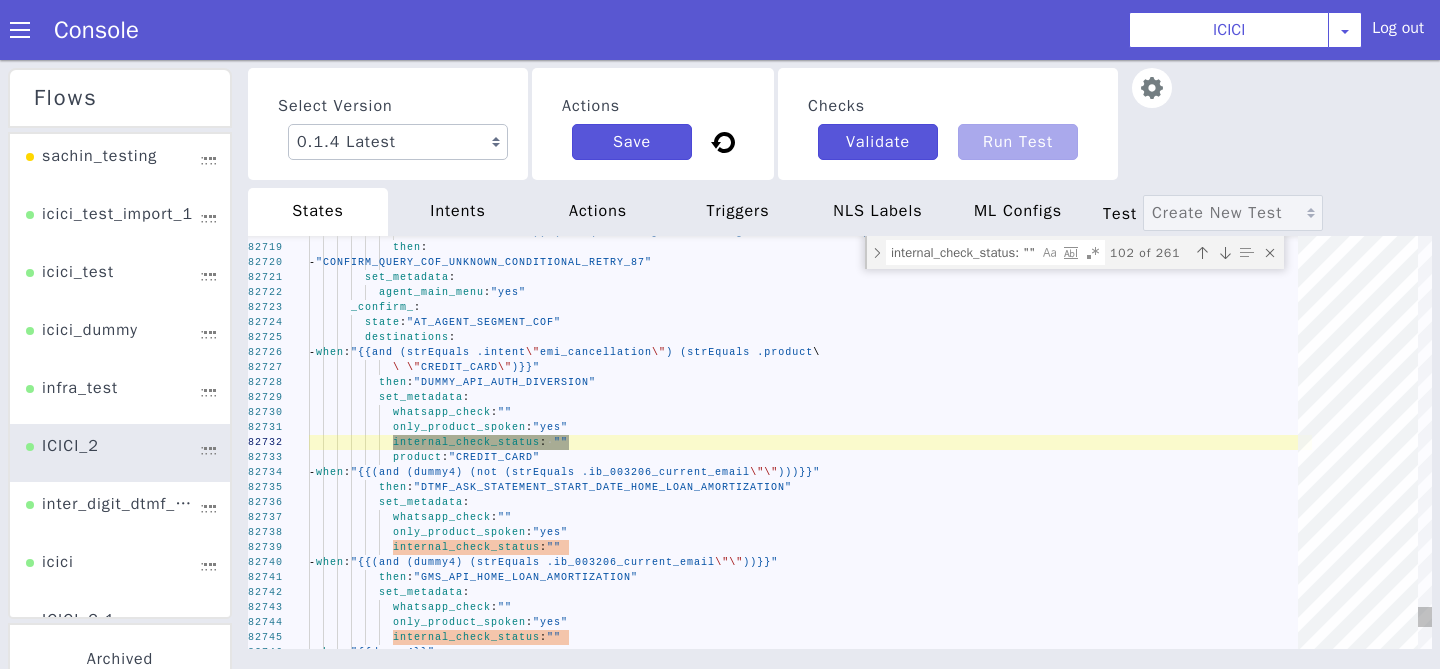 click at bounding box center [1225, 253] 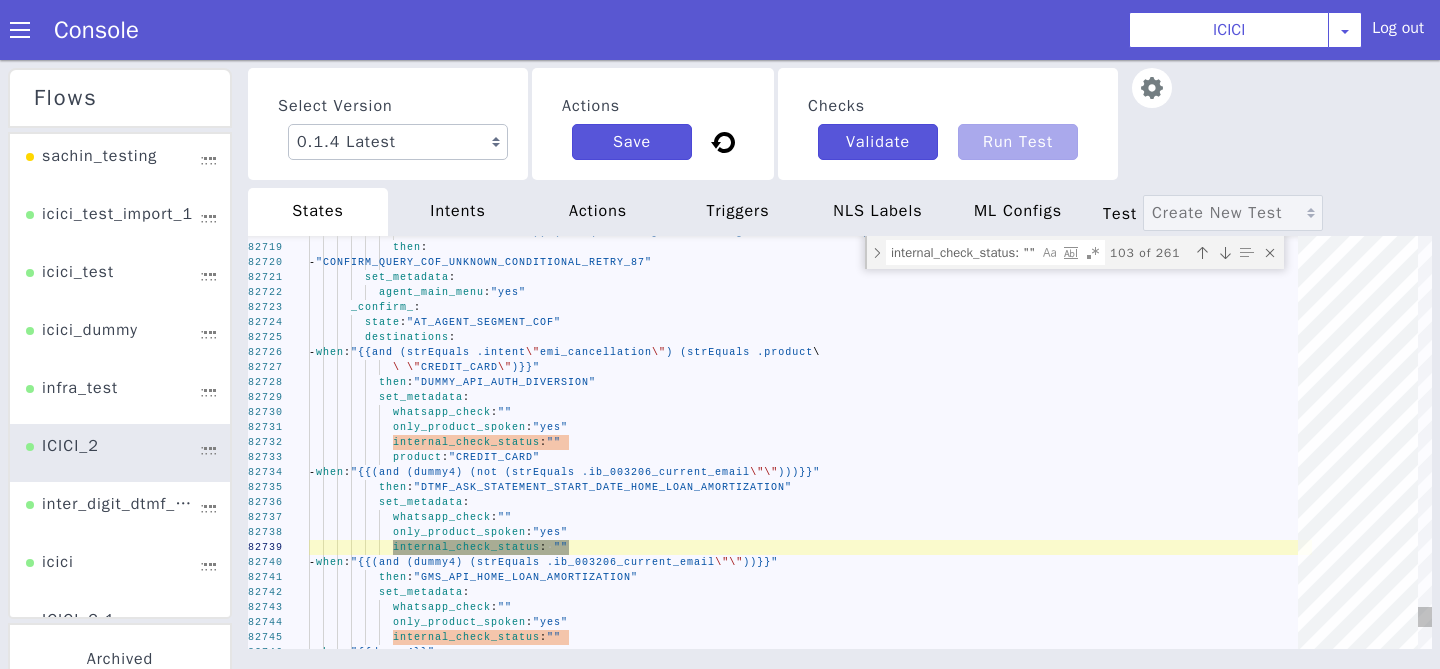 click at bounding box center [1225, 253] 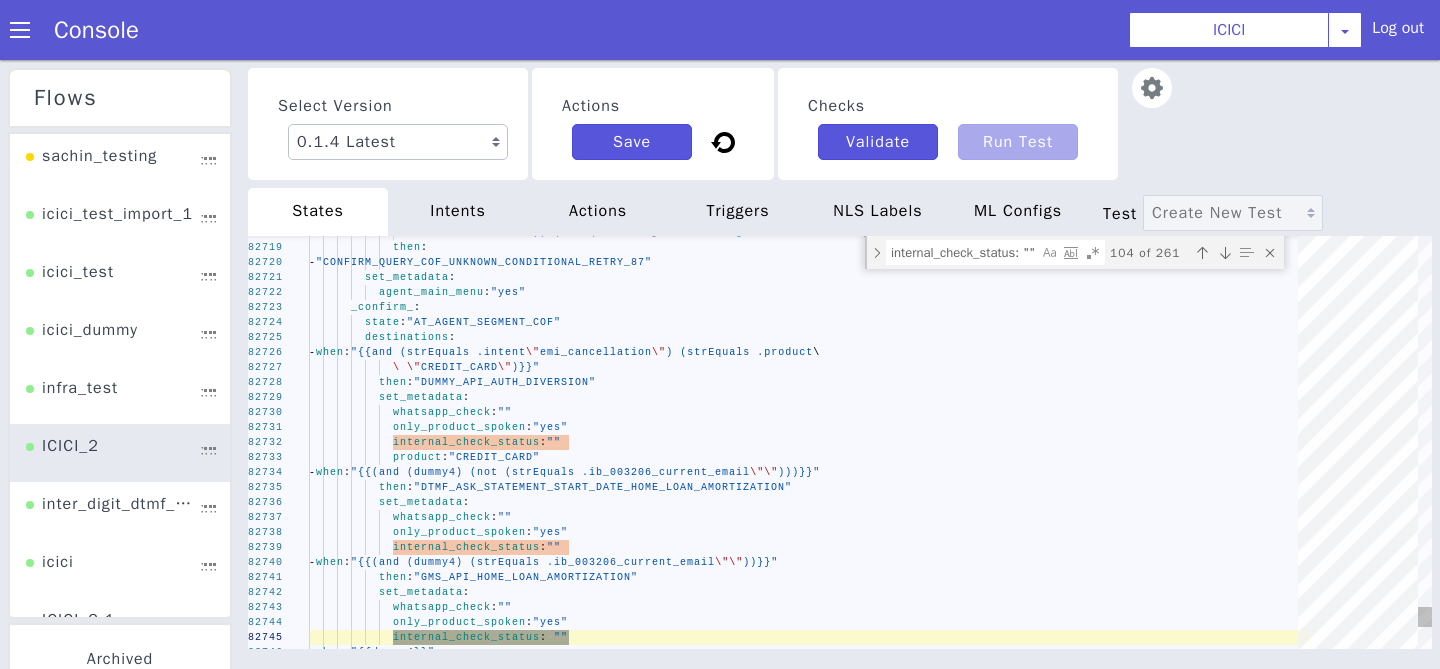 click at bounding box center (1225, 253) 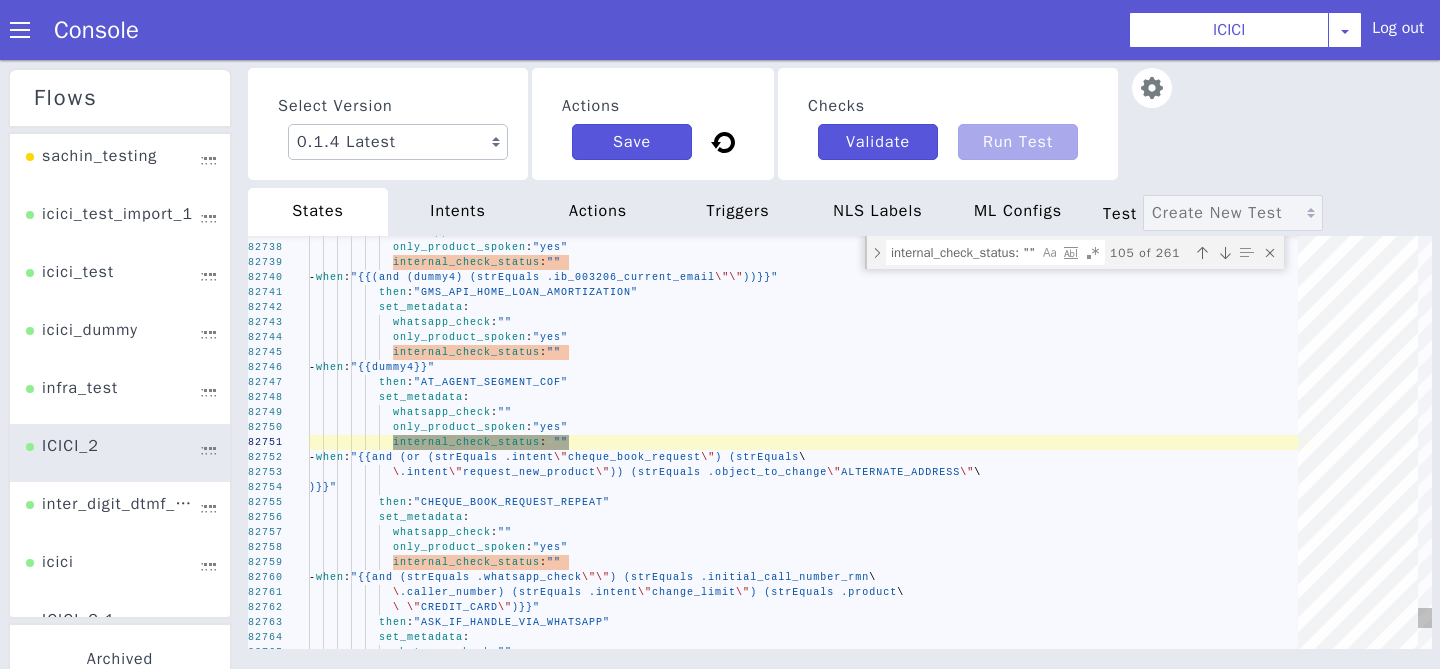 click at bounding box center [1225, 253] 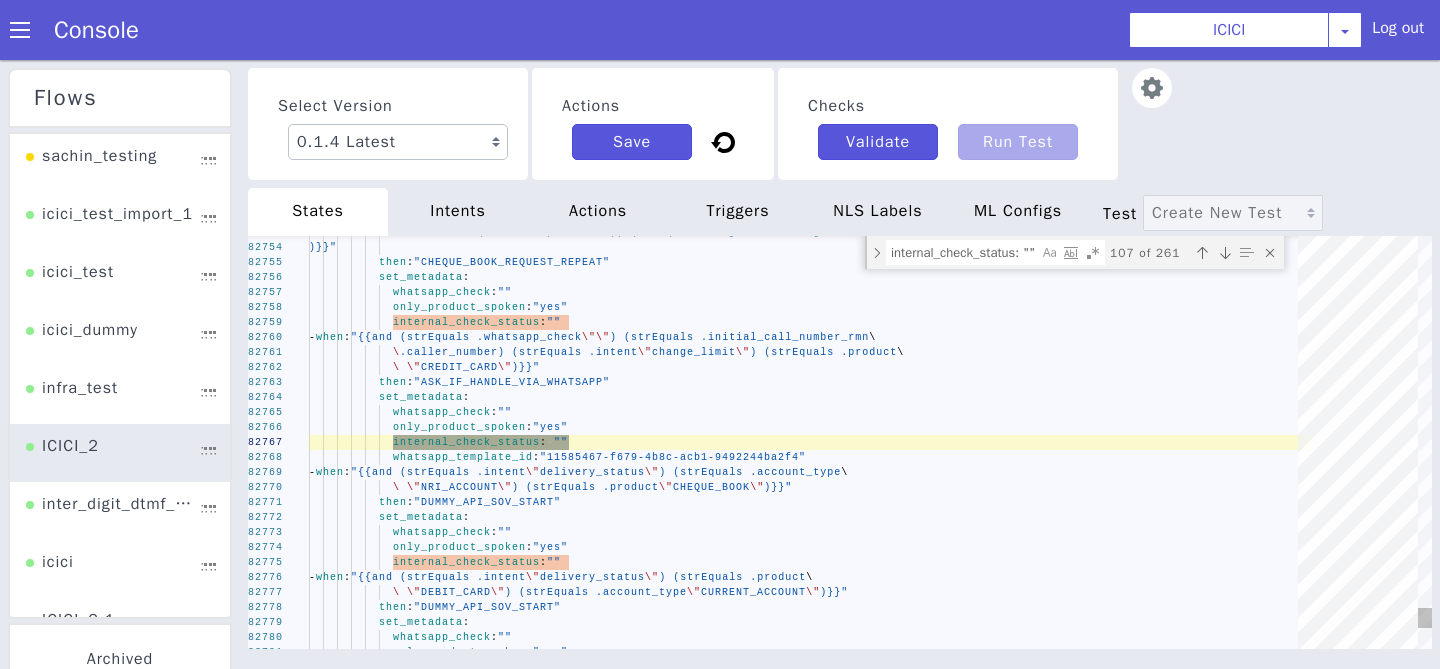 click at bounding box center (1225, 253) 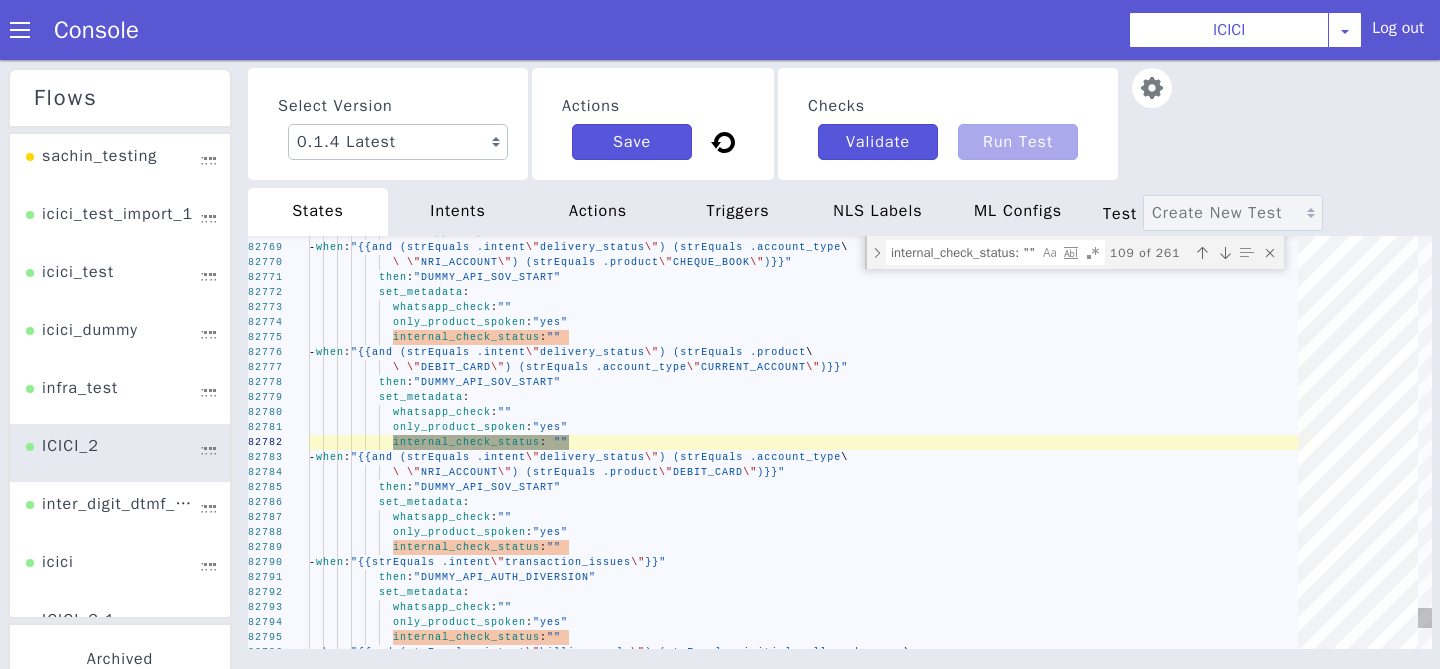 click at bounding box center (1225, 253) 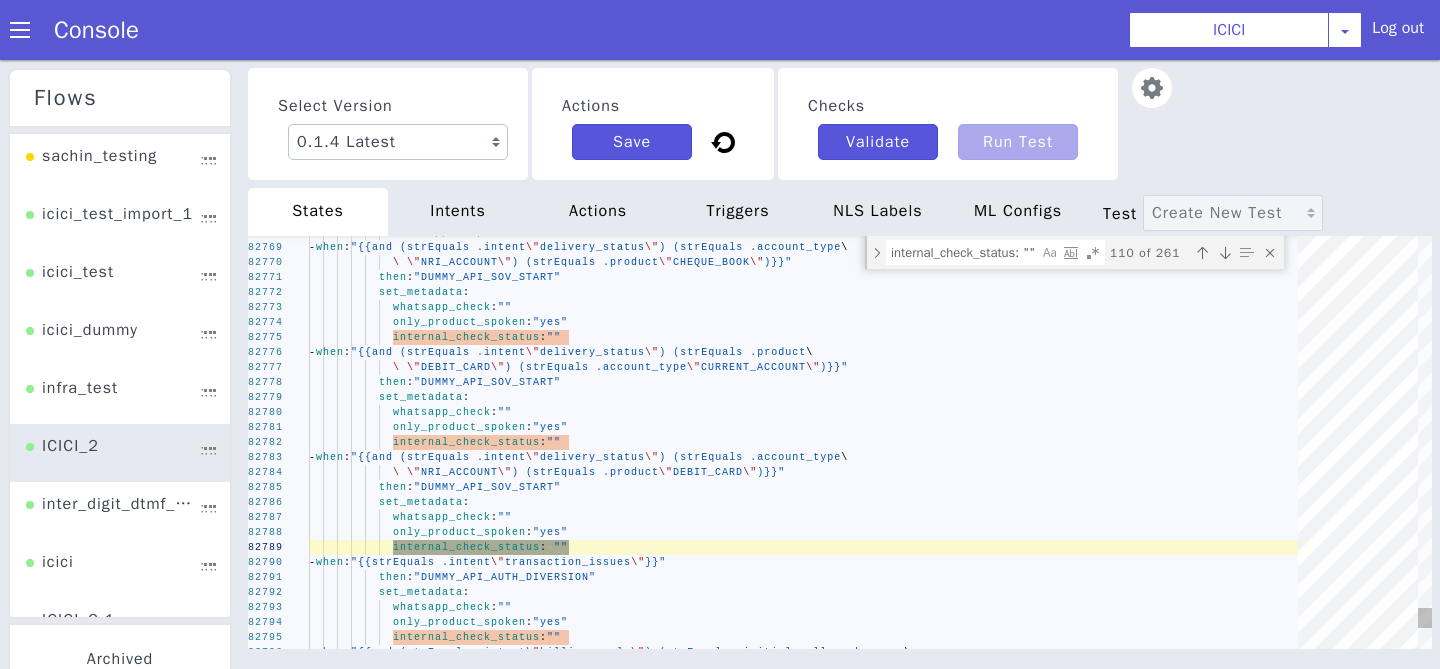 click at bounding box center [1225, 253] 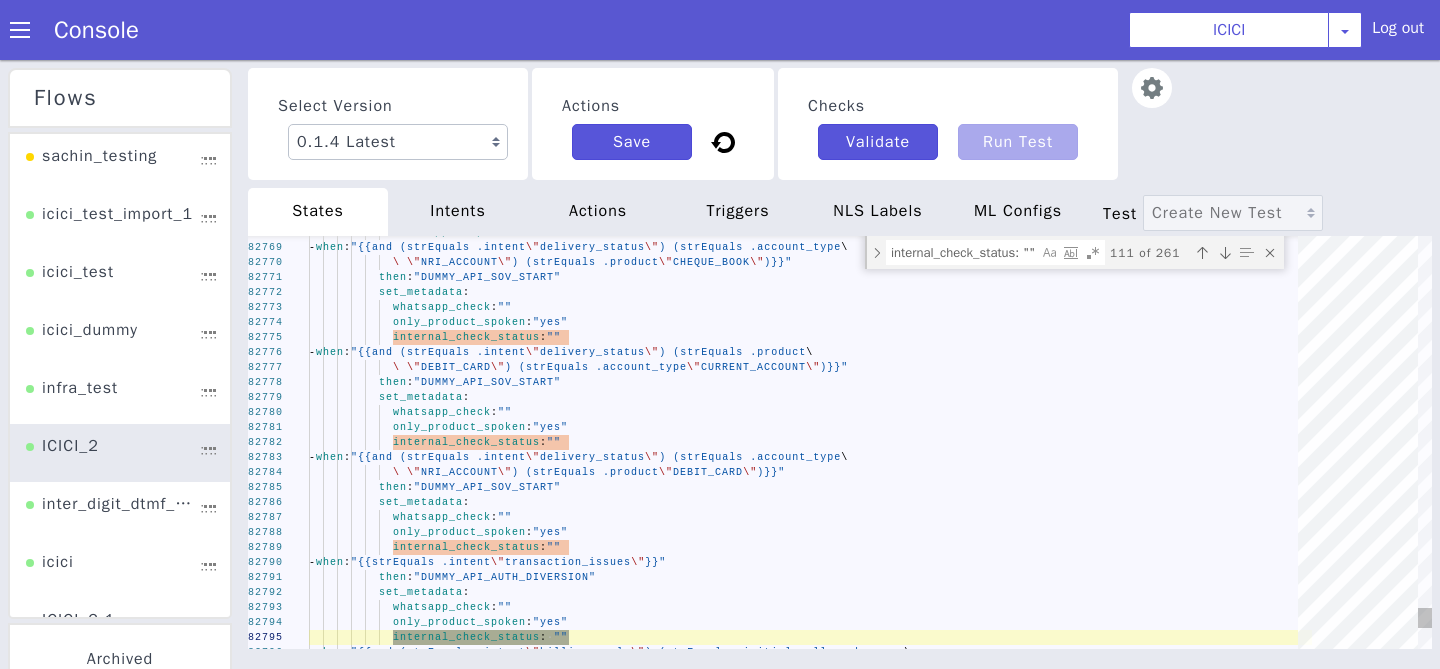 click at bounding box center [1225, 253] 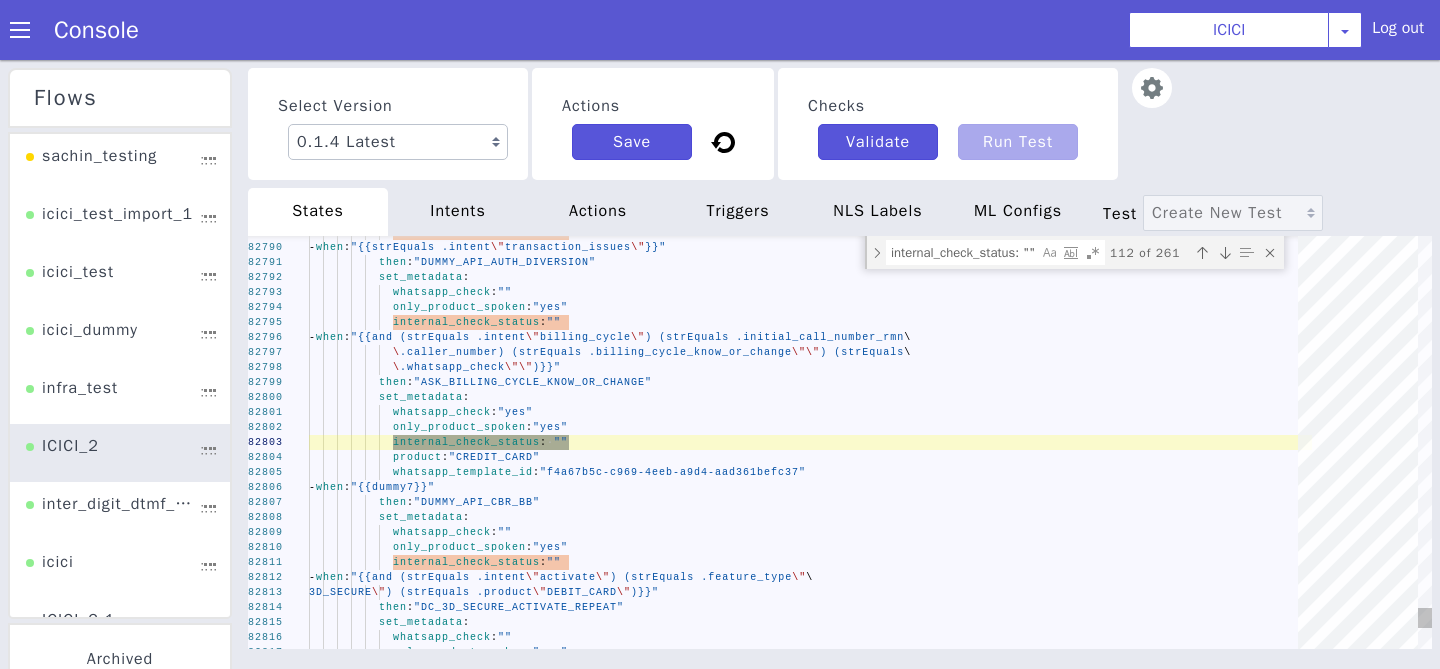 click at bounding box center (1225, 253) 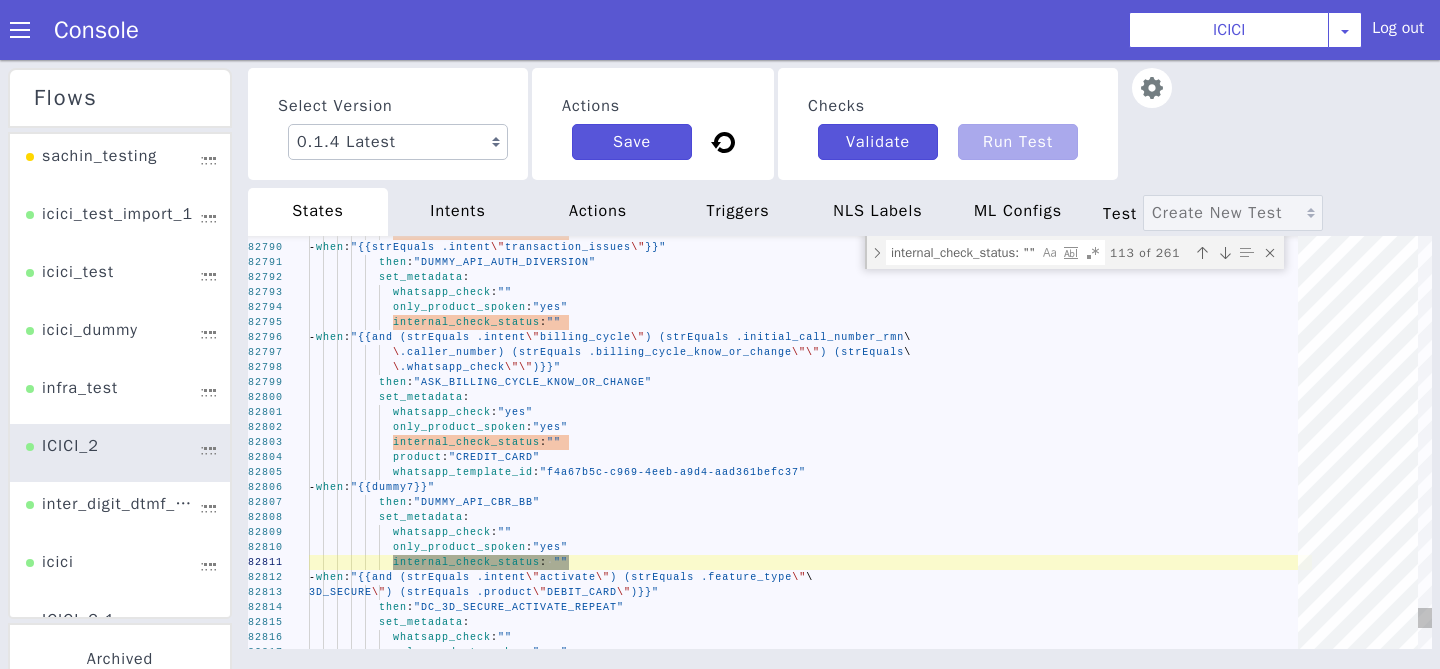 click at bounding box center (1225, 253) 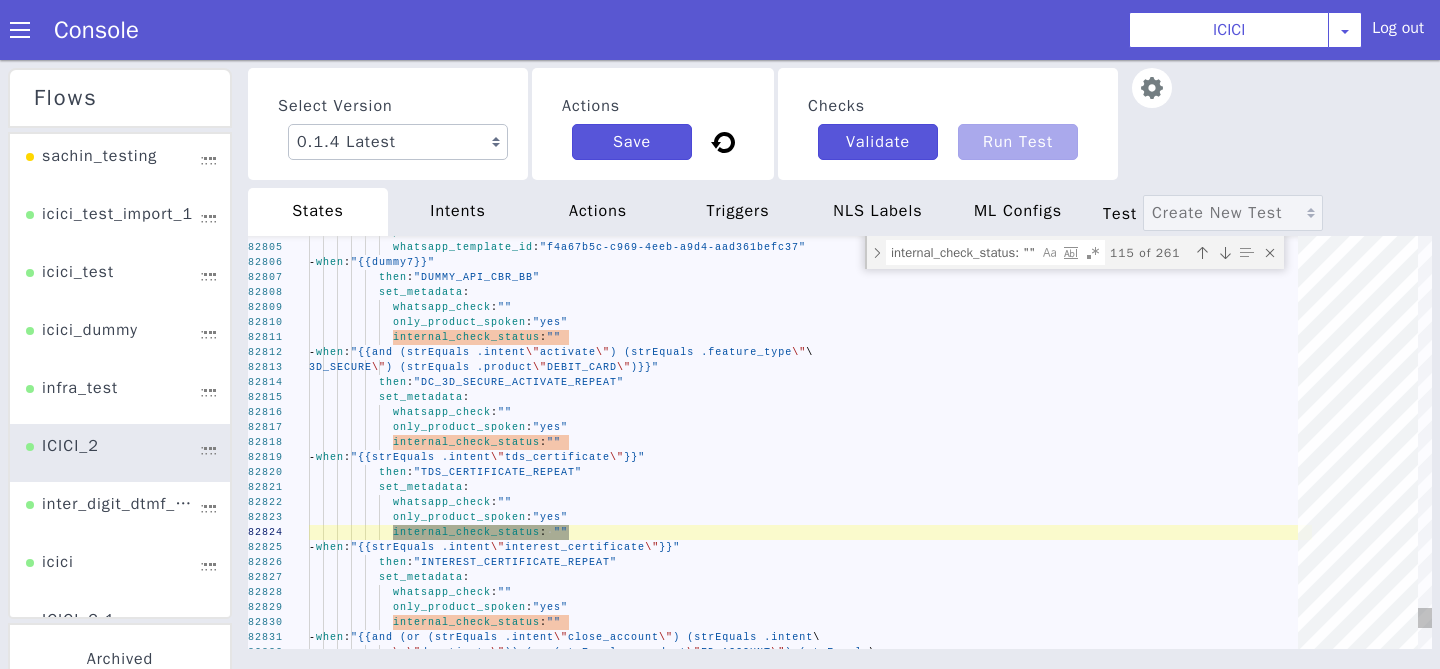 click at bounding box center [1225, 253] 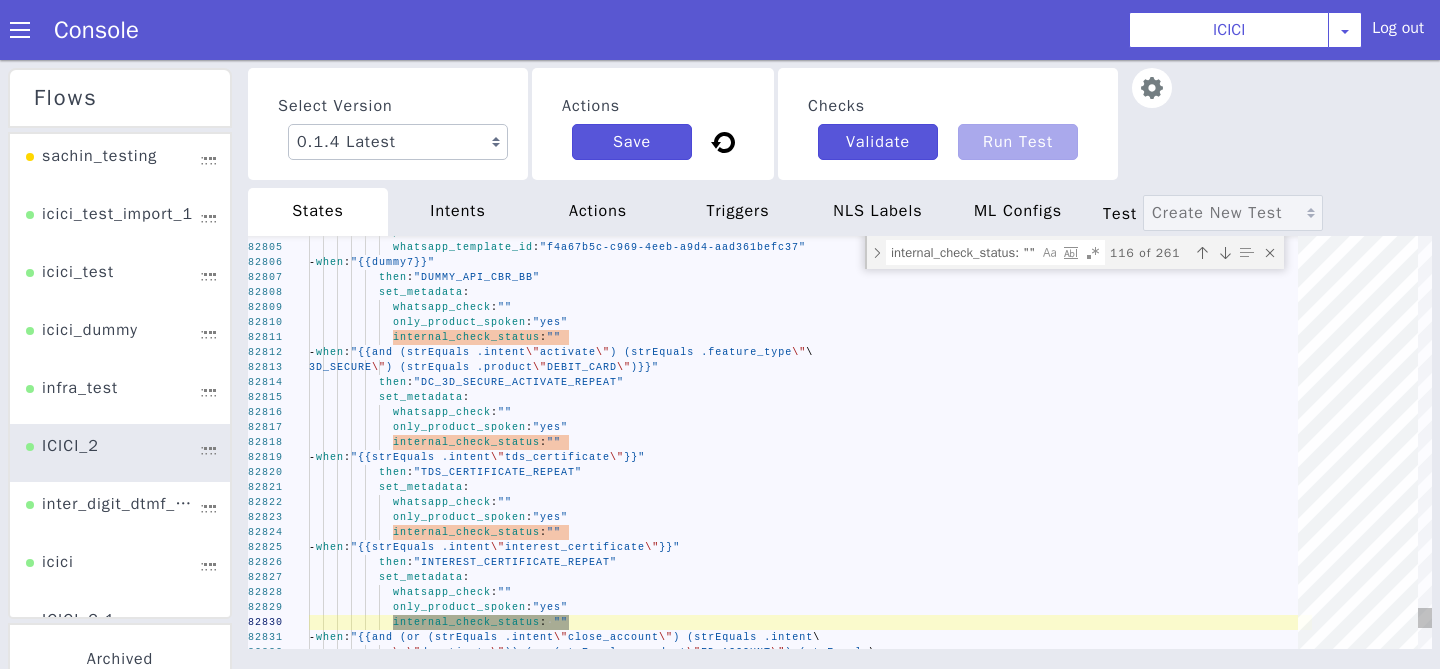 click at bounding box center [1225, 253] 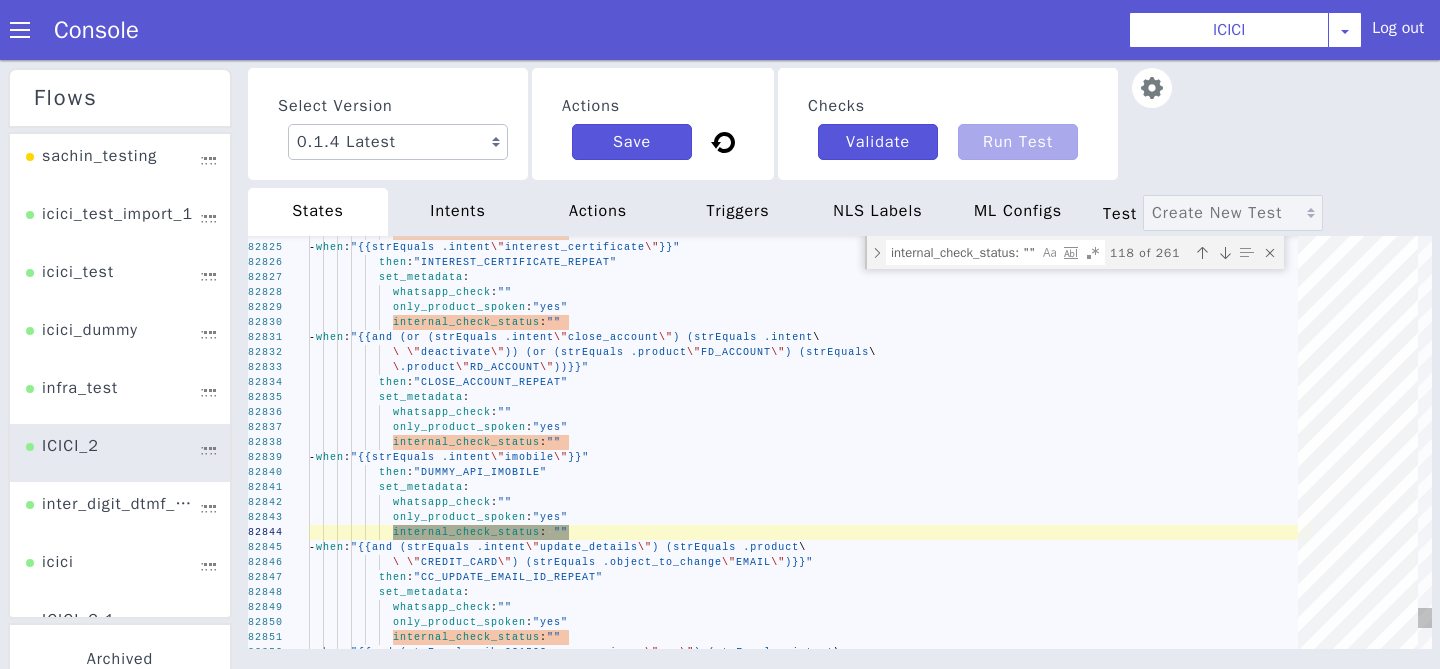 click at bounding box center [1225, 253] 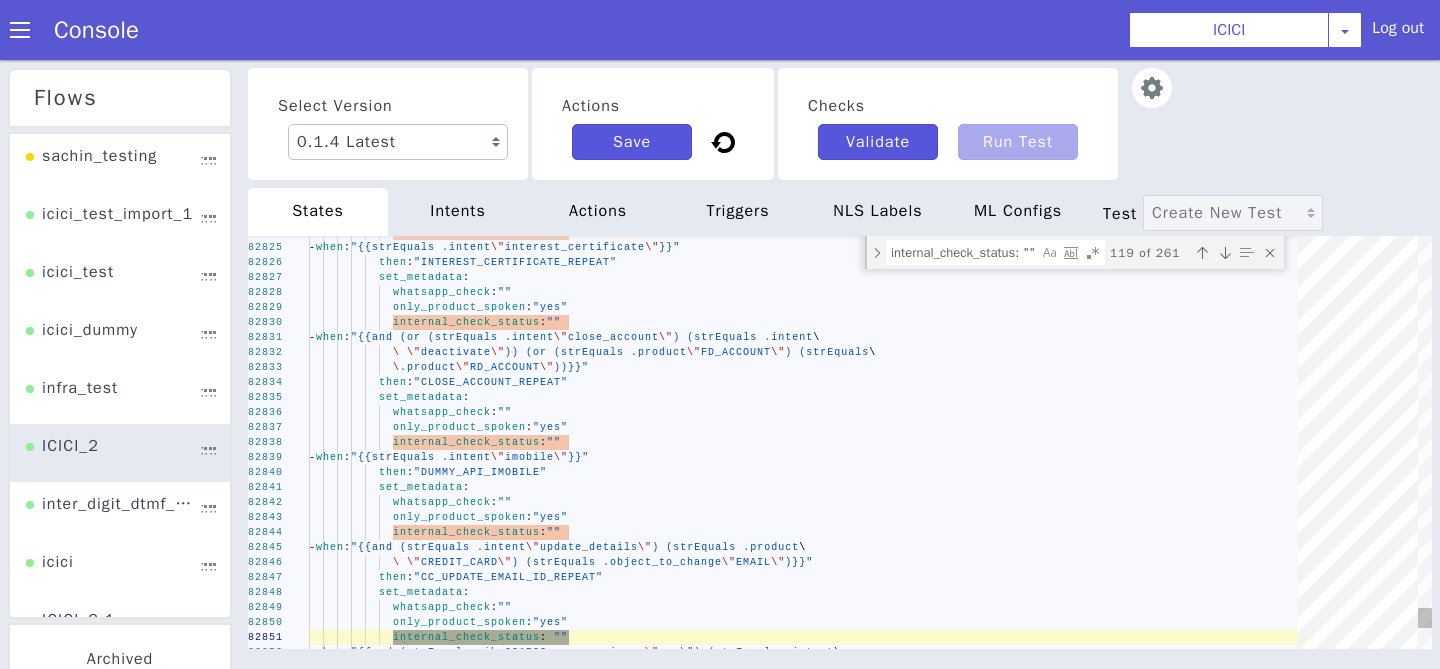 click at bounding box center [1225, 253] 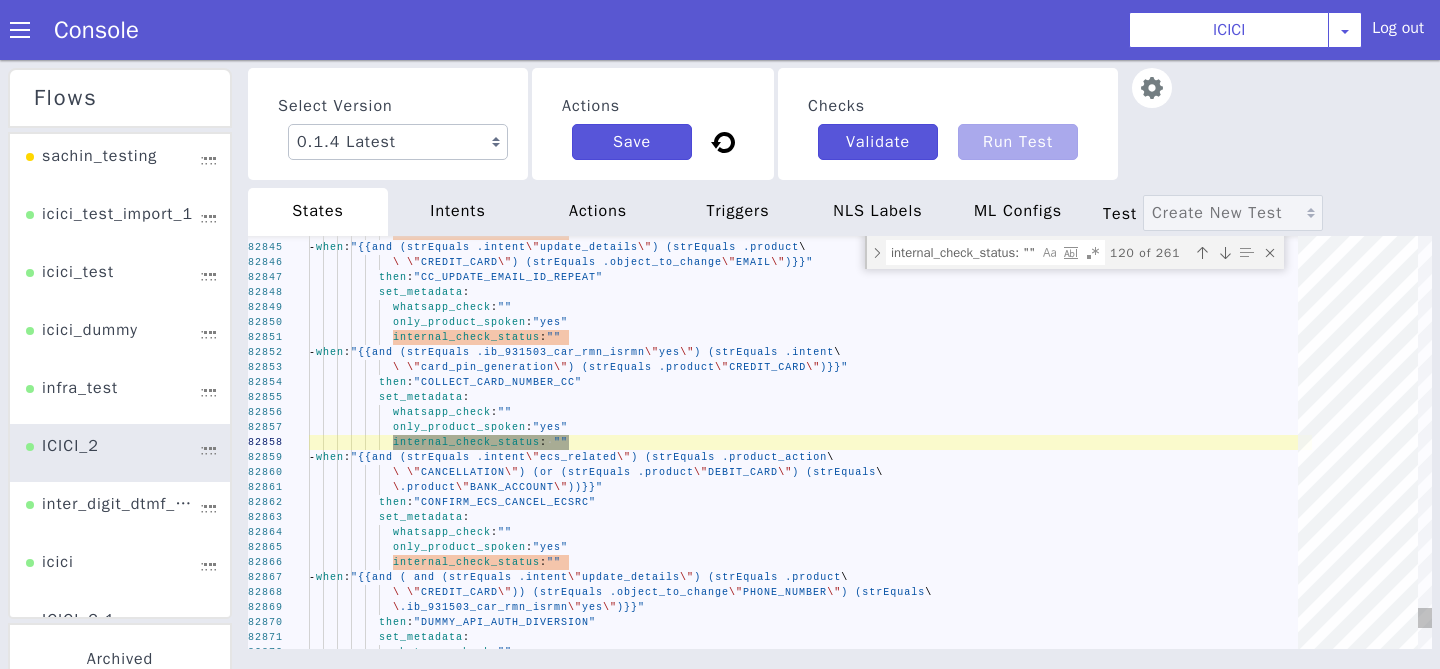 click at bounding box center (1225, 253) 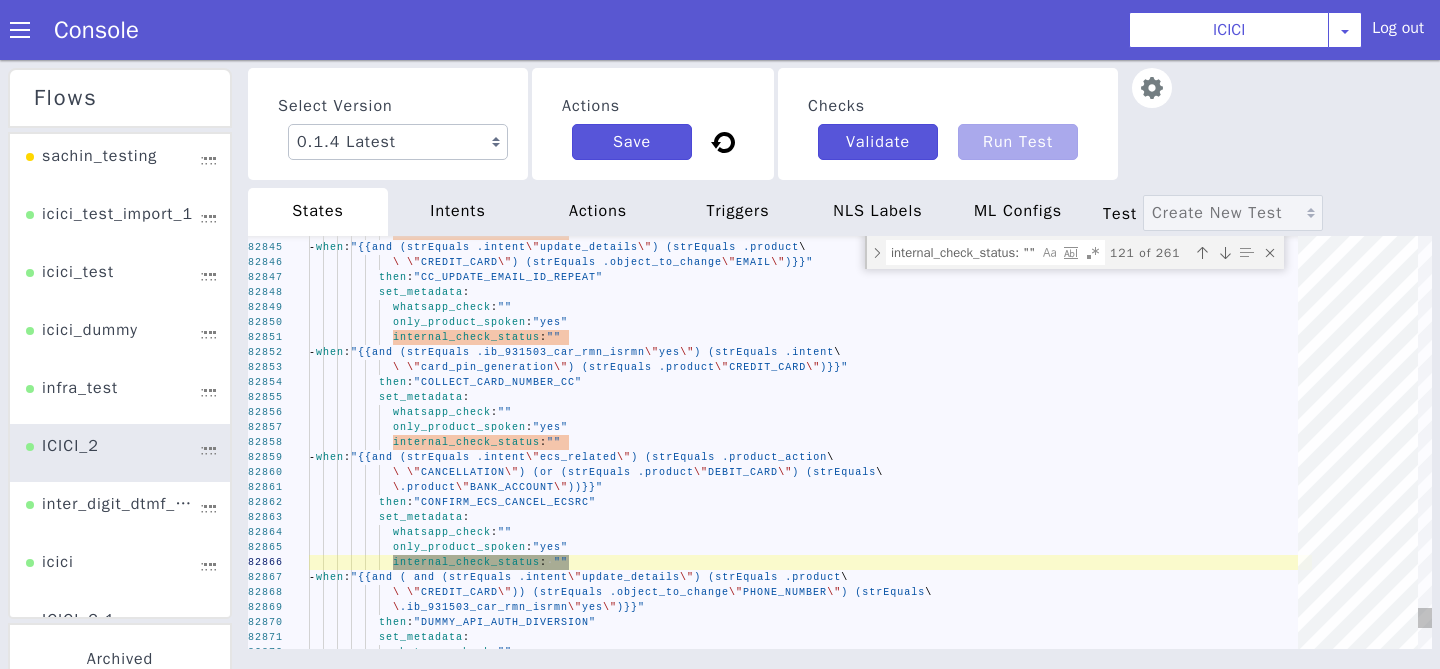 click at bounding box center [1225, 253] 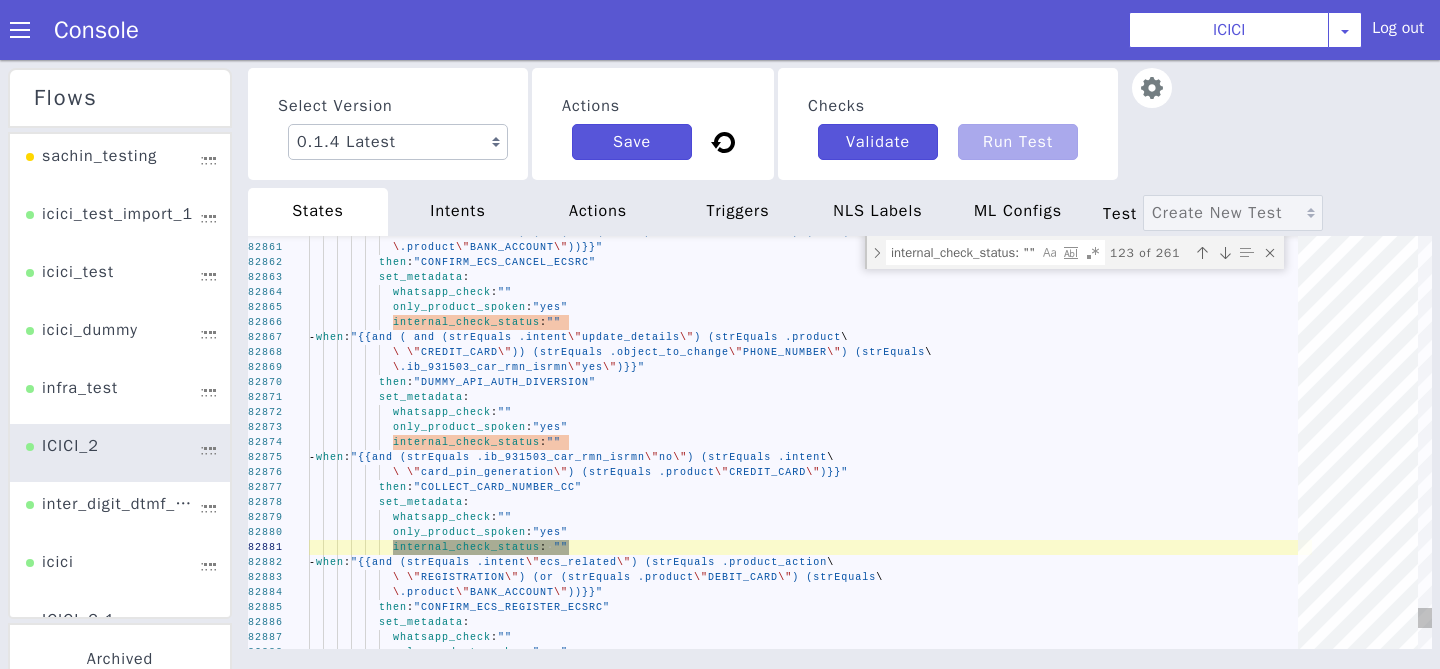 click at bounding box center [1225, 253] 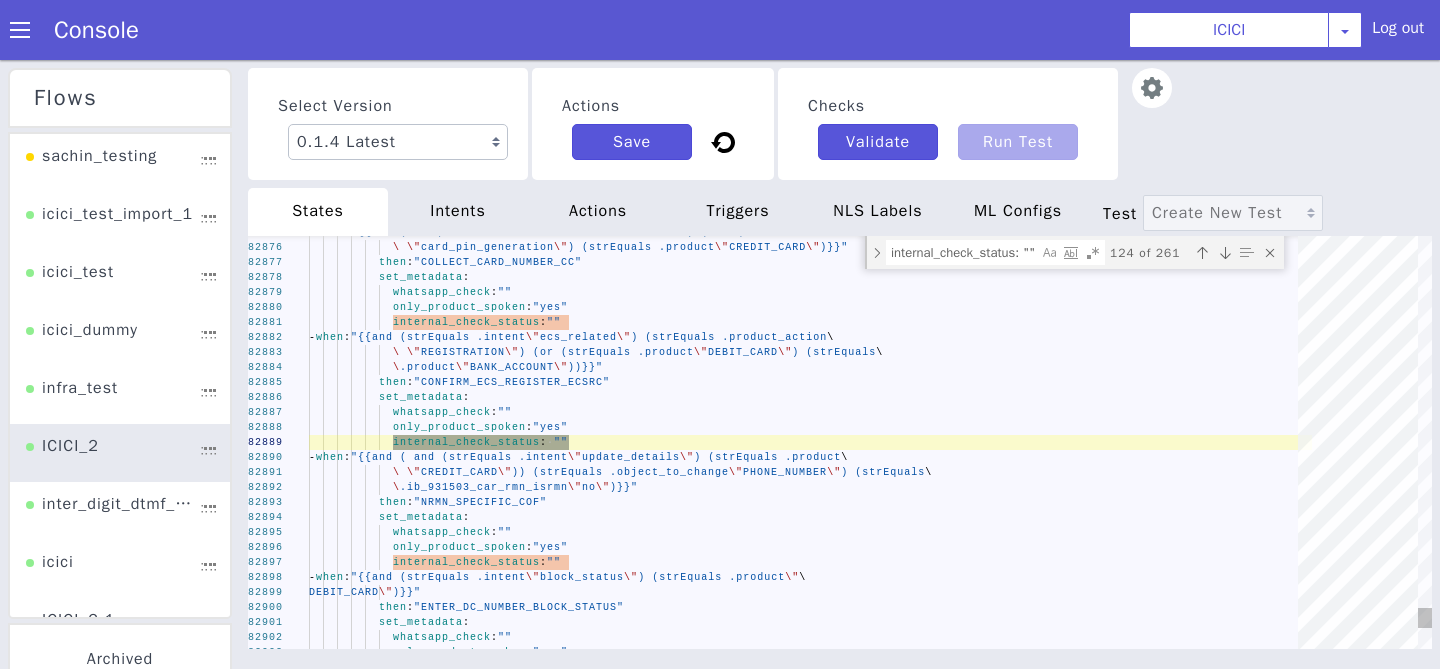 click at bounding box center (1225, 253) 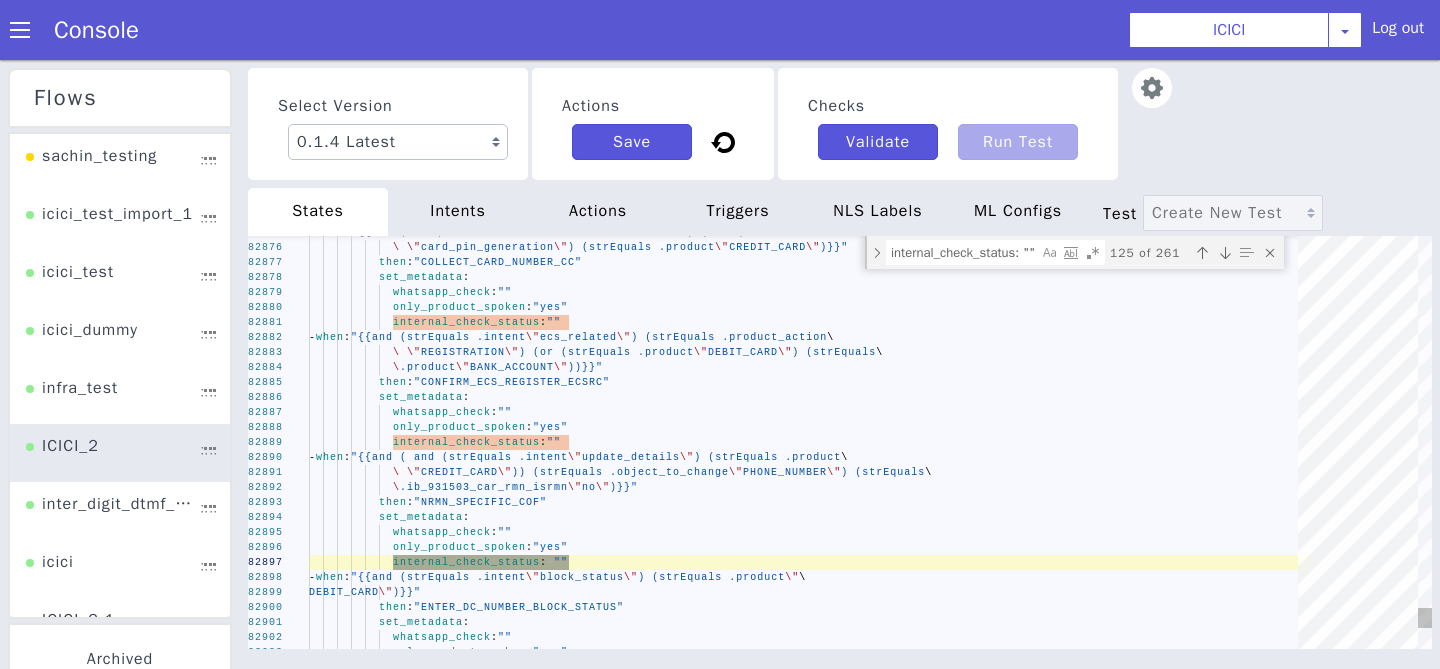 click at bounding box center (1225, 253) 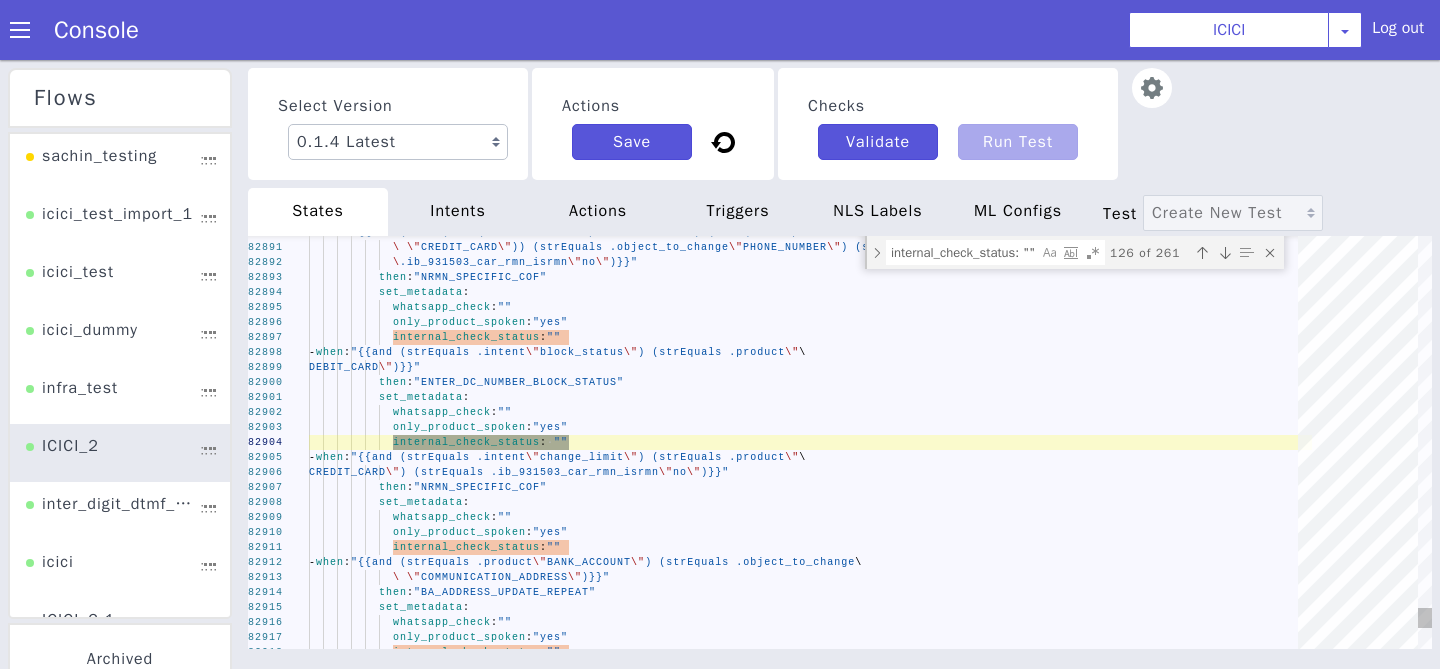 click at bounding box center (1225, 253) 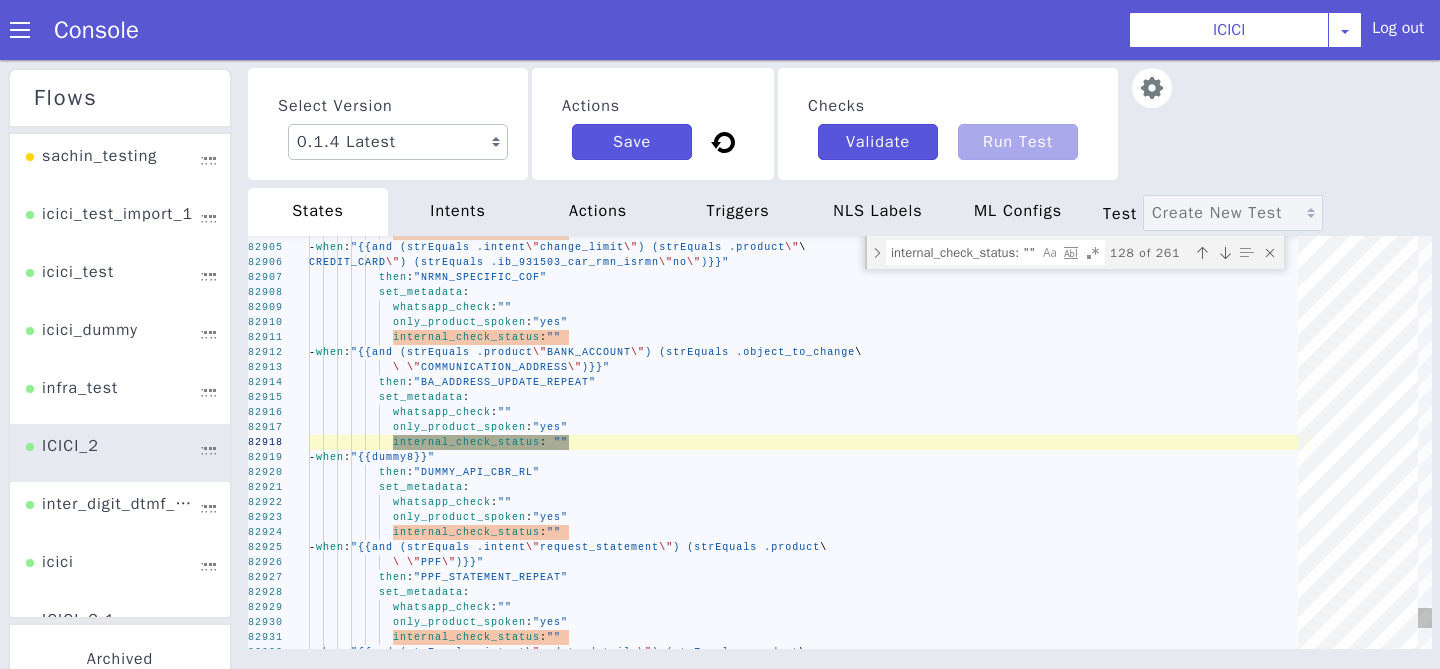 click at bounding box center [1225, 253] 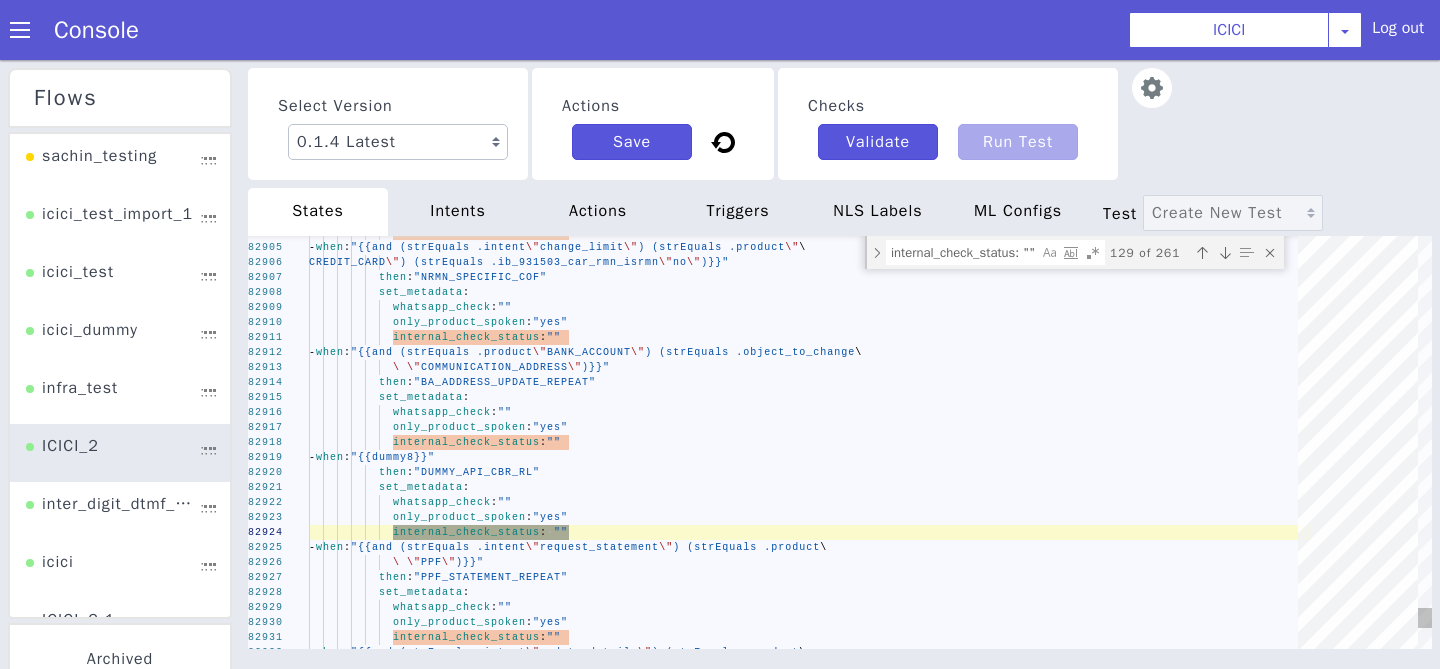 click at bounding box center (1225, 253) 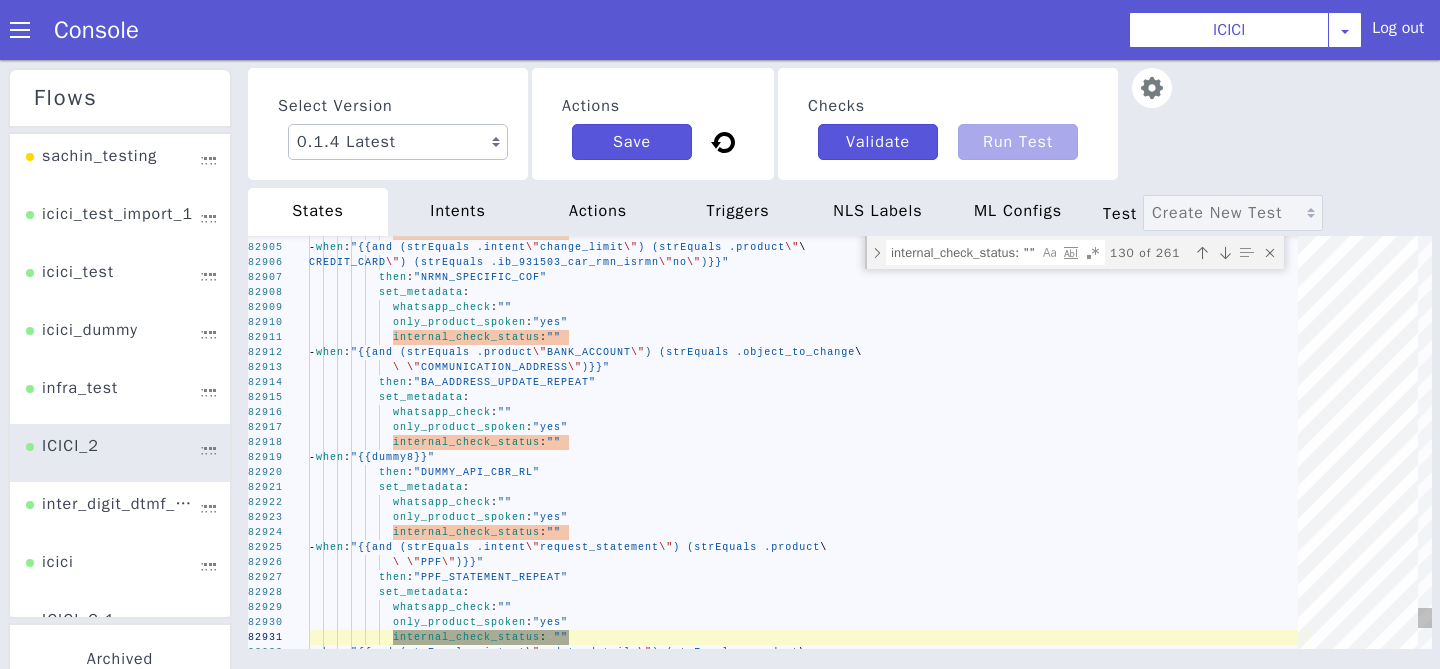 click at bounding box center (1225, 253) 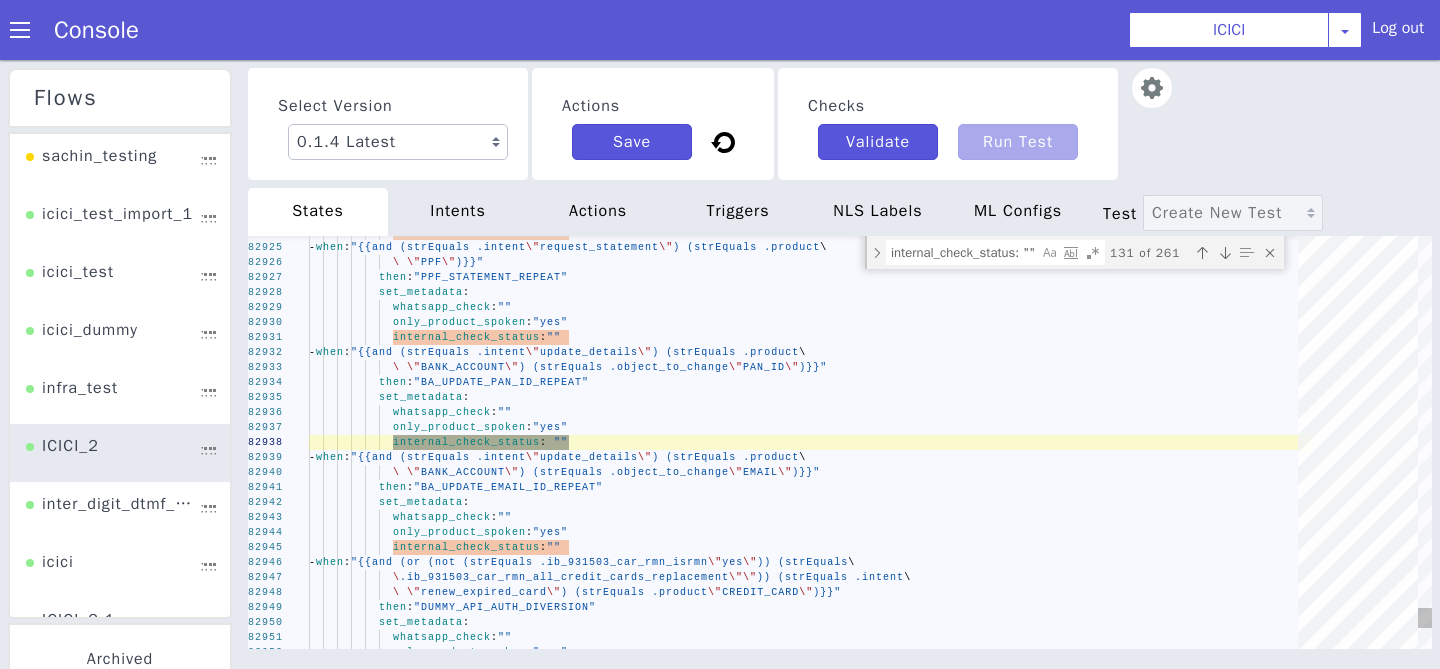 click at bounding box center [1225, 253] 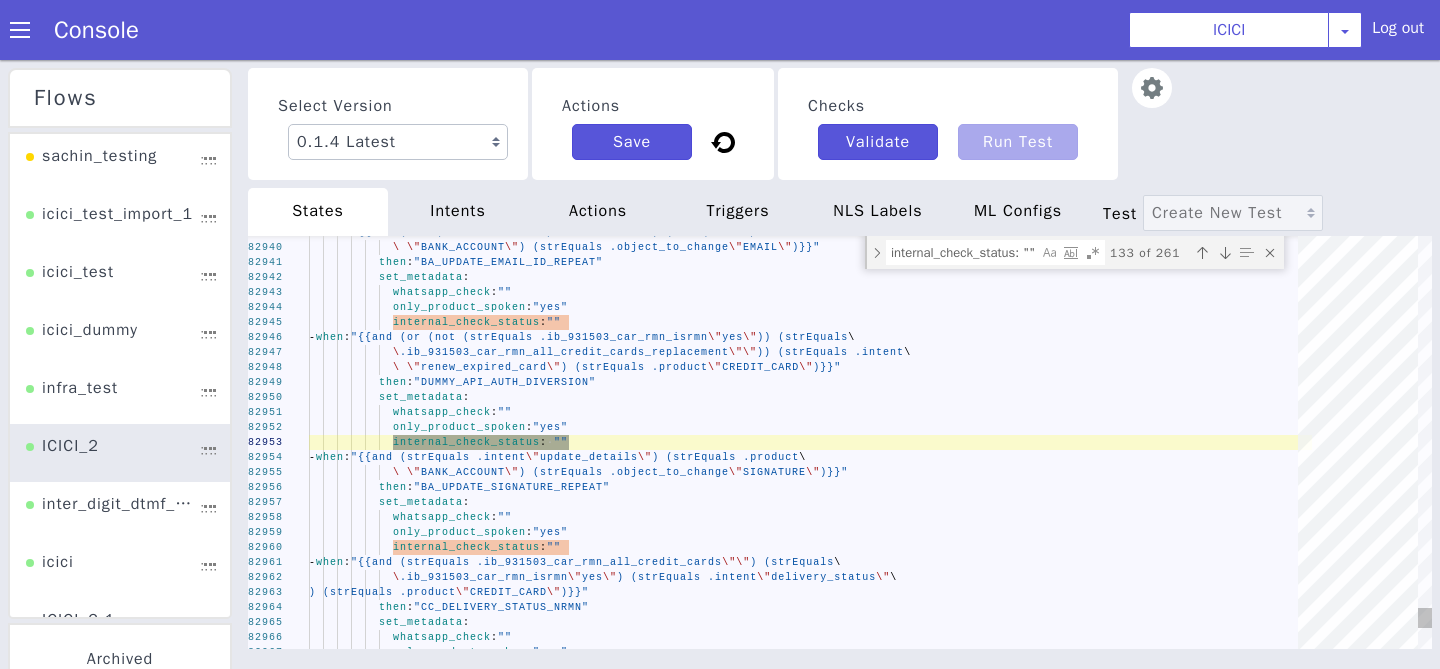 click at bounding box center (1225, 253) 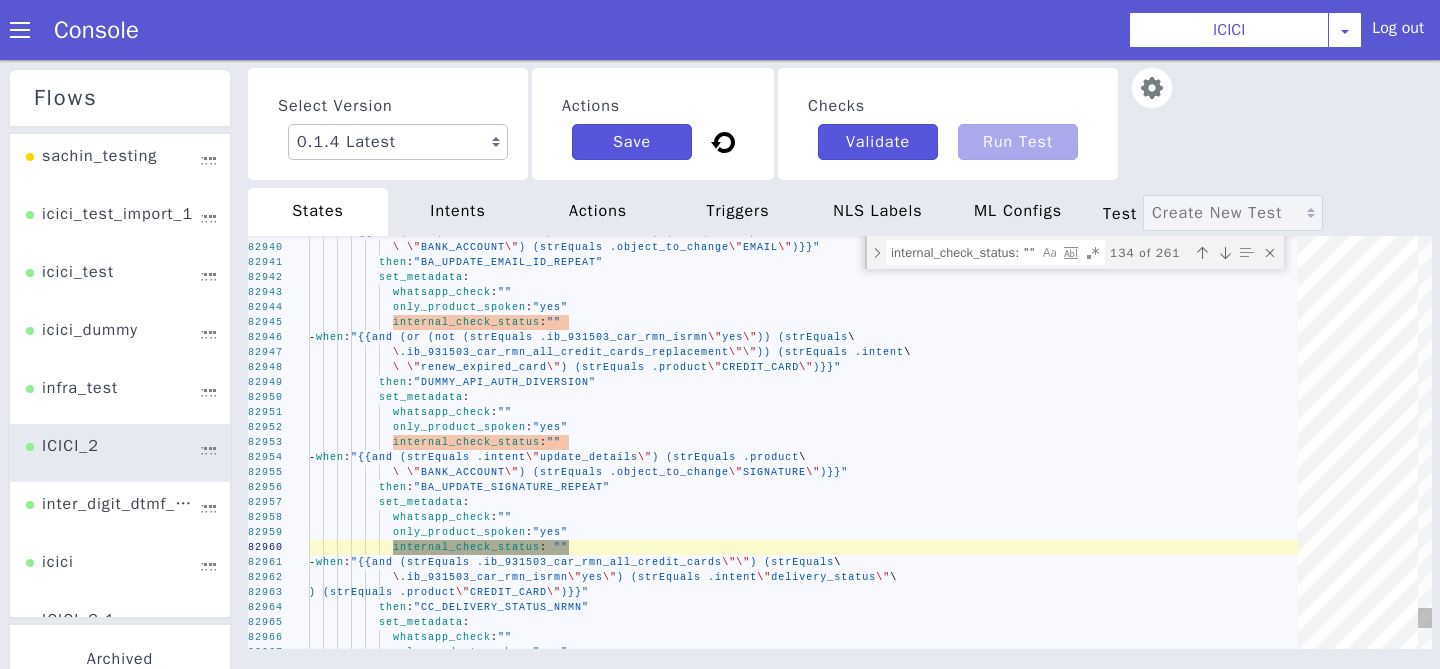 click at bounding box center (1225, 253) 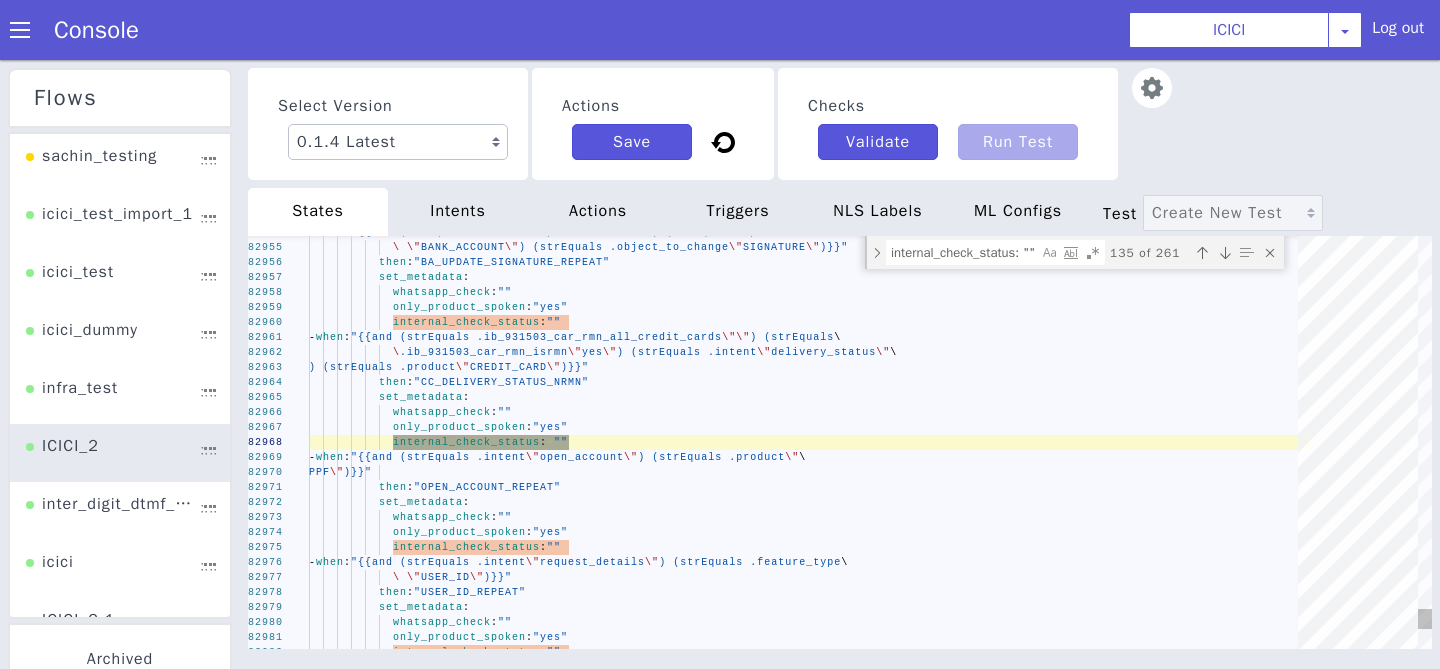 click at bounding box center [1225, 253] 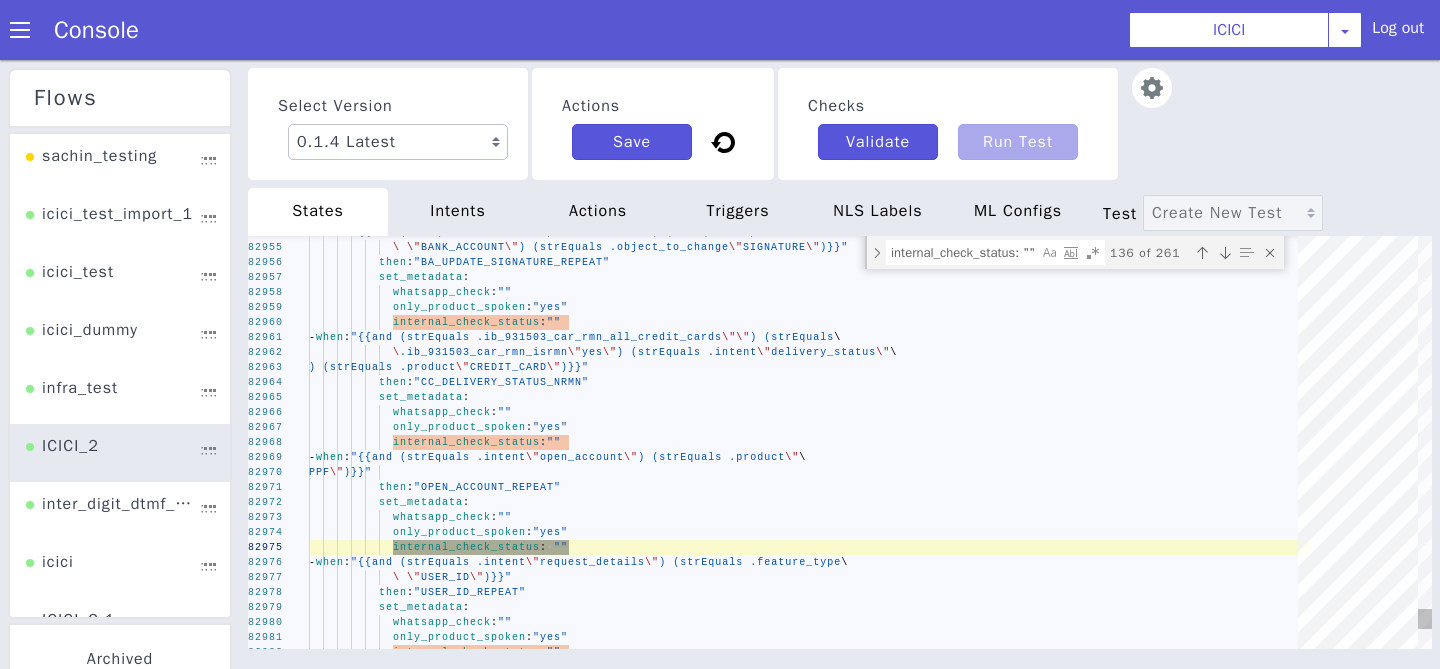 click at bounding box center (1225, 253) 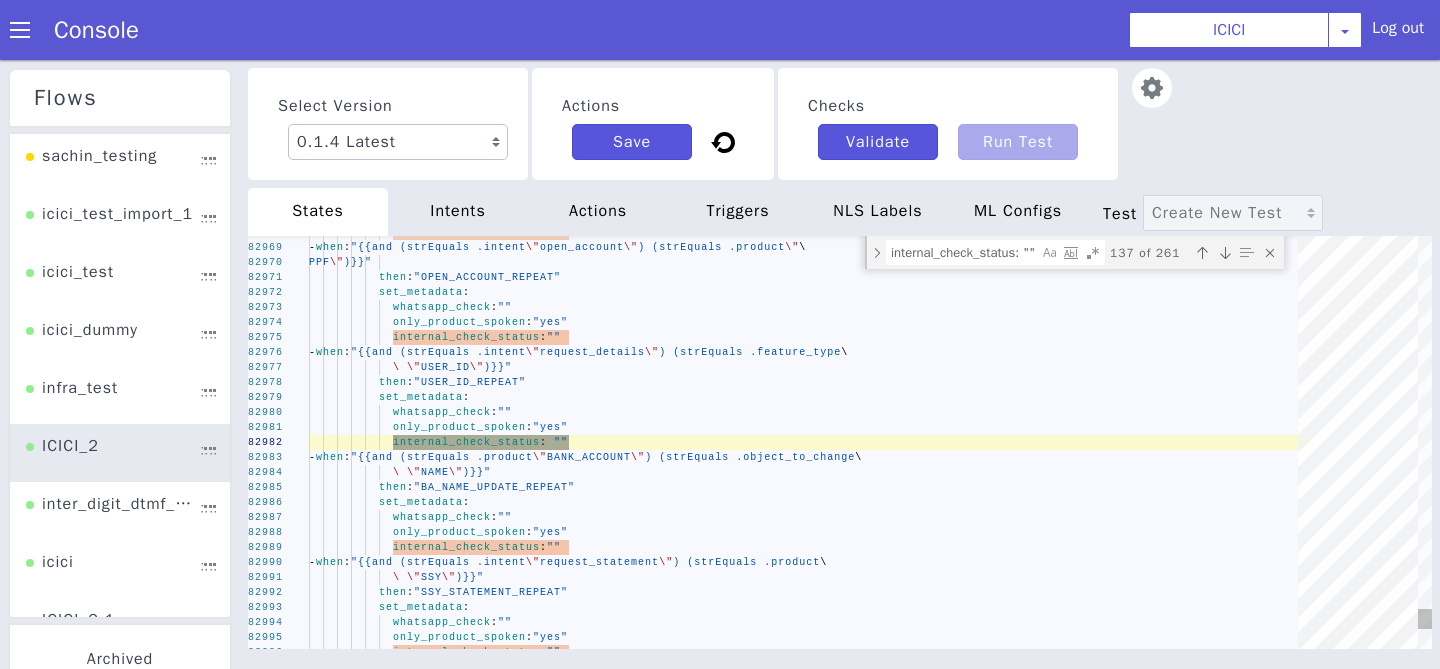 click at bounding box center [1225, 253] 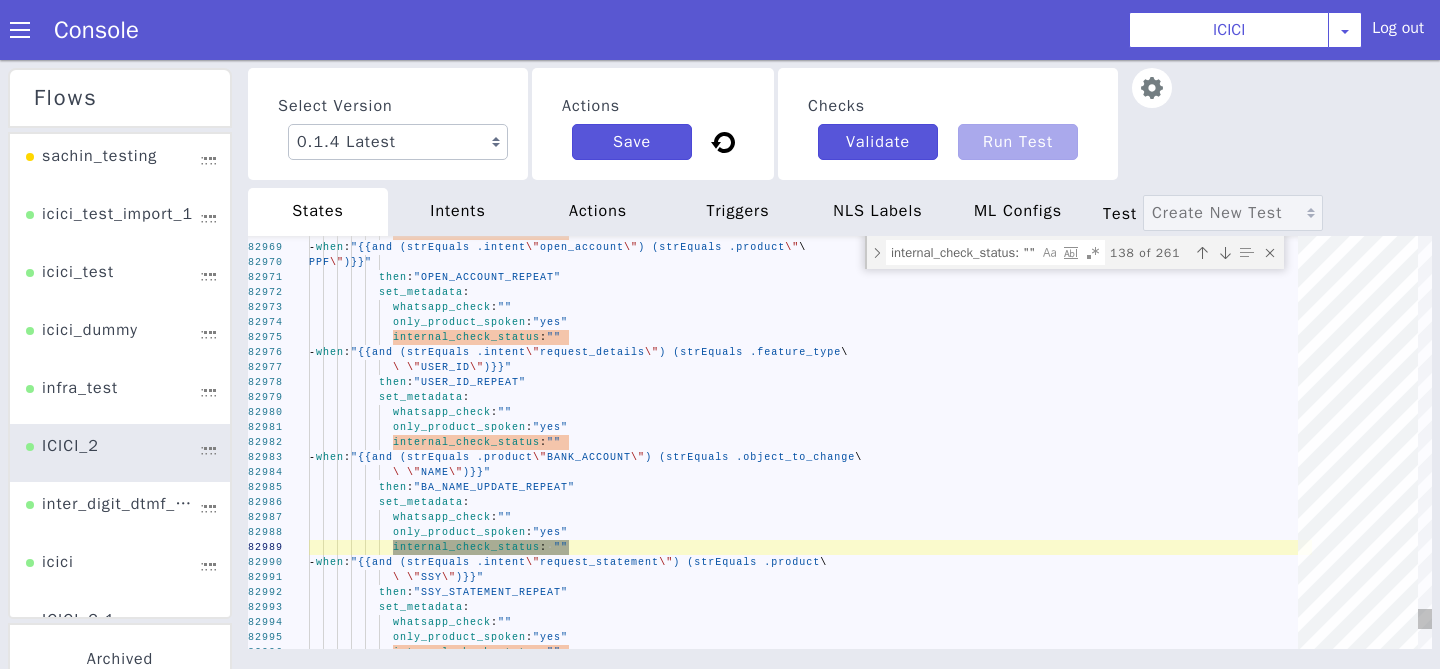 click at bounding box center [1225, 253] 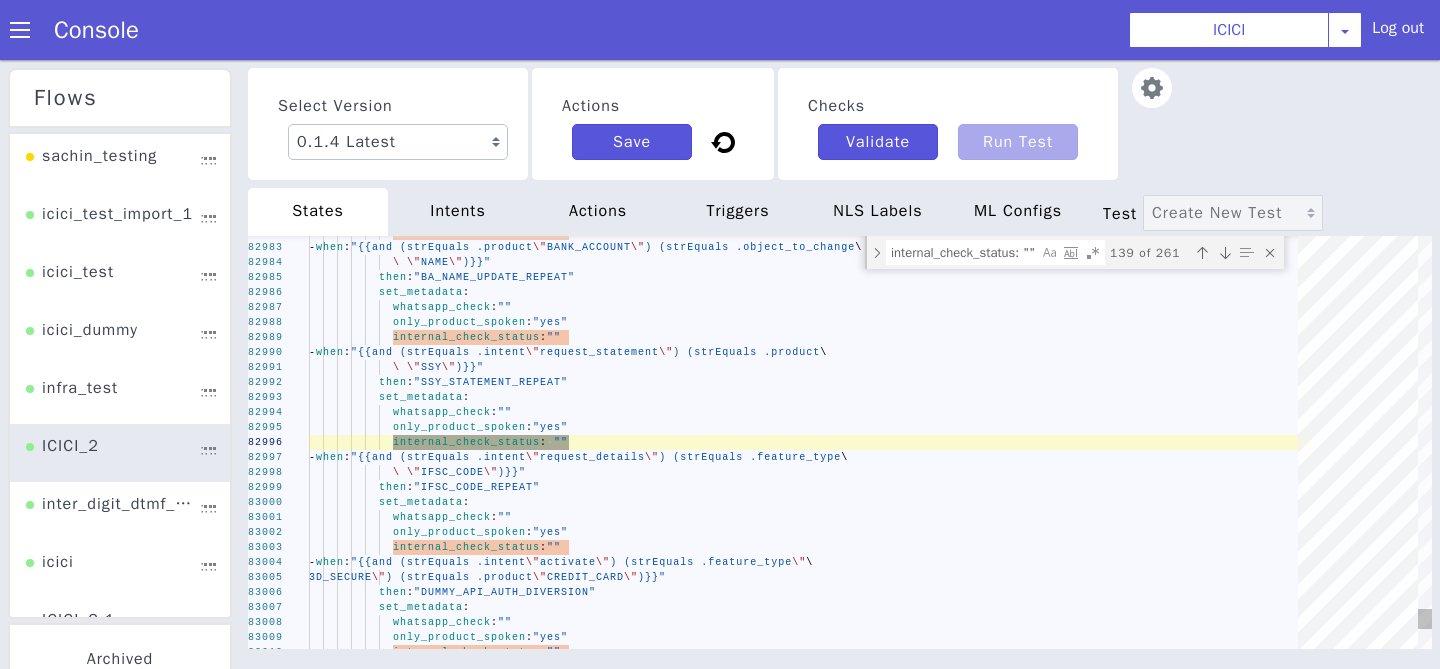 click at bounding box center [1225, 253] 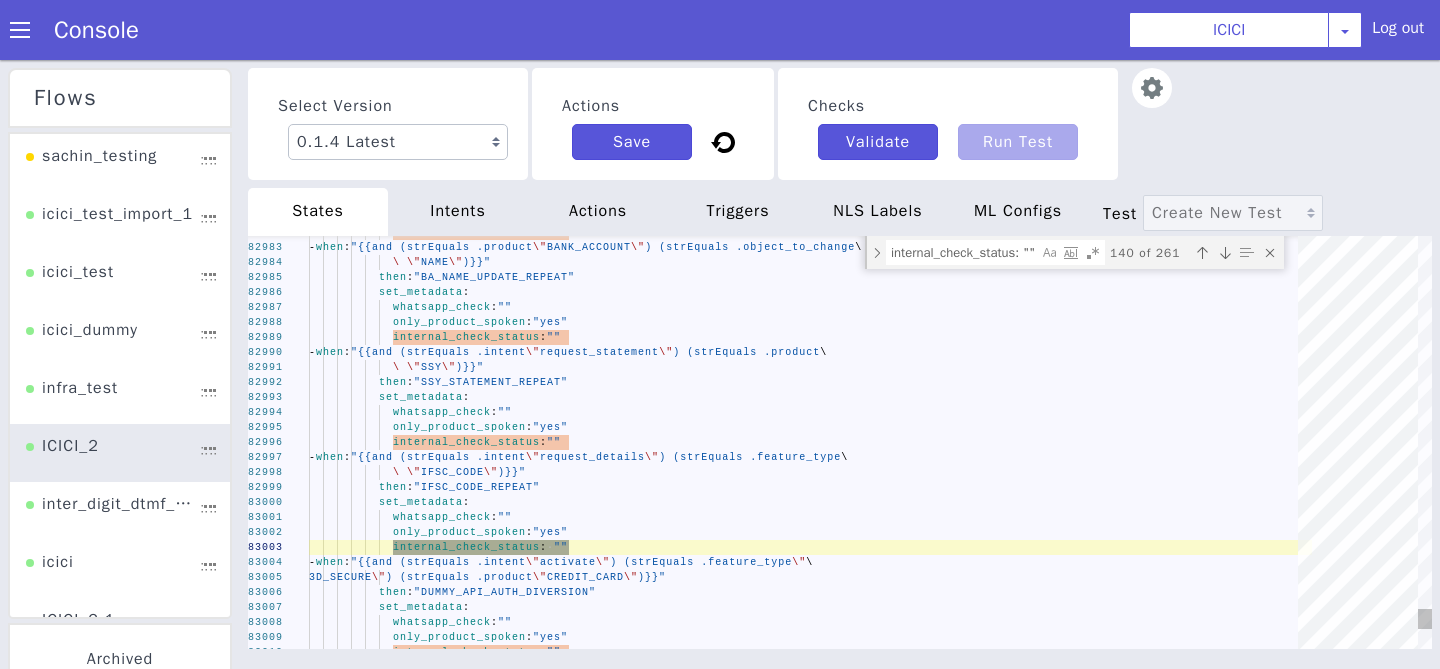 click at bounding box center [1225, 253] 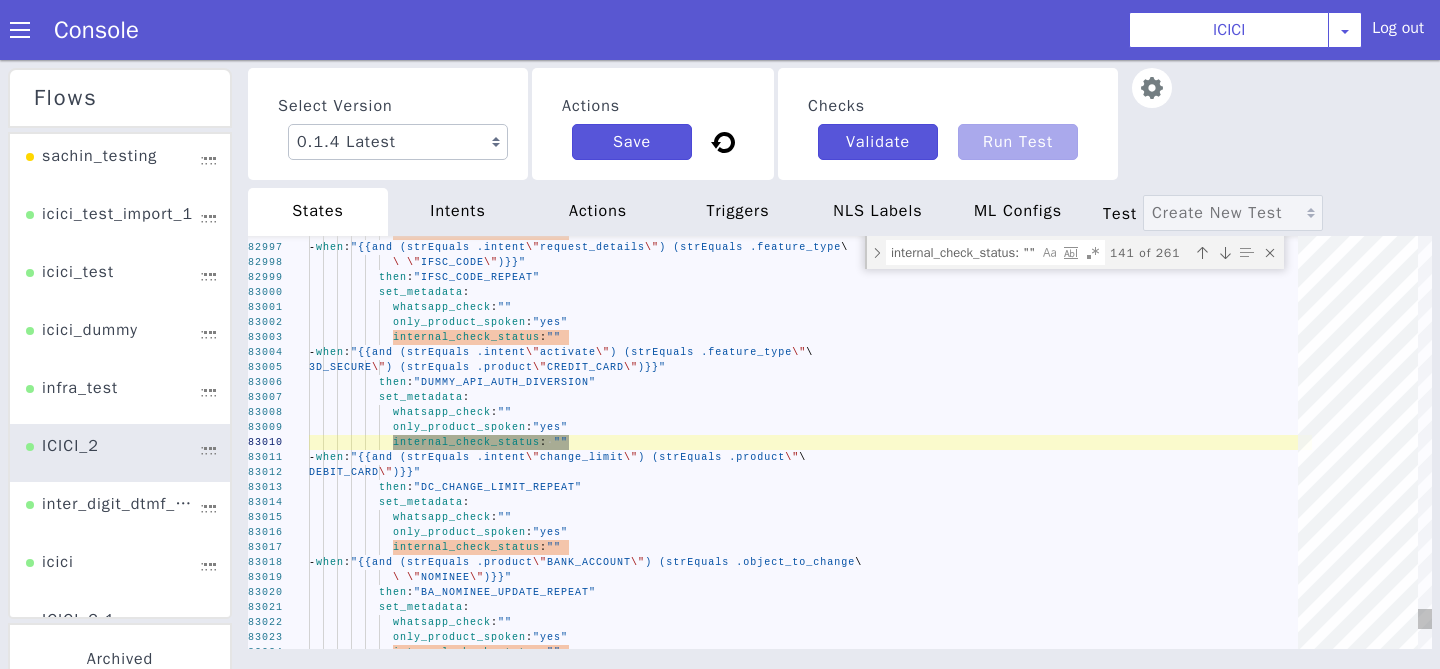 click at bounding box center [1225, 253] 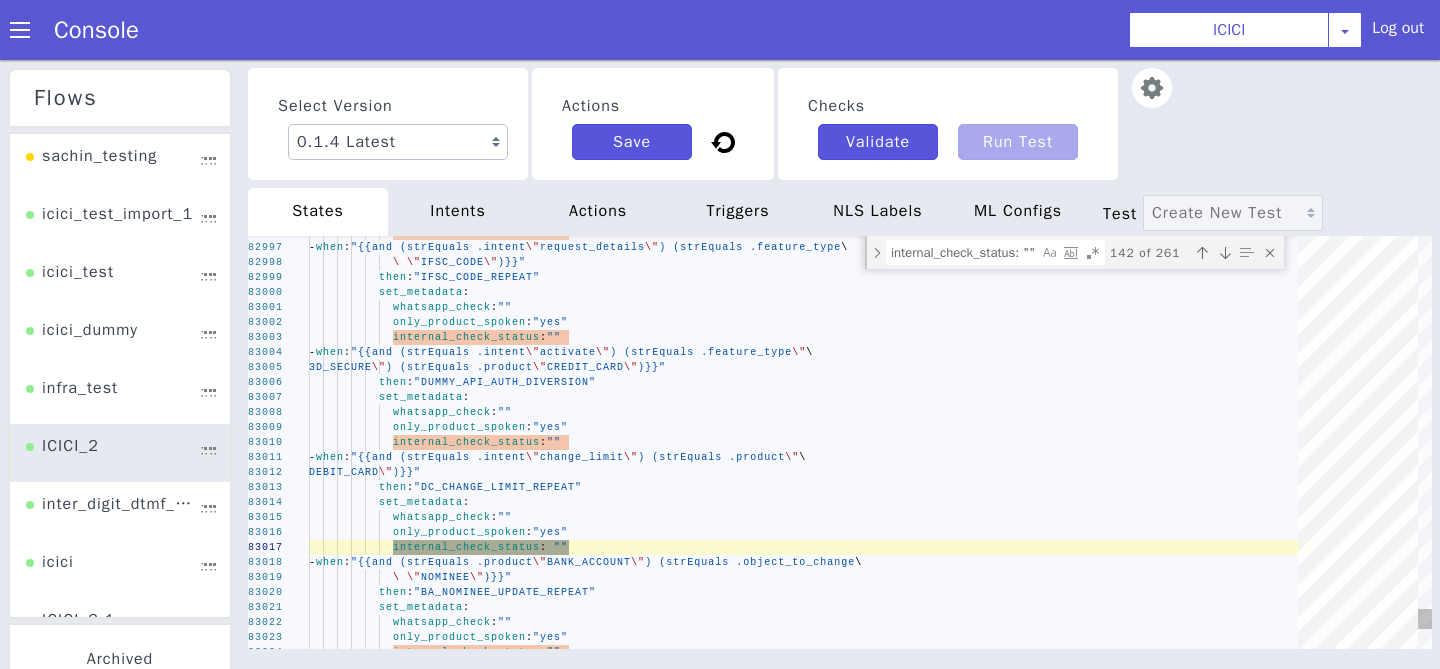 click at bounding box center [1225, 253] 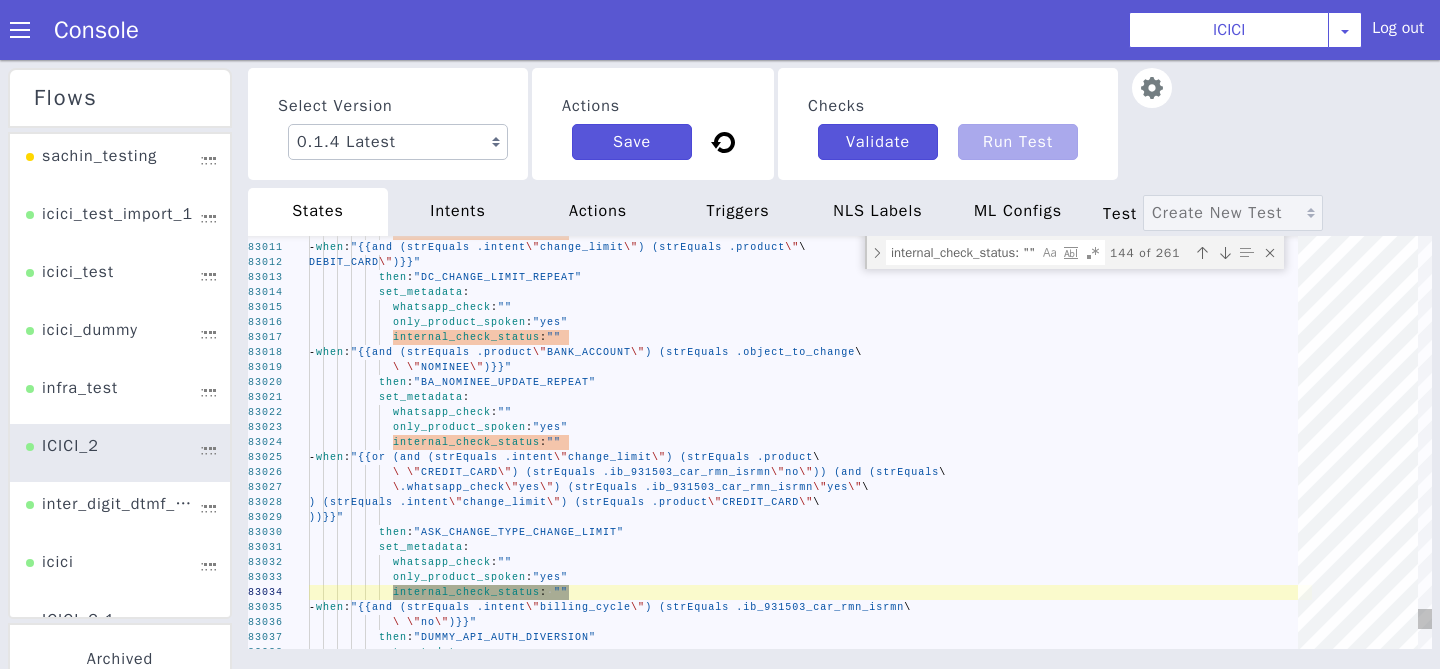 click at bounding box center [1225, 253] 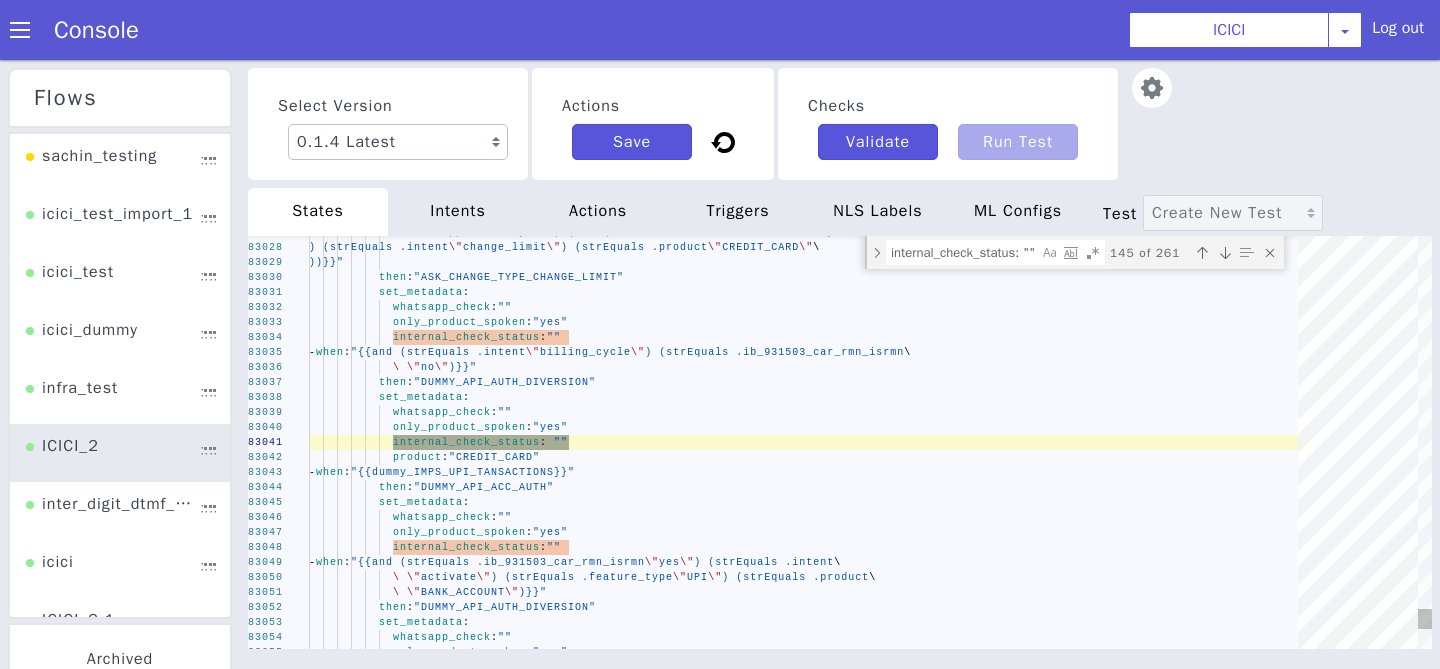 click at bounding box center (1225, 253) 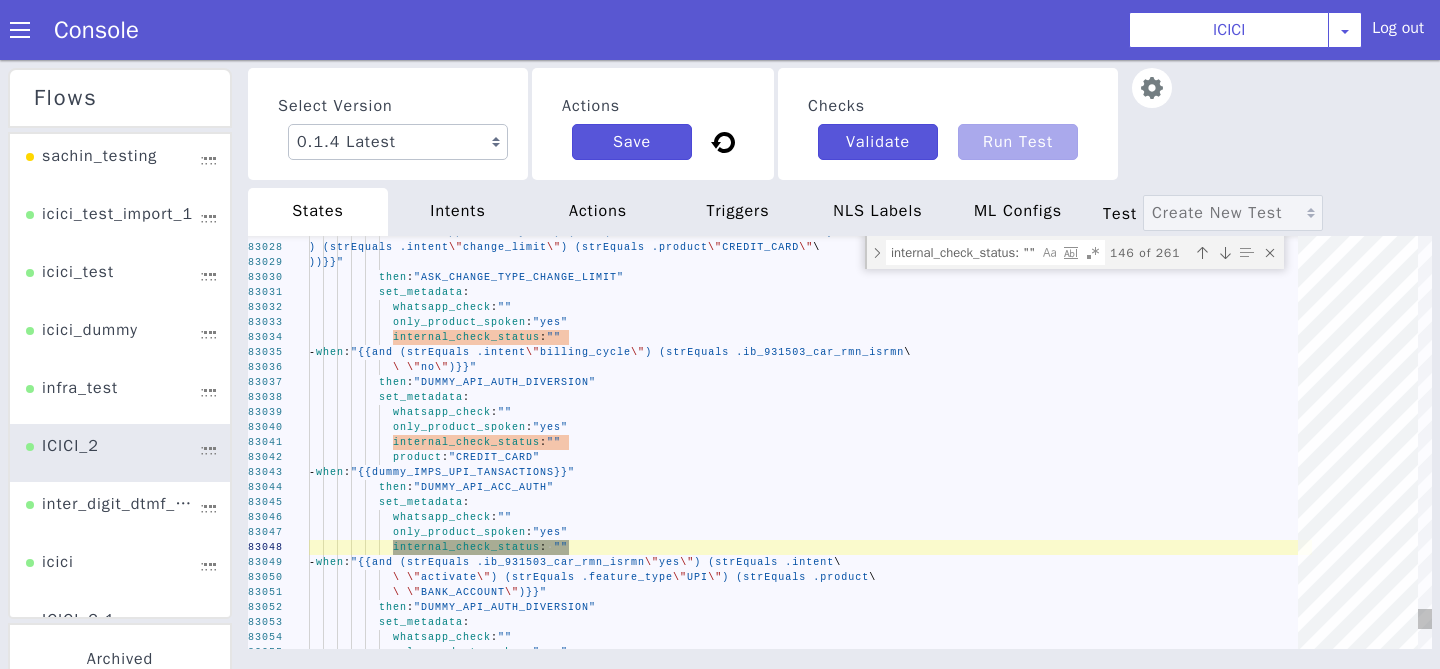 click at bounding box center (1225, 253) 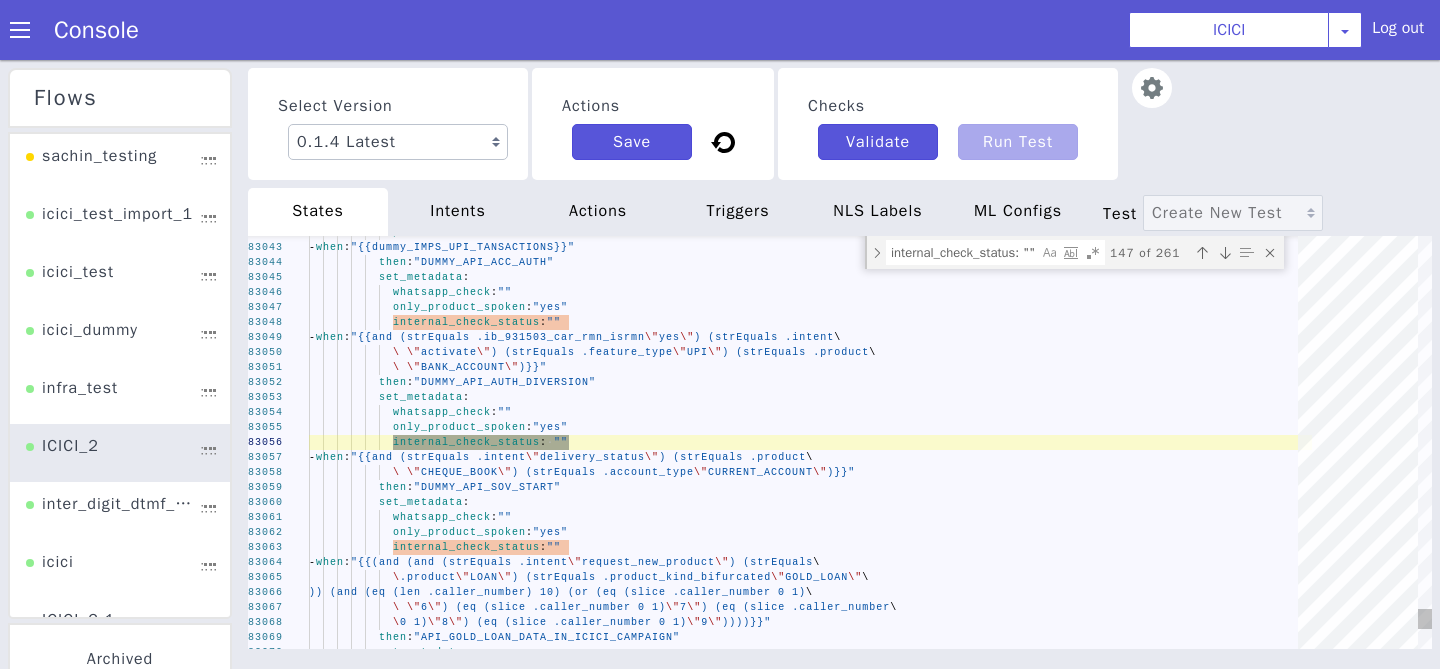 click at bounding box center (1225, 253) 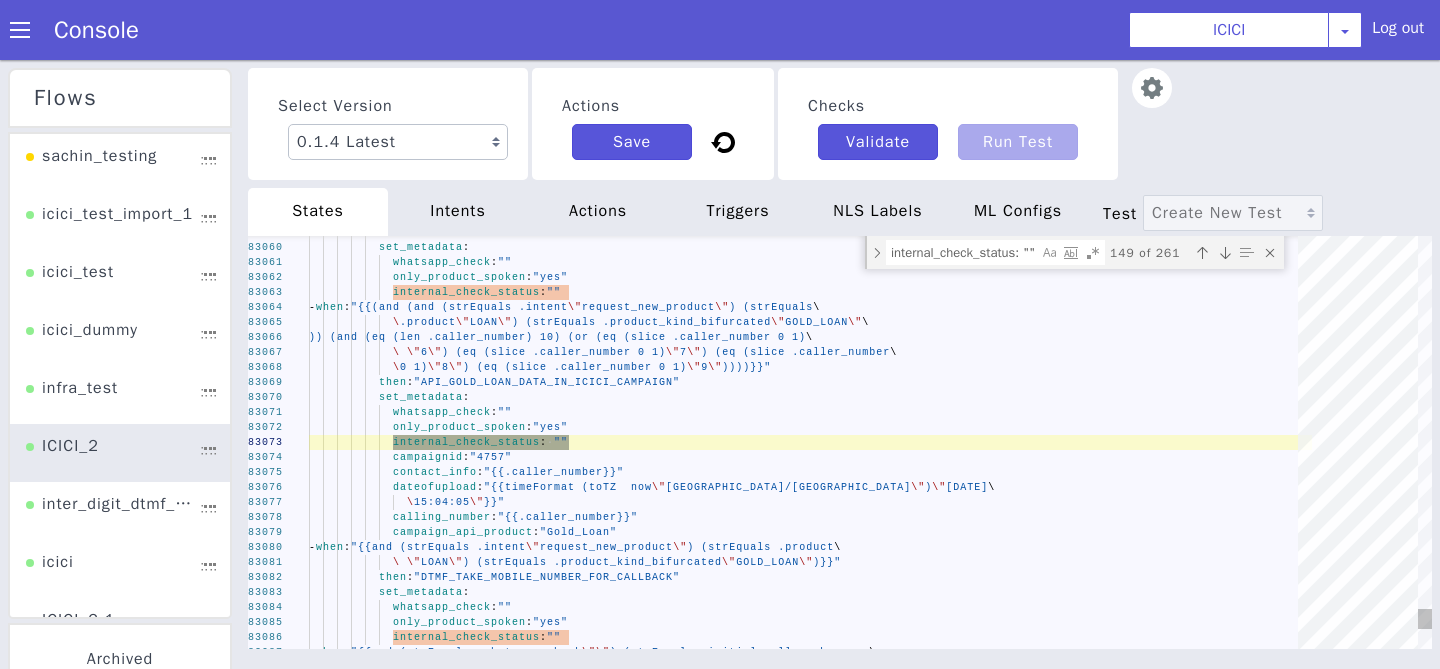 click at bounding box center (1225, 253) 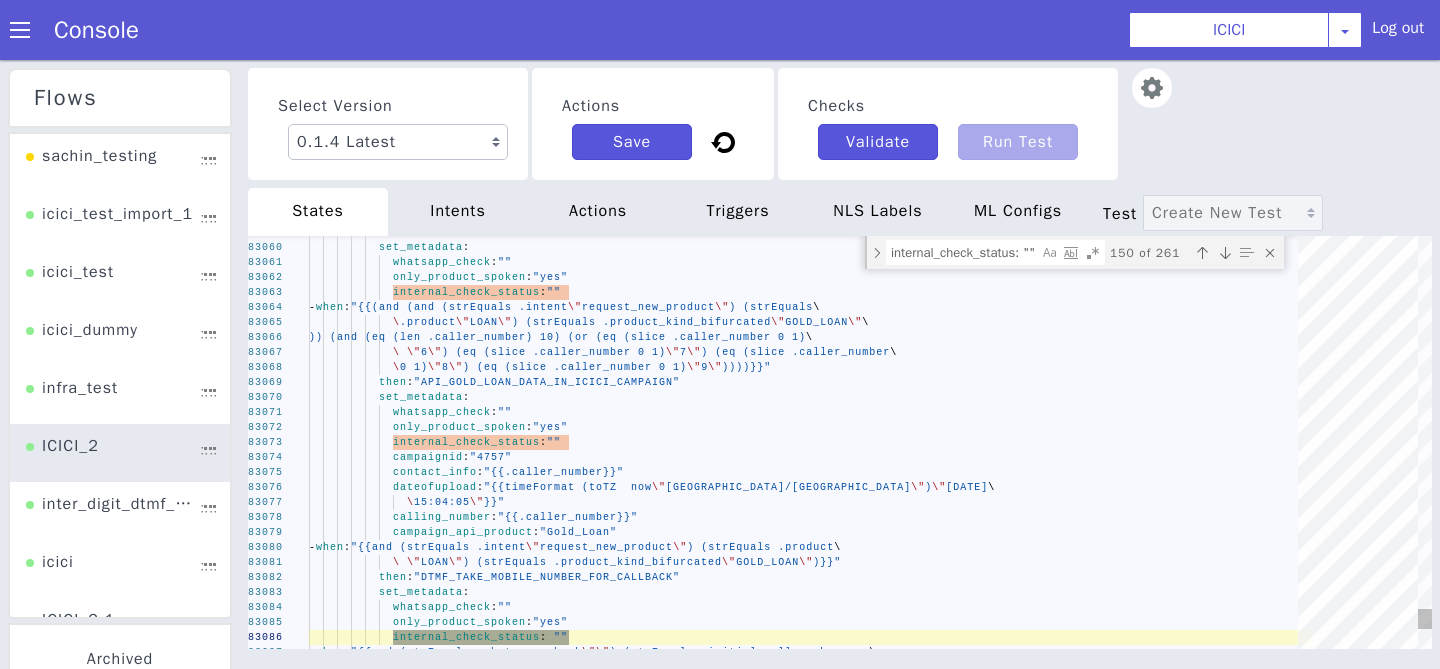click at bounding box center [1225, 253] 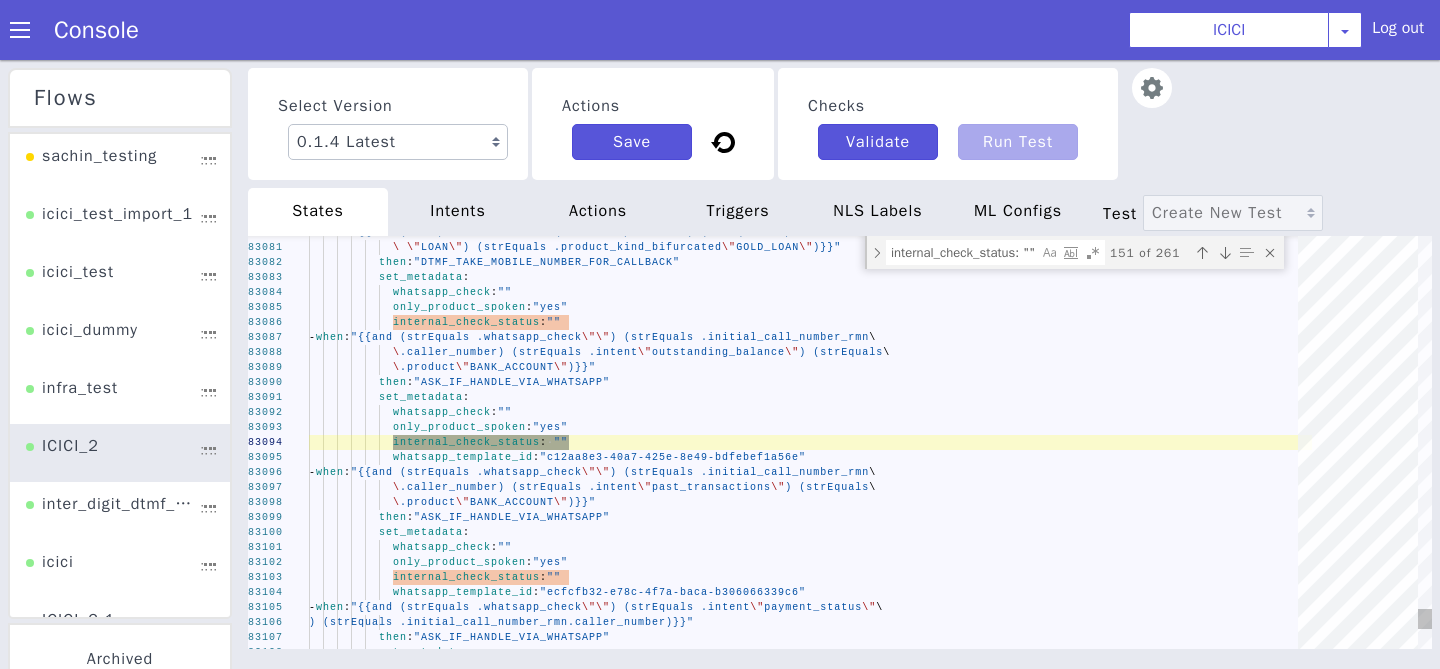 click at bounding box center [1225, 253] 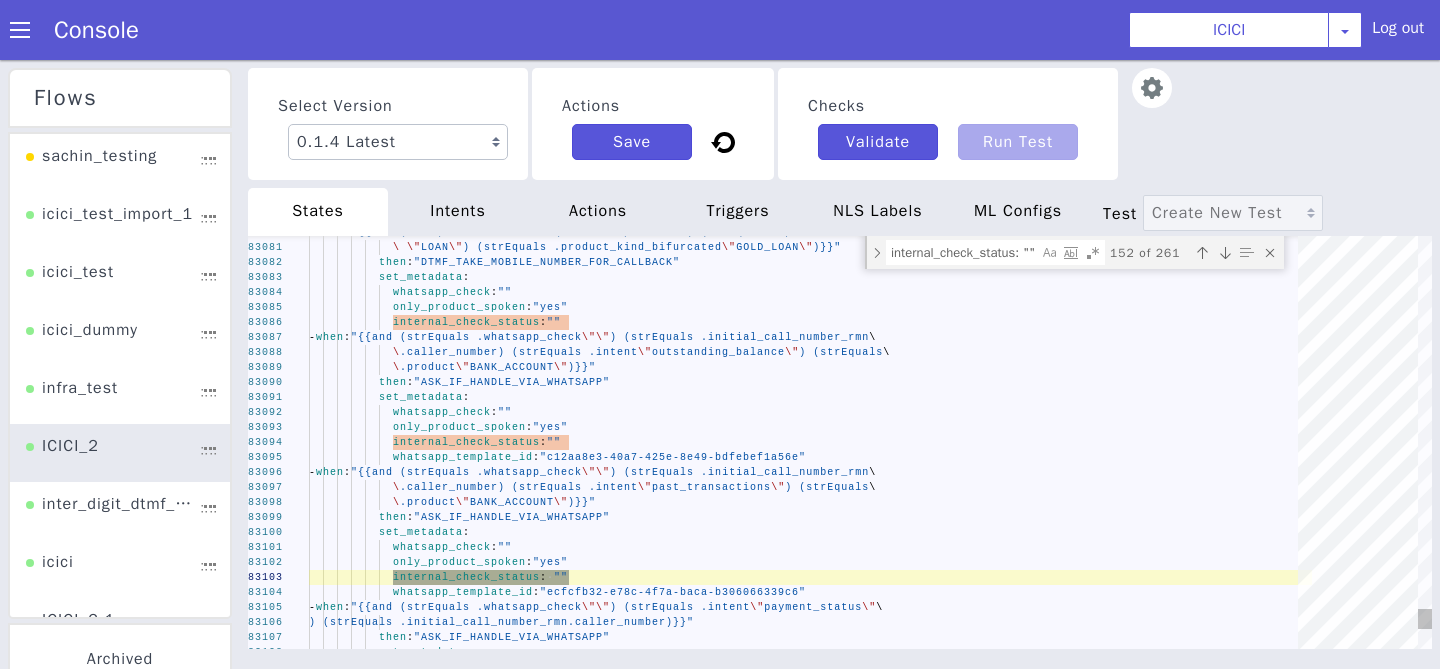 click at bounding box center [1225, 253] 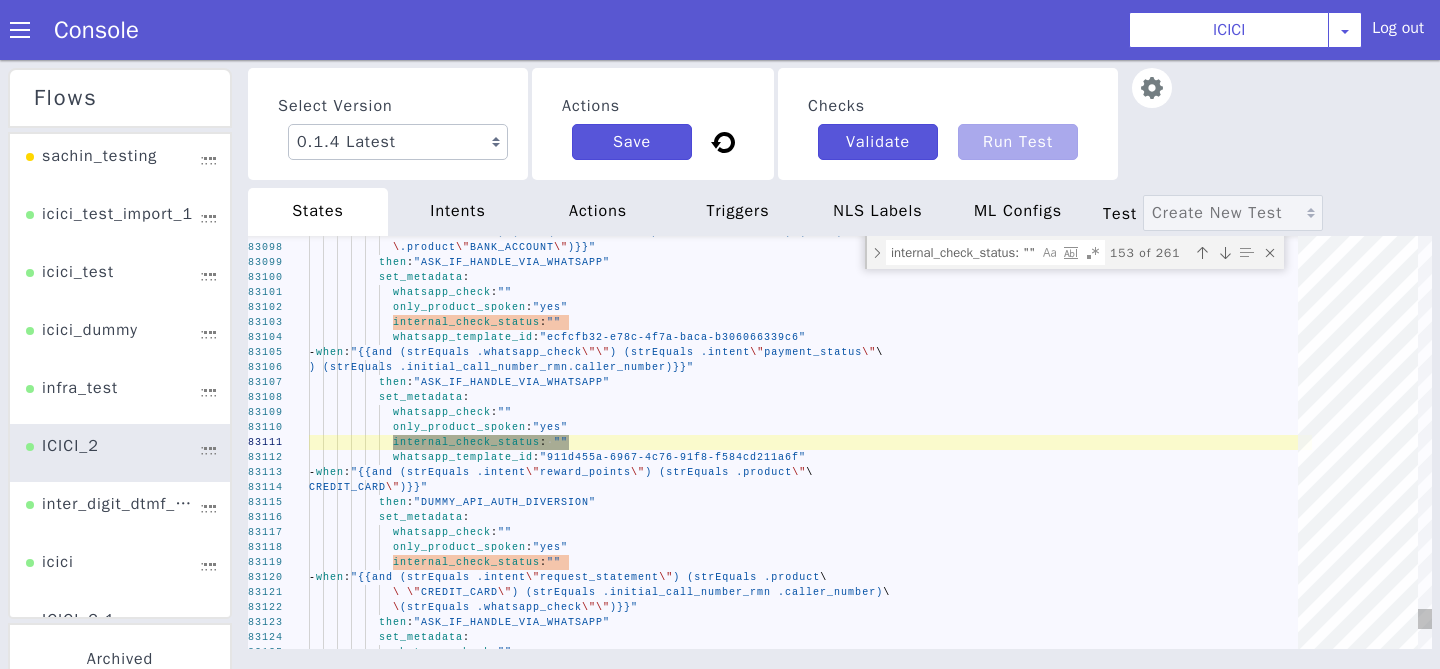 click at bounding box center [1225, 253] 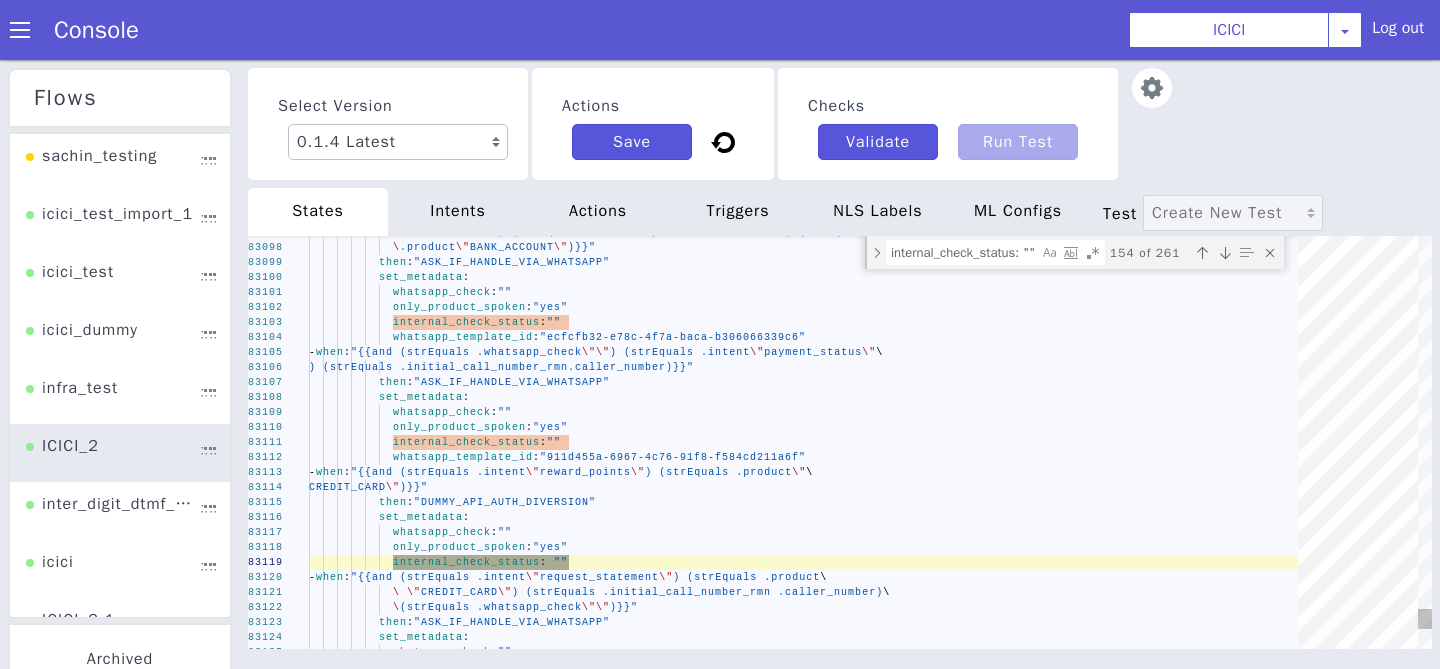 click at bounding box center (1225, 253) 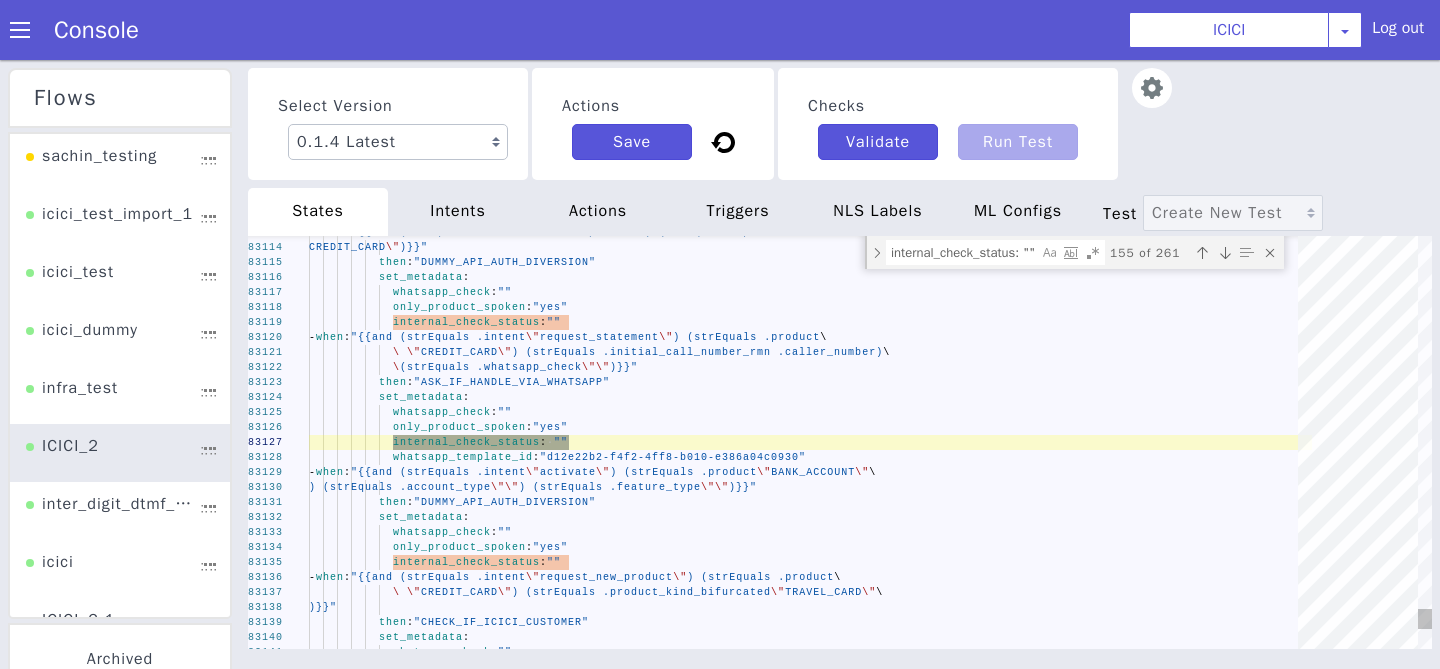 click at bounding box center (1225, 253) 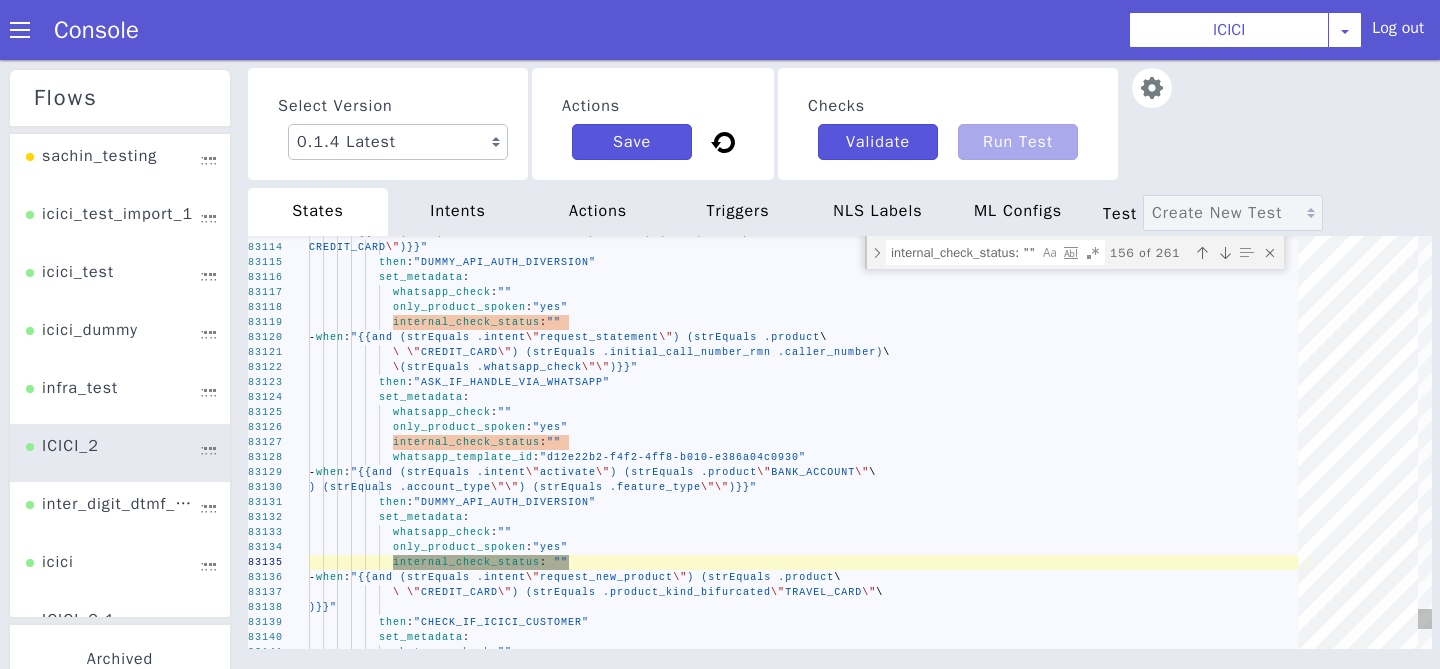 click at bounding box center [1225, 253] 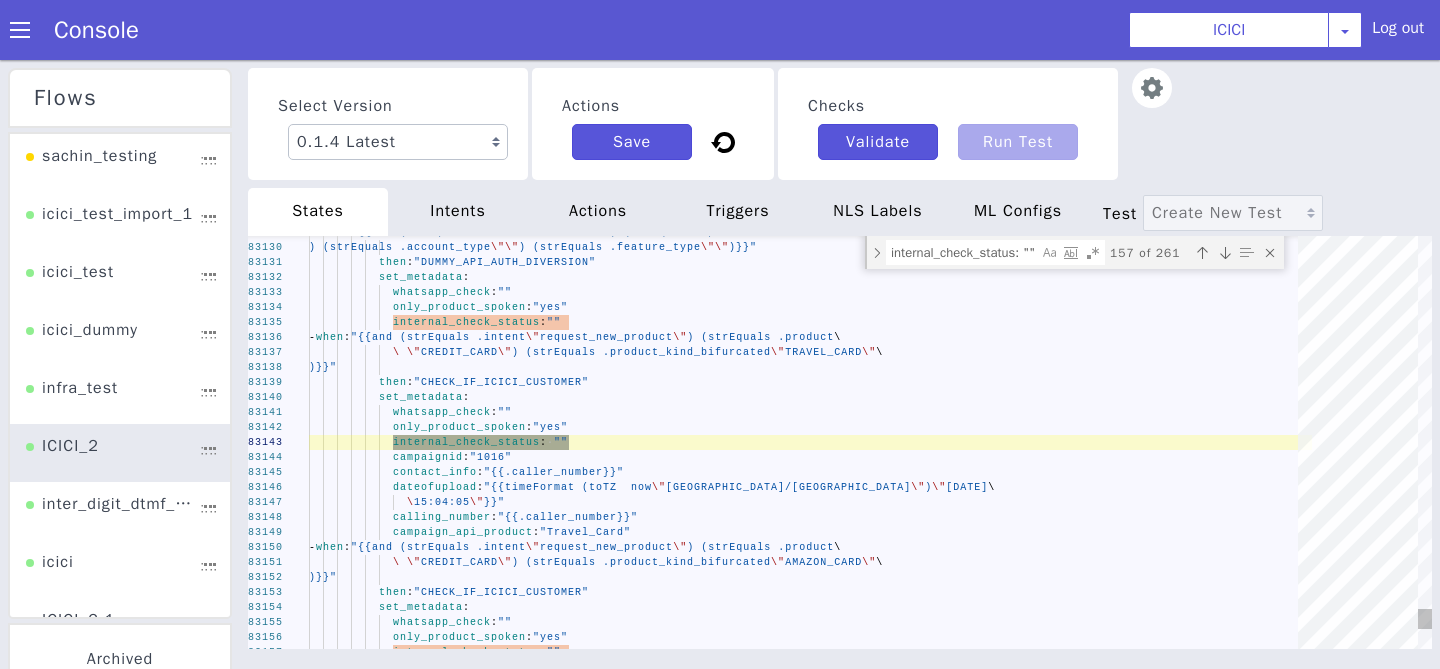 click at bounding box center (1225, 253) 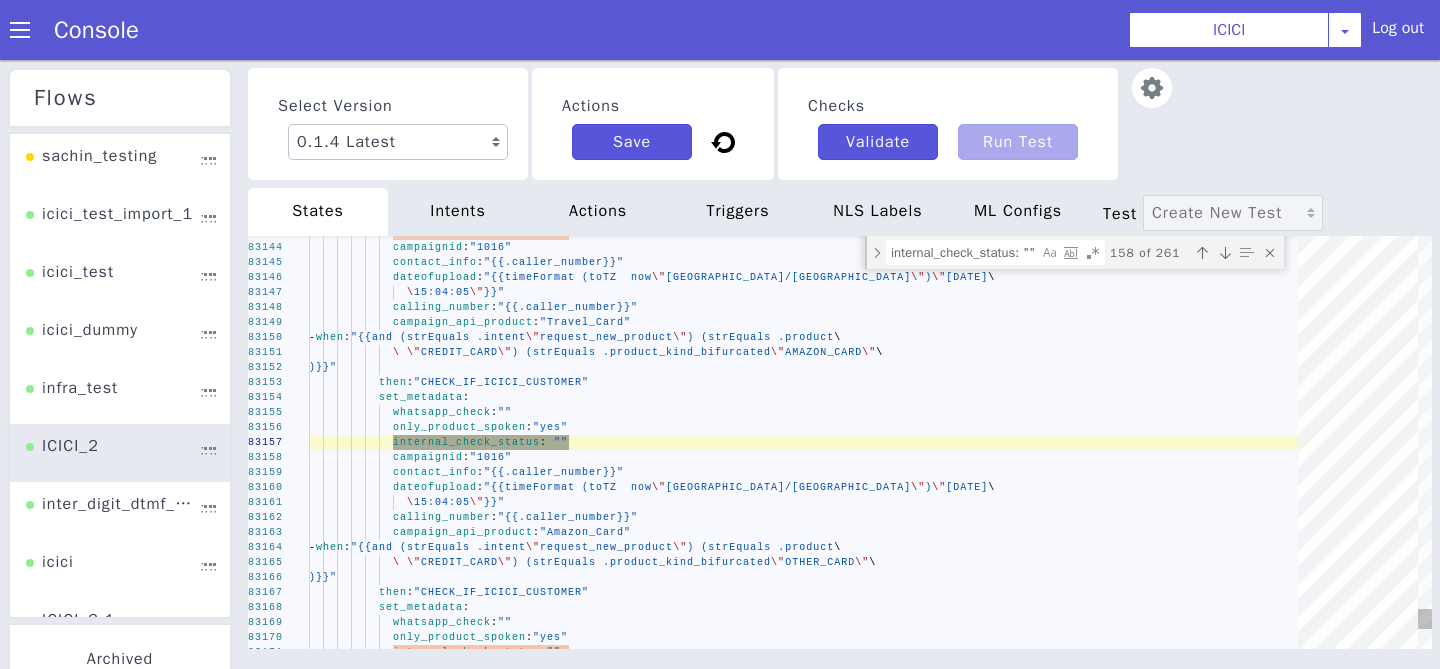 click at bounding box center (1225, 253) 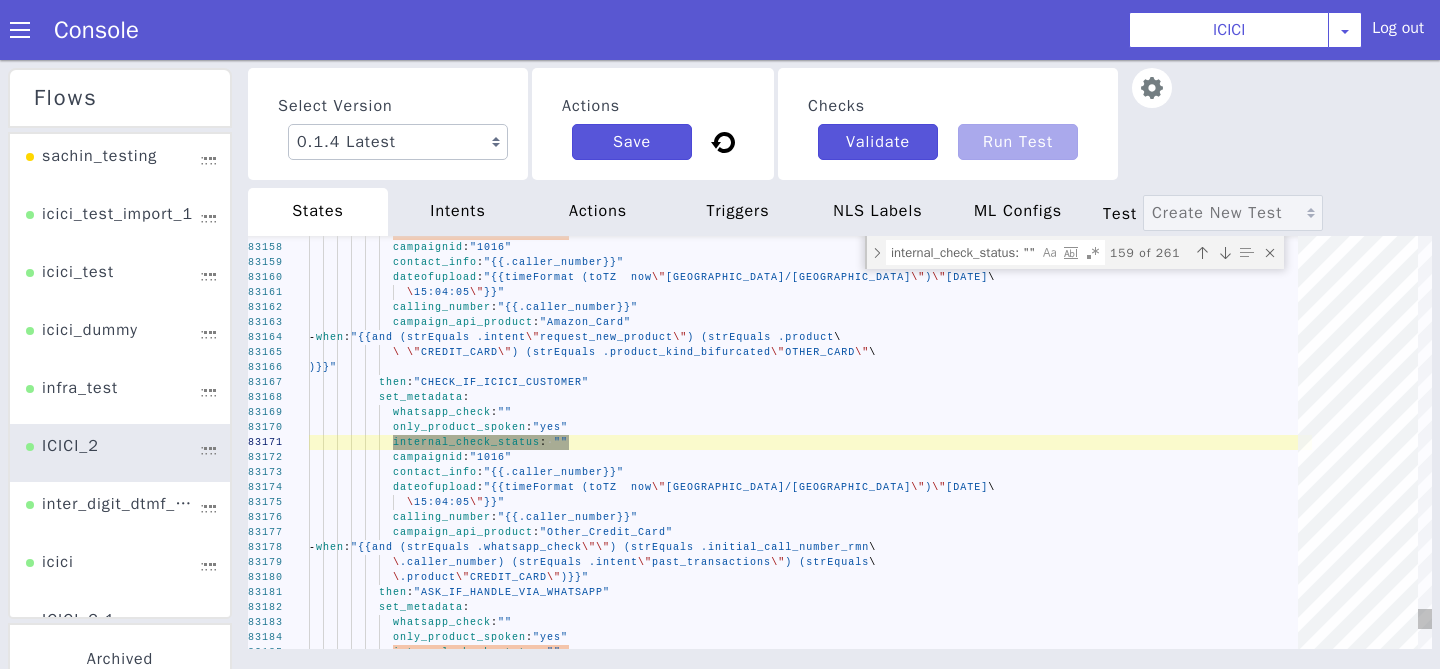 click at bounding box center [1225, 253] 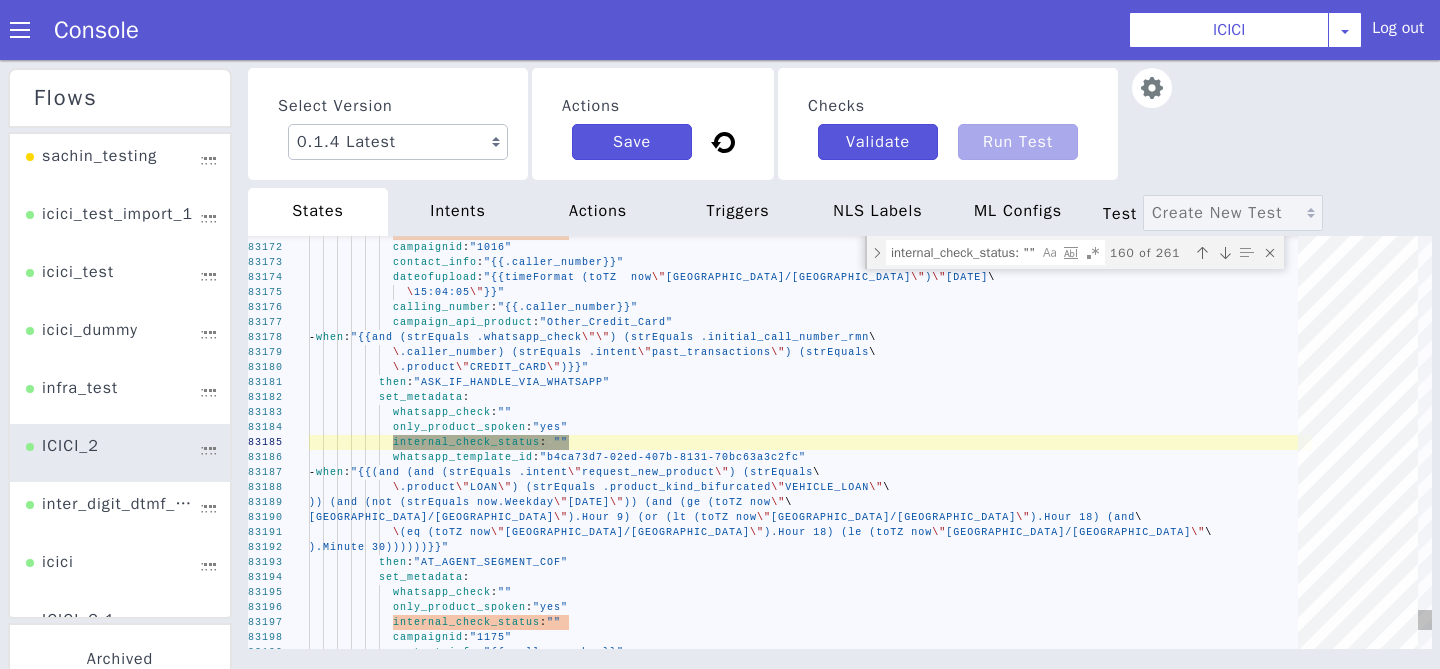 click at bounding box center (1225, 253) 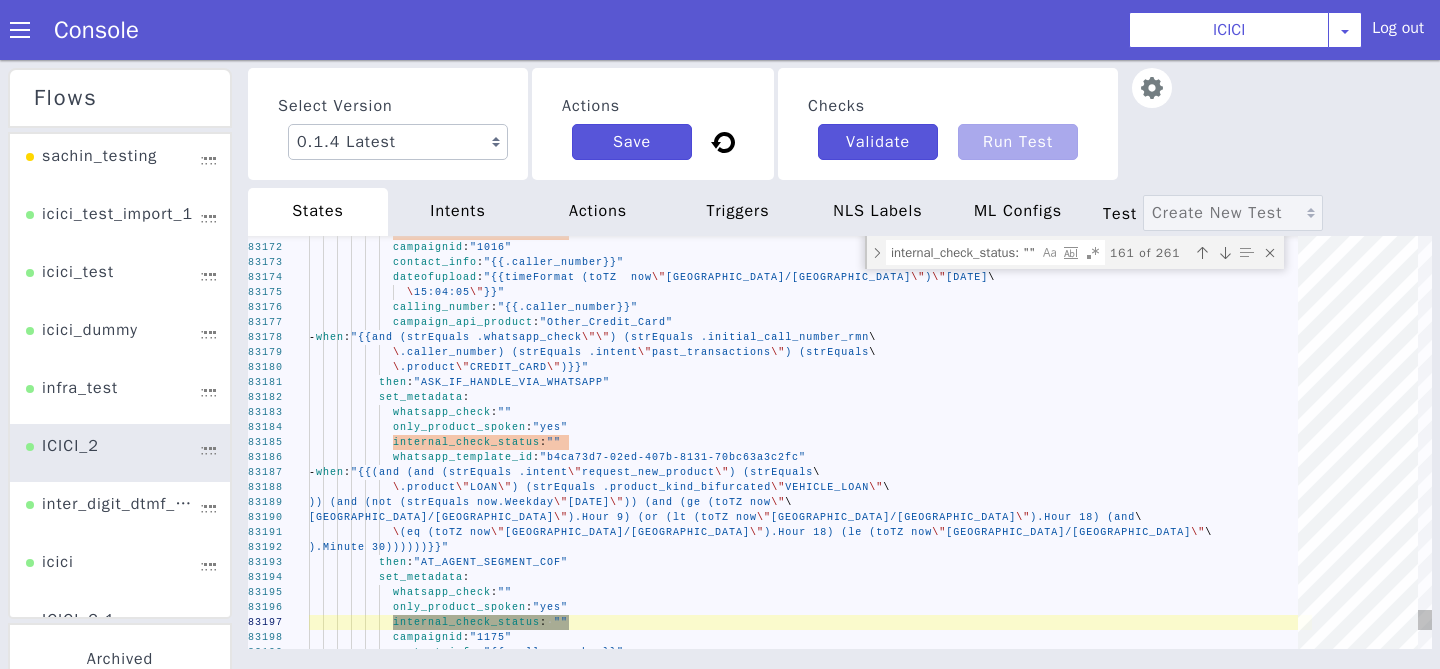 click at bounding box center (1225, 253) 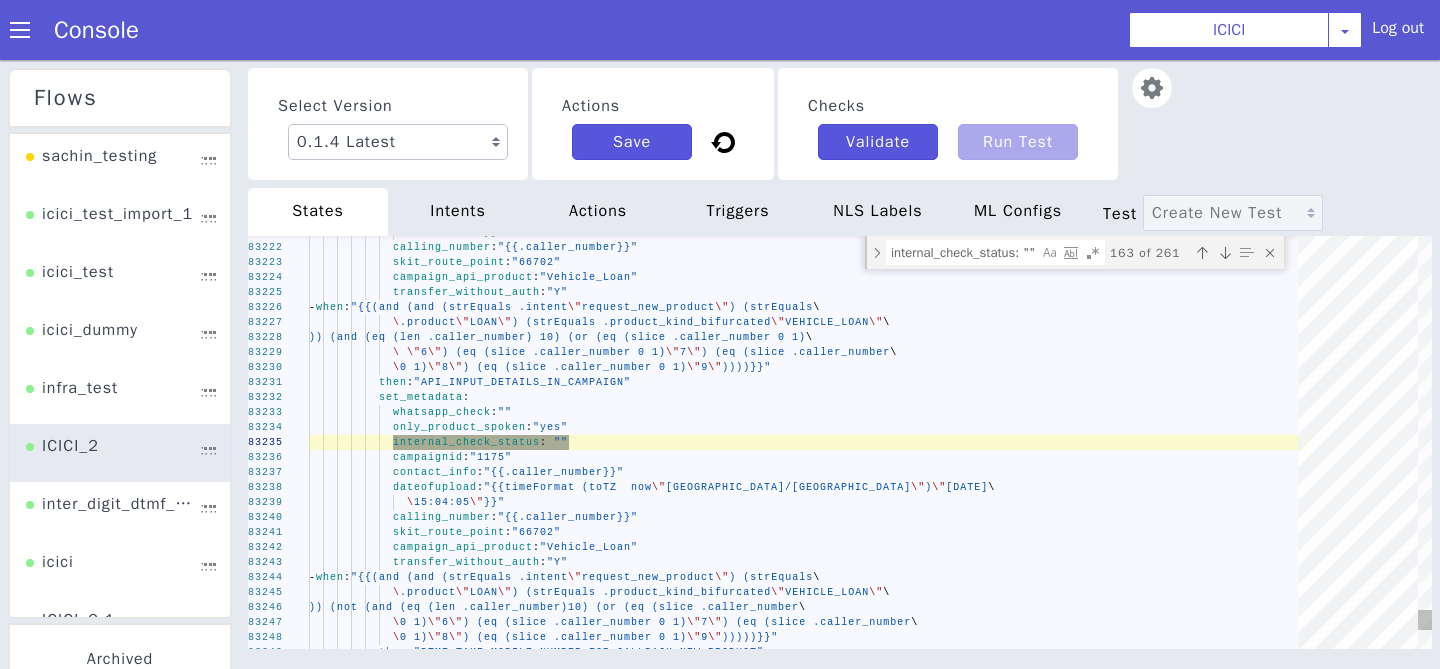 click at bounding box center (1225, 253) 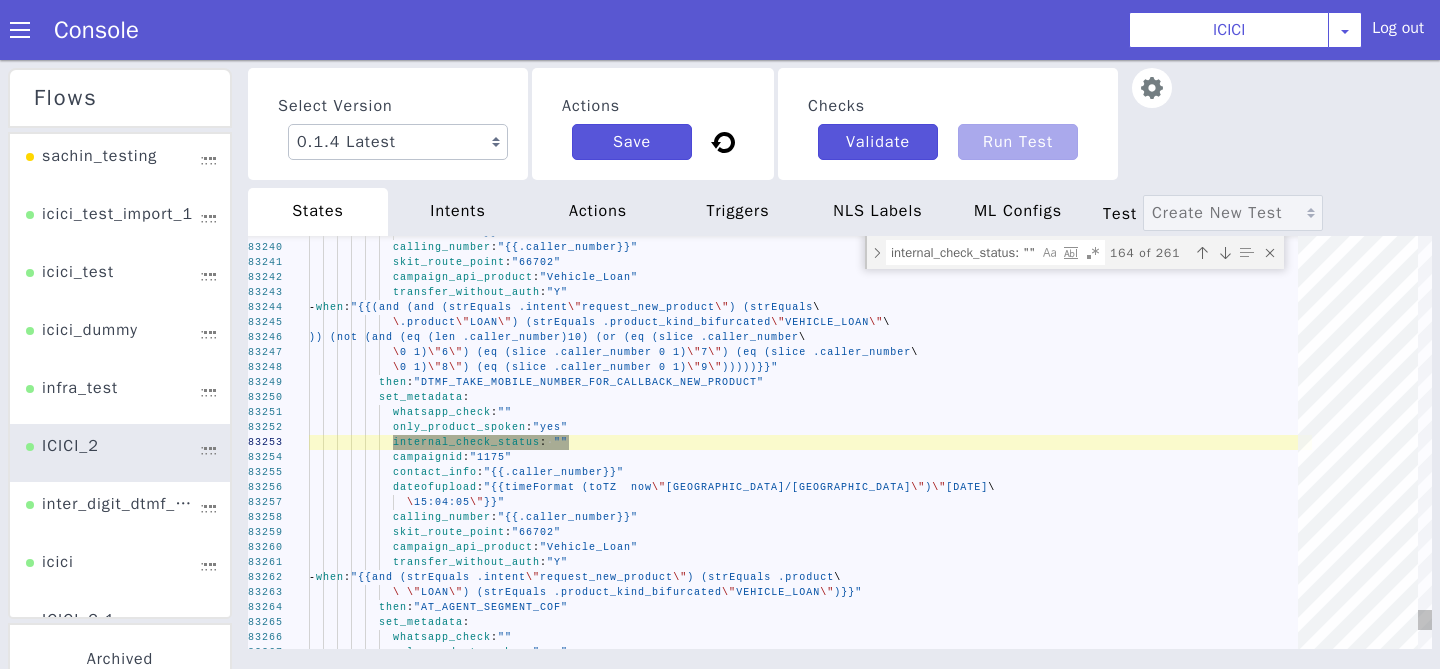 click at bounding box center [1225, 253] 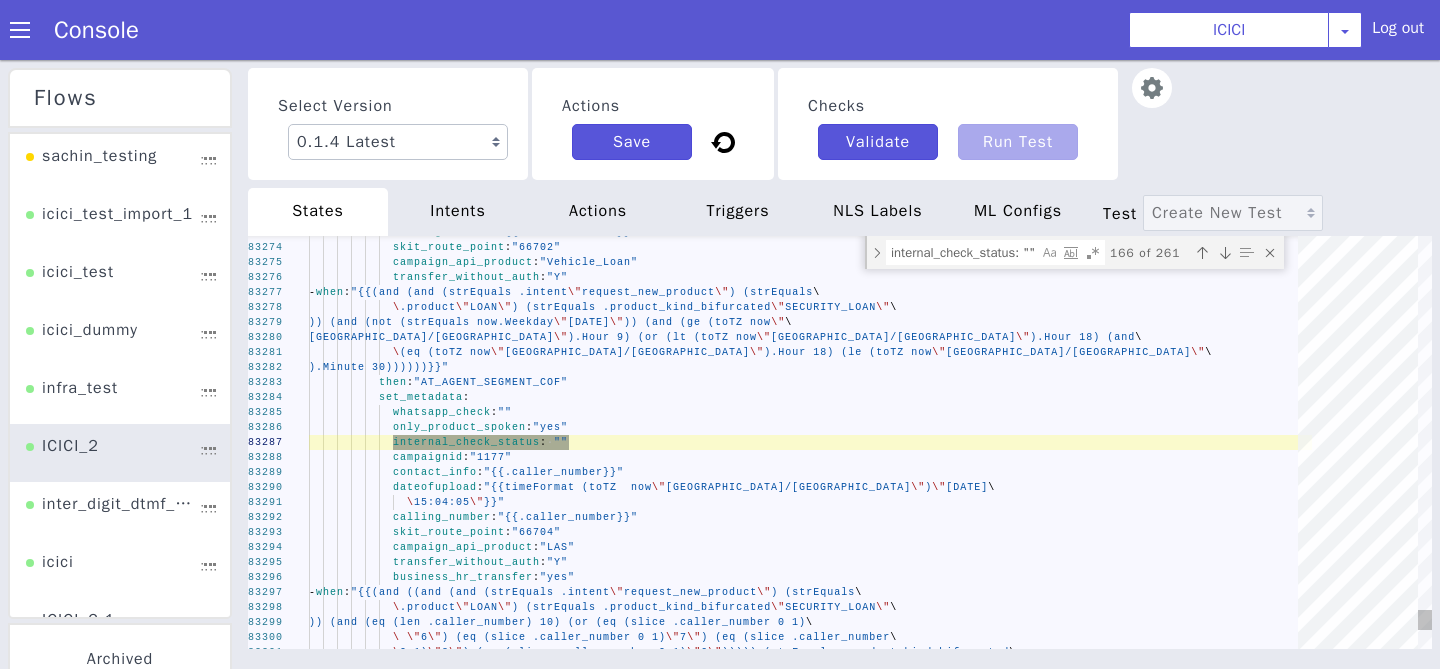click at bounding box center (1225, 253) 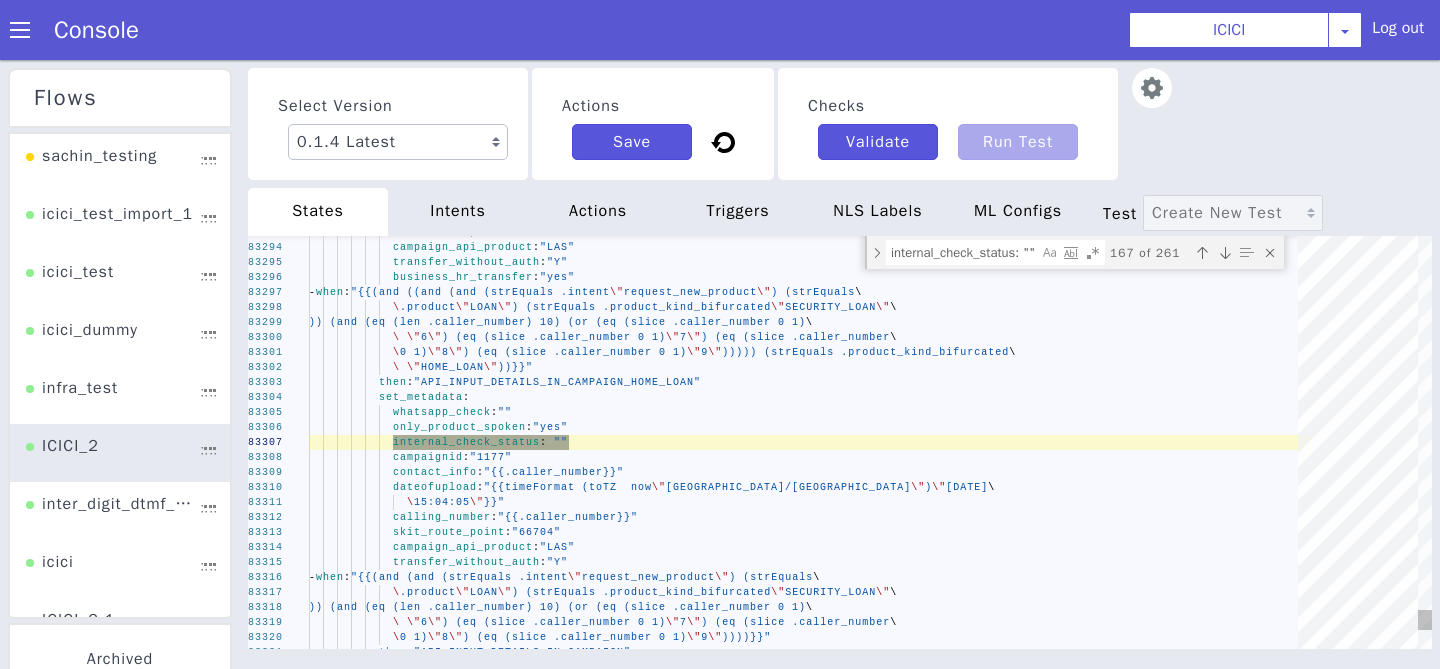 click at bounding box center [1225, 253] 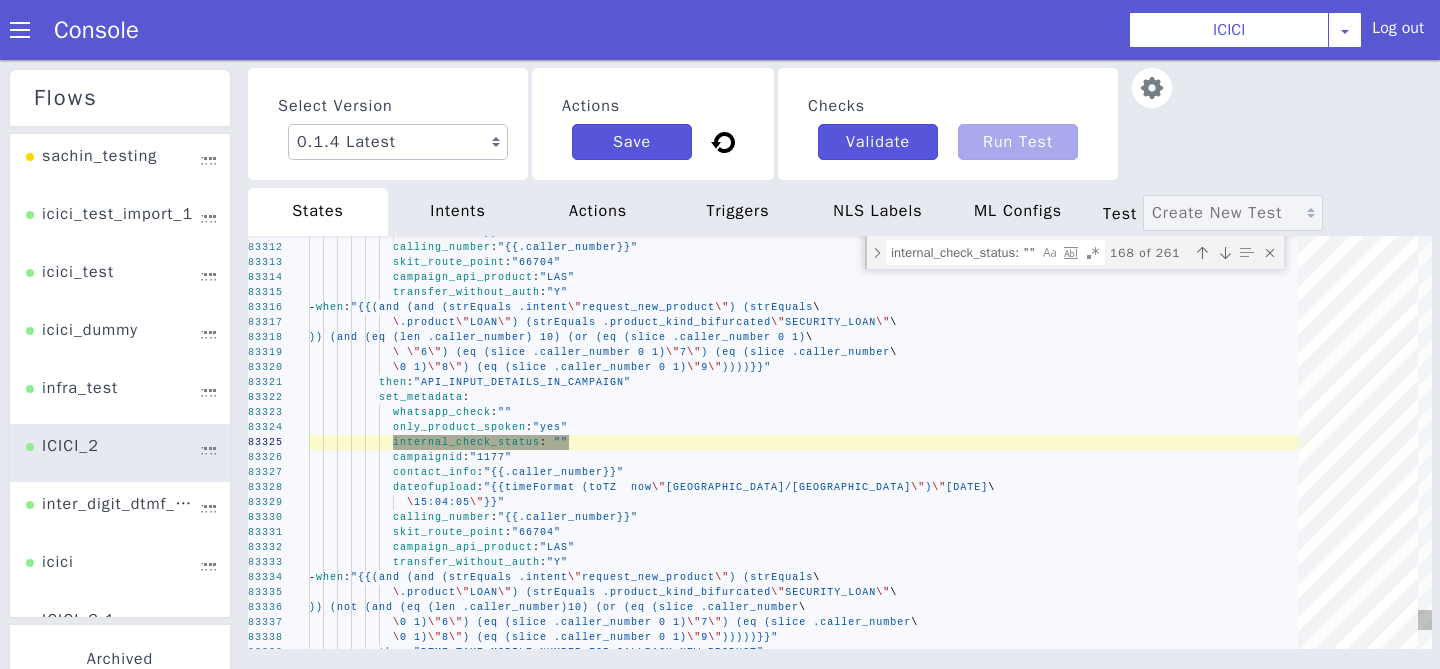 click at bounding box center [1225, 253] 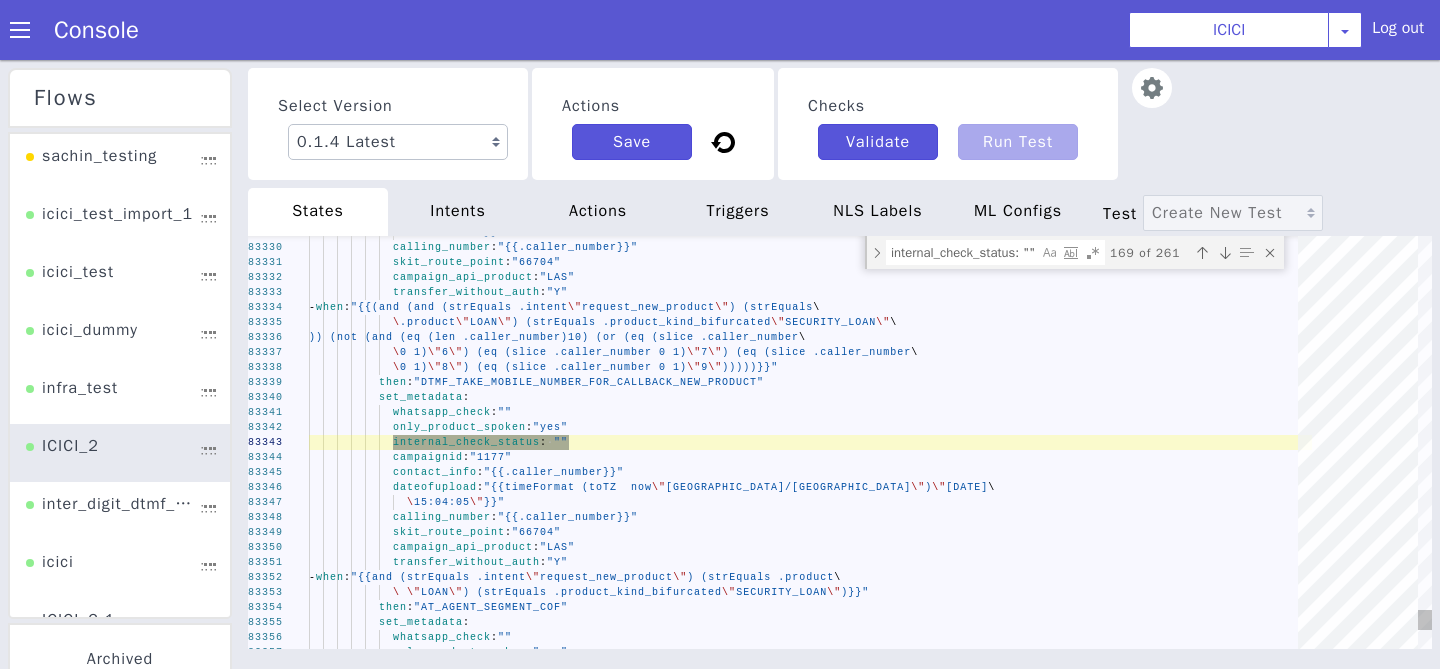click at bounding box center (1225, 253) 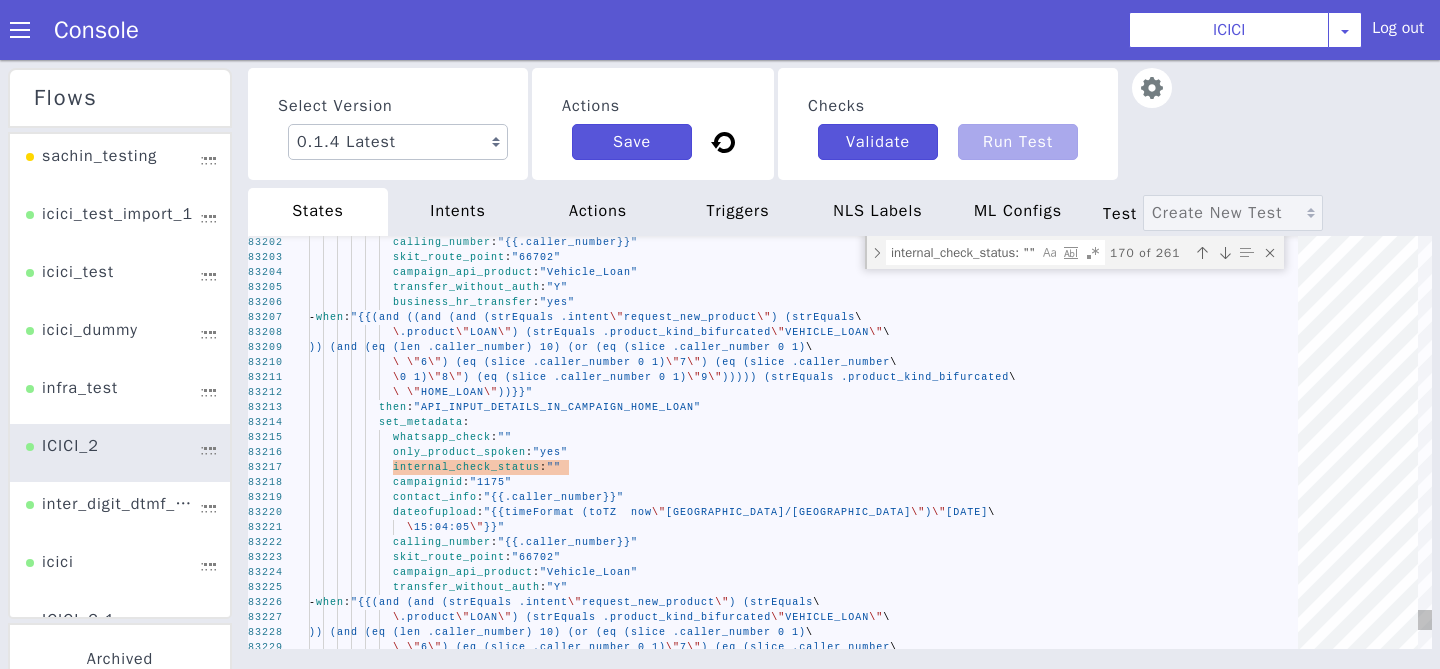 click at bounding box center [1225, 253] 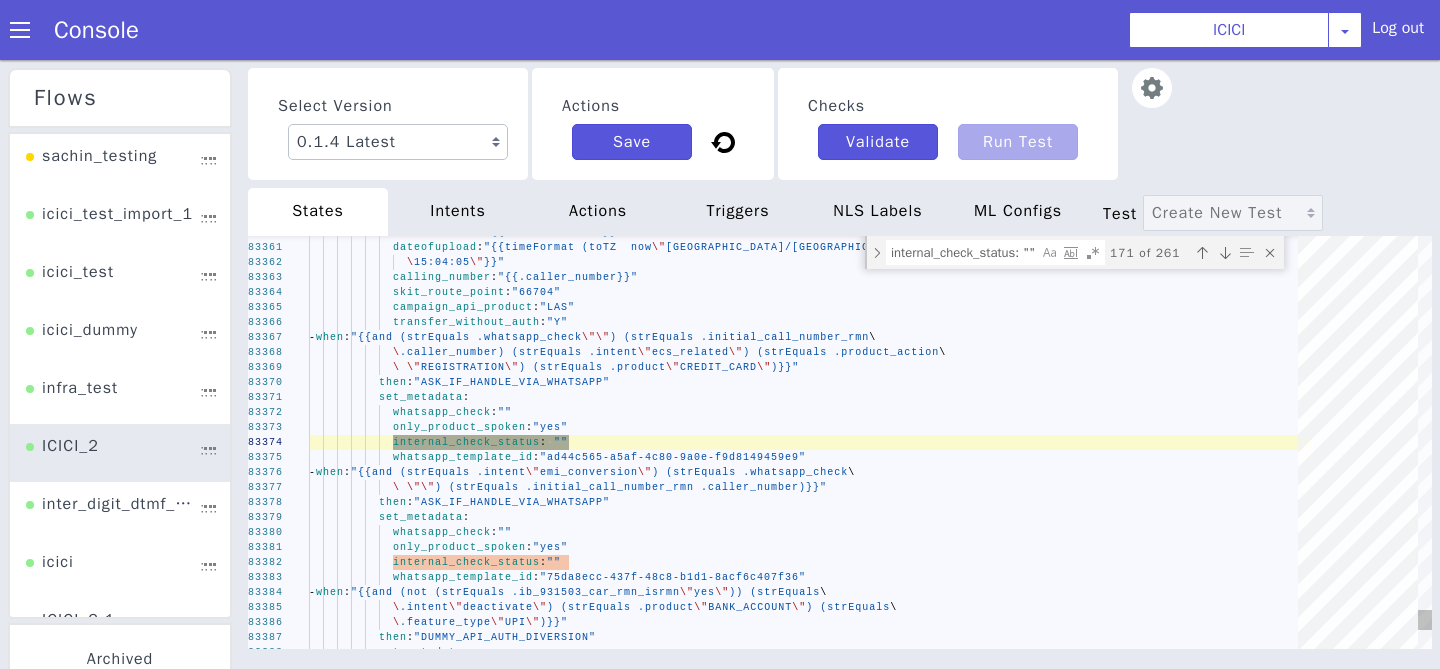 click at bounding box center (1225, 253) 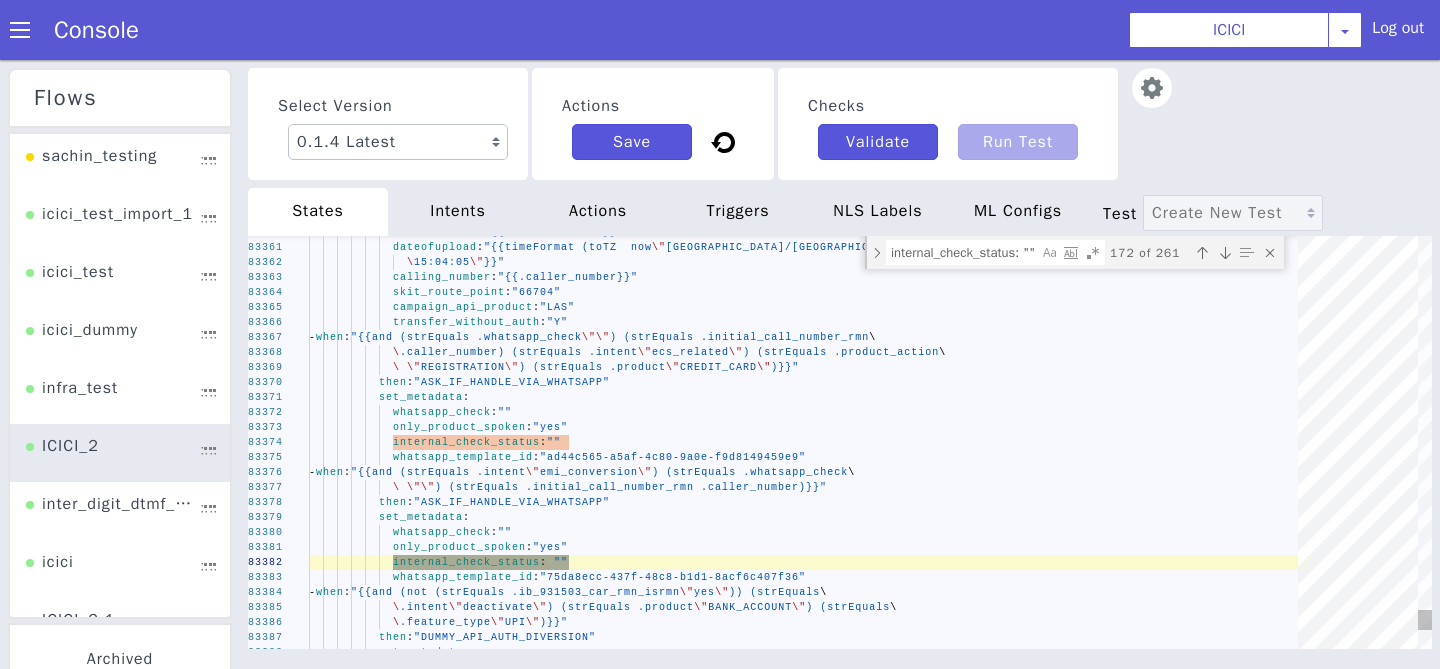 click at bounding box center [1225, 253] 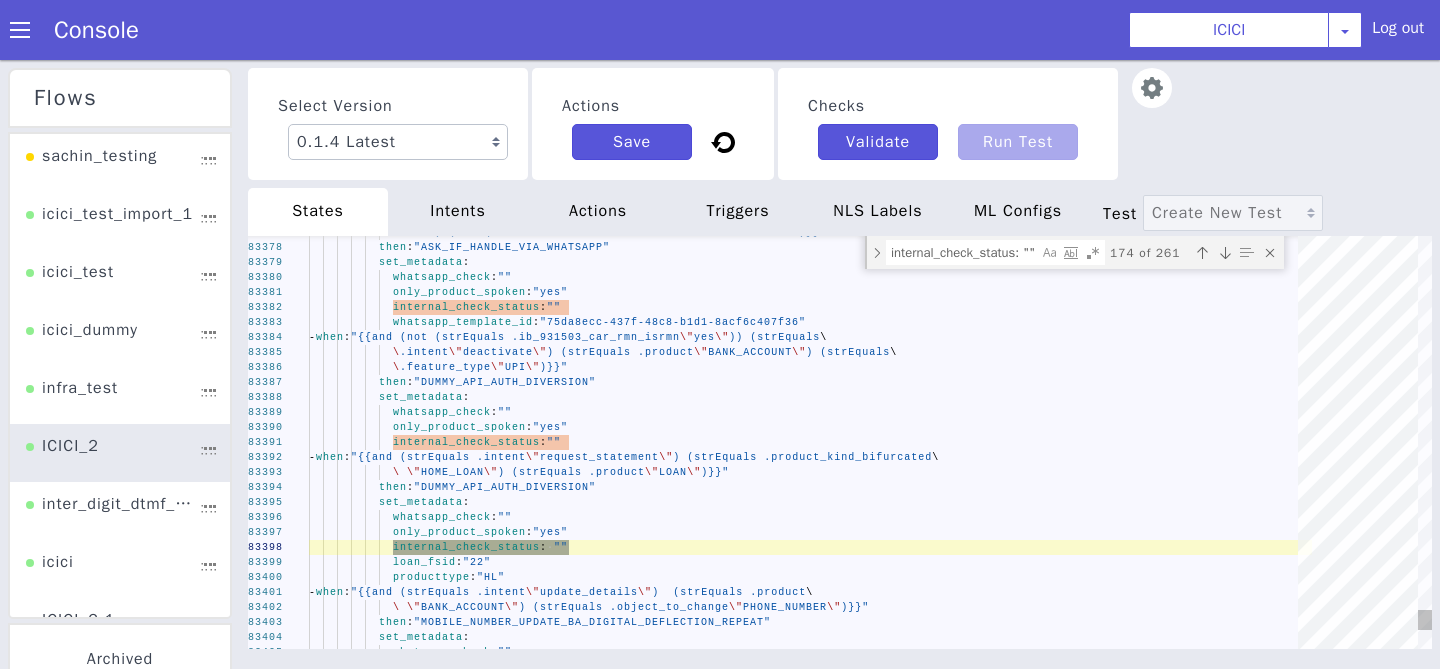 click at bounding box center [1225, 253] 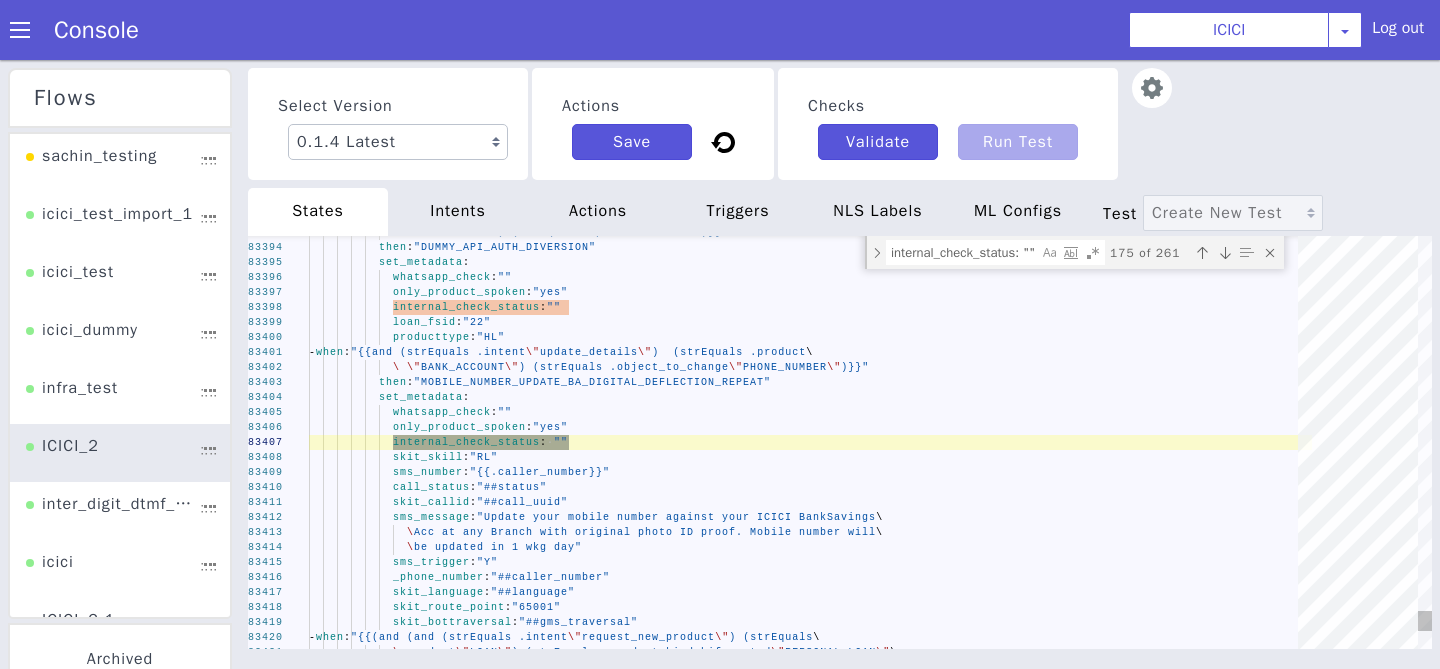 click at bounding box center [1225, 253] 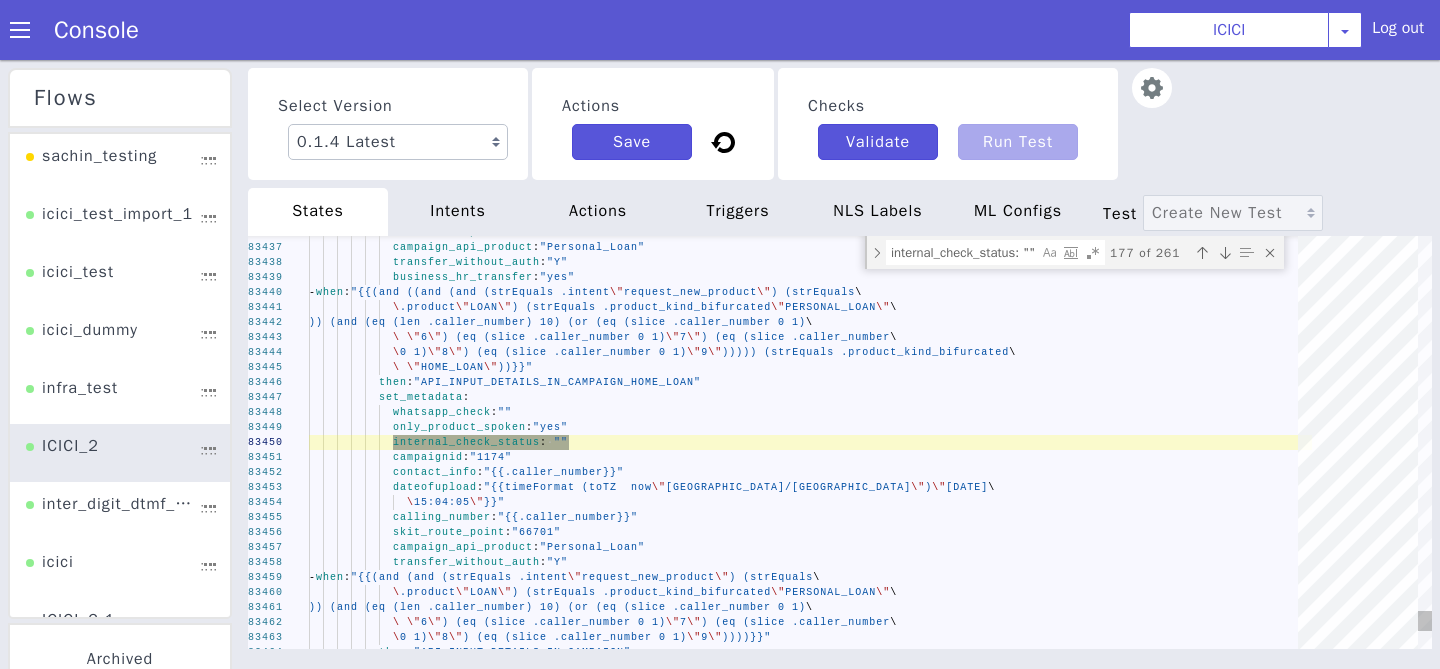 click at bounding box center (1225, 253) 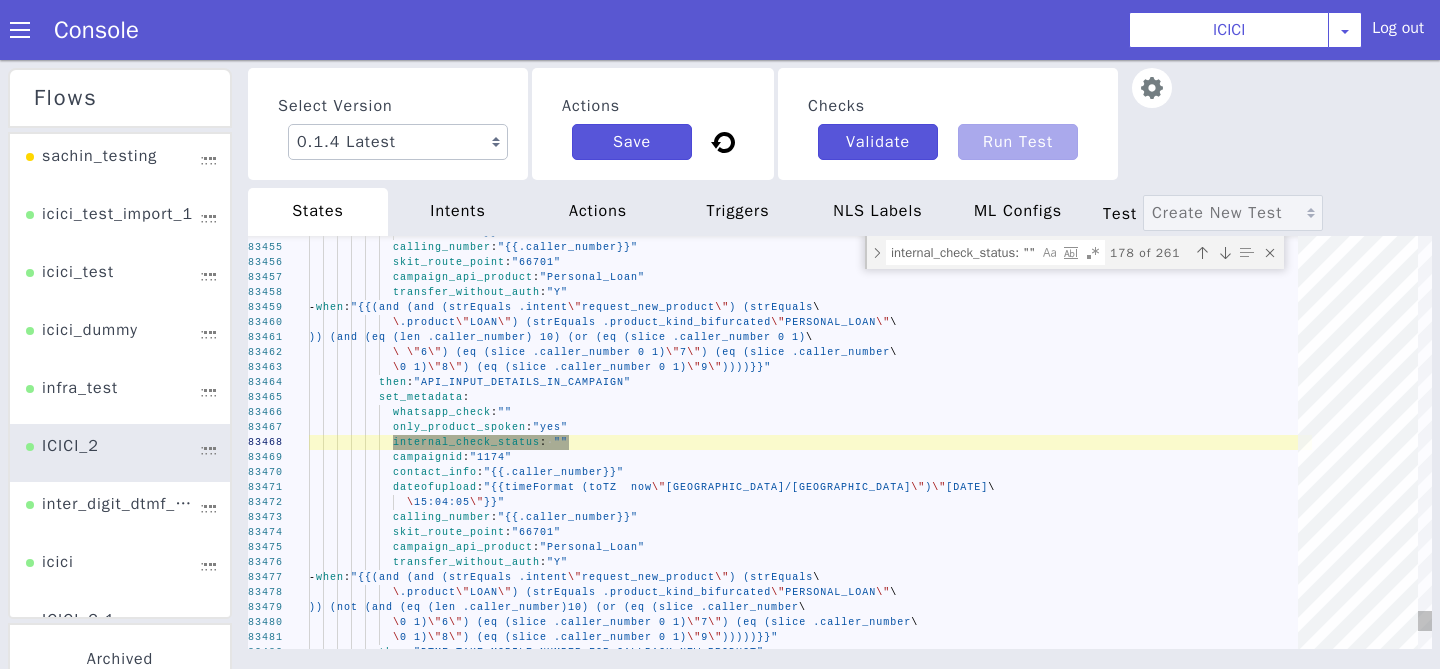 click at bounding box center [1225, 253] 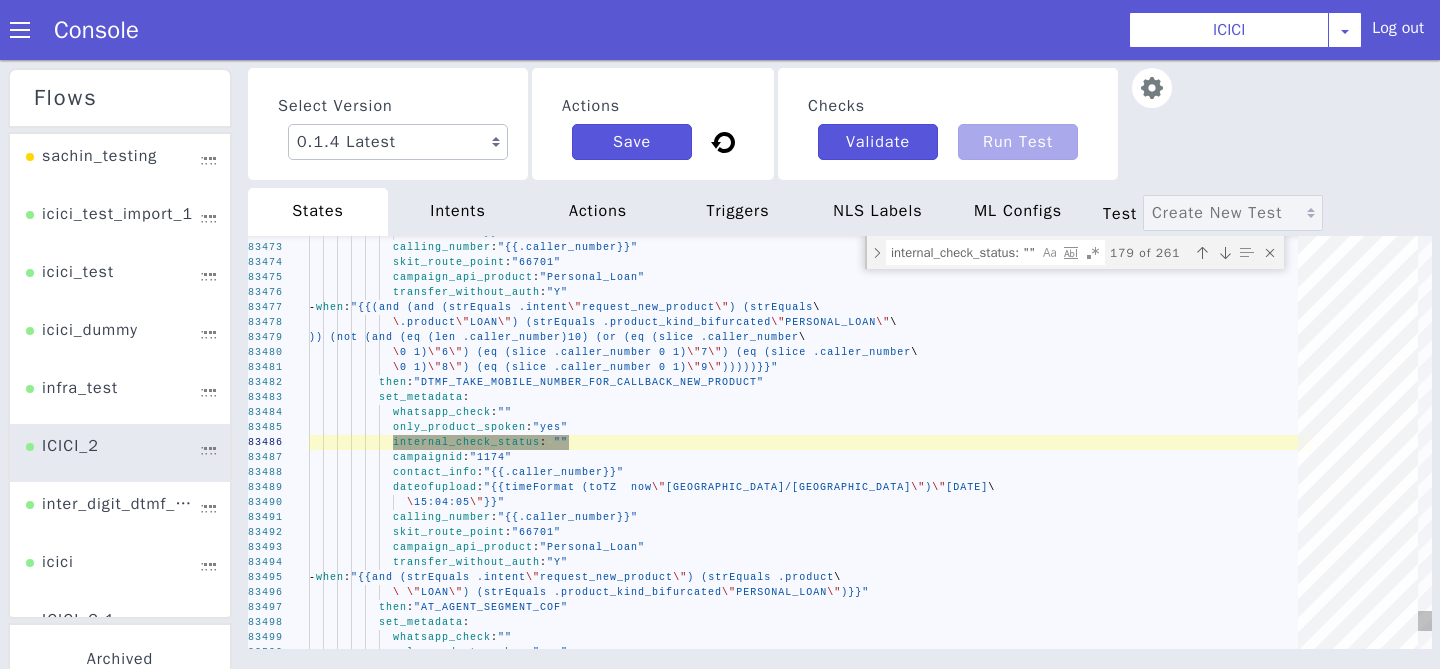 click at bounding box center [1225, 253] 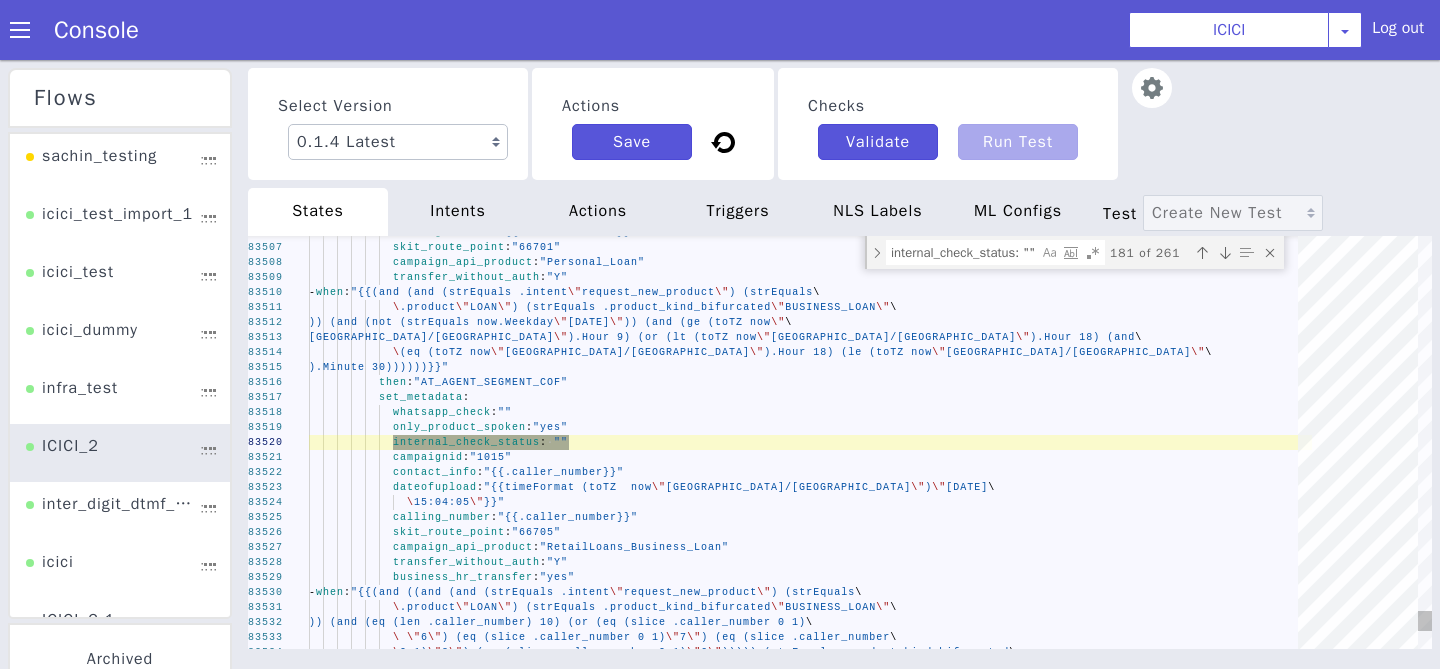 click at bounding box center [1225, 253] 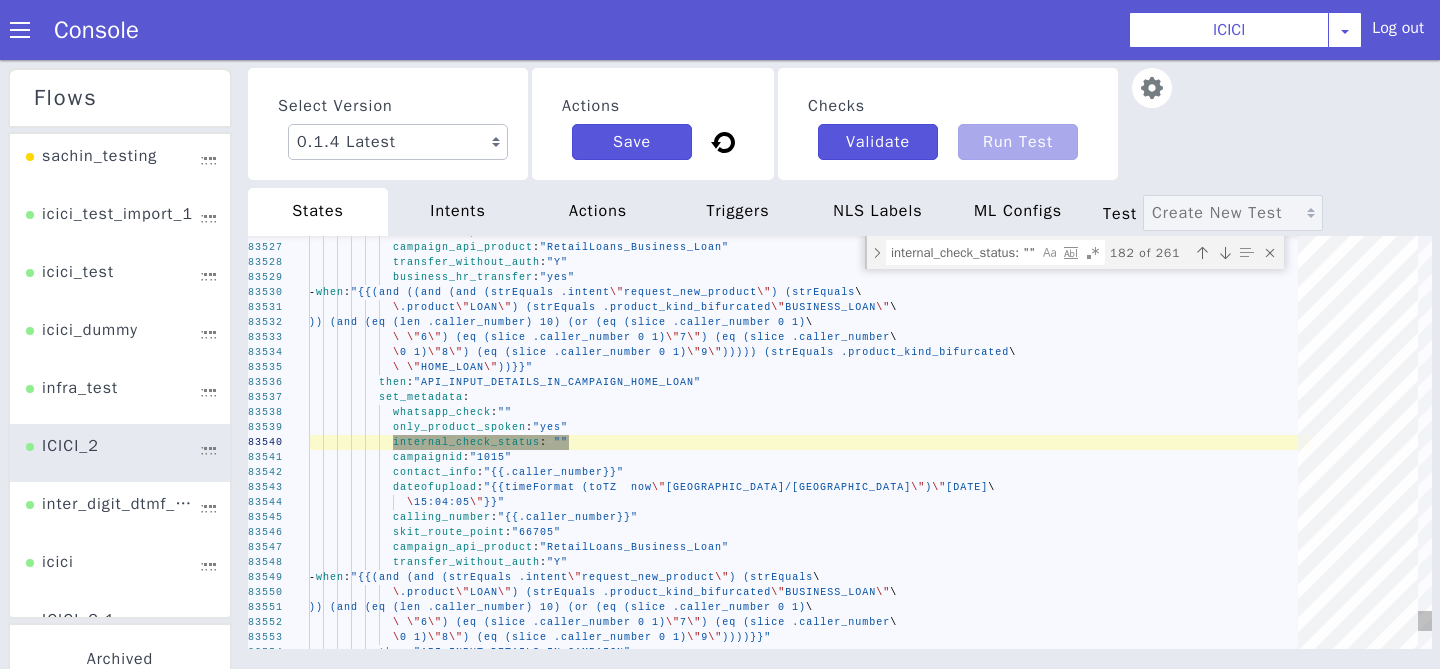 click at bounding box center [1225, 253] 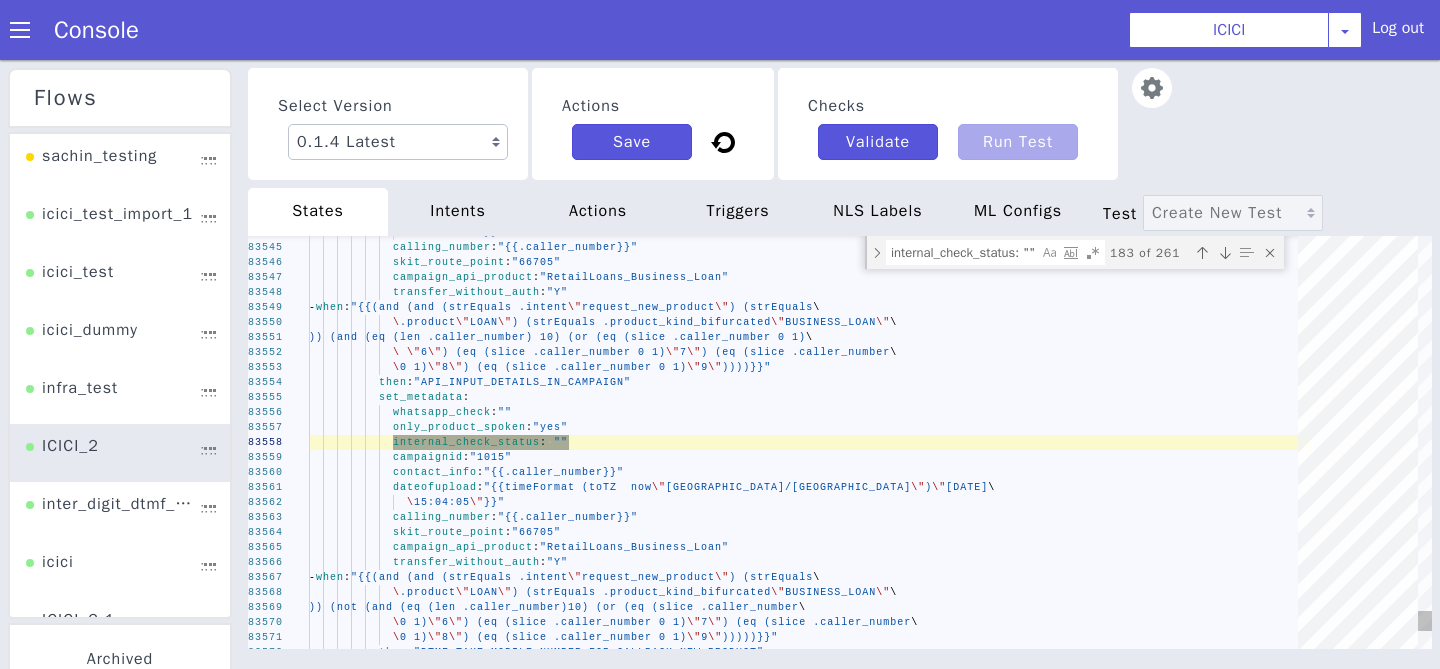 click at bounding box center (1225, 253) 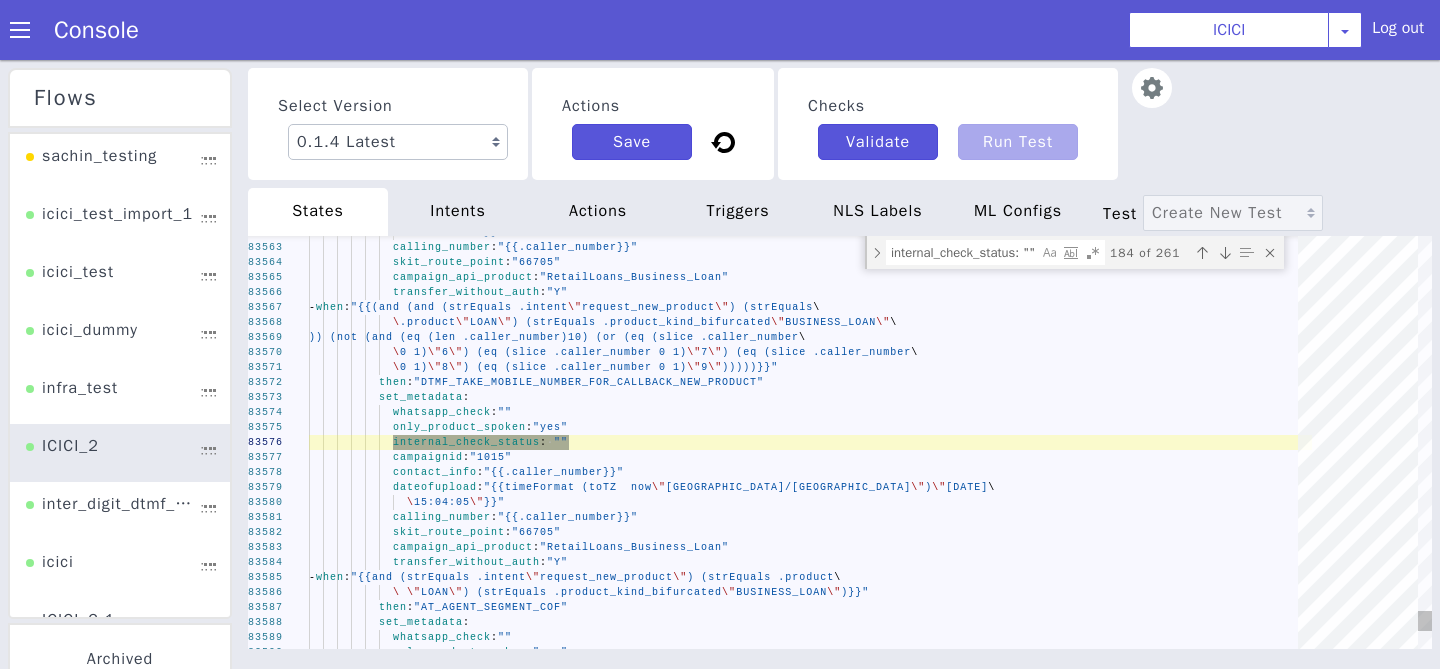 click at bounding box center [1225, 253] 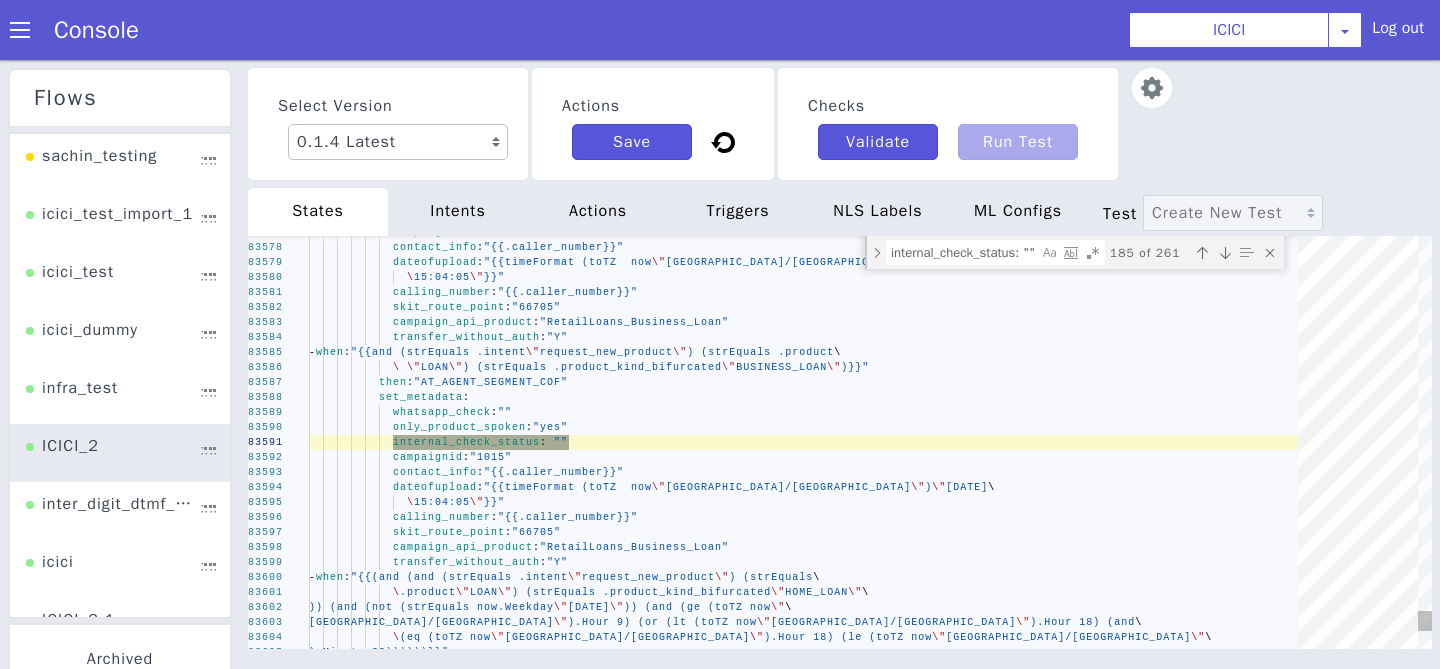 click at bounding box center [1225, 253] 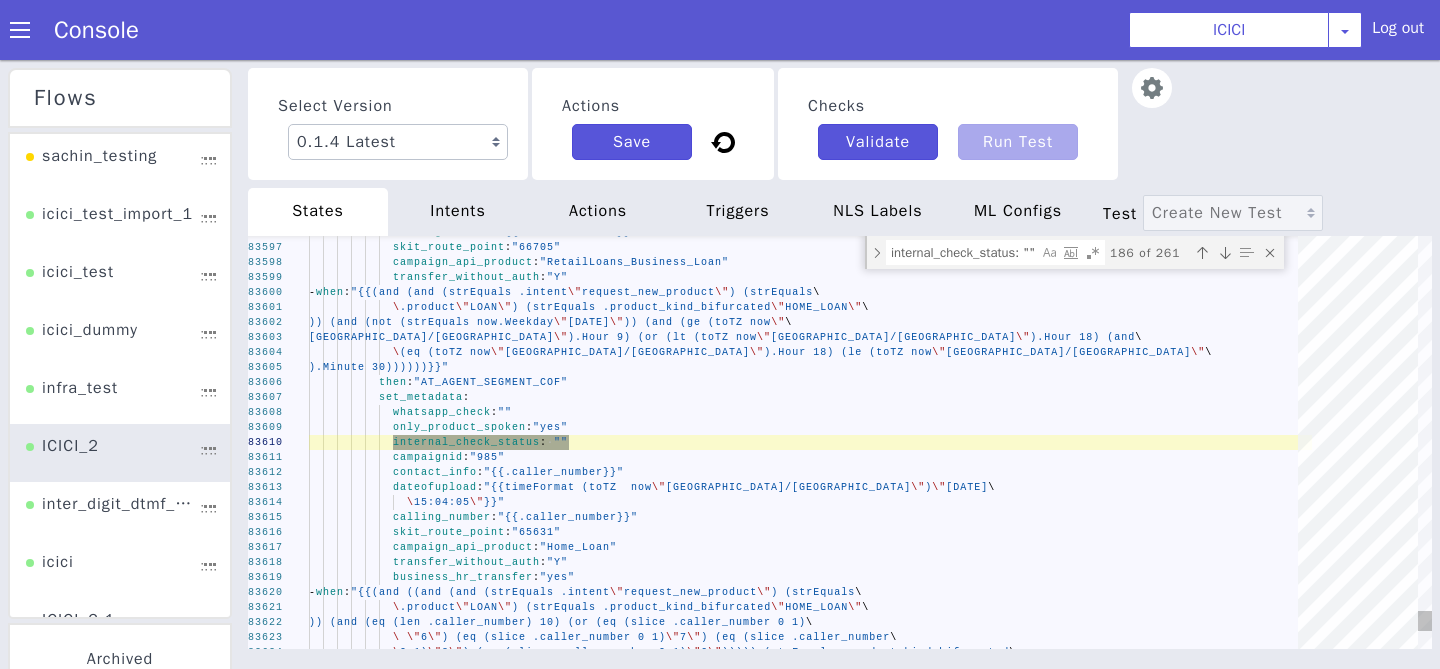 click at bounding box center (1225, 253) 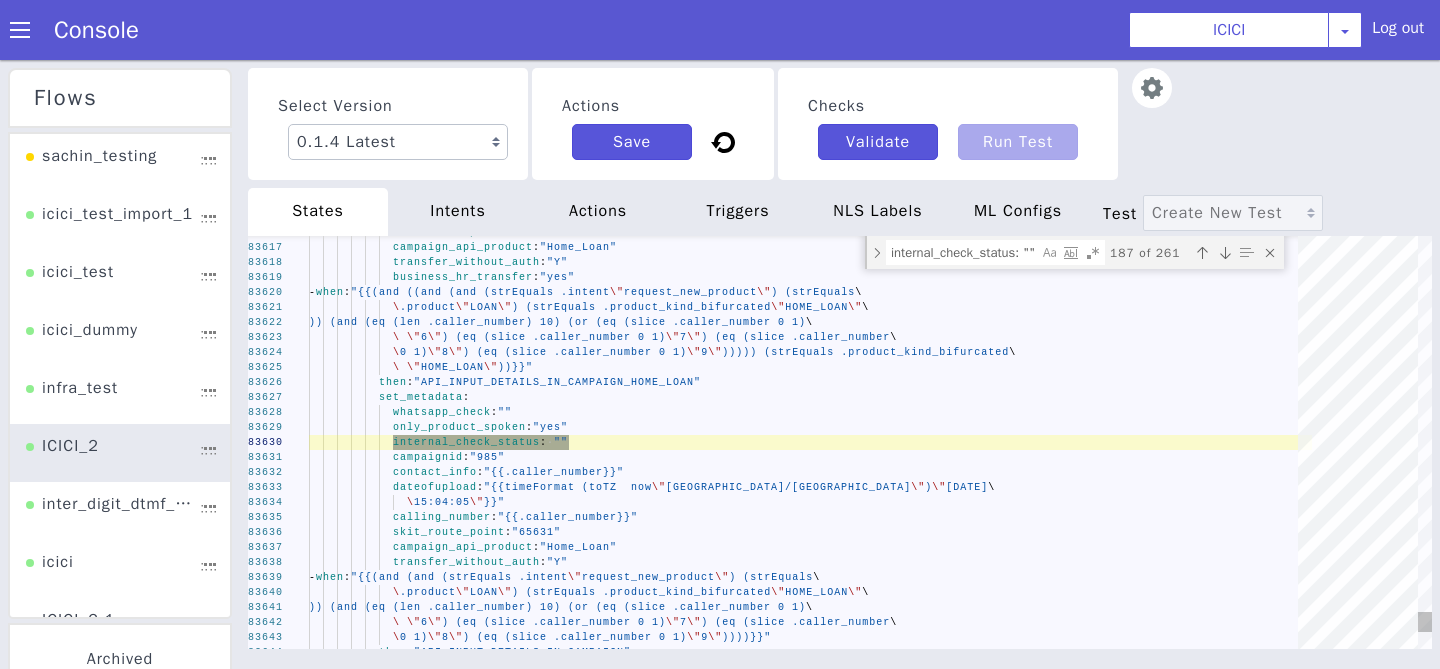 click at bounding box center [1225, 253] 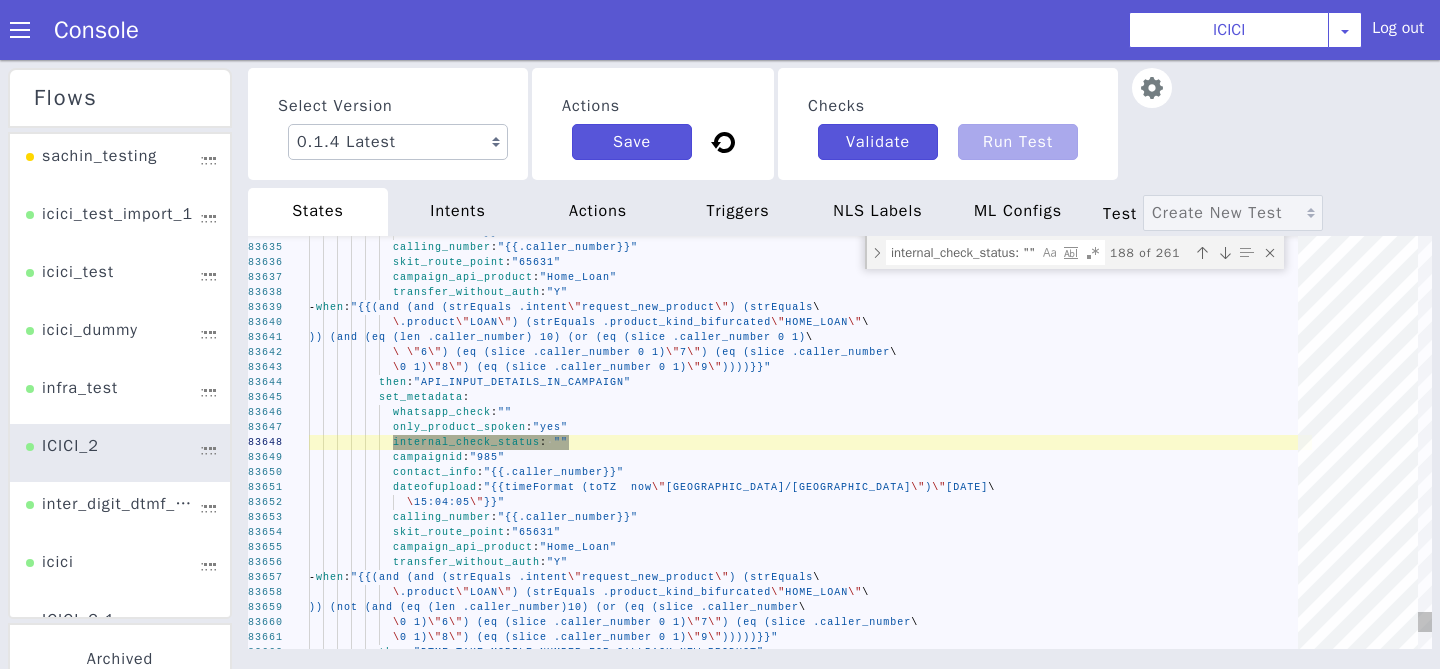 click at bounding box center [1225, 253] 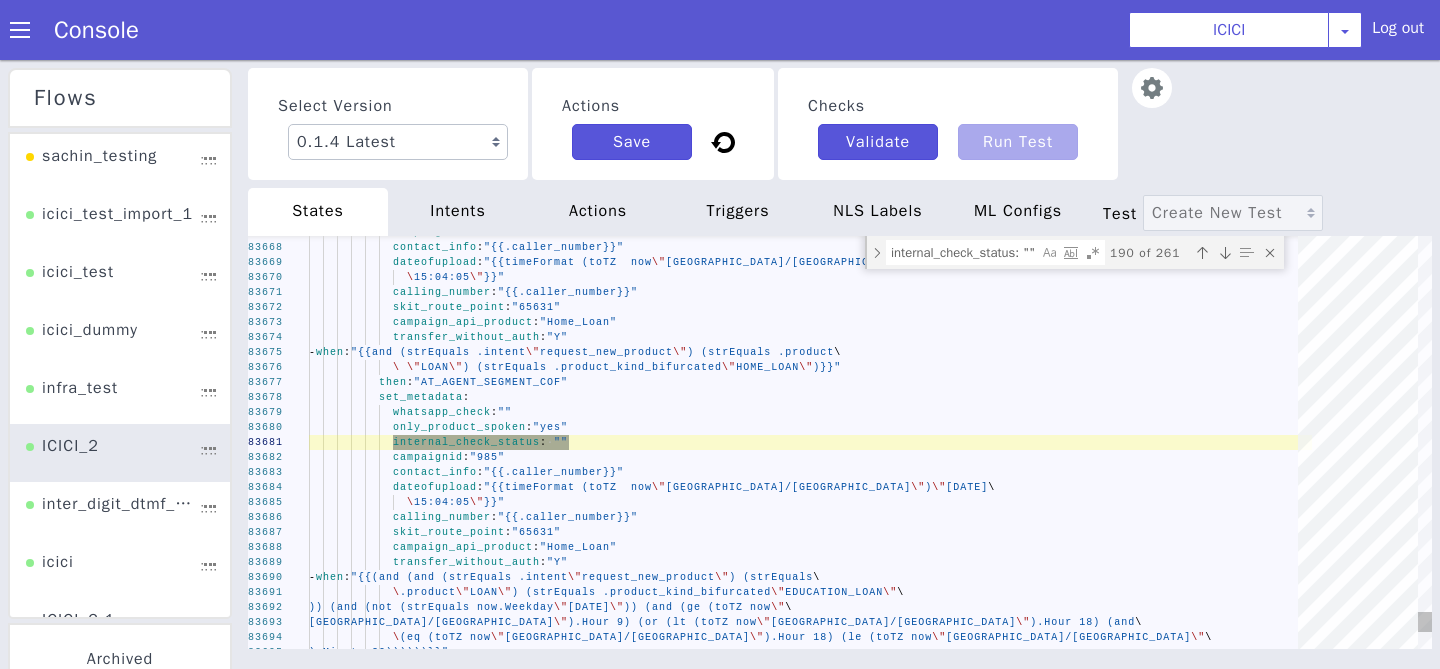 click at bounding box center (1225, 253) 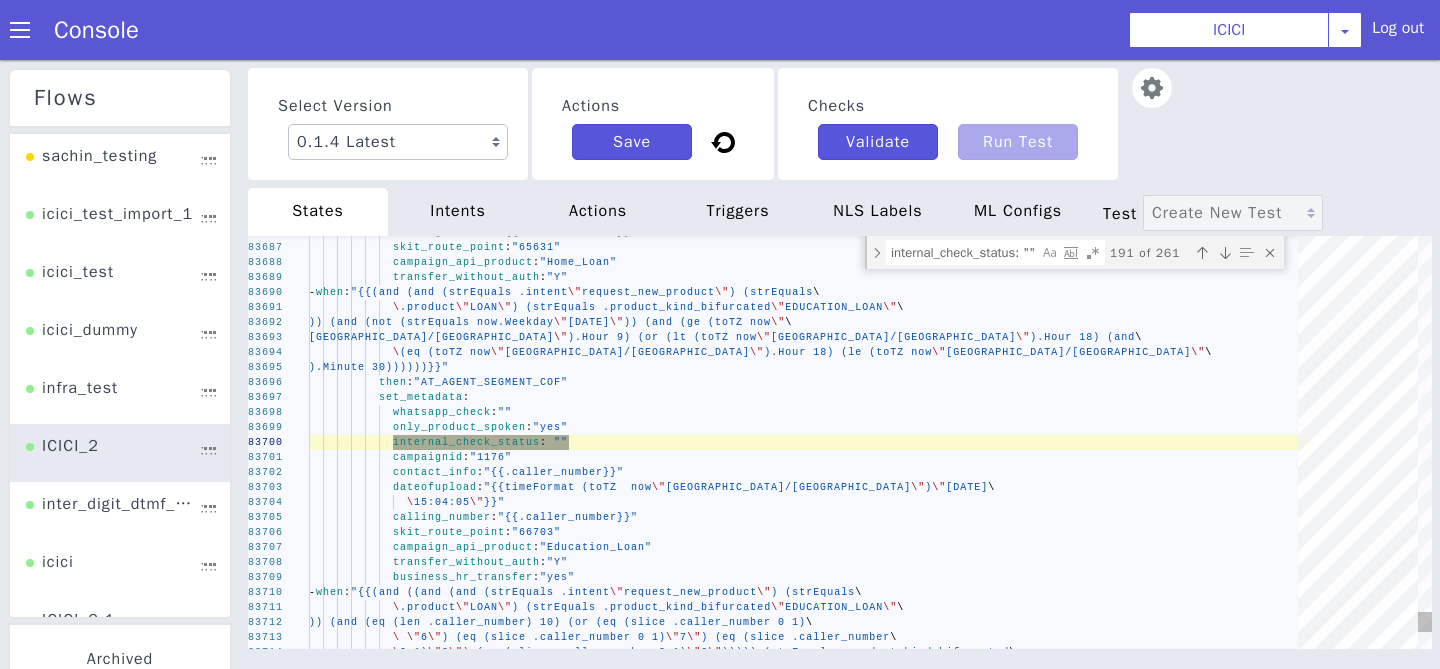 click at bounding box center (1225, 253) 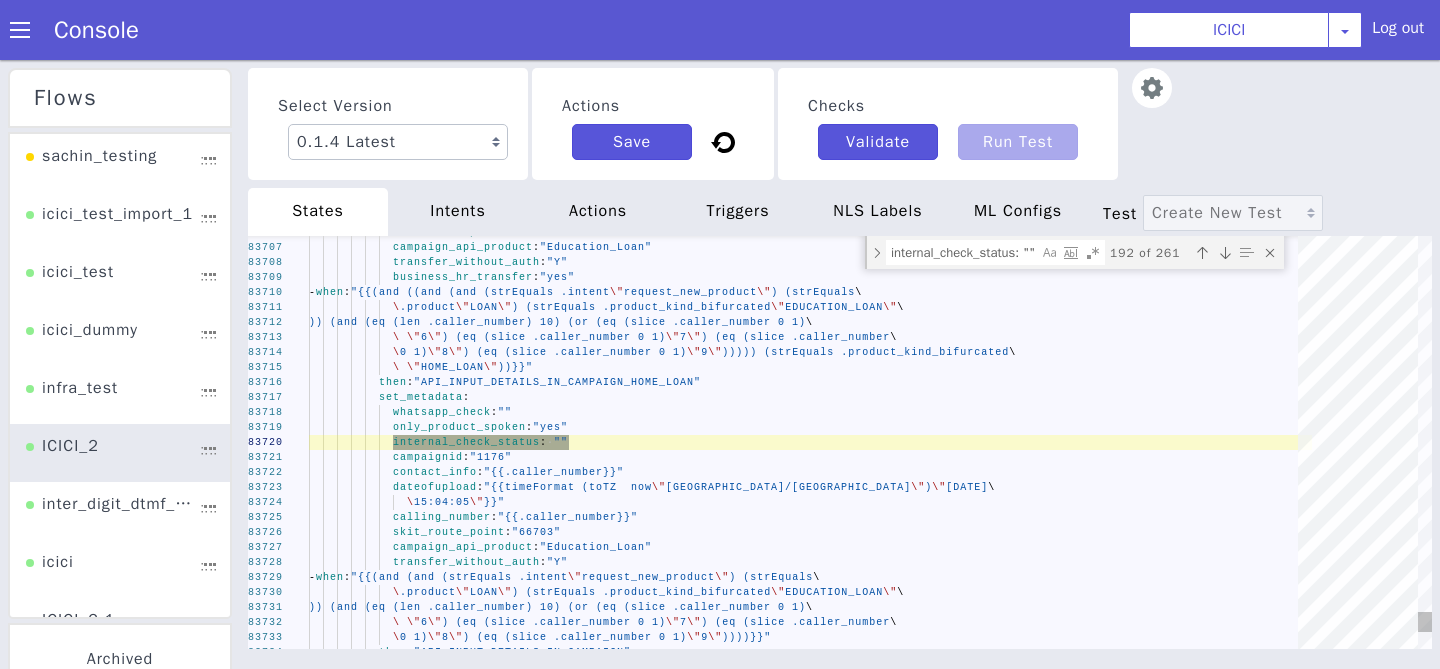click at bounding box center [1225, 253] 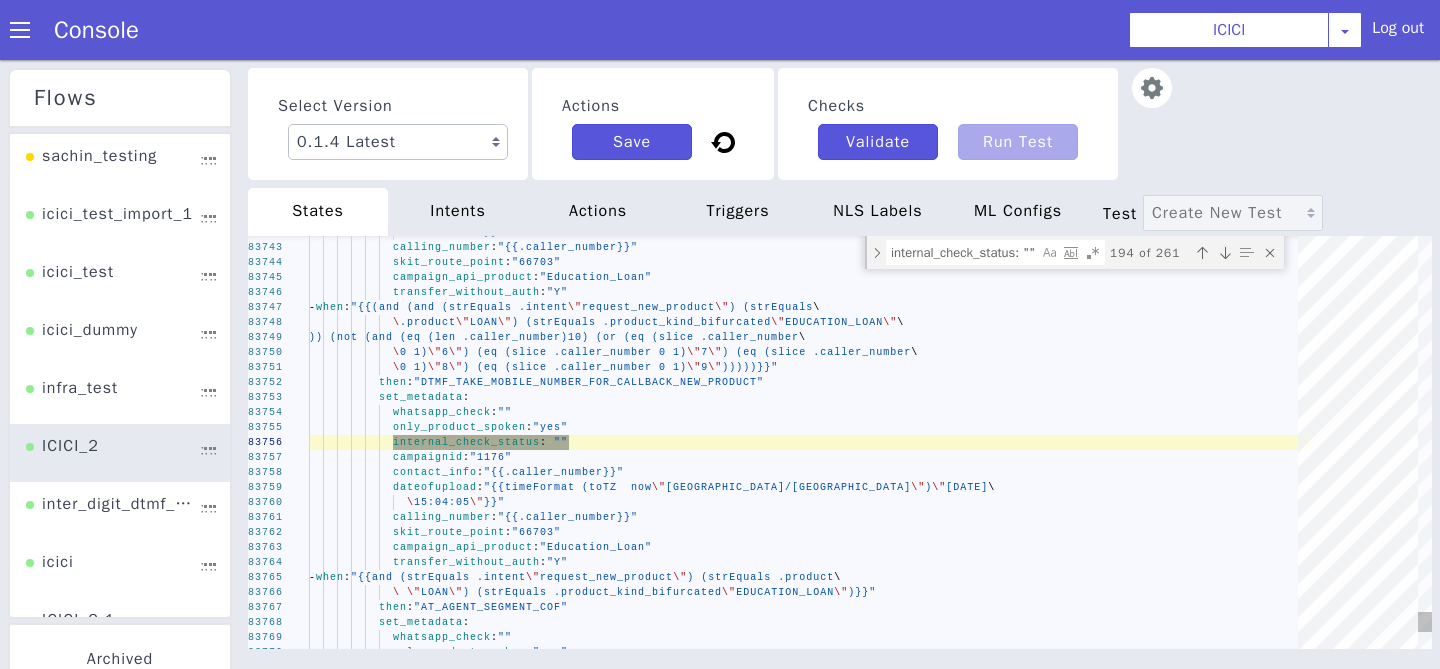 click at bounding box center [1225, 253] 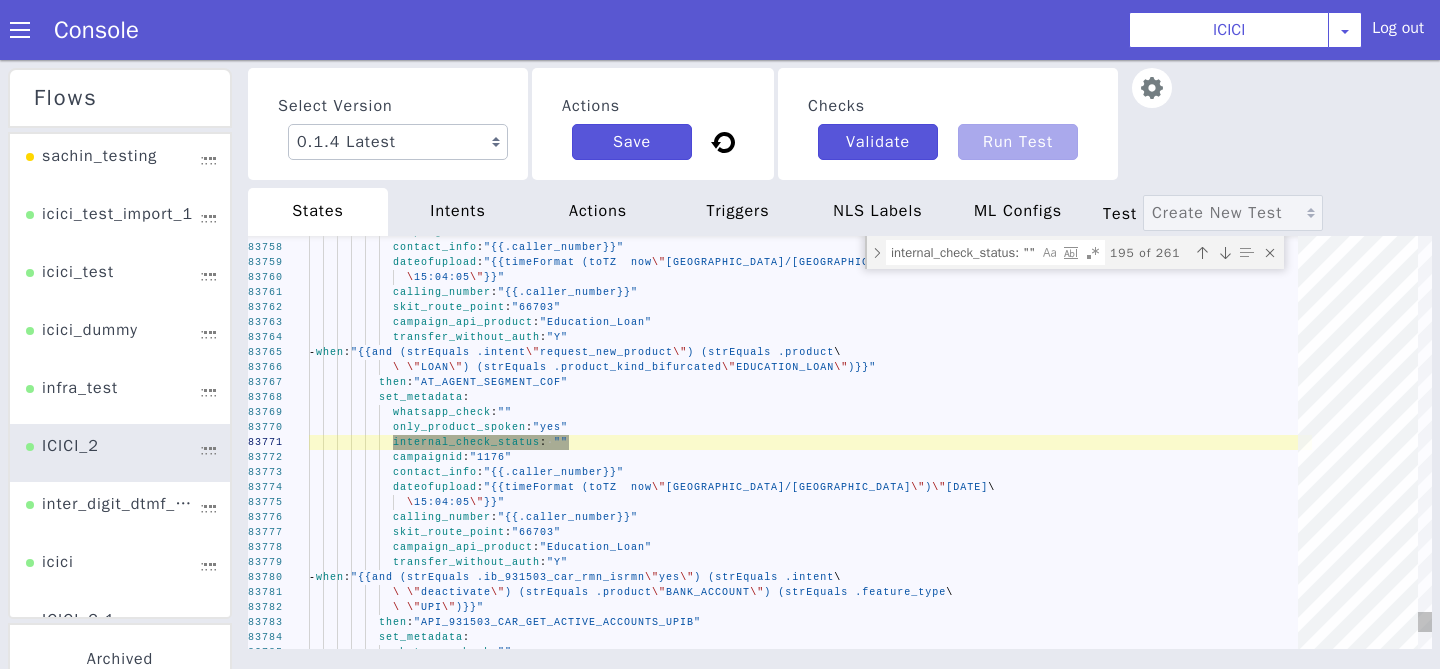 click at bounding box center [1225, 253] 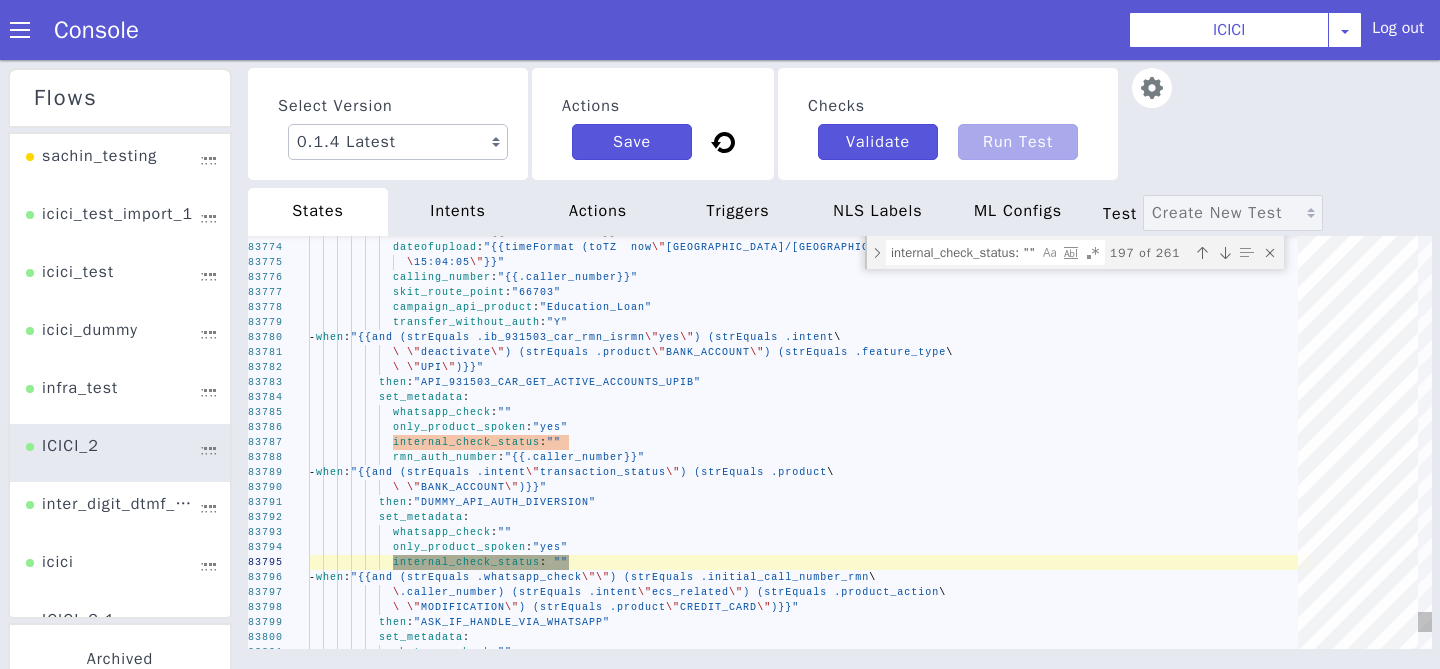 click at bounding box center [1225, 253] 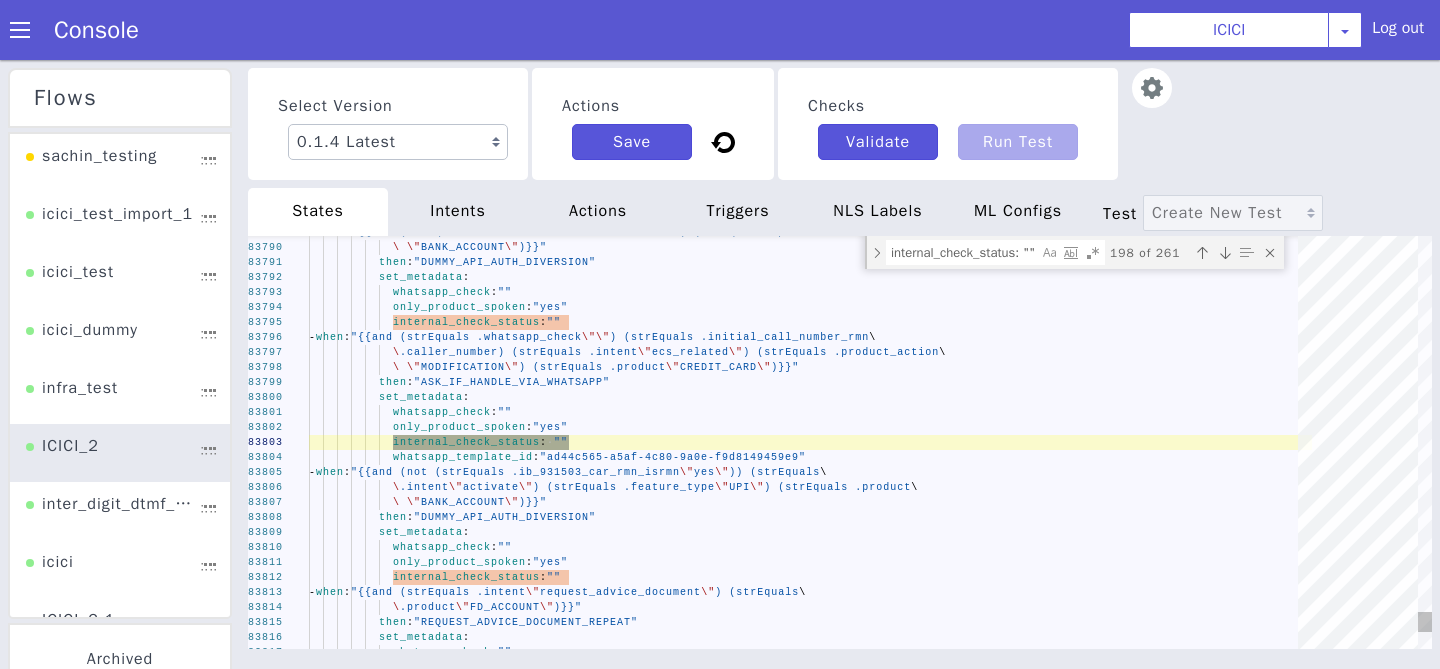 click at bounding box center [1225, 253] 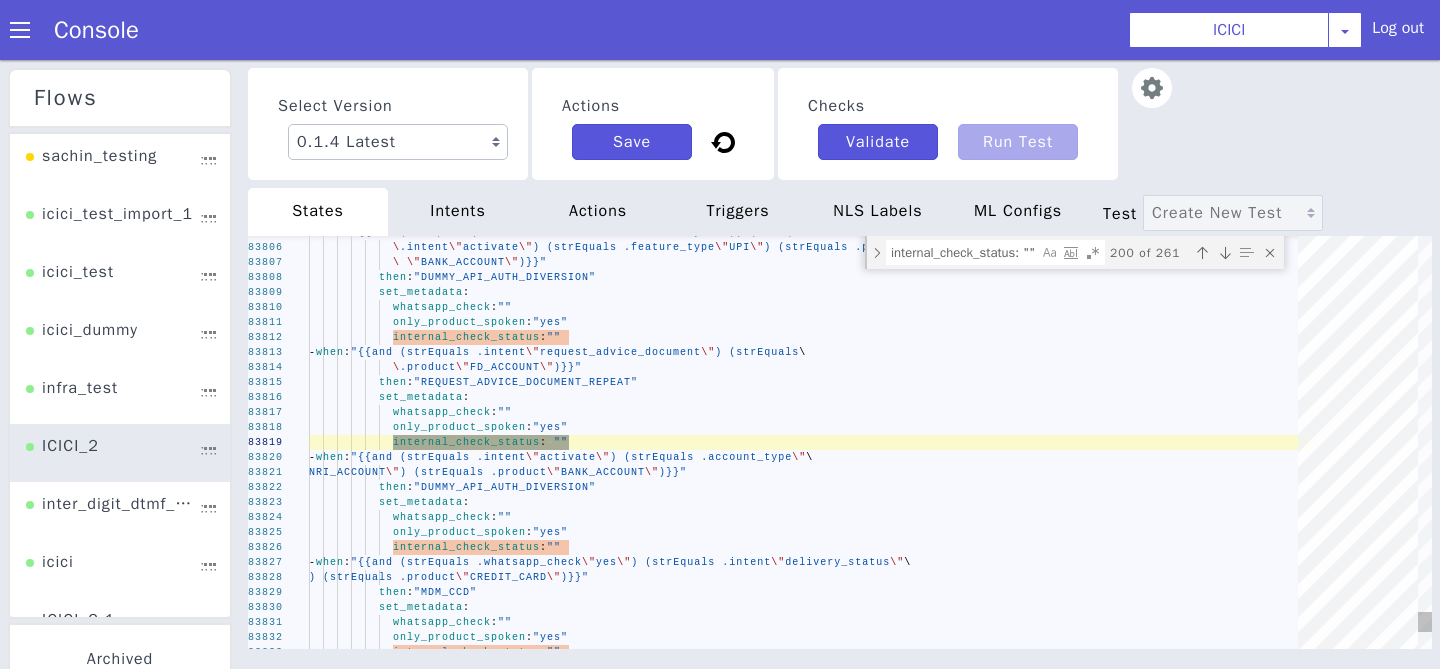 click at bounding box center (1225, 253) 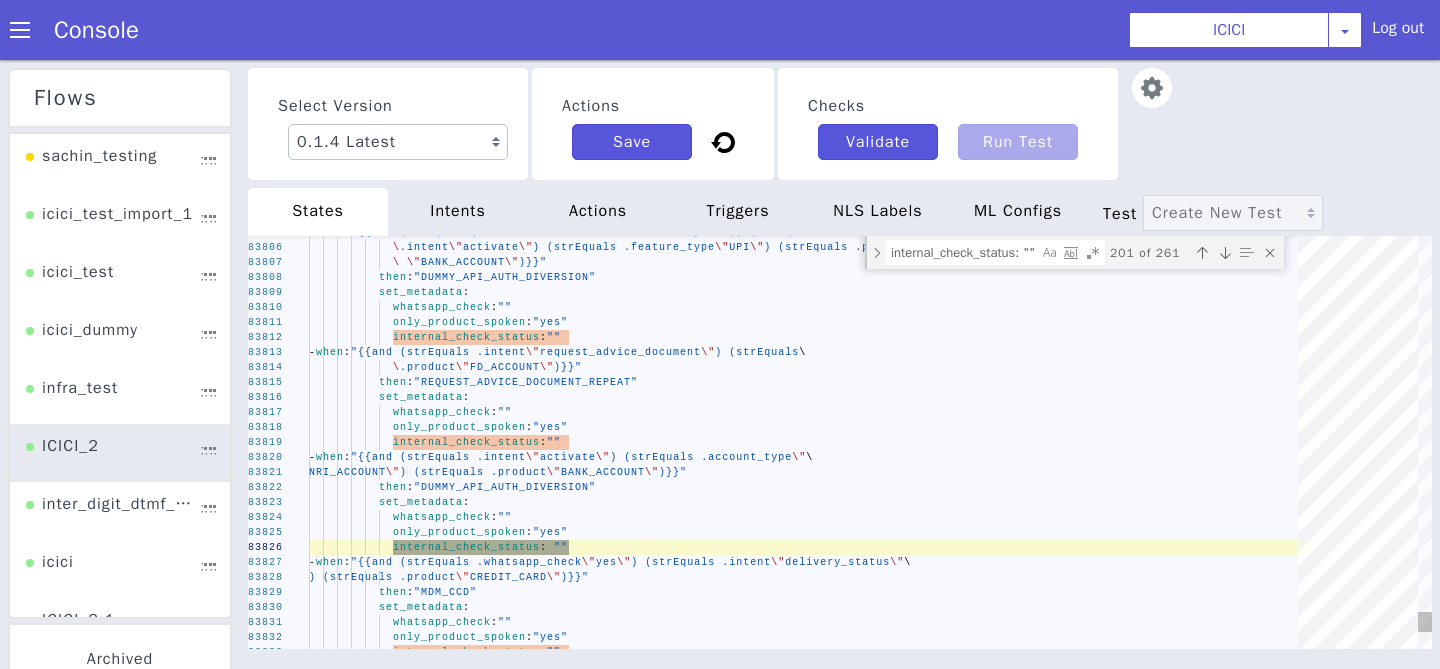 click at bounding box center [1225, 253] 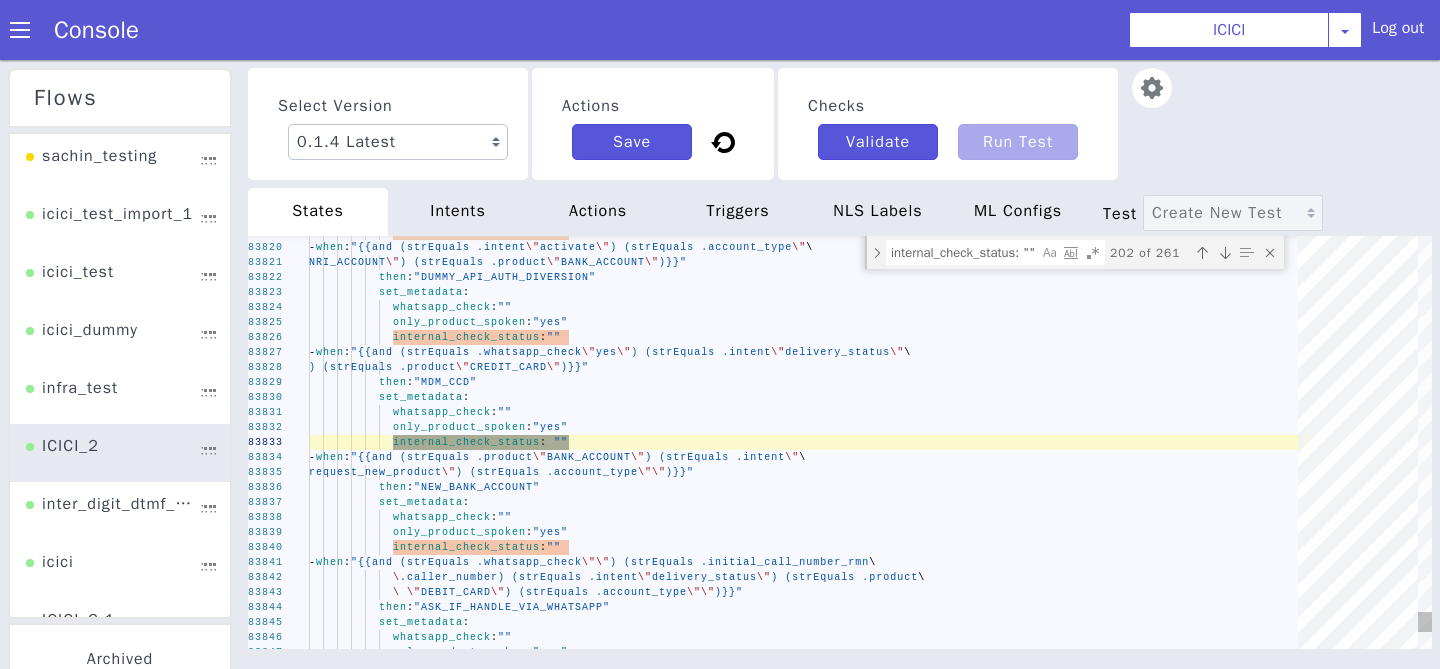 click at bounding box center (1225, 253) 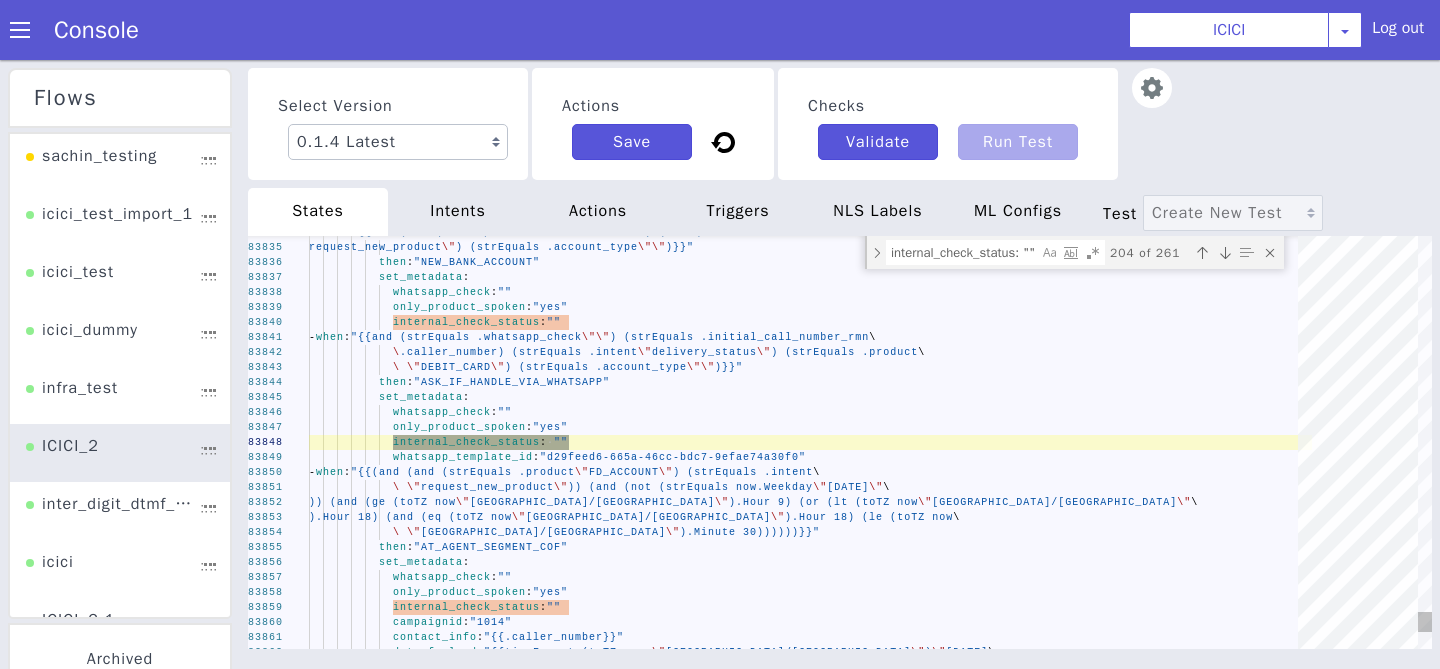 click at bounding box center (1225, 253) 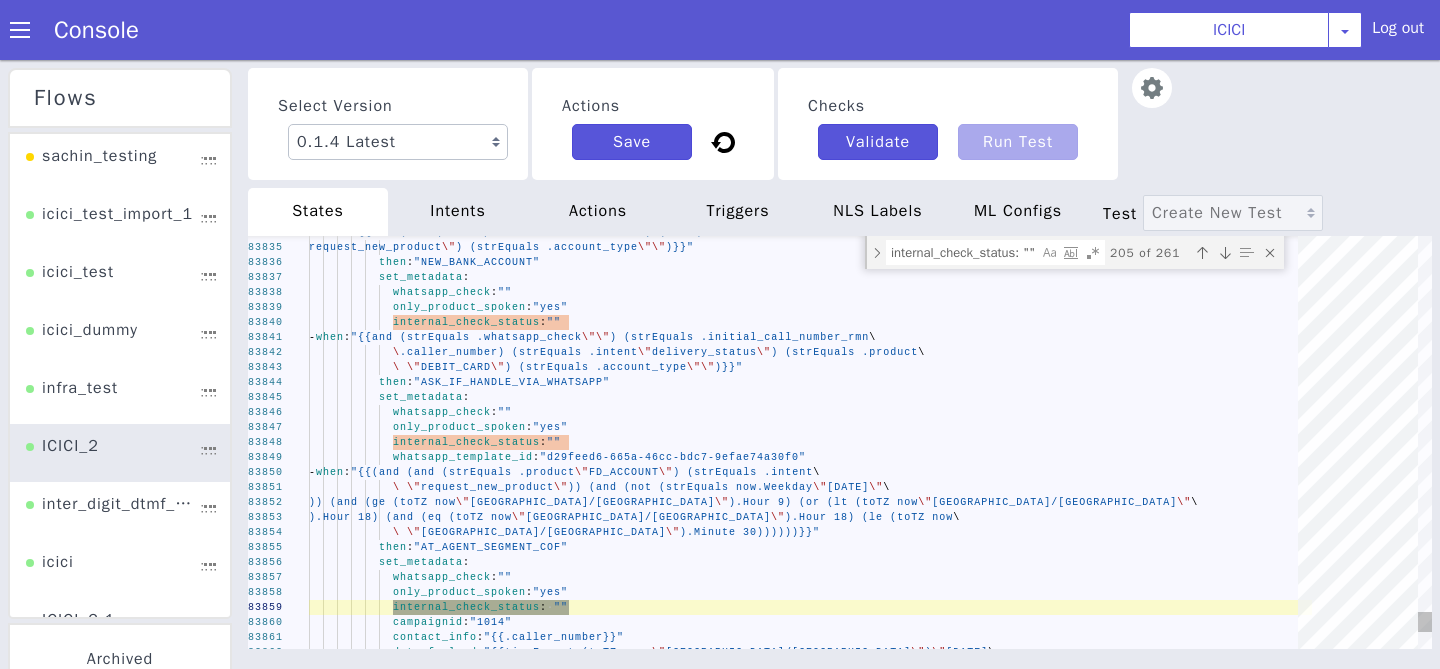 click at bounding box center (1225, 253) 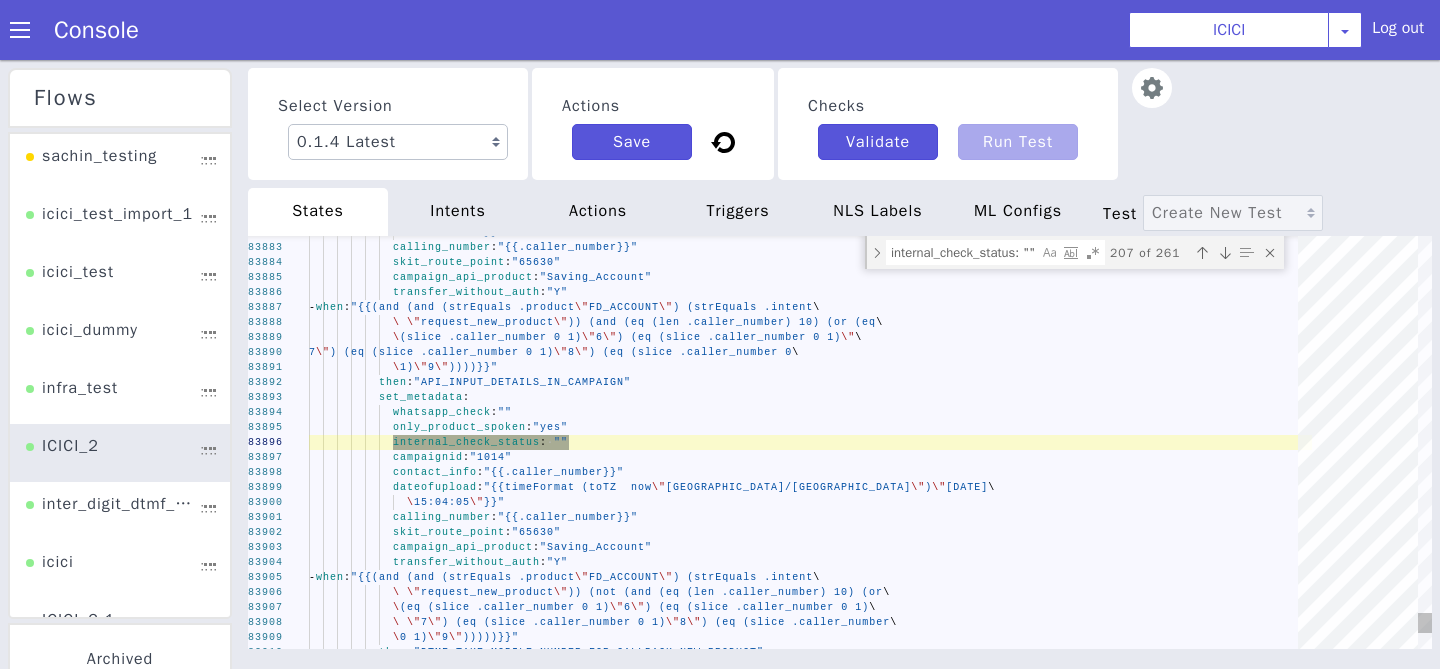 click at bounding box center [1225, 253] 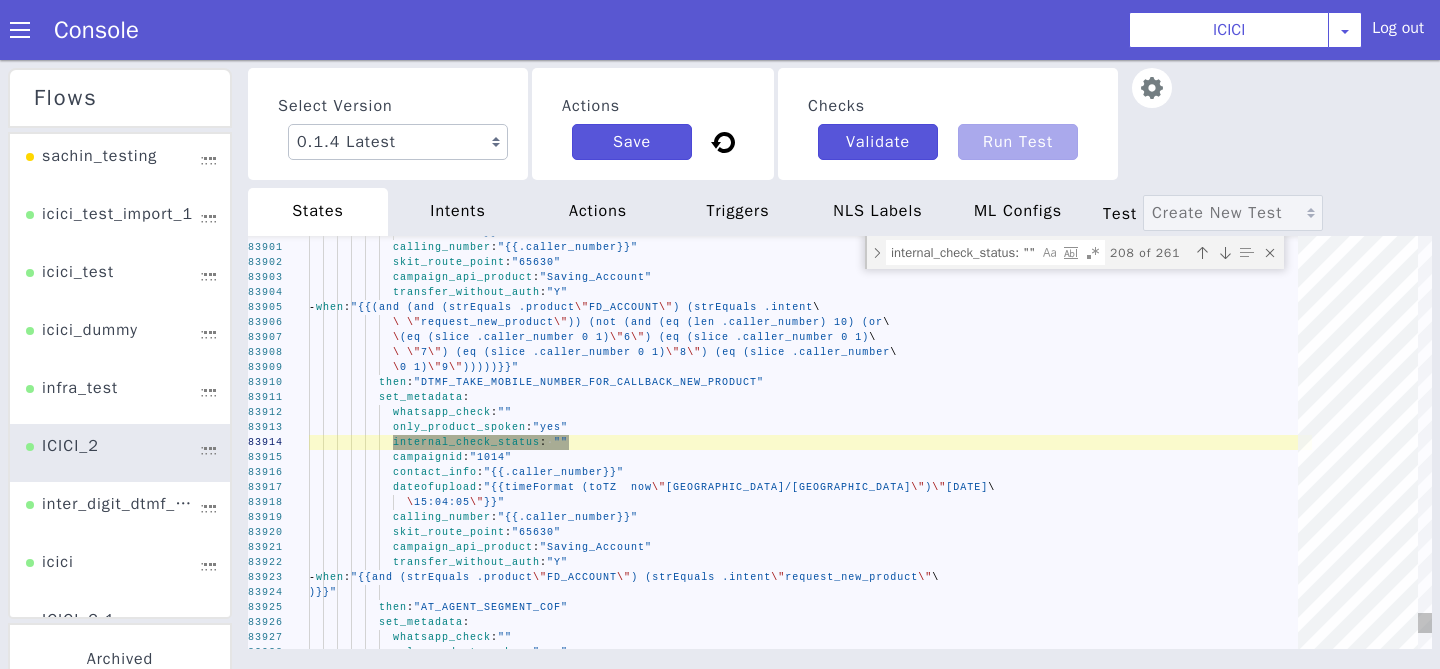 click at bounding box center (1225, 253) 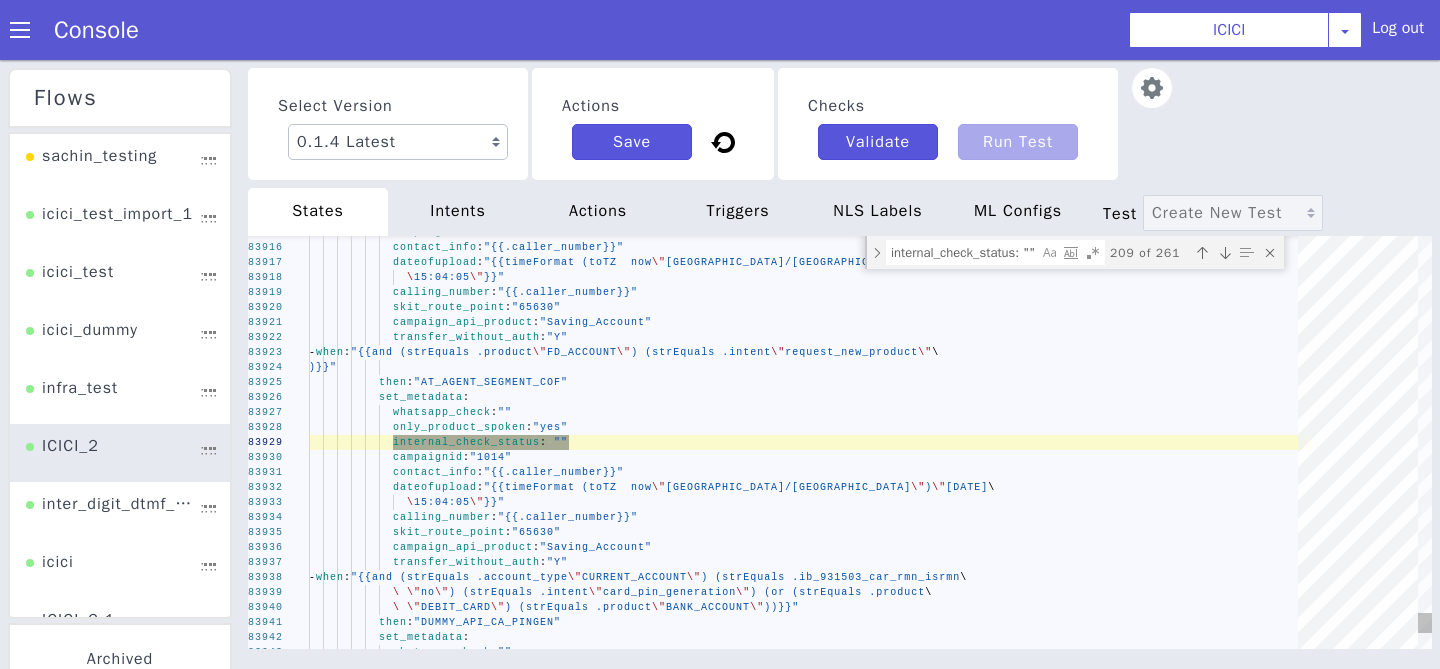 click at bounding box center [1225, 253] 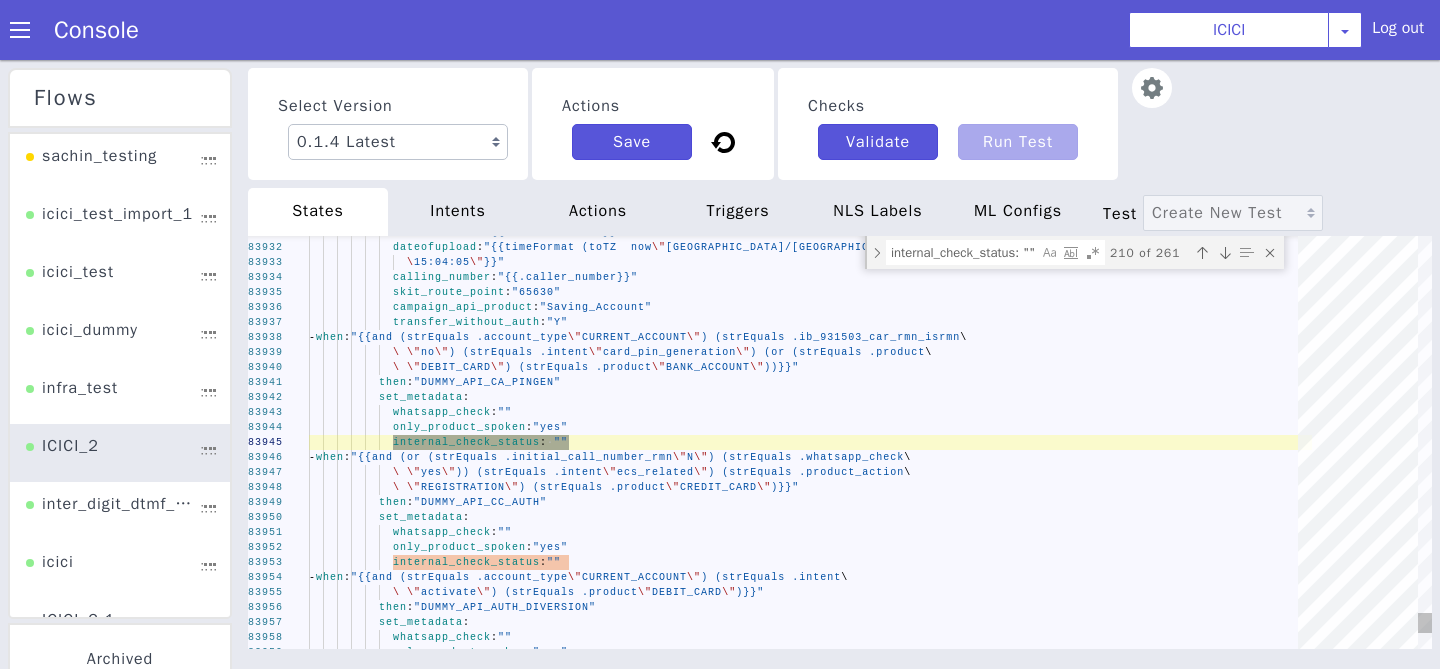 click at bounding box center [1225, 253] 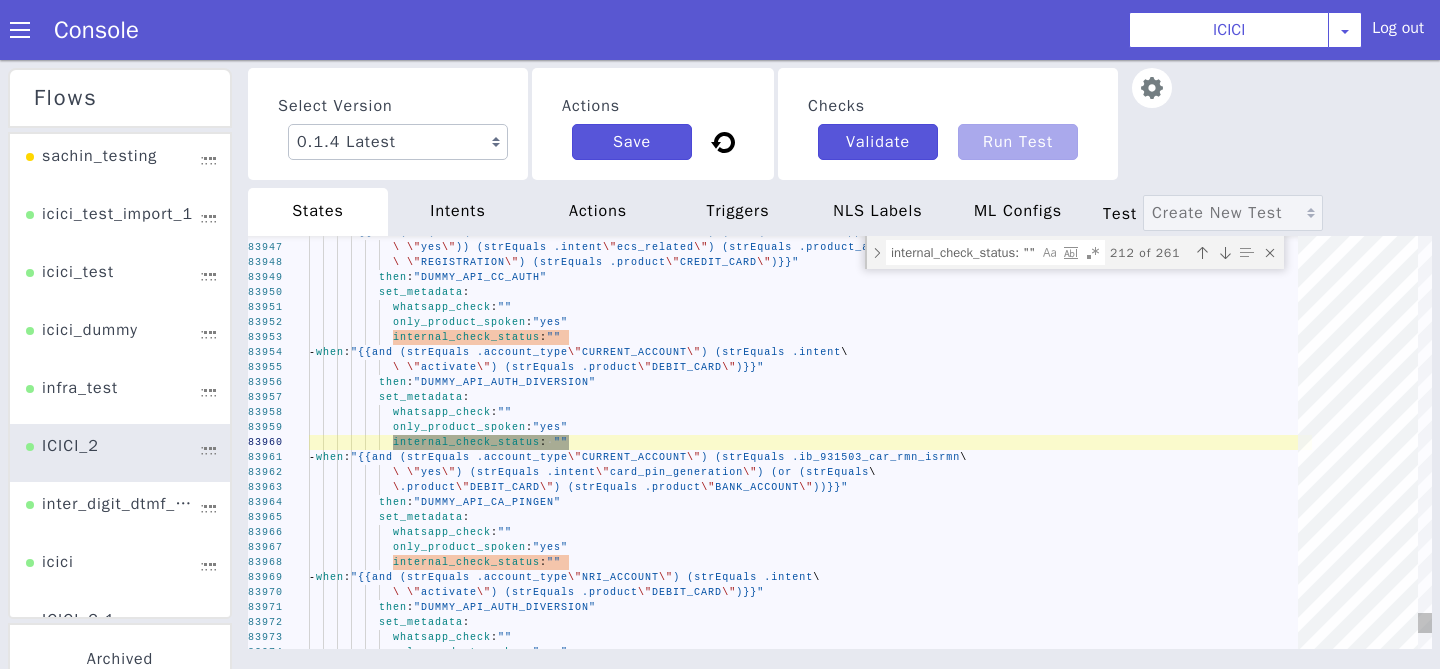 click at bounding box center (1225, 253) 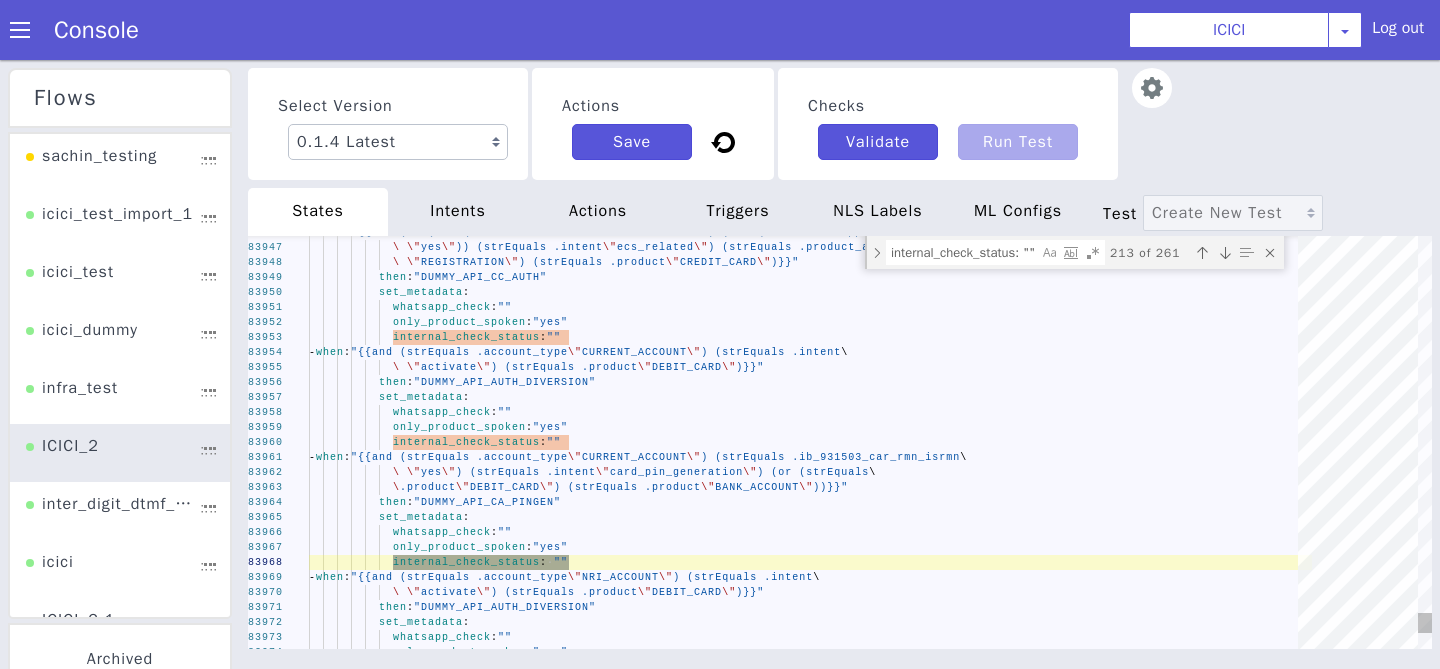 click at bounding box center [1225, 253] 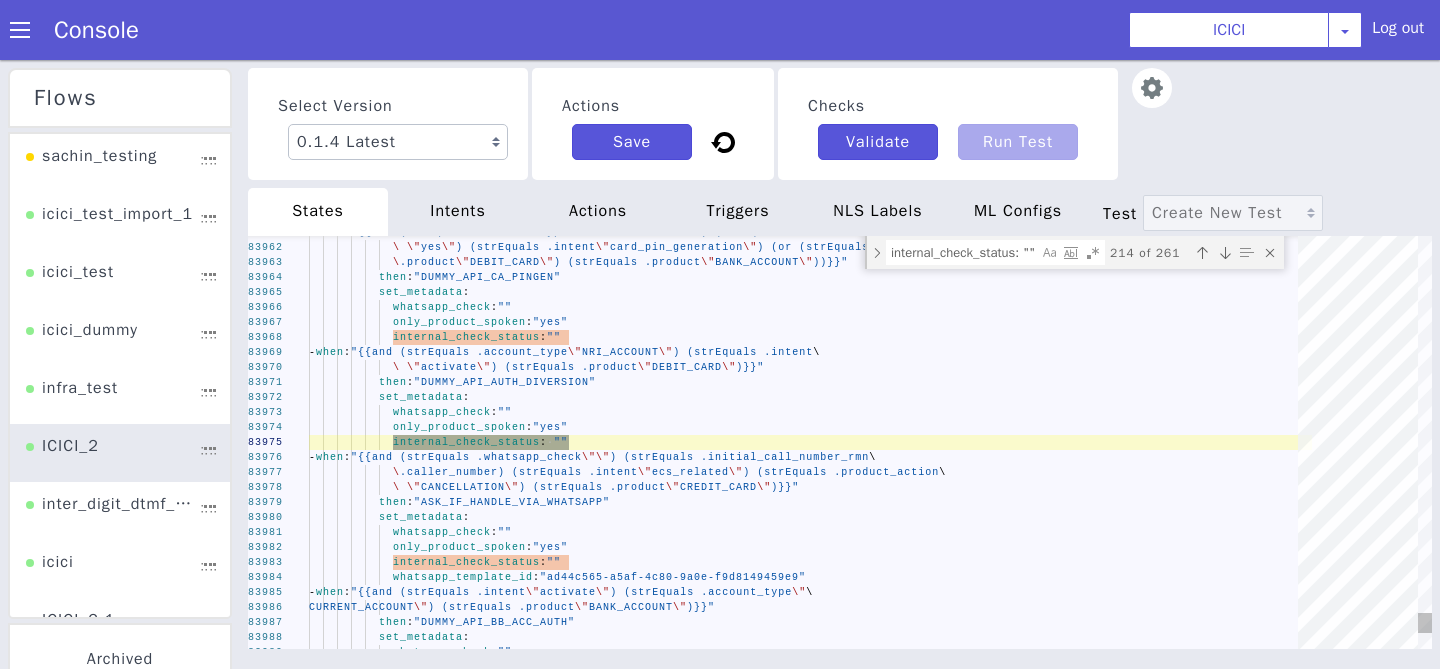 click at bounding box center [1225, 253] 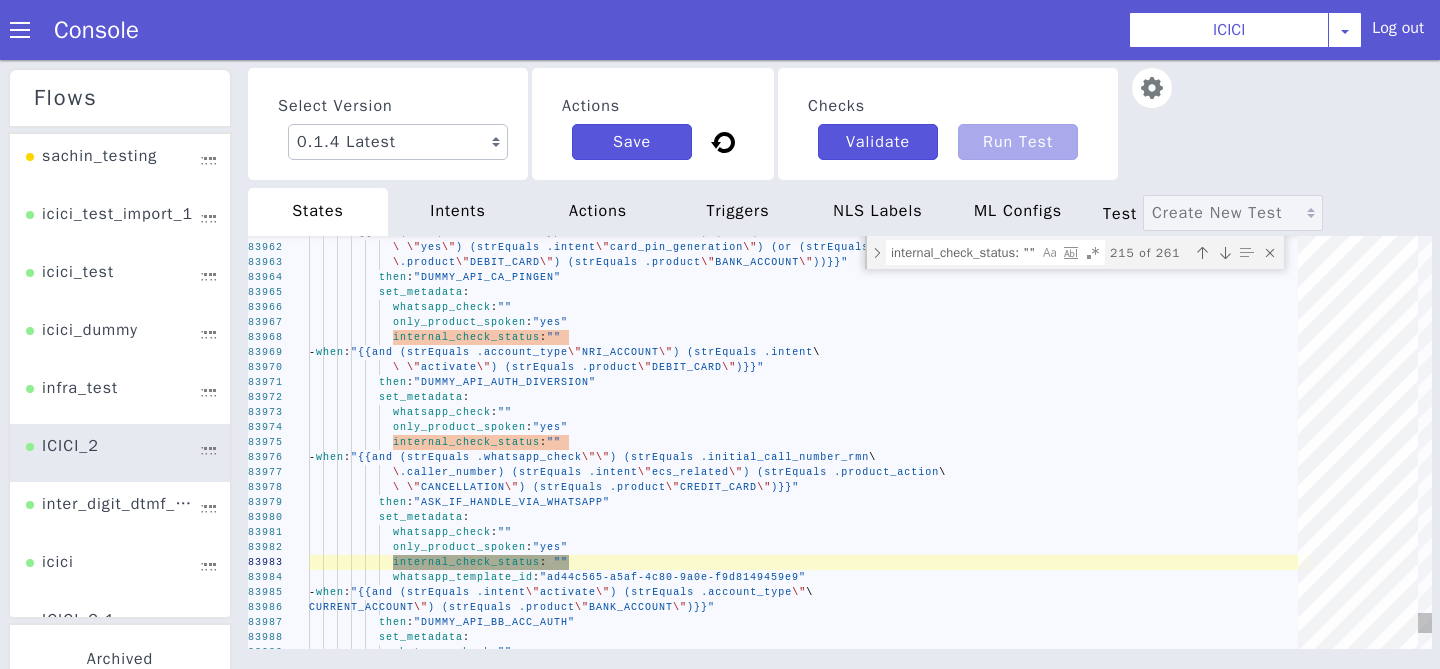 click at bounding box center (1225, 253) 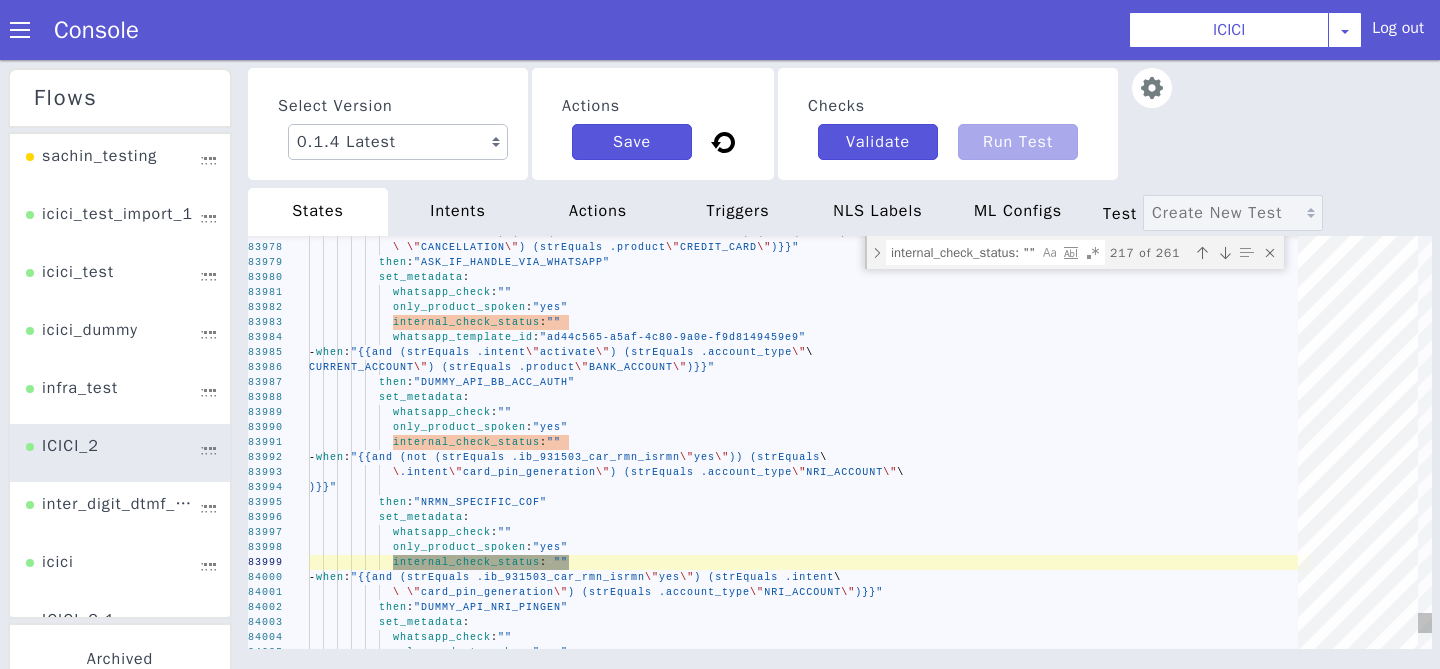 click at bounding box center [1225, 253] 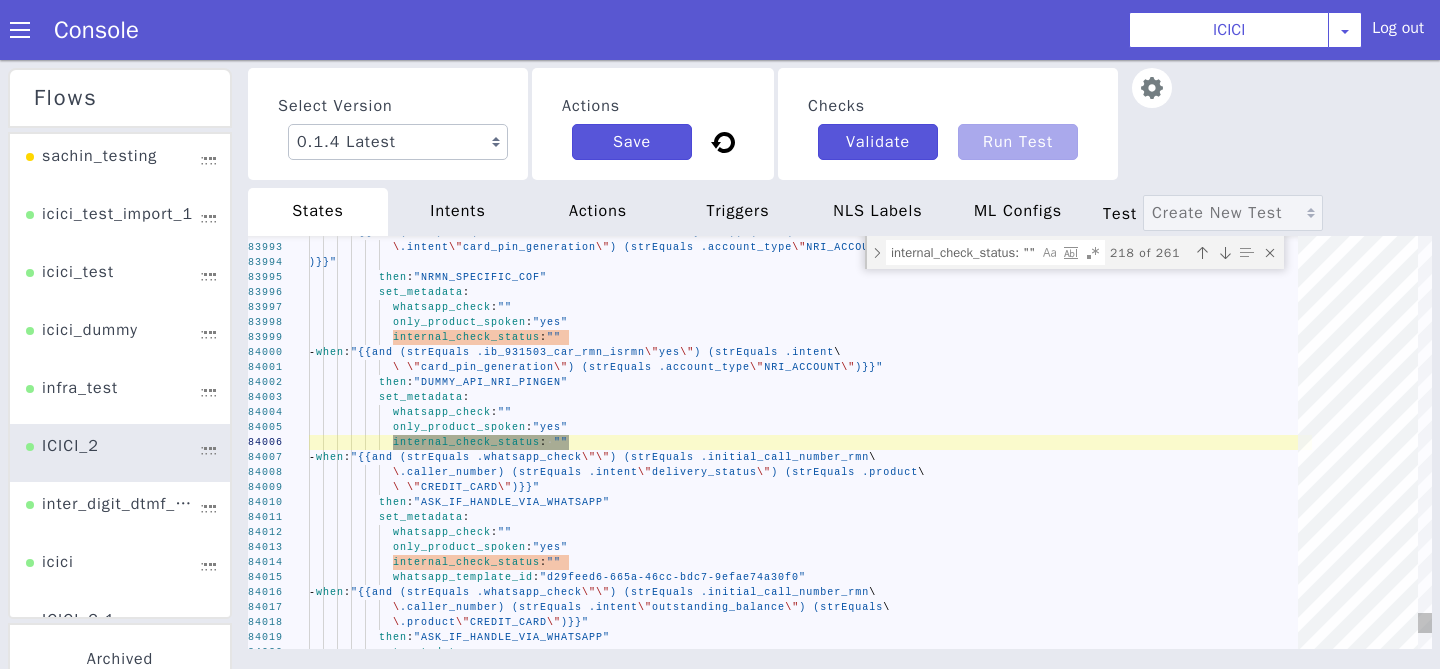 click at bounding box center [1225, 253] 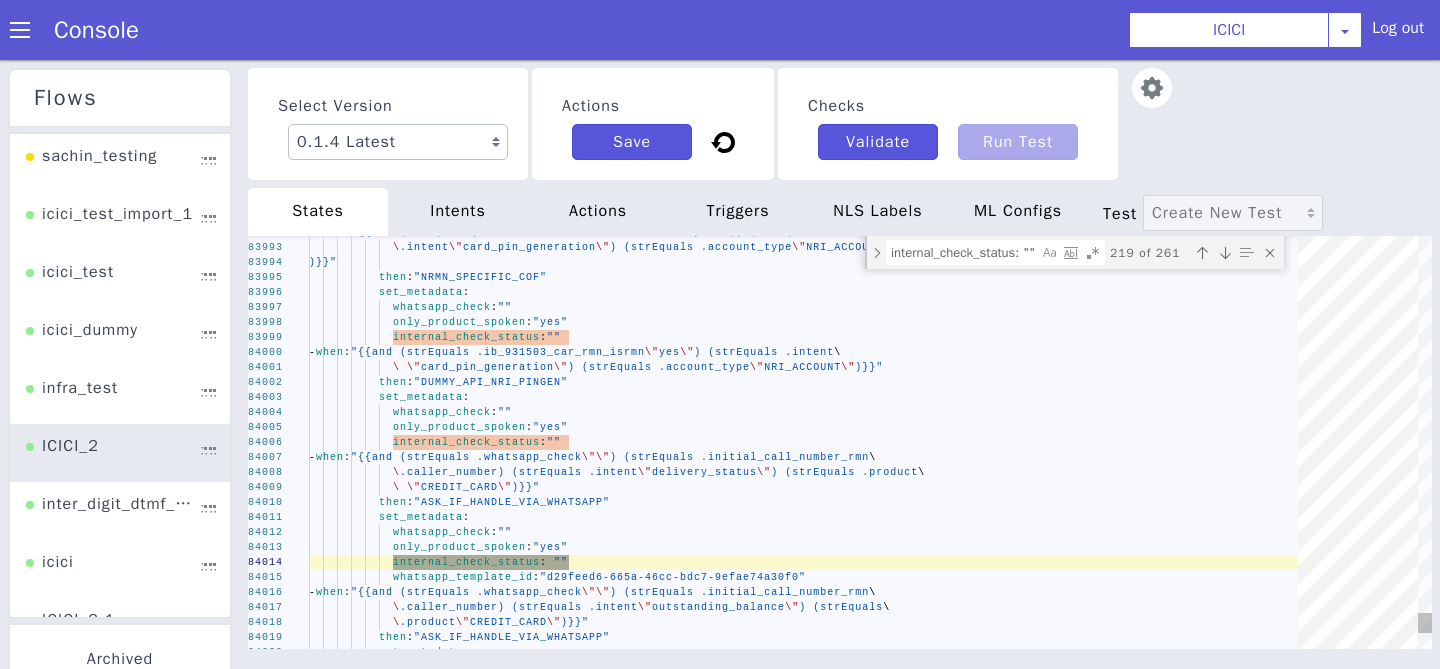 click at bounding box center [1225, 253] 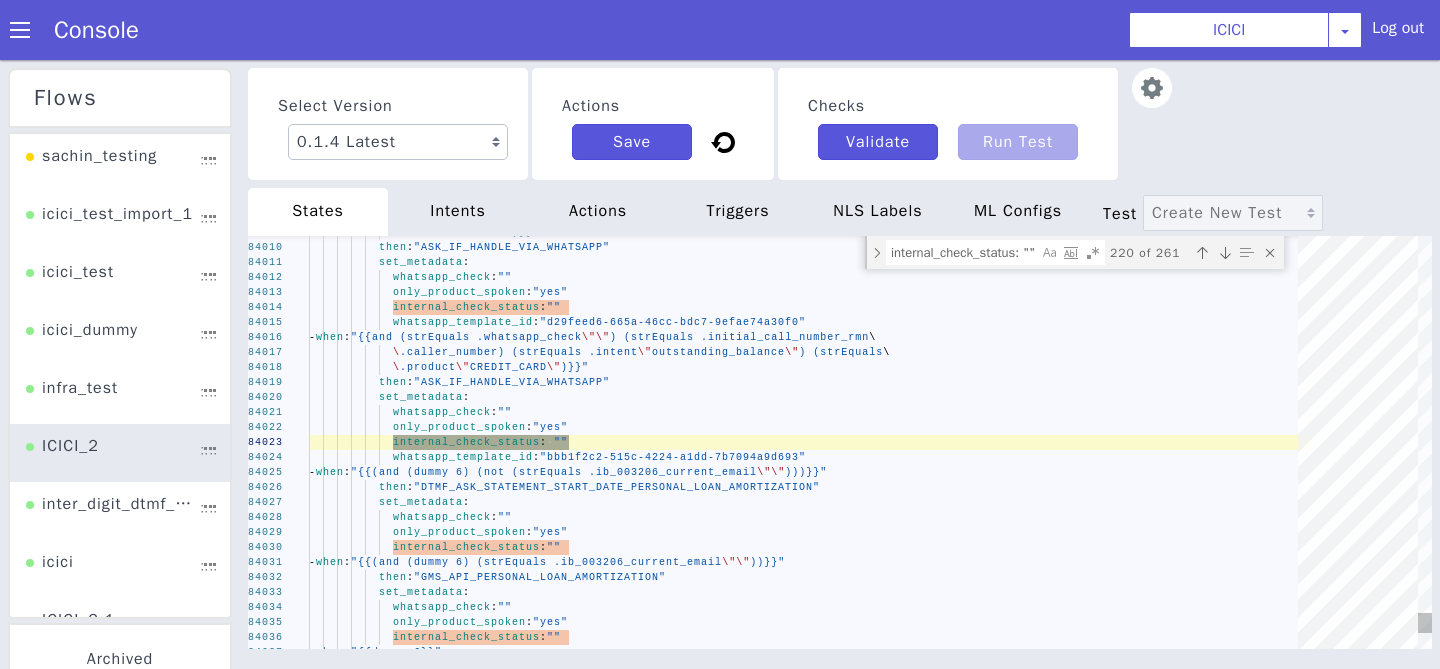 click at bounding box center [1225, 253] 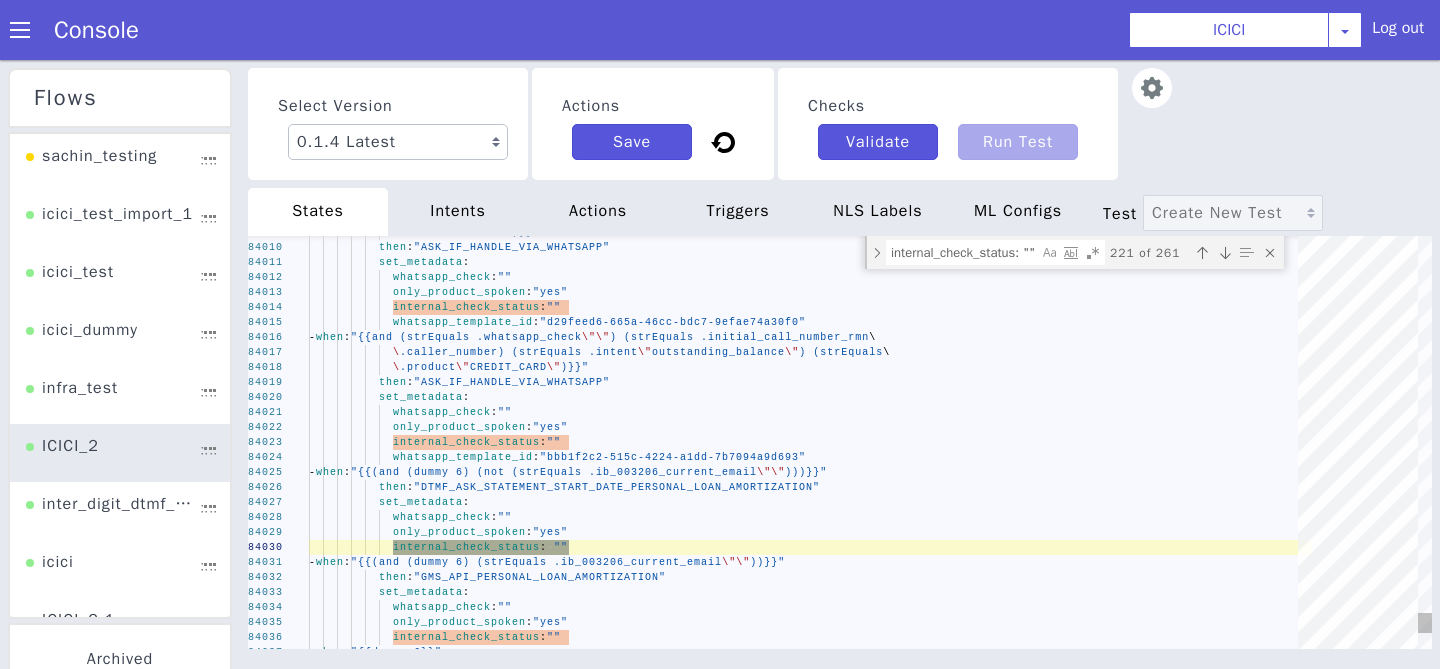 click at bounding box center [1225, 253] 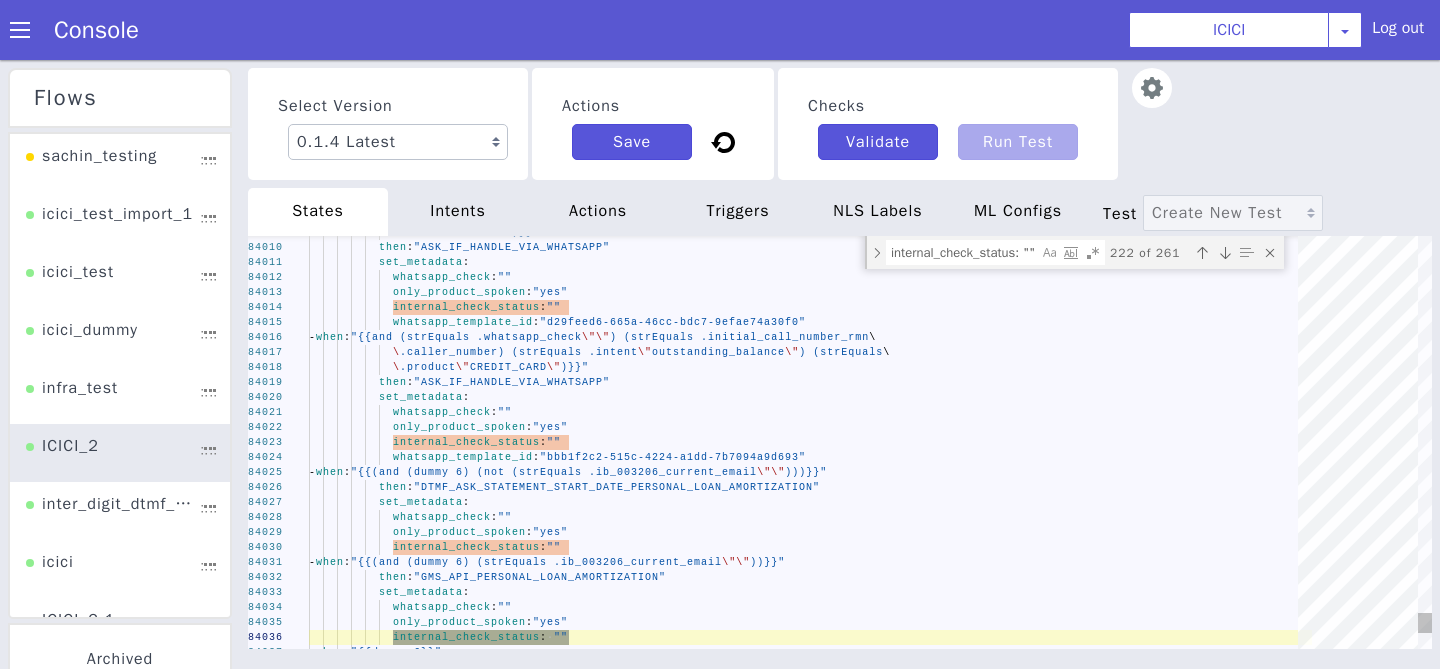 click at bounding box center (1225, 253) 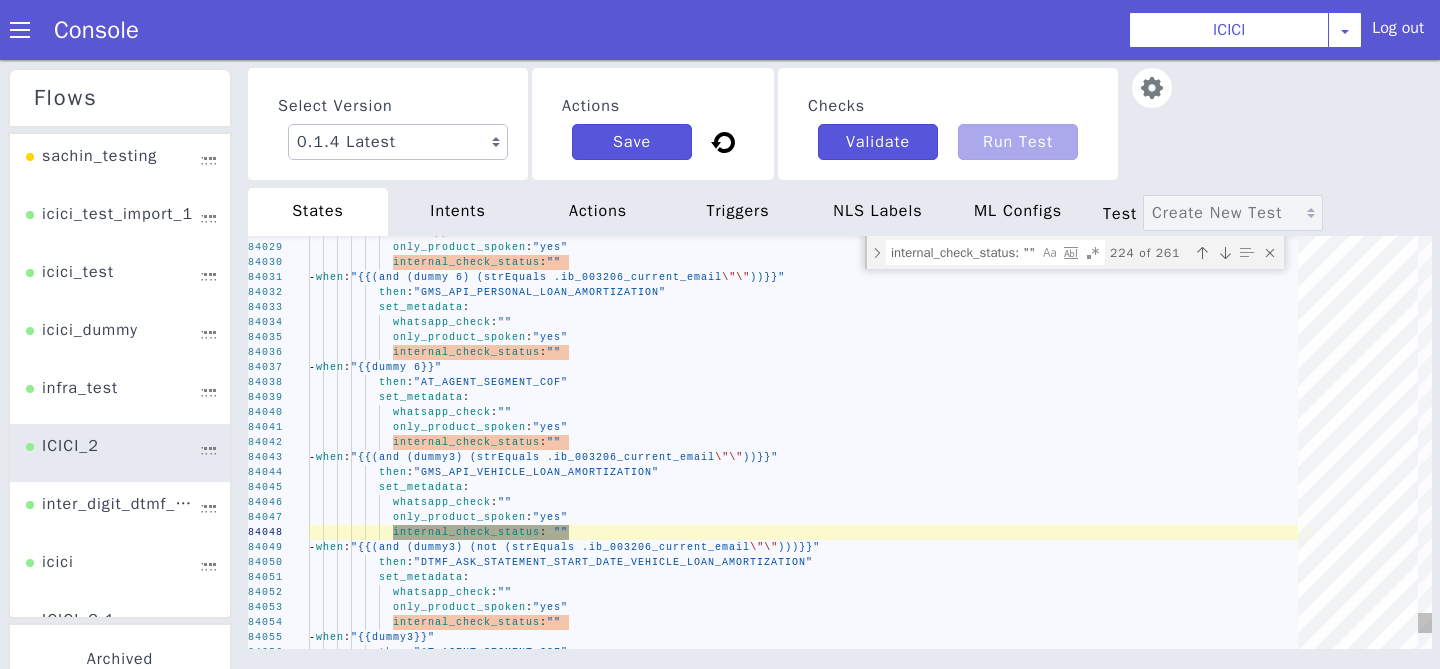 click at bounding box center [1225, 253] 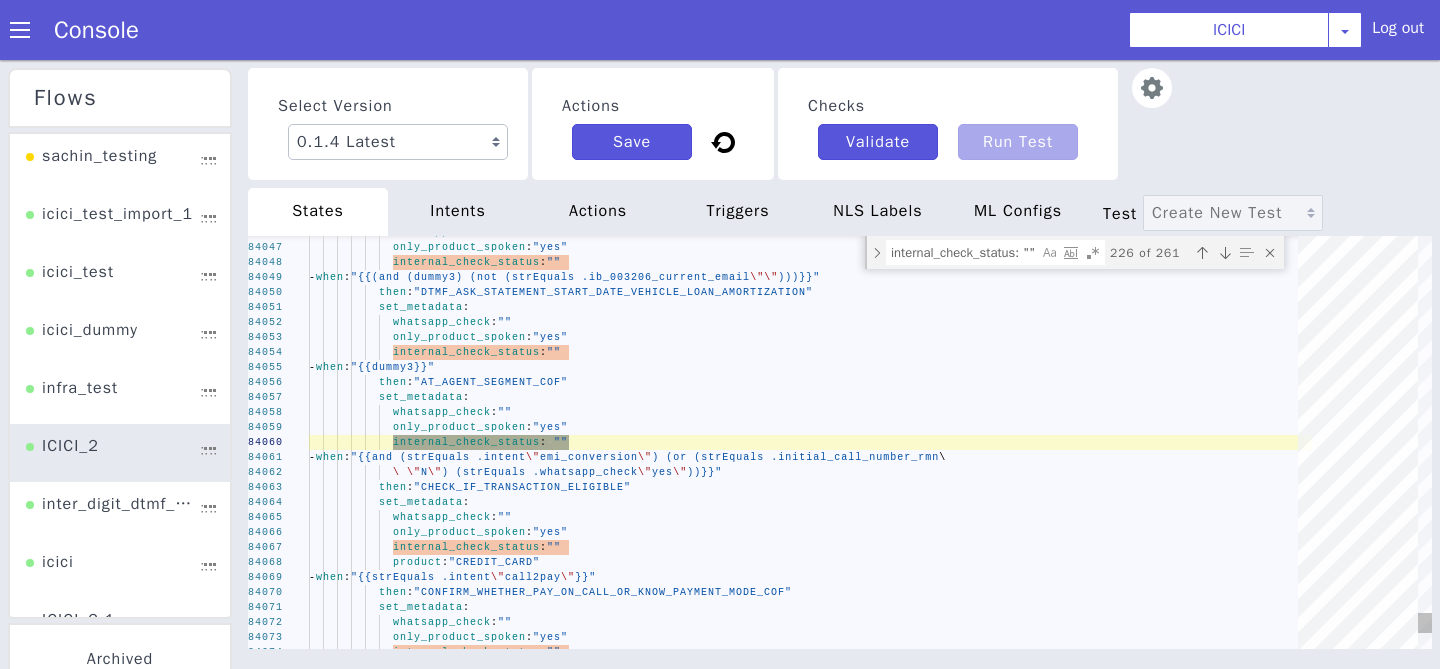 click at bounding box center (1225, 253) 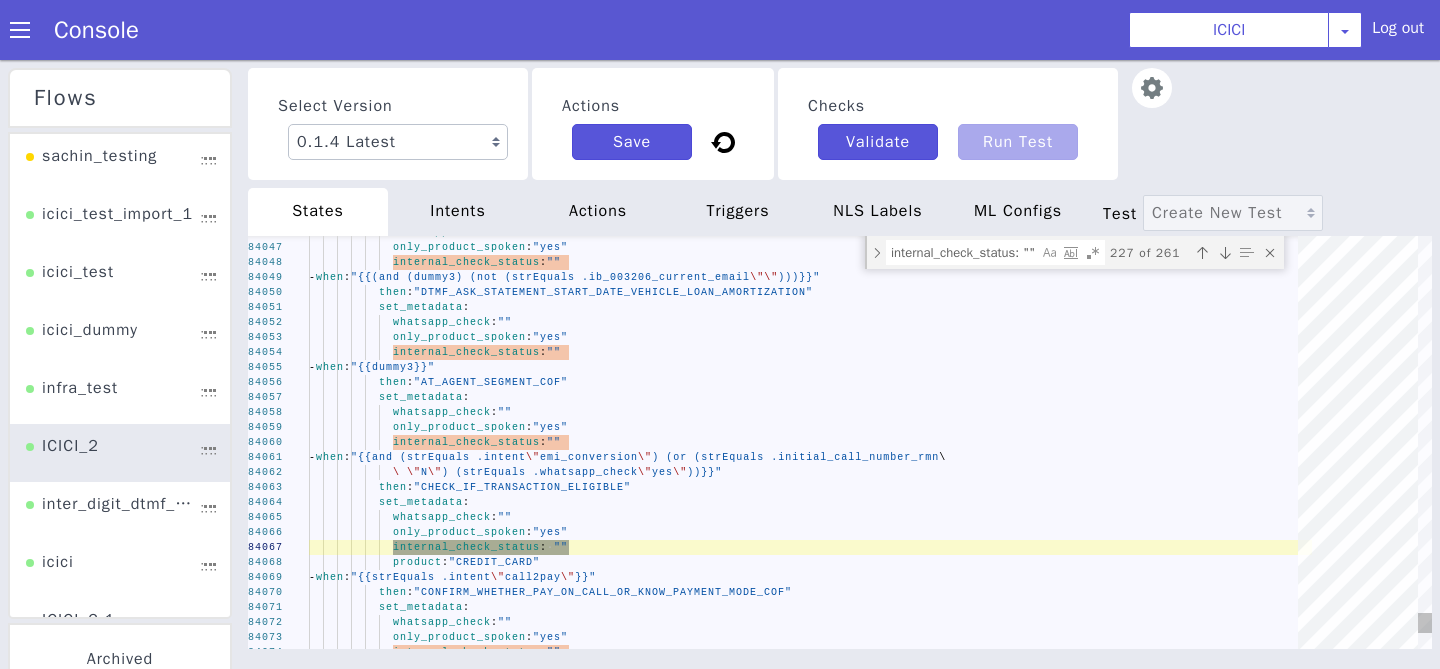 click at bounding box center [1225, 253] 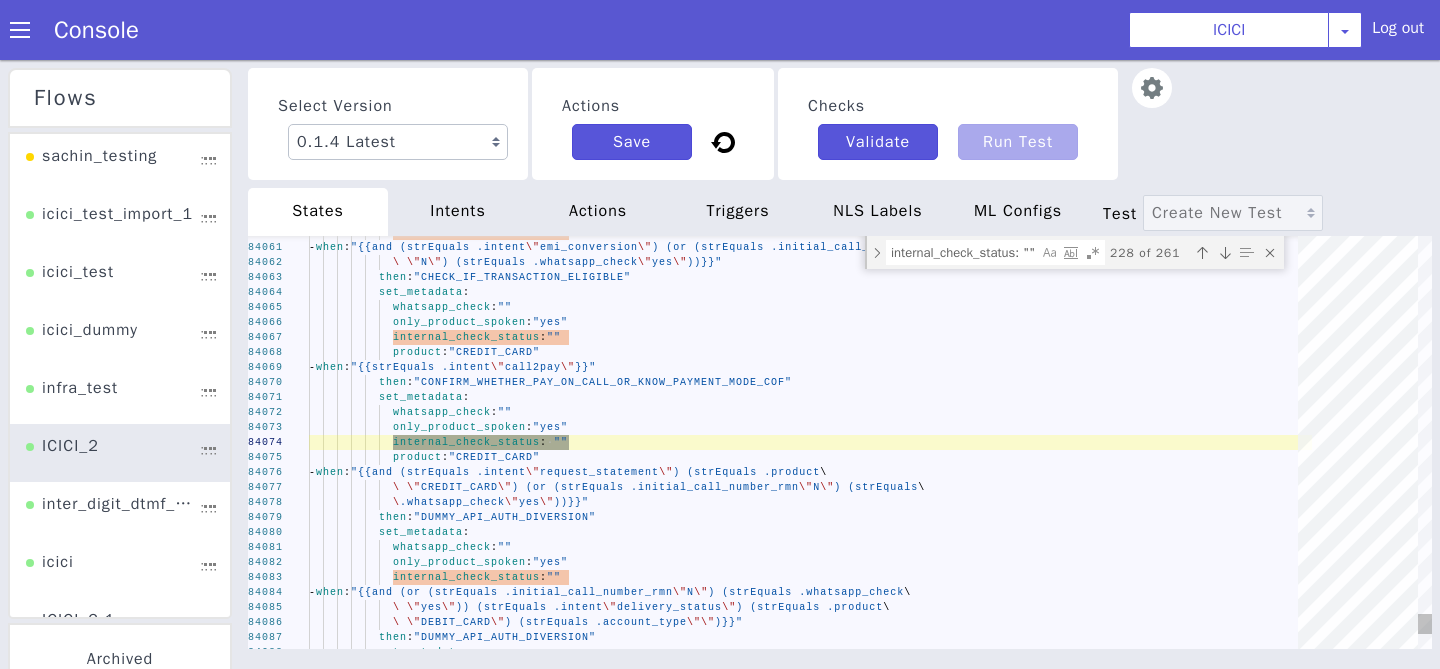 click at bounding box center [1225, 253] 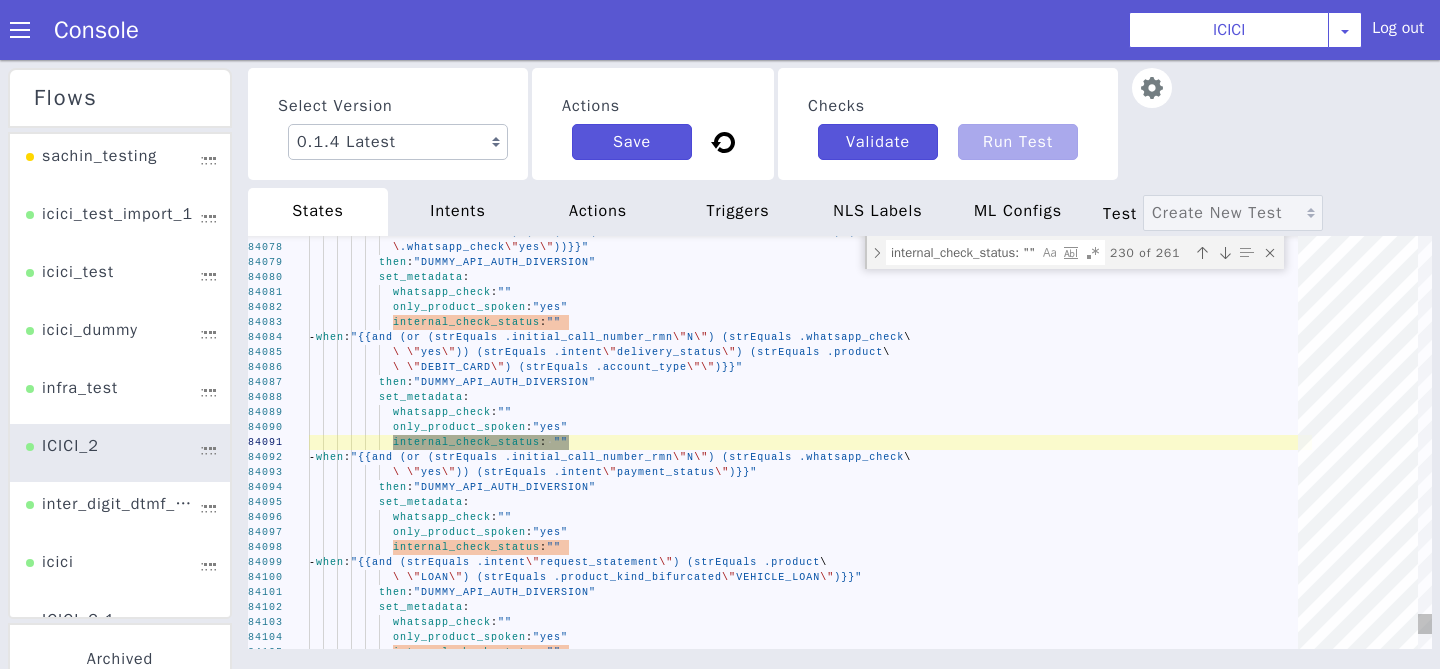 click at bounding box center [1225, 253] 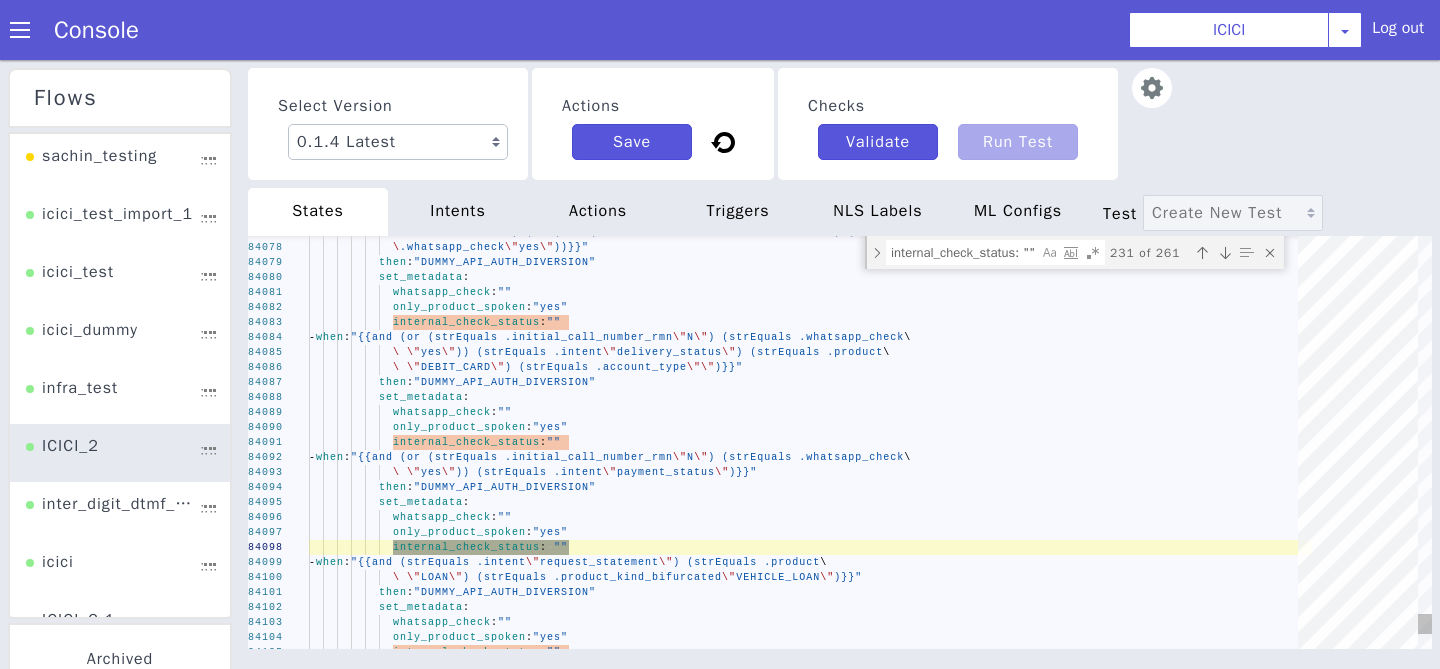 click at bounding box center (1225, 253) 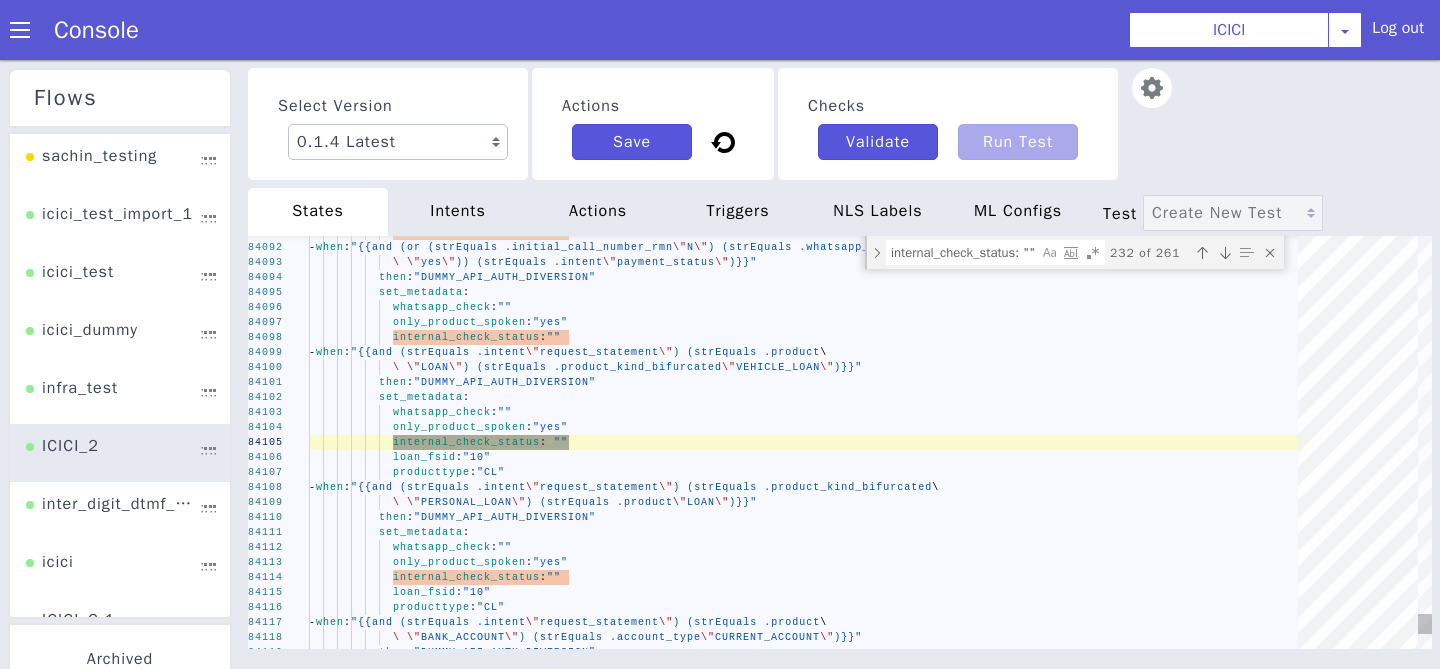 click at bounding box center [1225, 253] 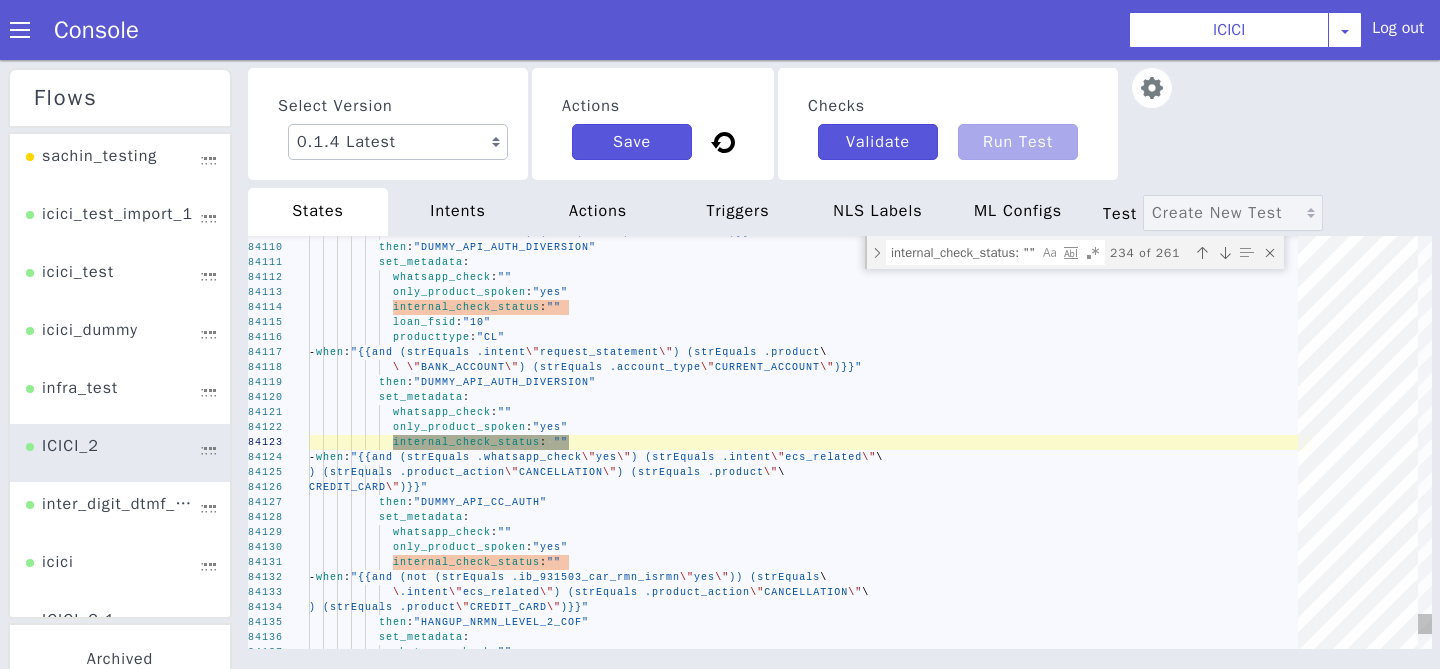 click at bounding box center (1225, 253) 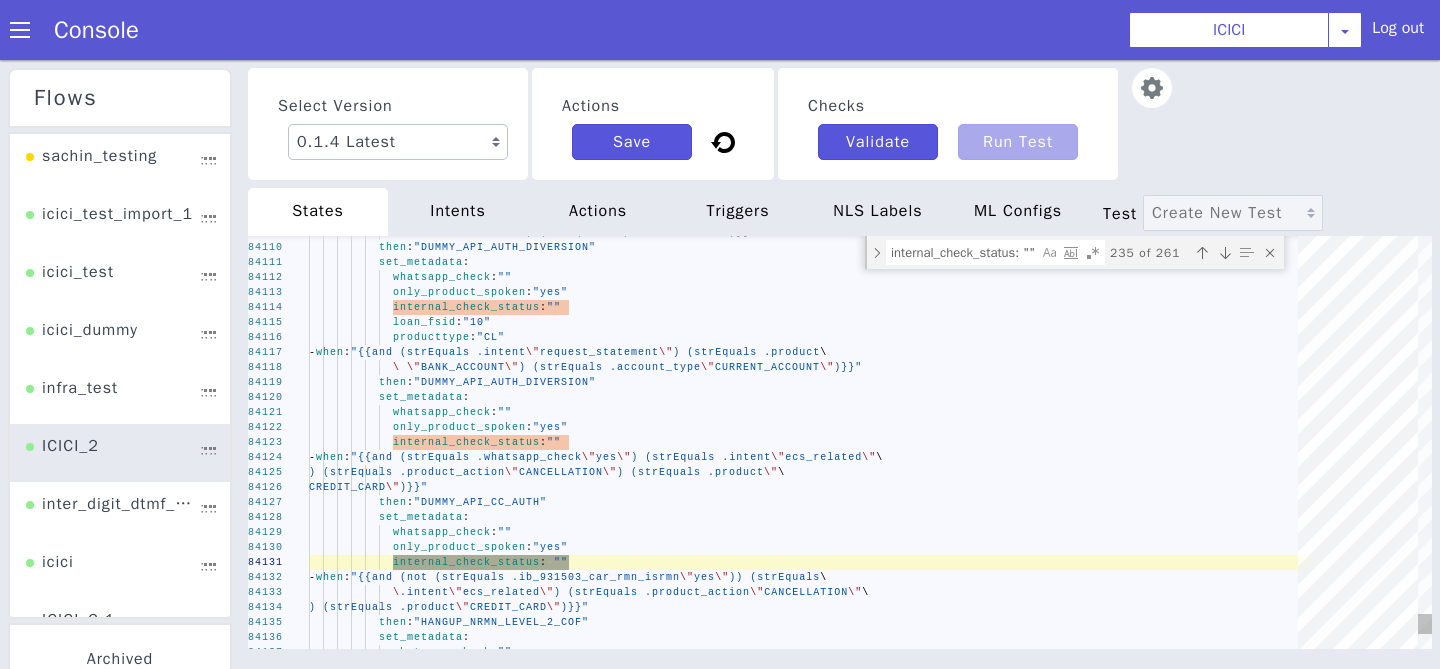 click at bounding box center (1225, 253) 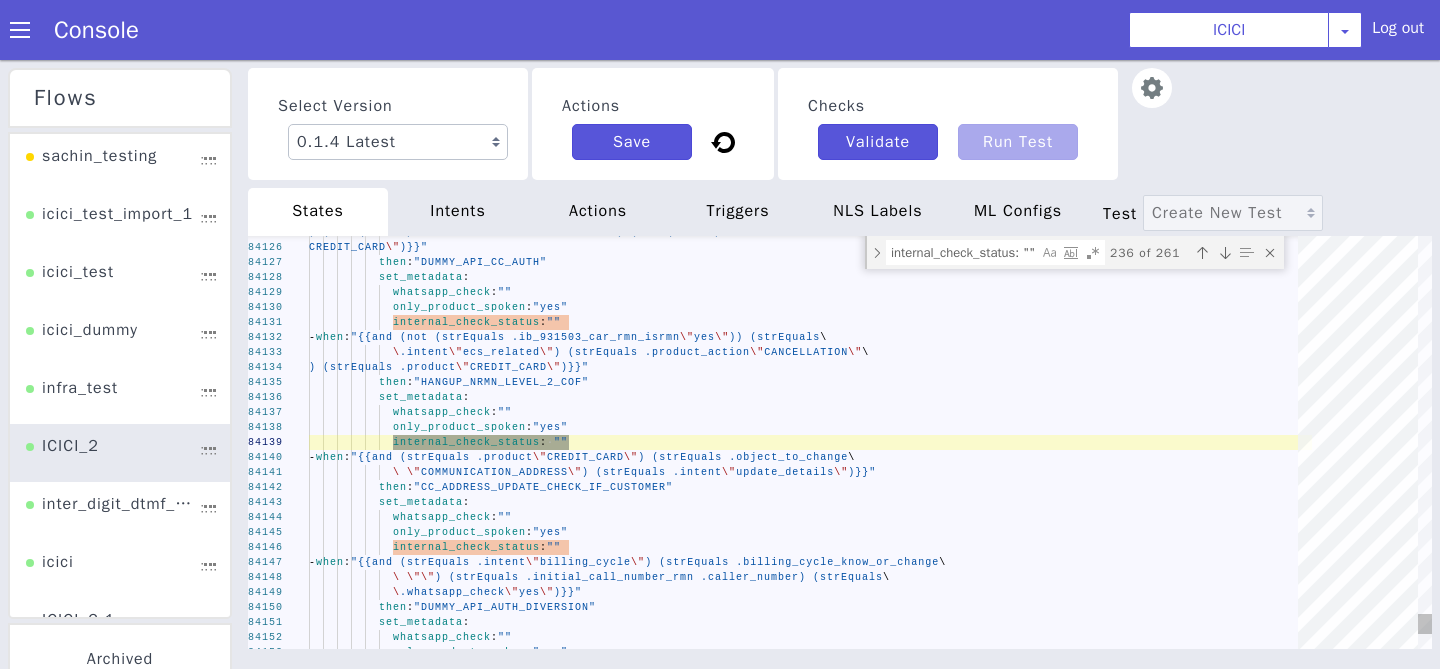 click at bounding box center [1225, 253] 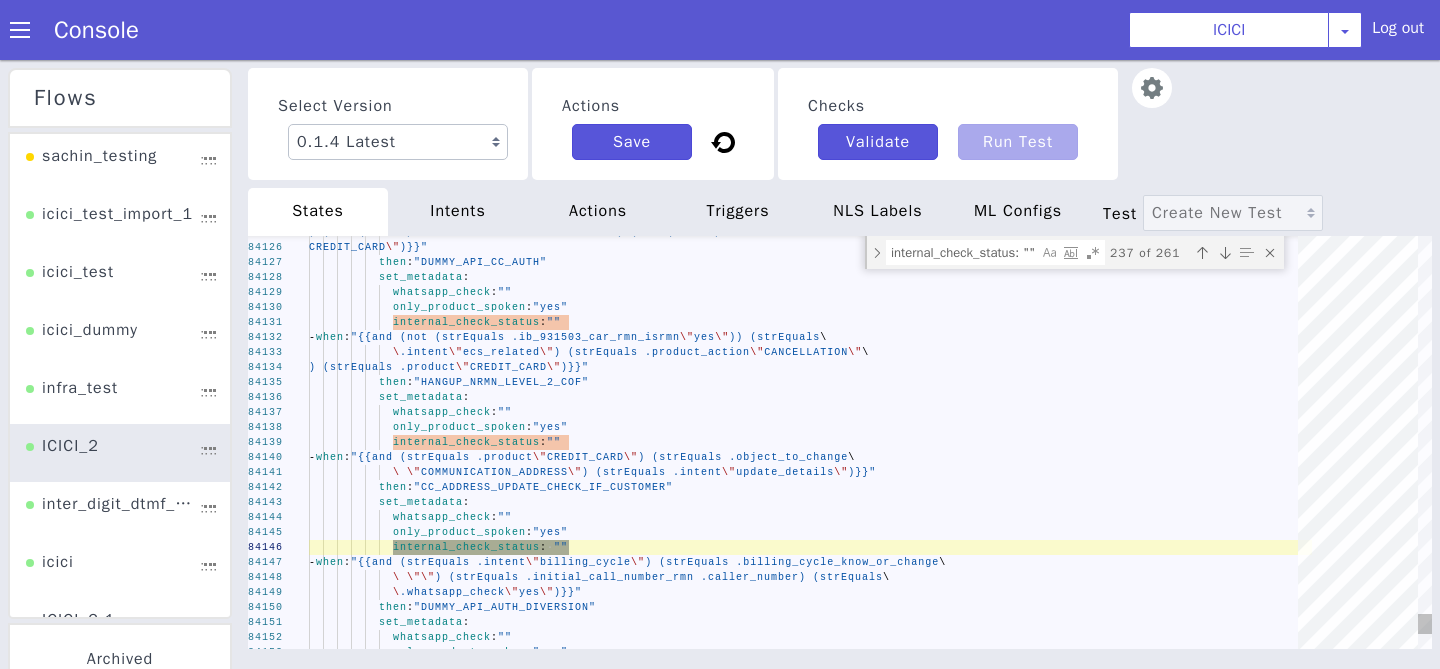 click at bounding box center (1225, 253) 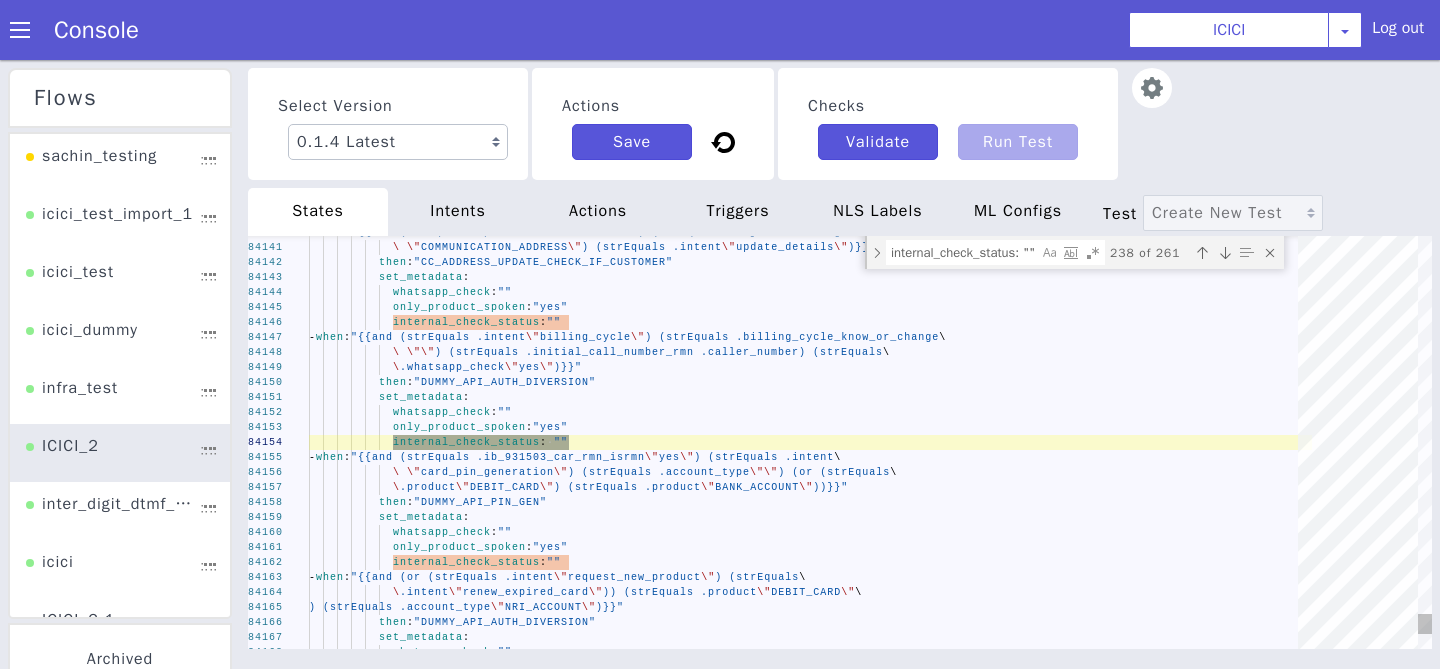 click at bounding box center (1225, 253) 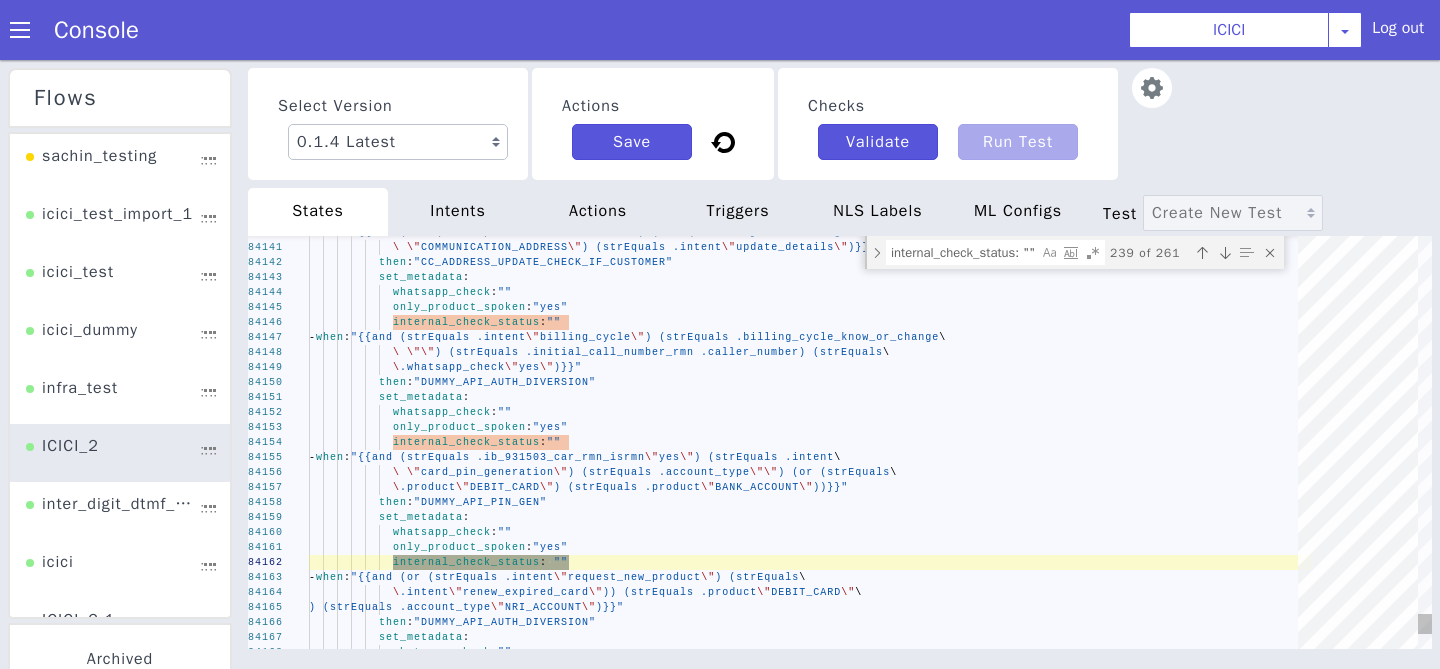 click at bounding box center (1225, 253) 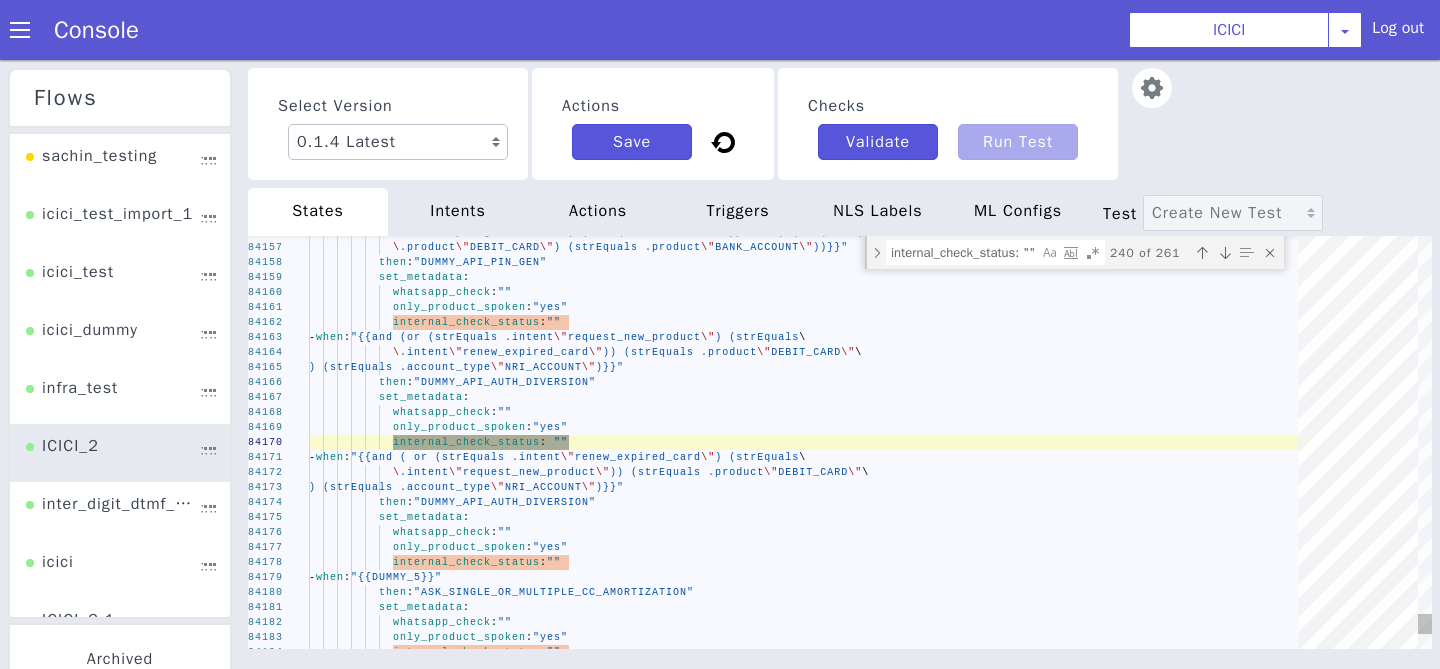 click at bounding box center (1225, 253) 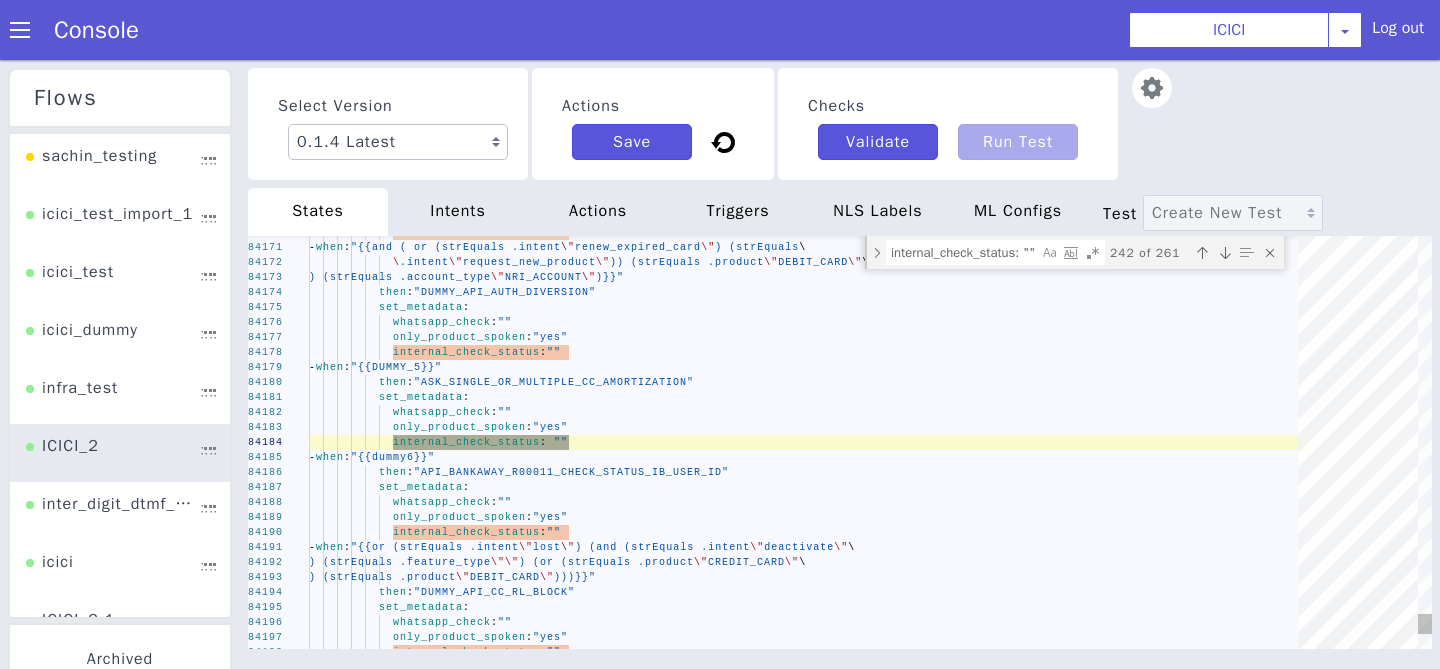 click at bounding box center [1225, 253] 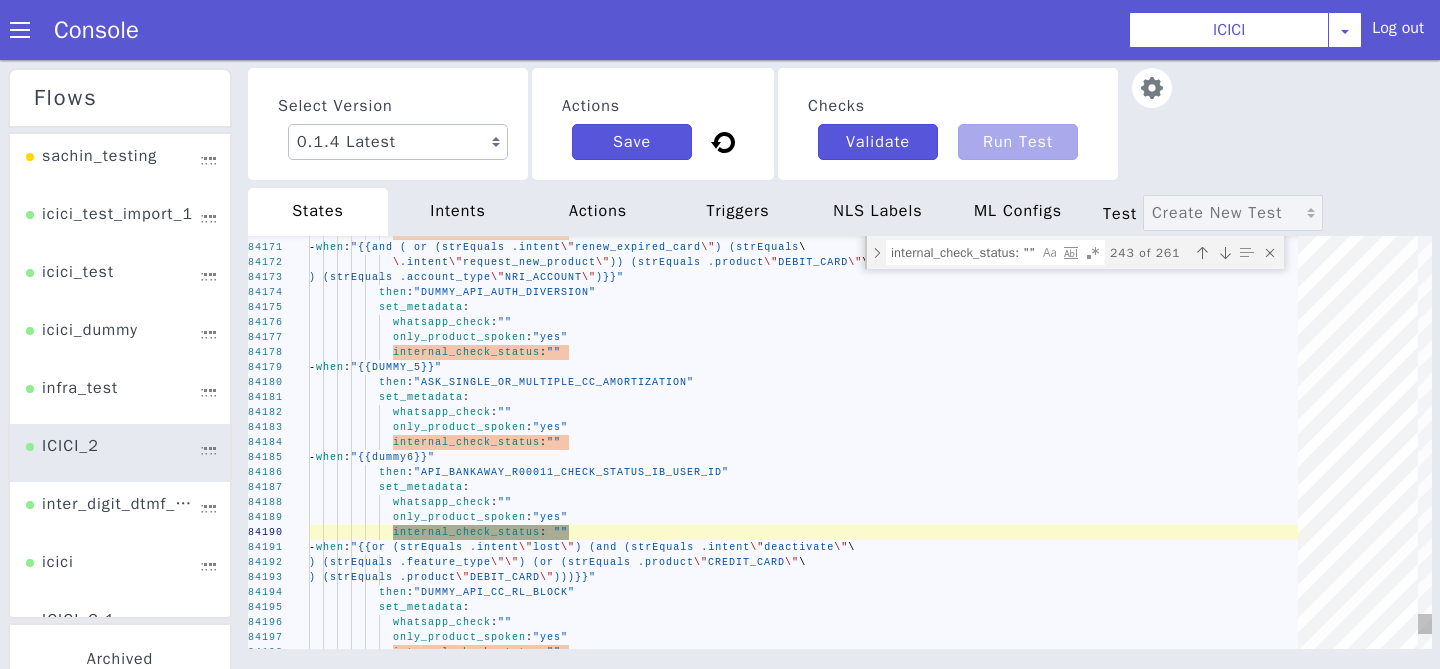 click at bounding box center (1225, 253) 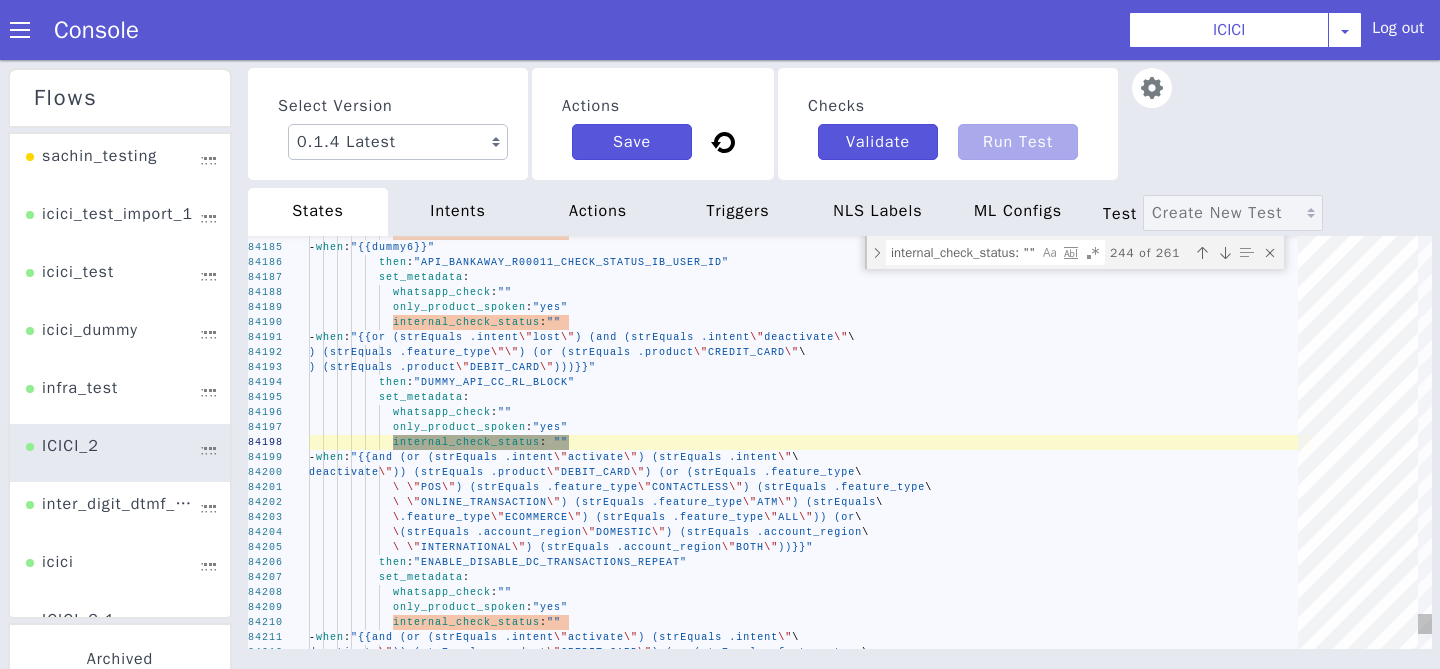 click at bounding box center (1225, 253) 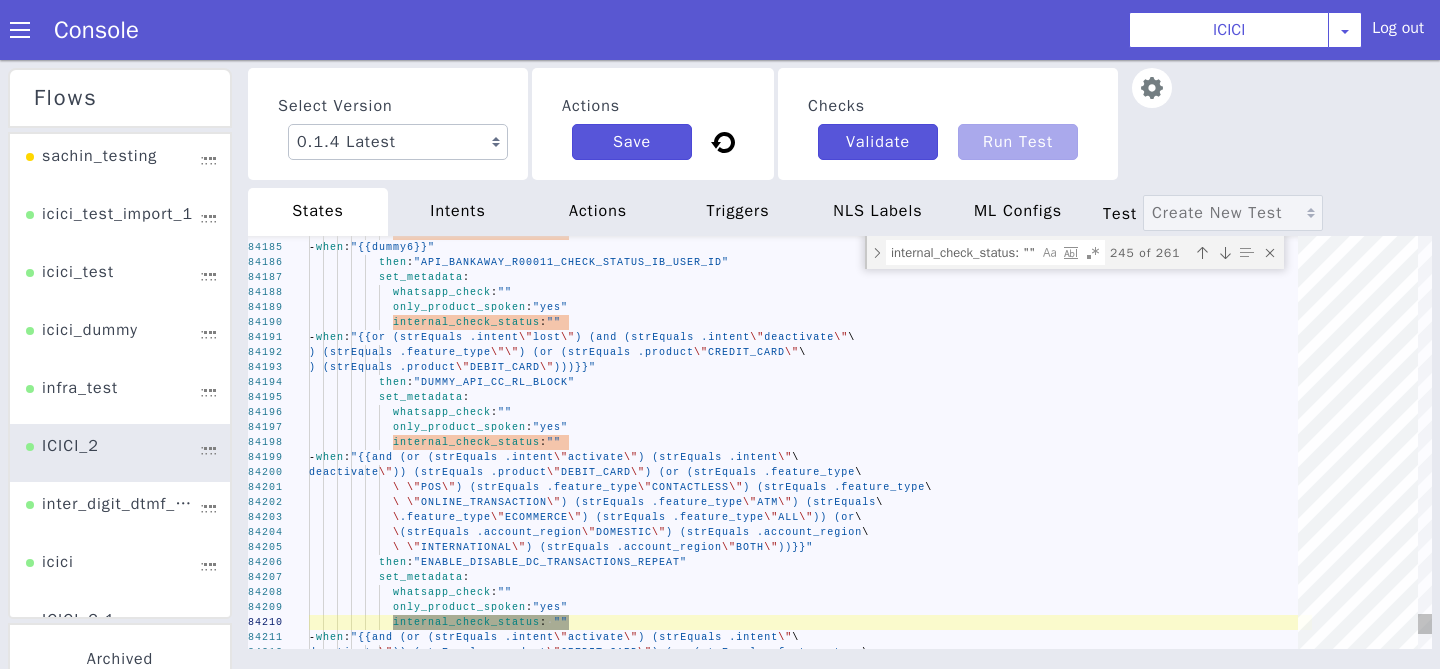 click at bounding box center [1225, 253] 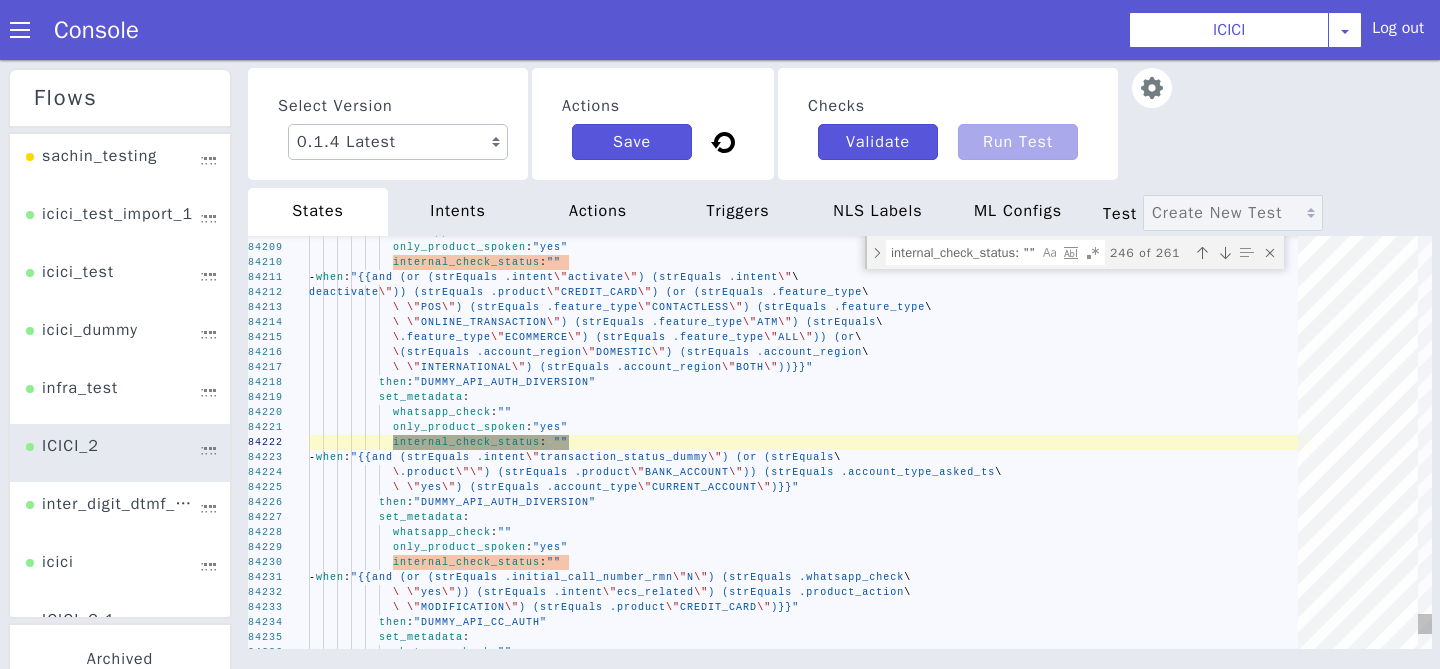 click at bounding box center [1225, 253] 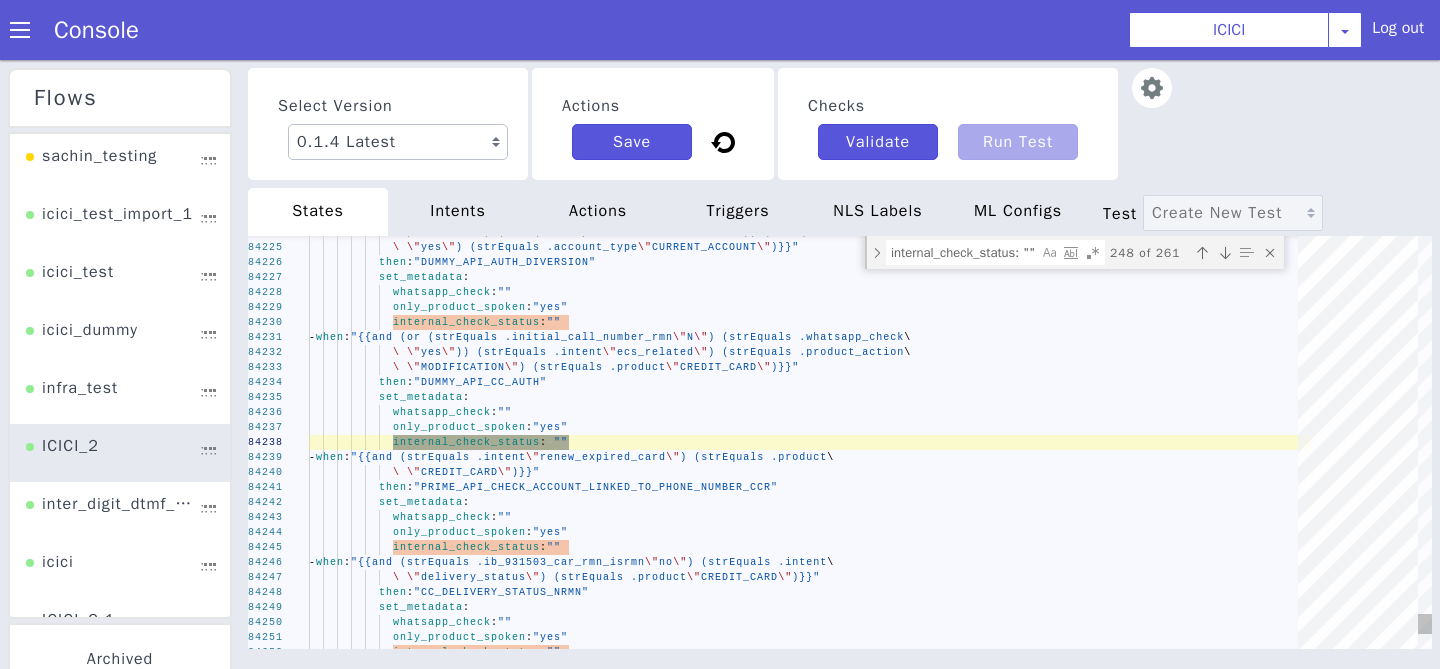 click at bounding box center [1225, 253] 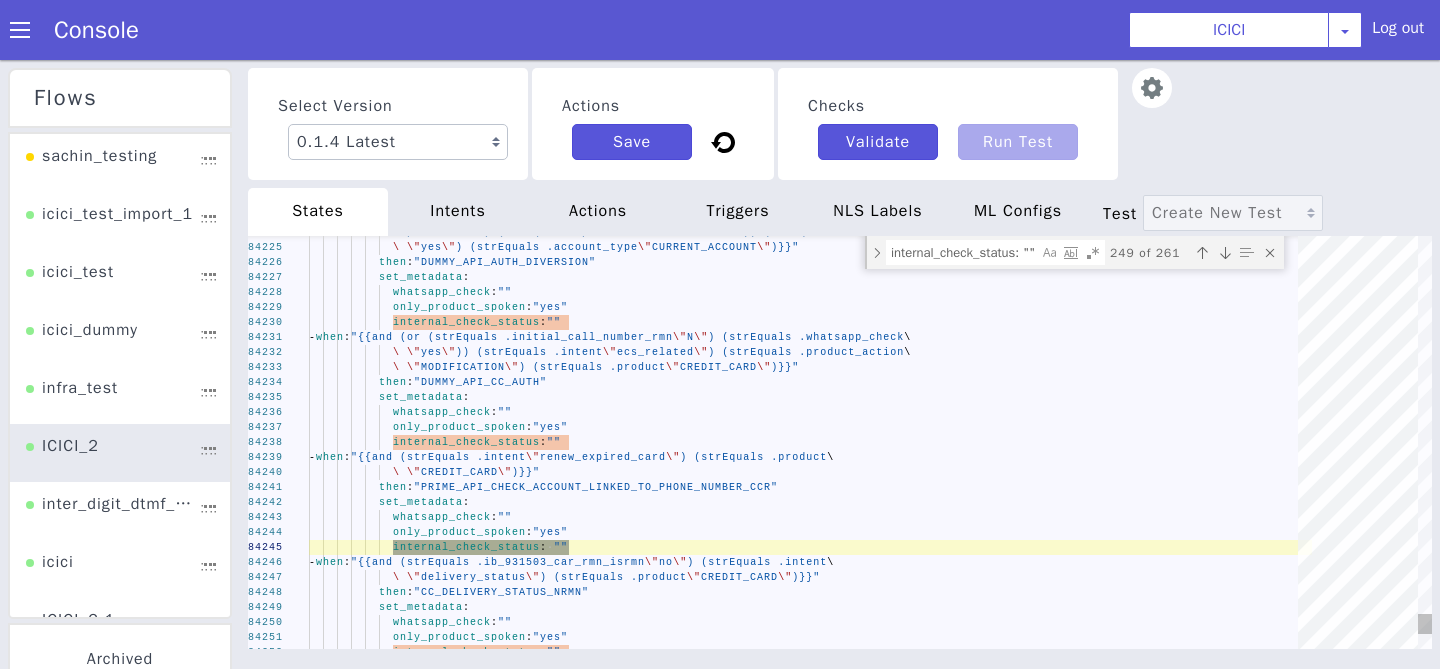 click at bounding box center (1225, 253) 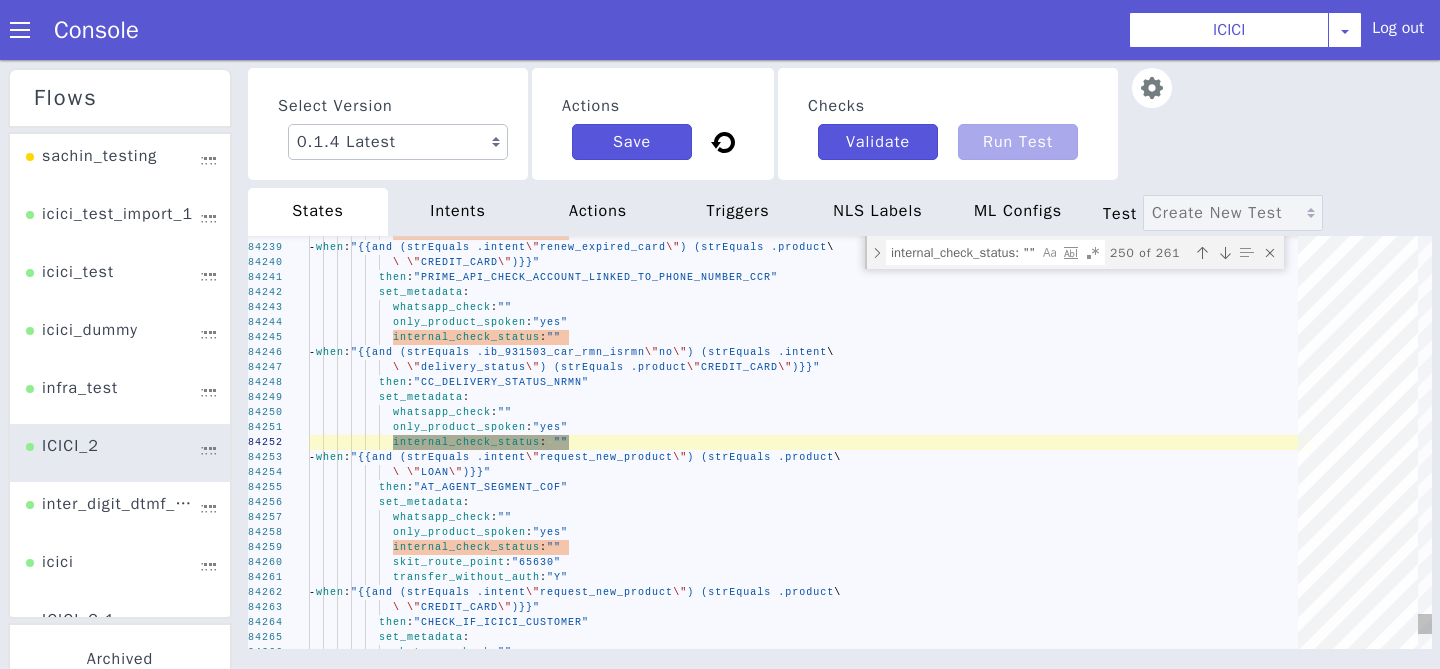 click at bounding box center (1225, 253) 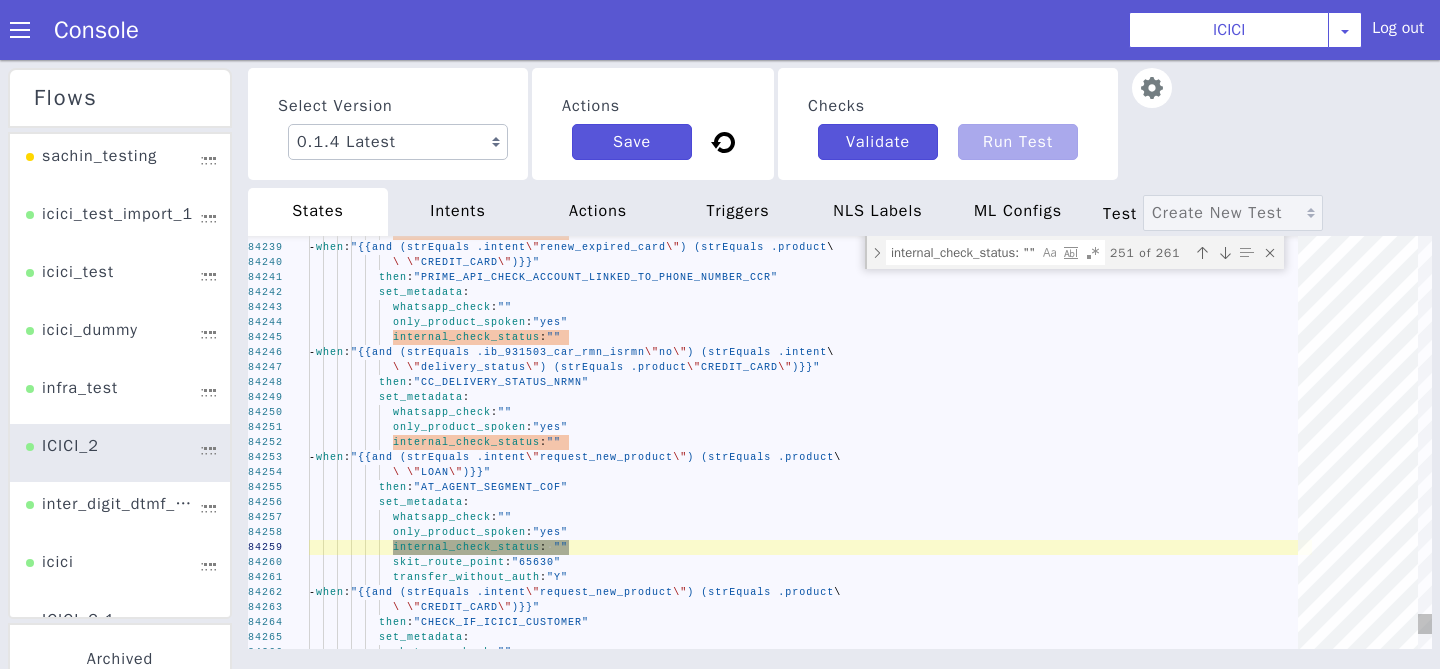 click at bounding box center [1225, 253] 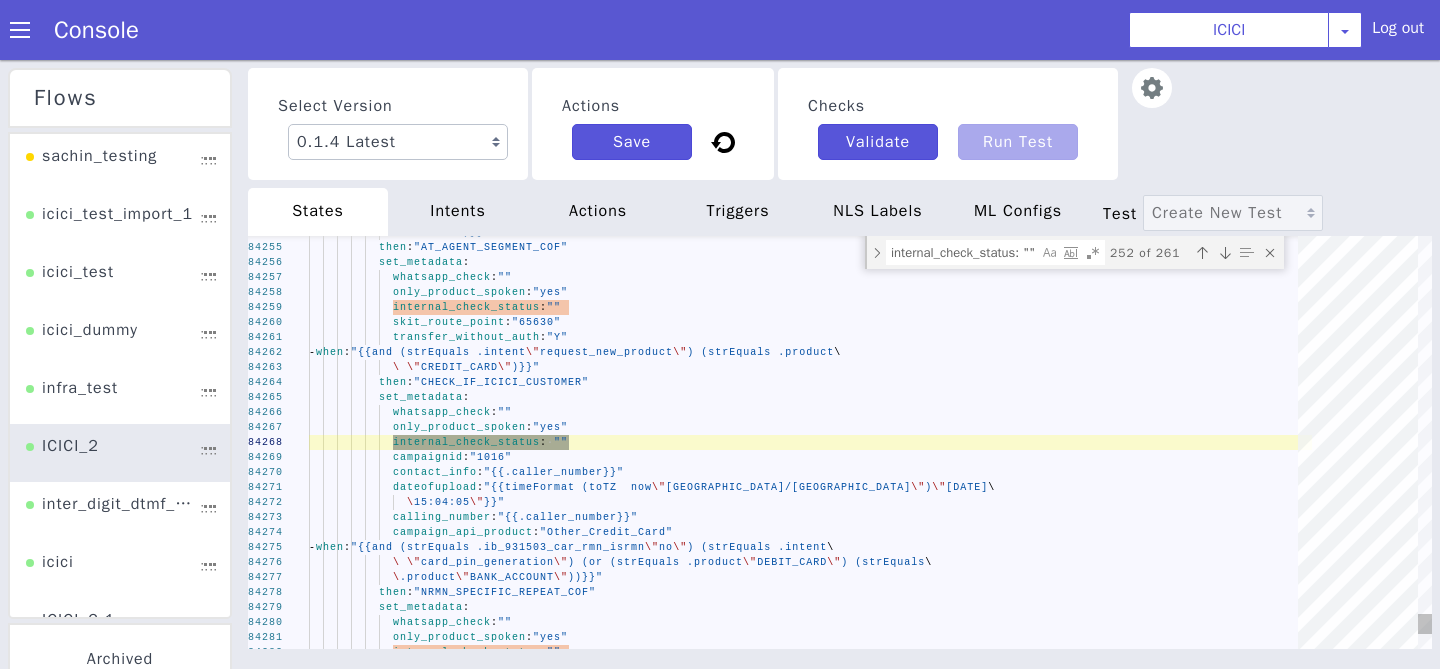 click at bounding box center (1225, 253) 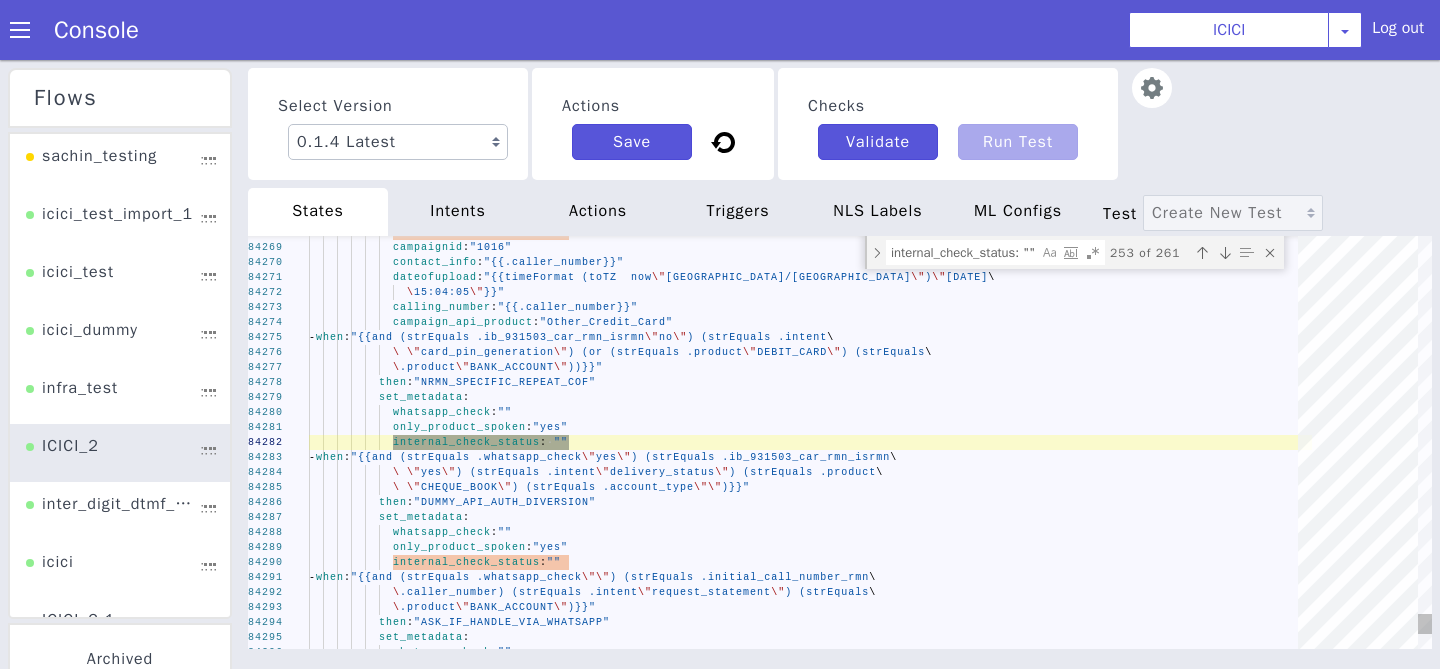 click at bounding box center (1225, 253) 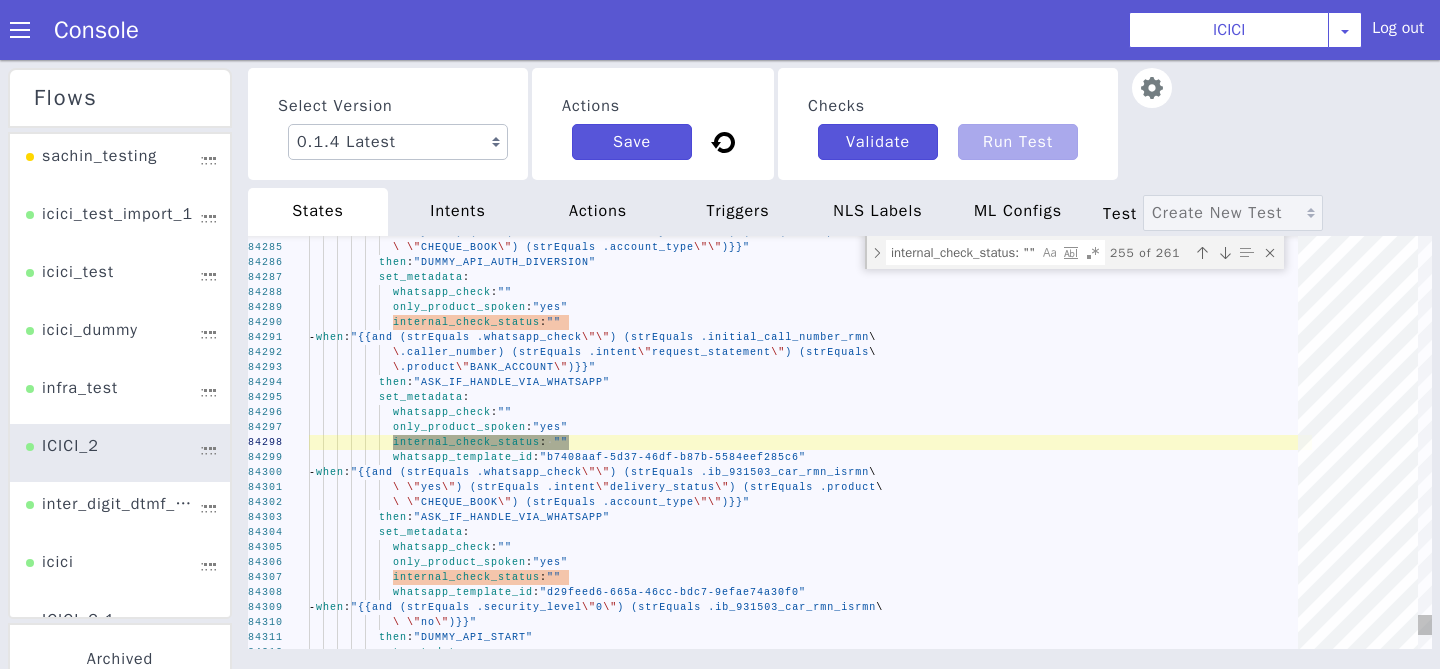 click at bounding box center (1225, 253) 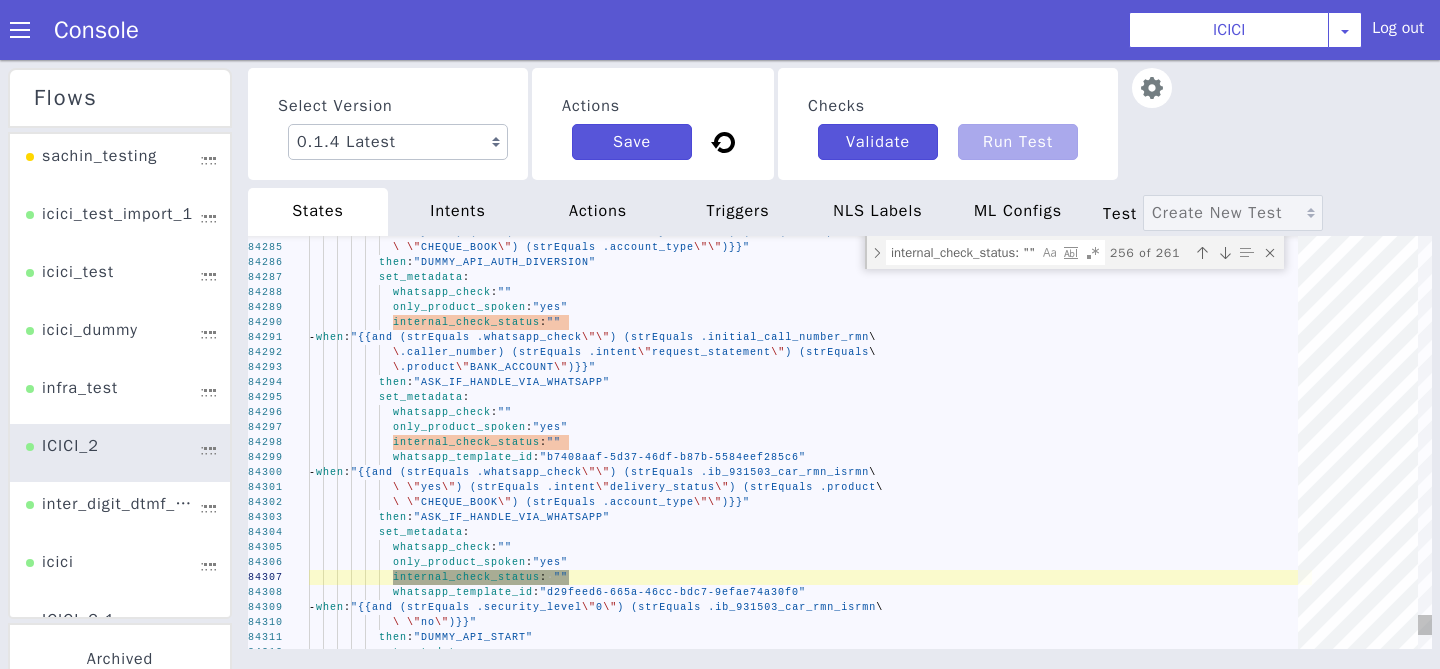 click at bounding box center [1225, 253] 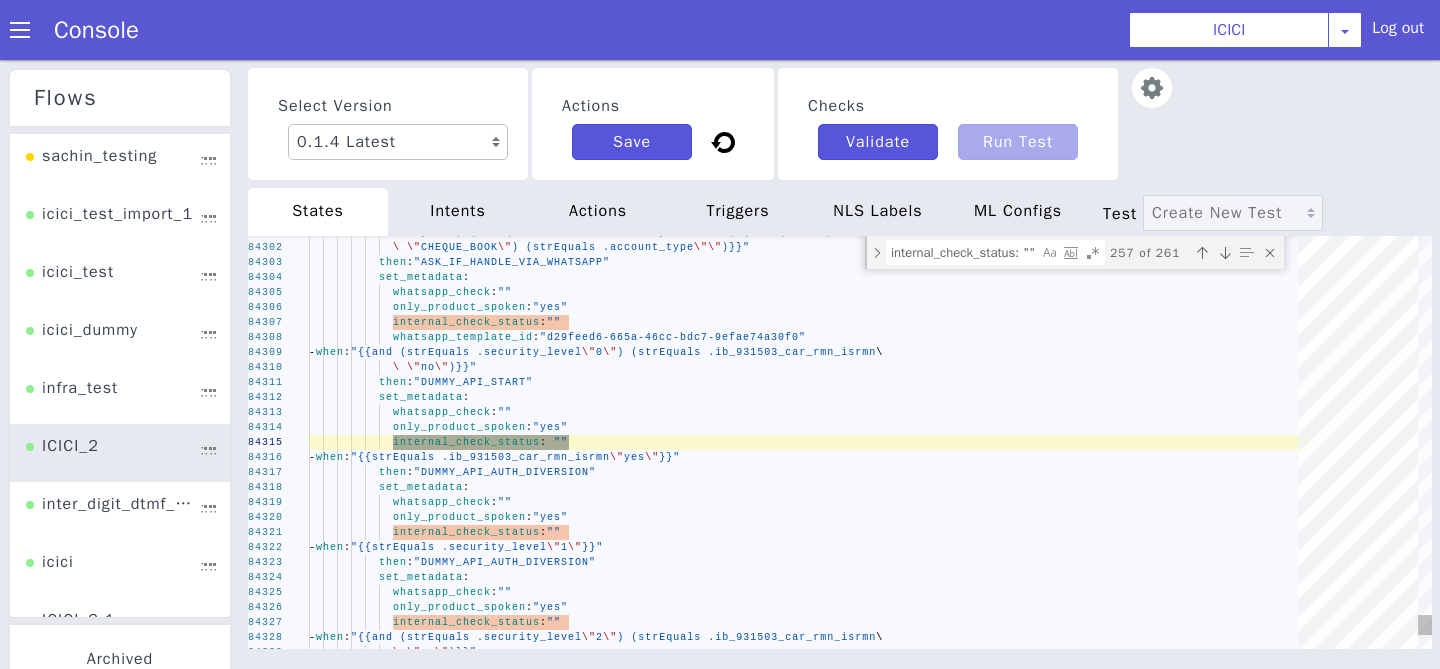 click at bounding box center [1225, 253] 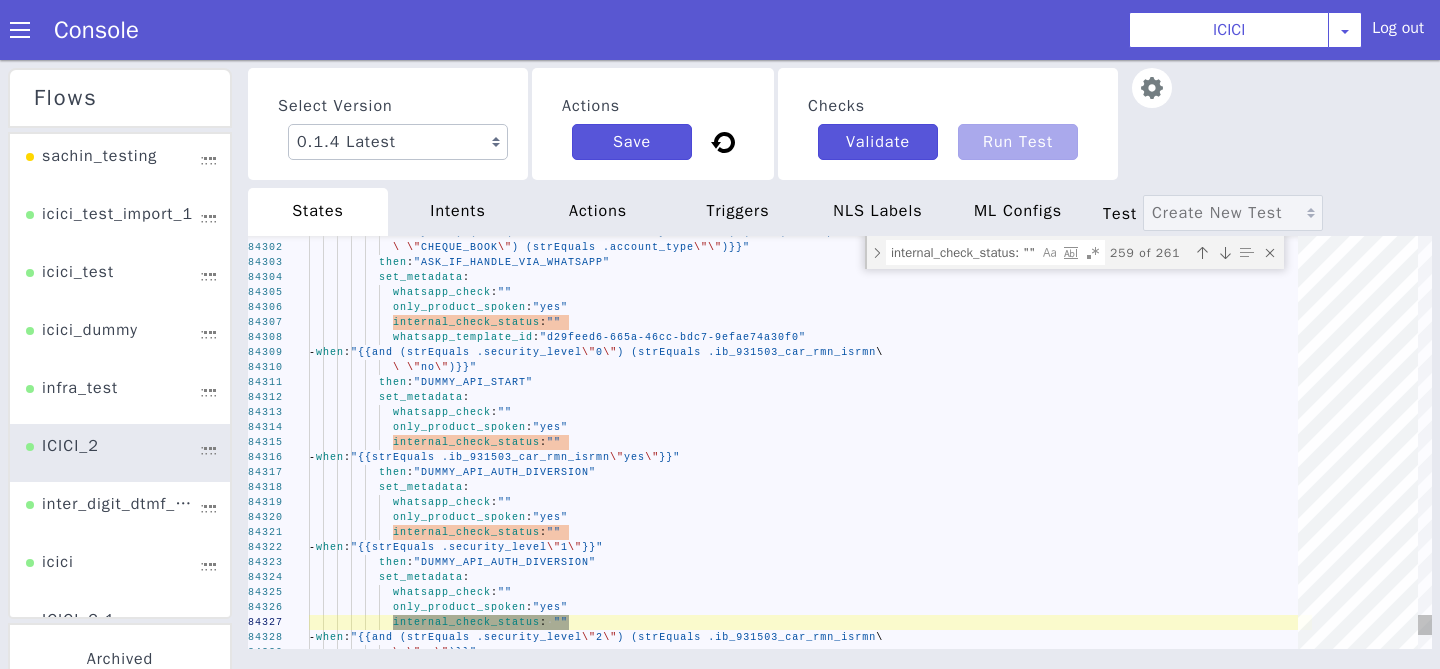 click at bounding box center (1225, 253) 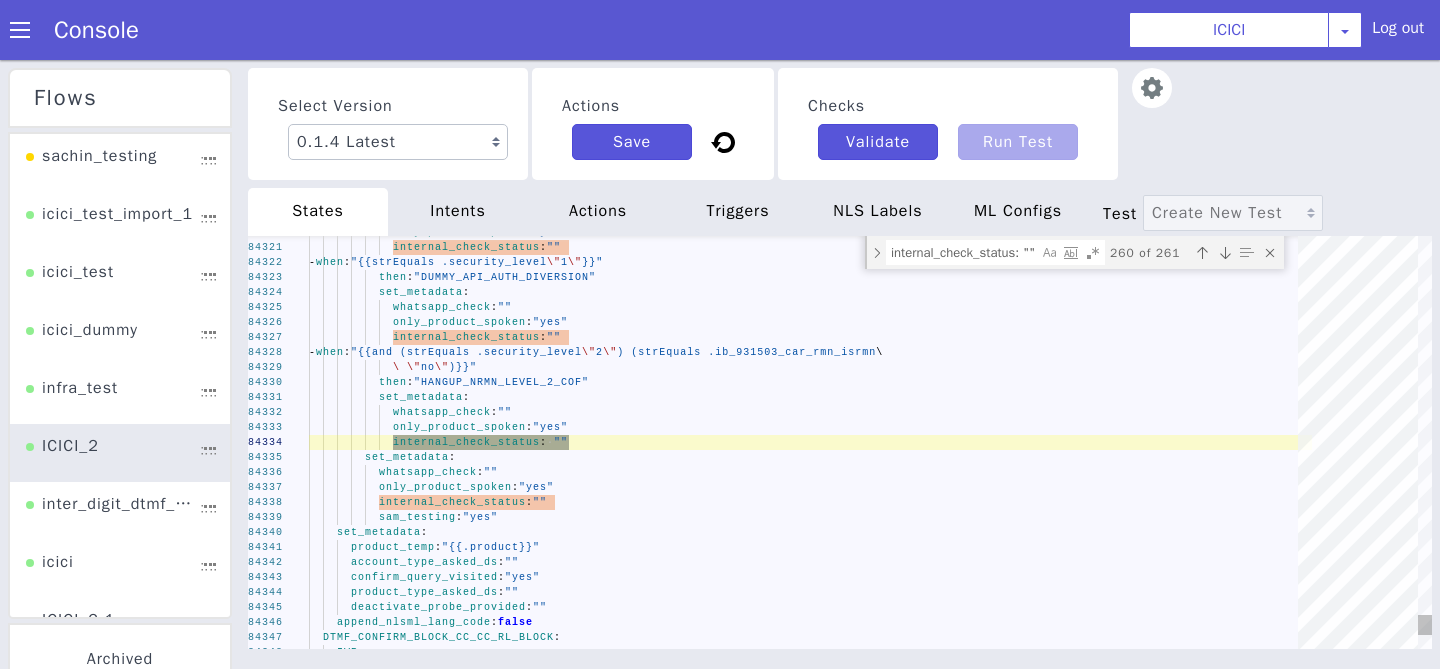 click at bounding box center (1225, 253) 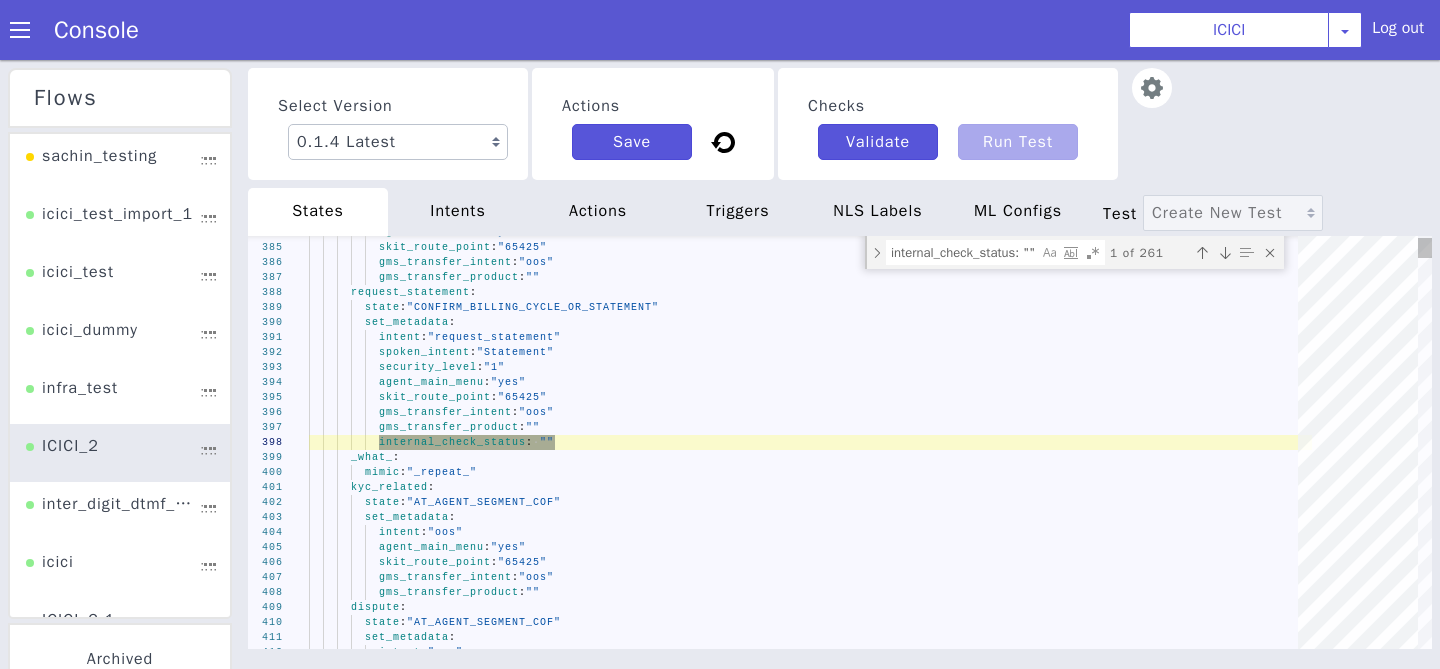 click at bounding box center (1225, 253) 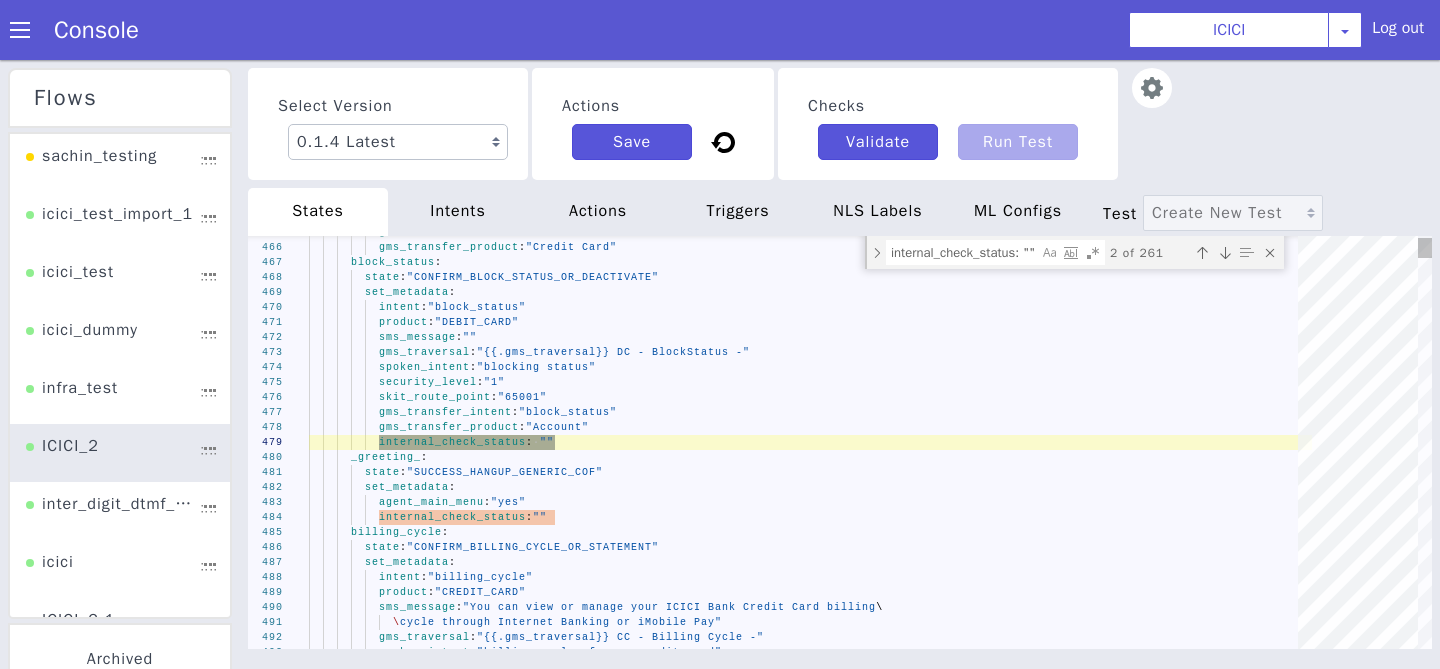 click at bounding box center [1225, 253] 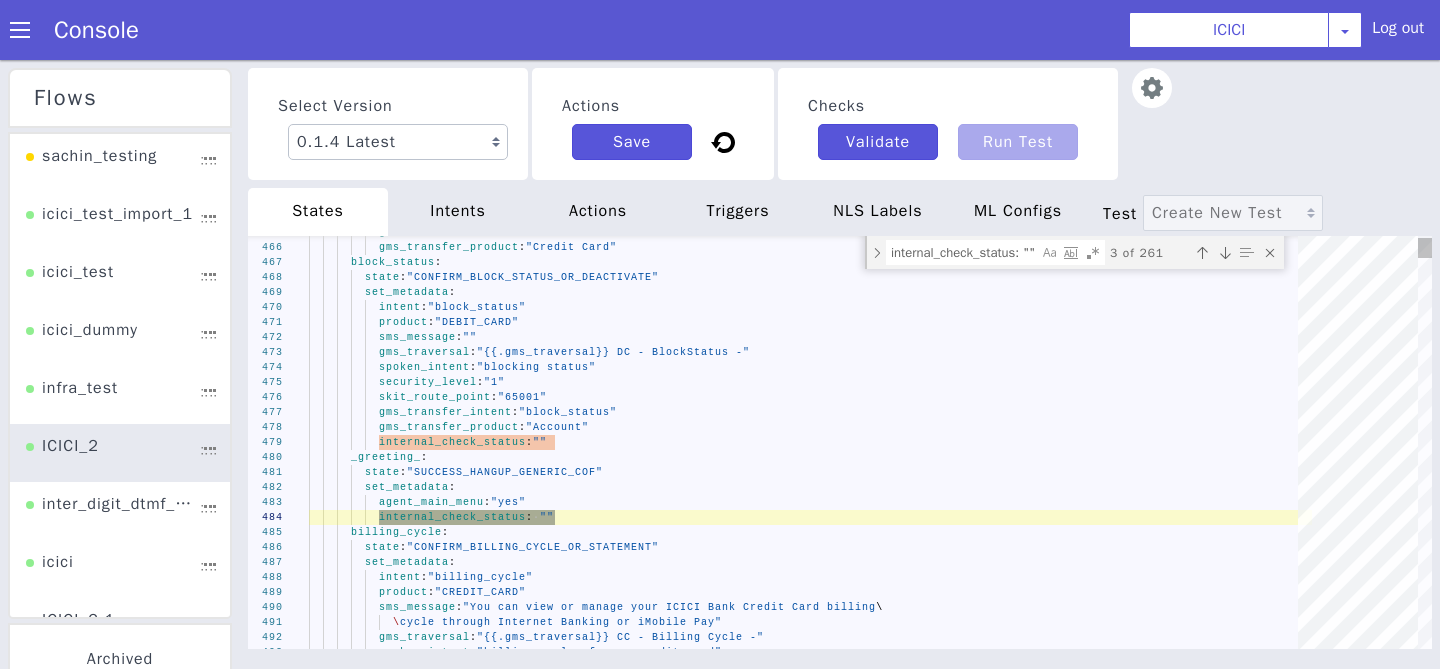 click at bounding box center (1202, 253) 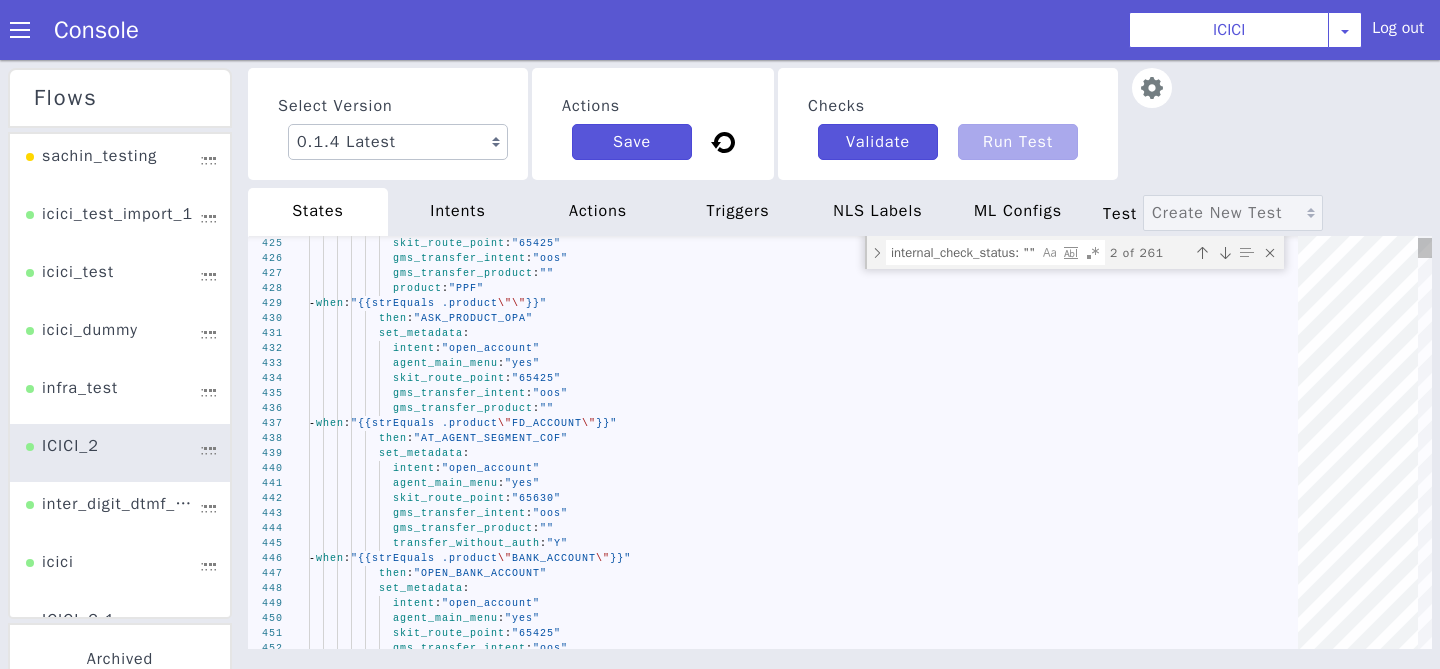 click at bounding box center (1202, 253) 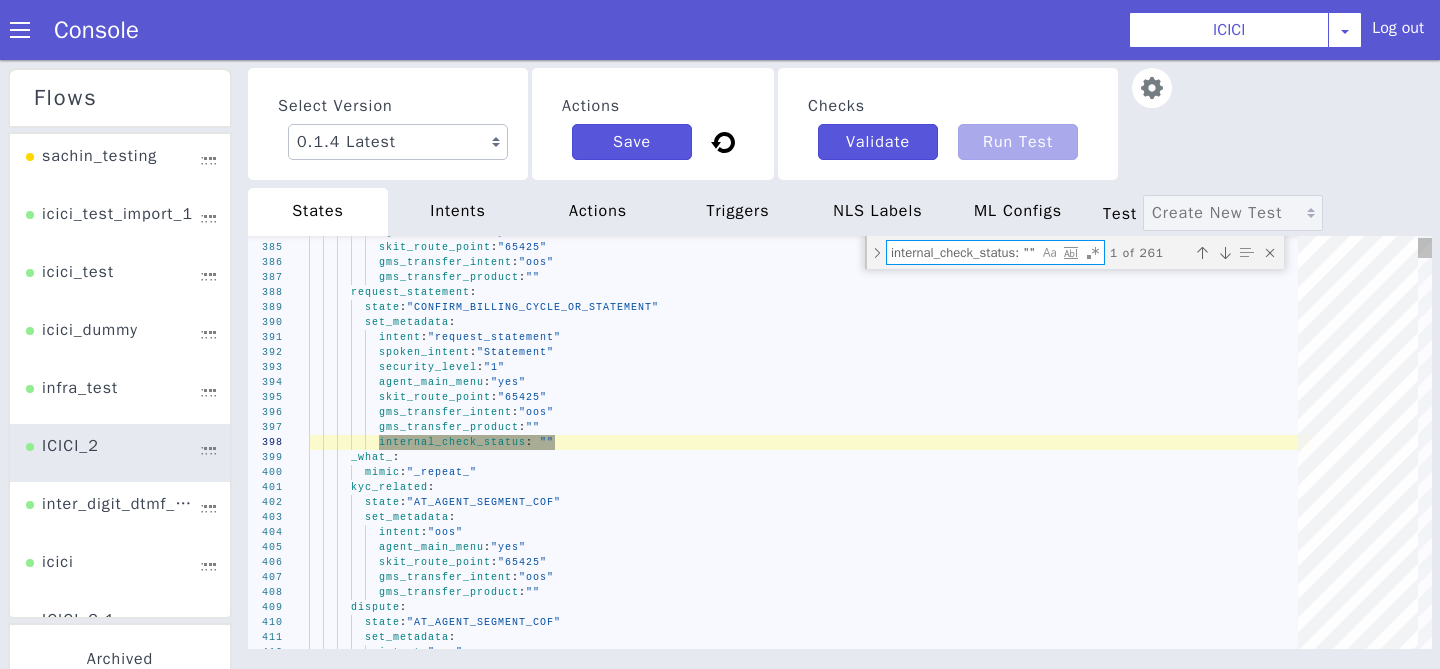 click on "internal_check_status: """ at bounding box center (962, 252) 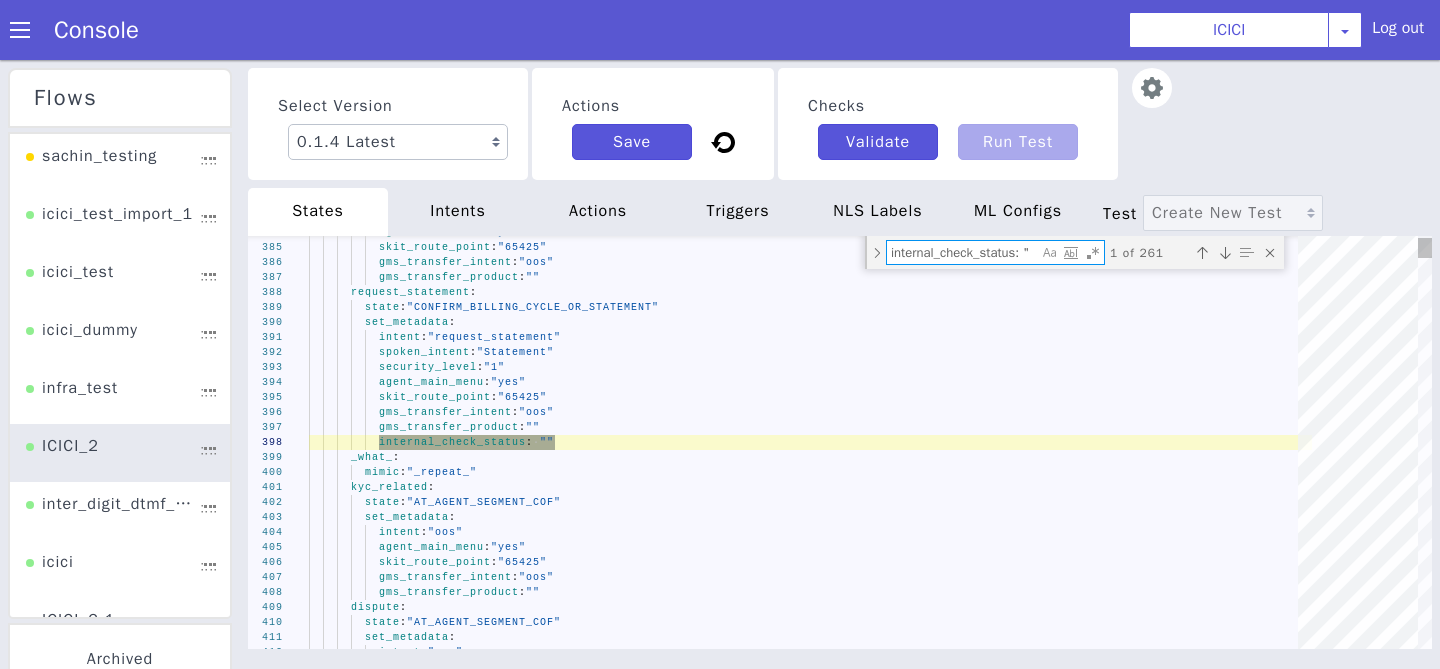 scroll, scrollTop: 0, scrollLeft: 0, axis: both 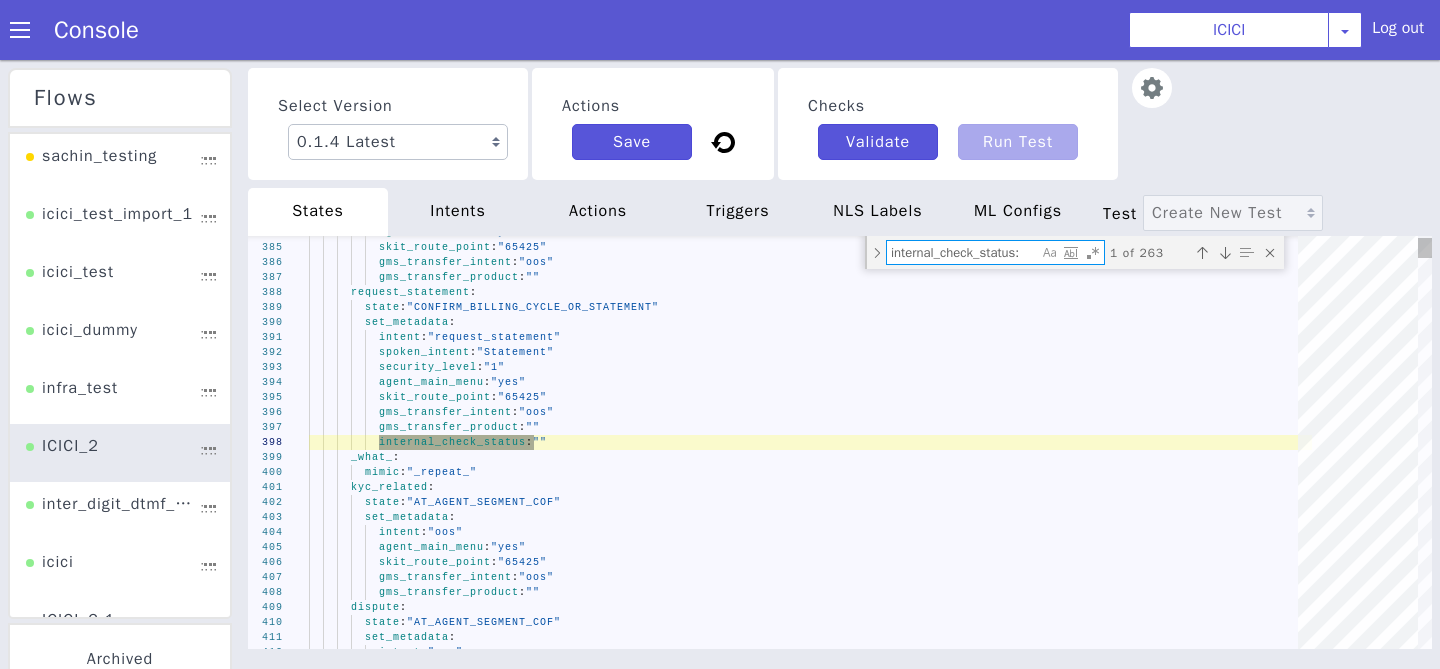 type on "internal_check_status:" 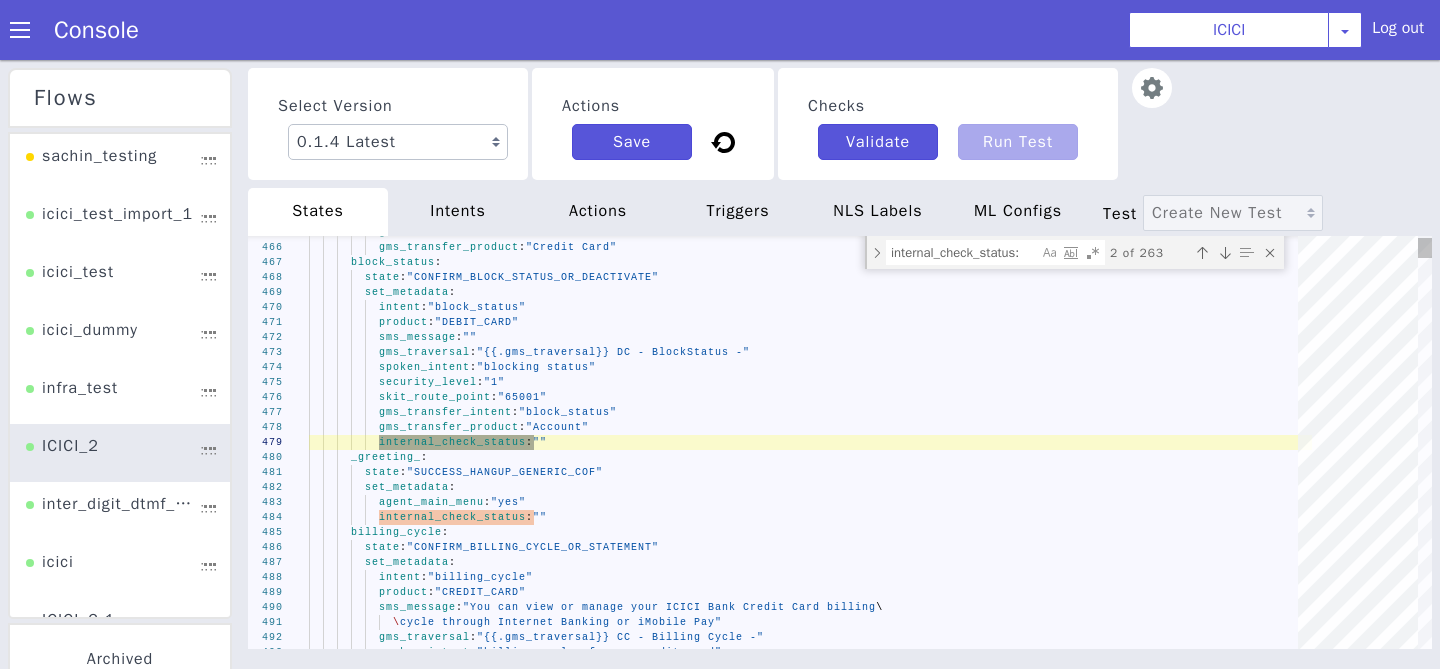 click at bounding box center (1225, 253) 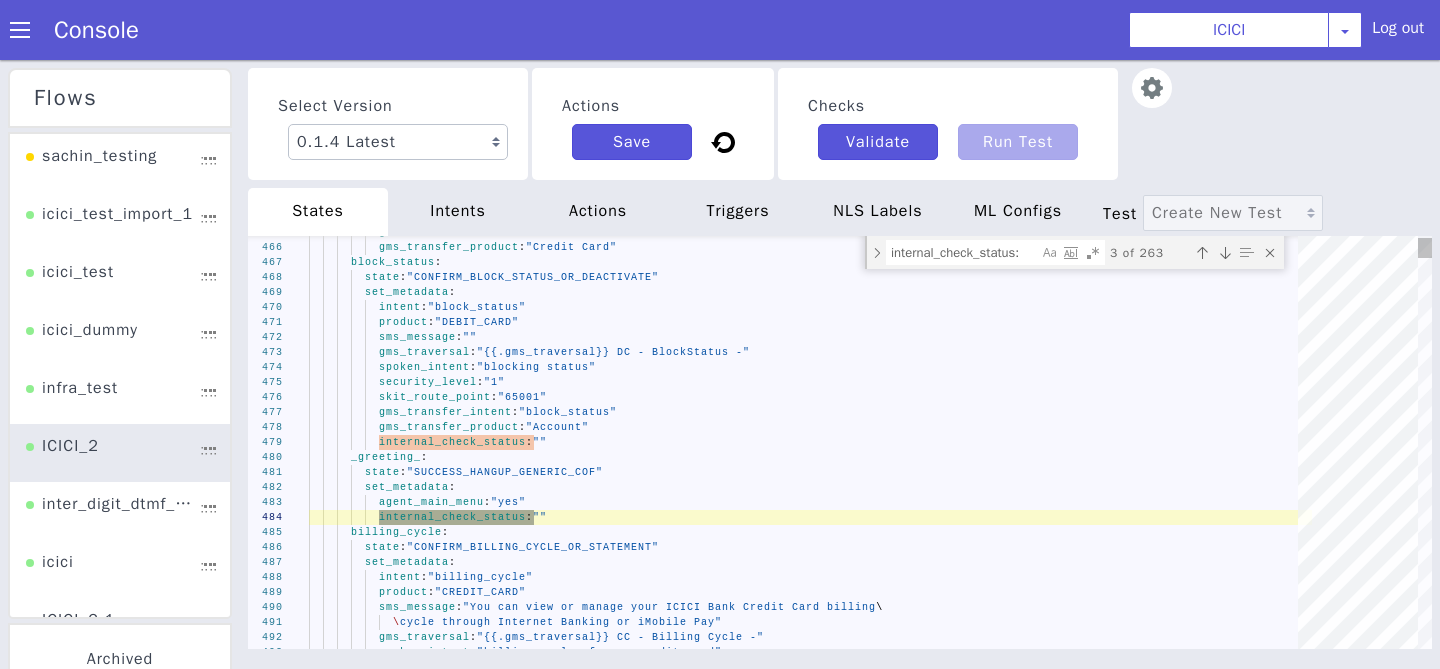 click at bounding box center [1225, 253] 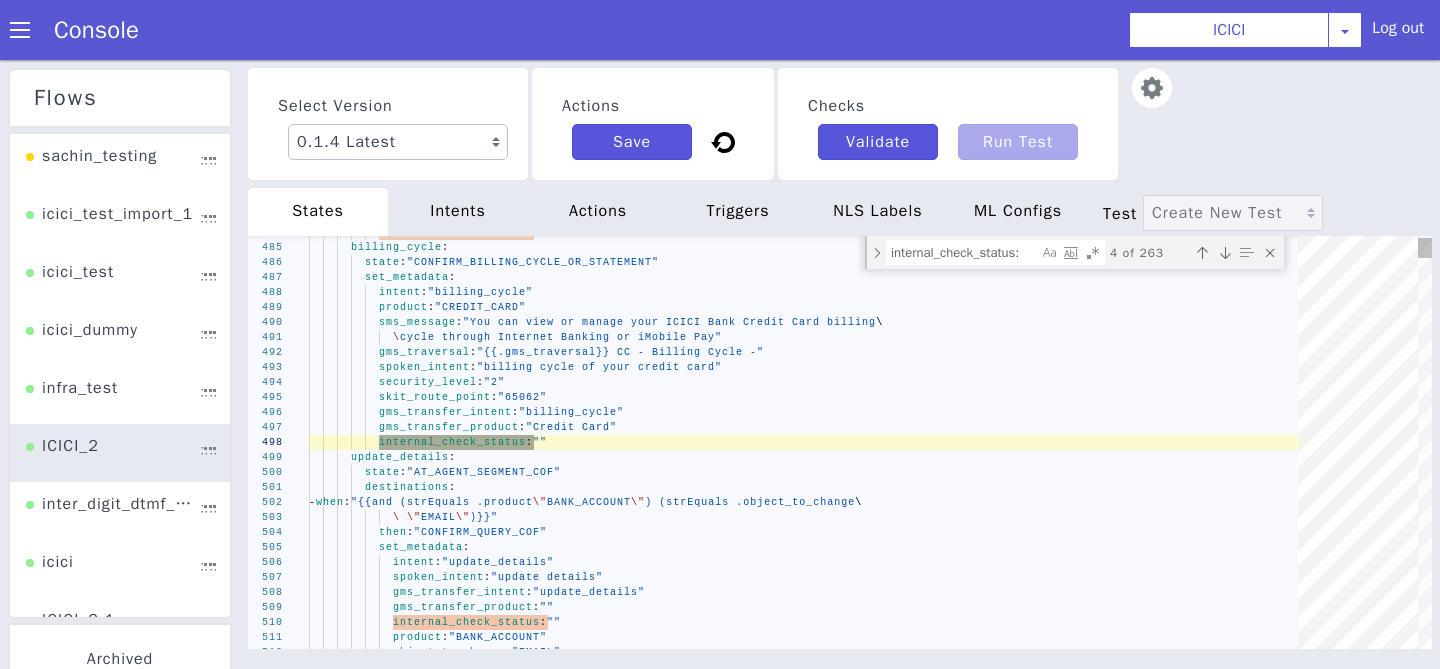 click at bounding box center [1225, 253] 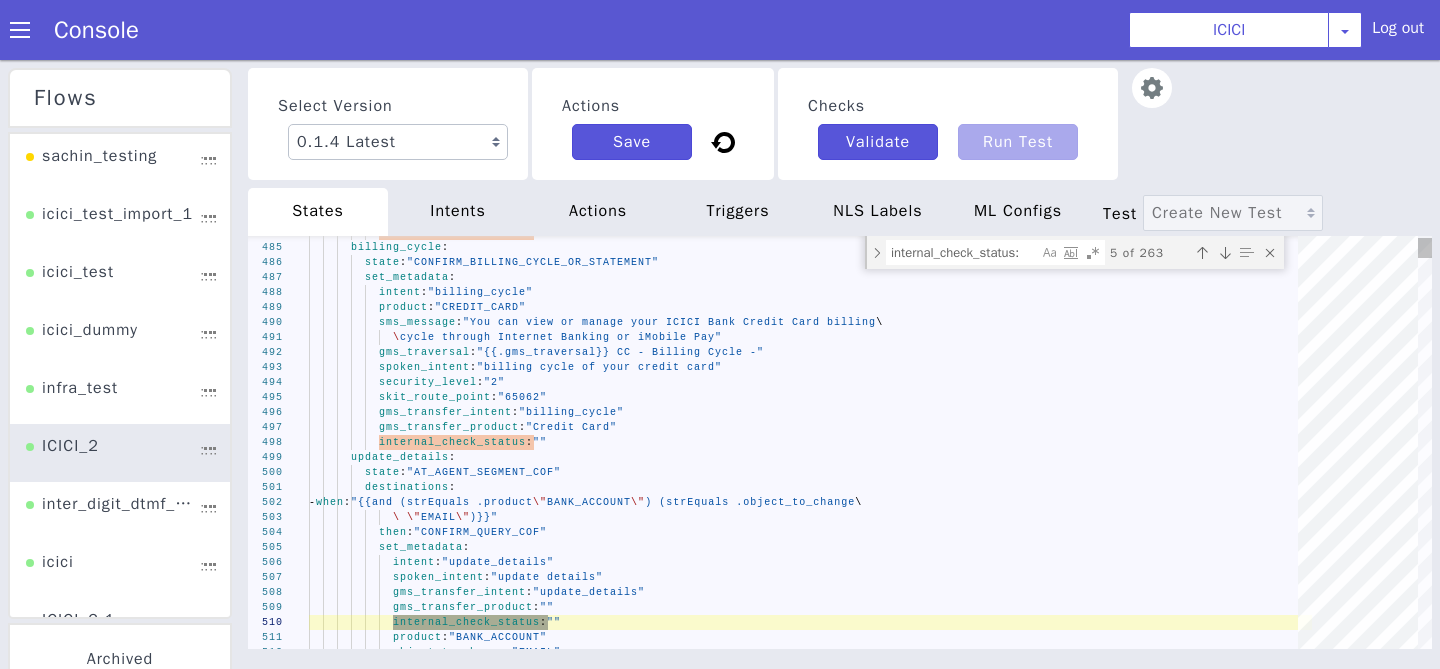 click at bounding box center [1225, 253] 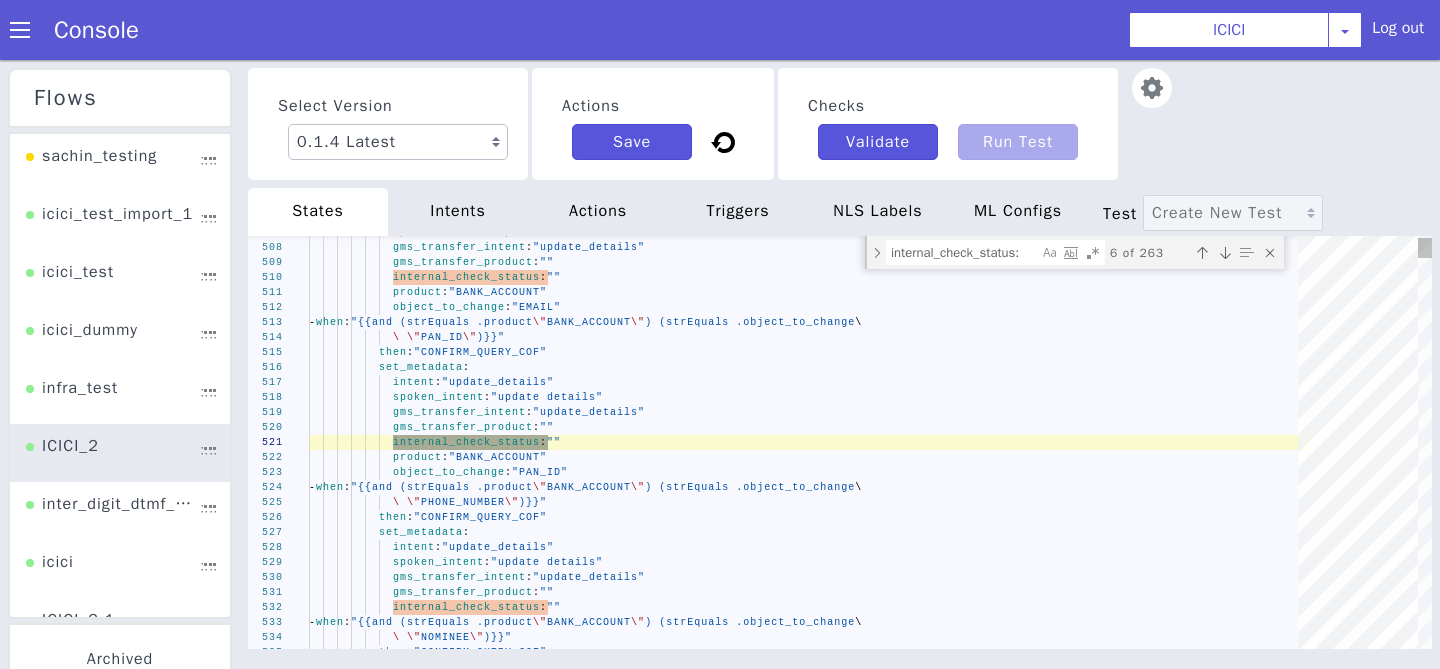 click at bounding box center [1225, 253] 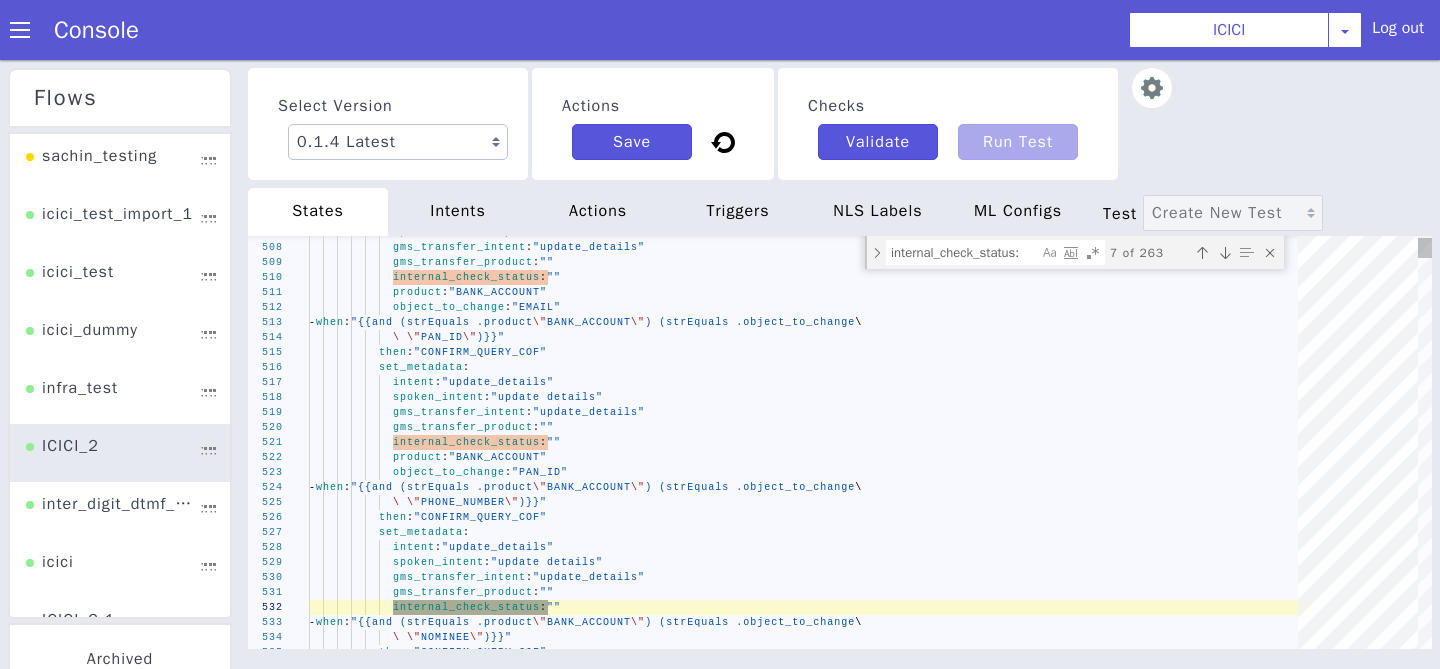 click at bounding box center (1225, 253) 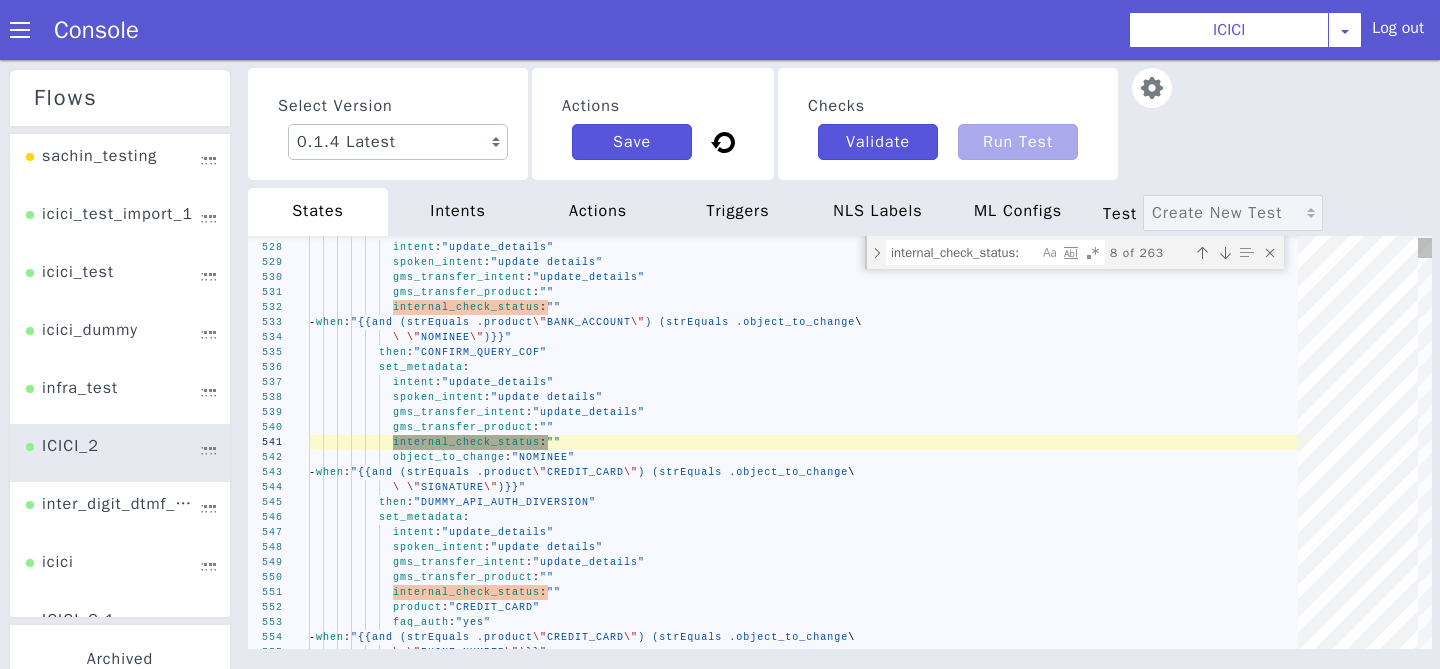 click at bounding box center [1225, 253] 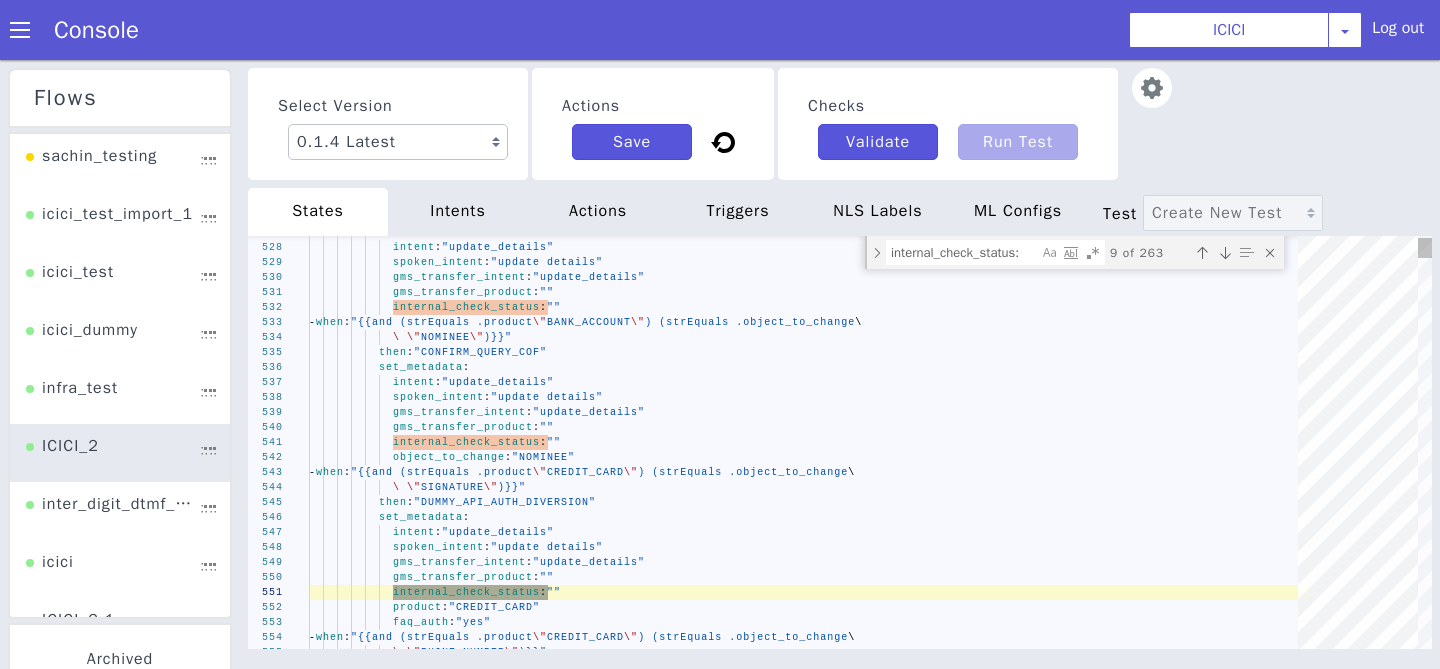 click at bounding box center (1225, 253) 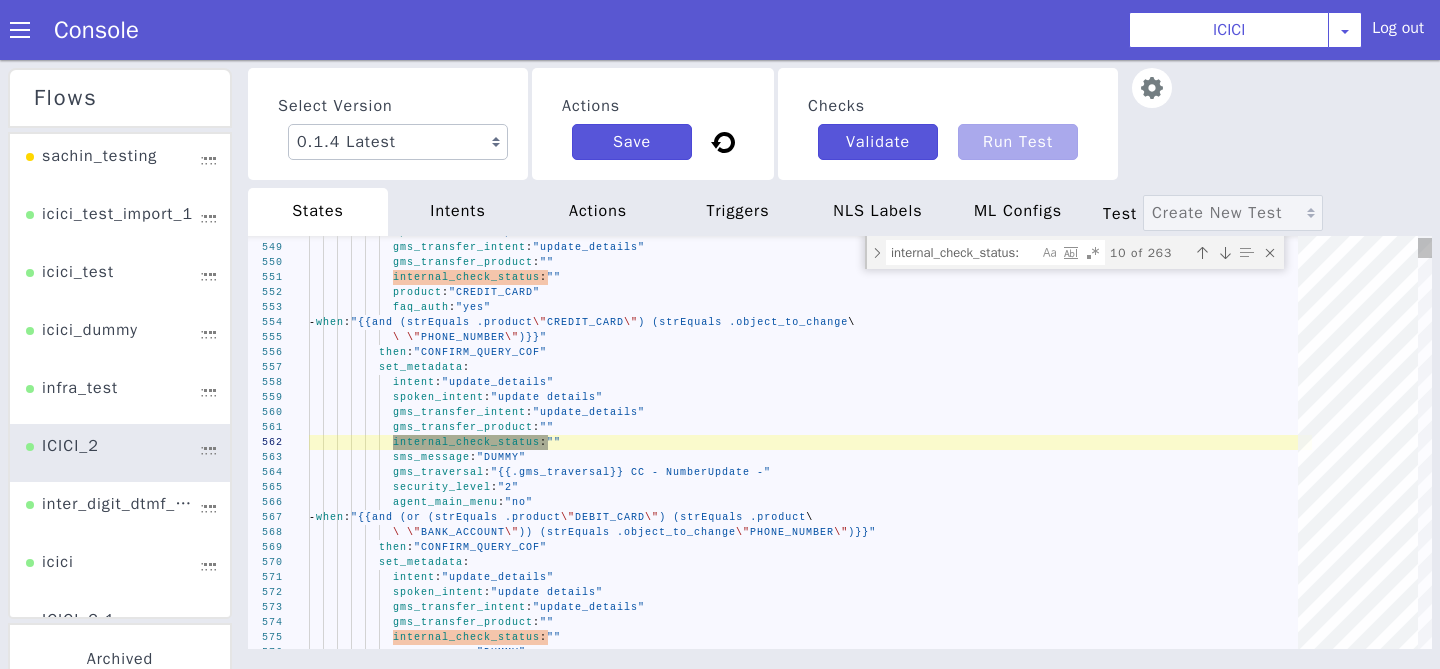 click at bounding box center [1225, 253] 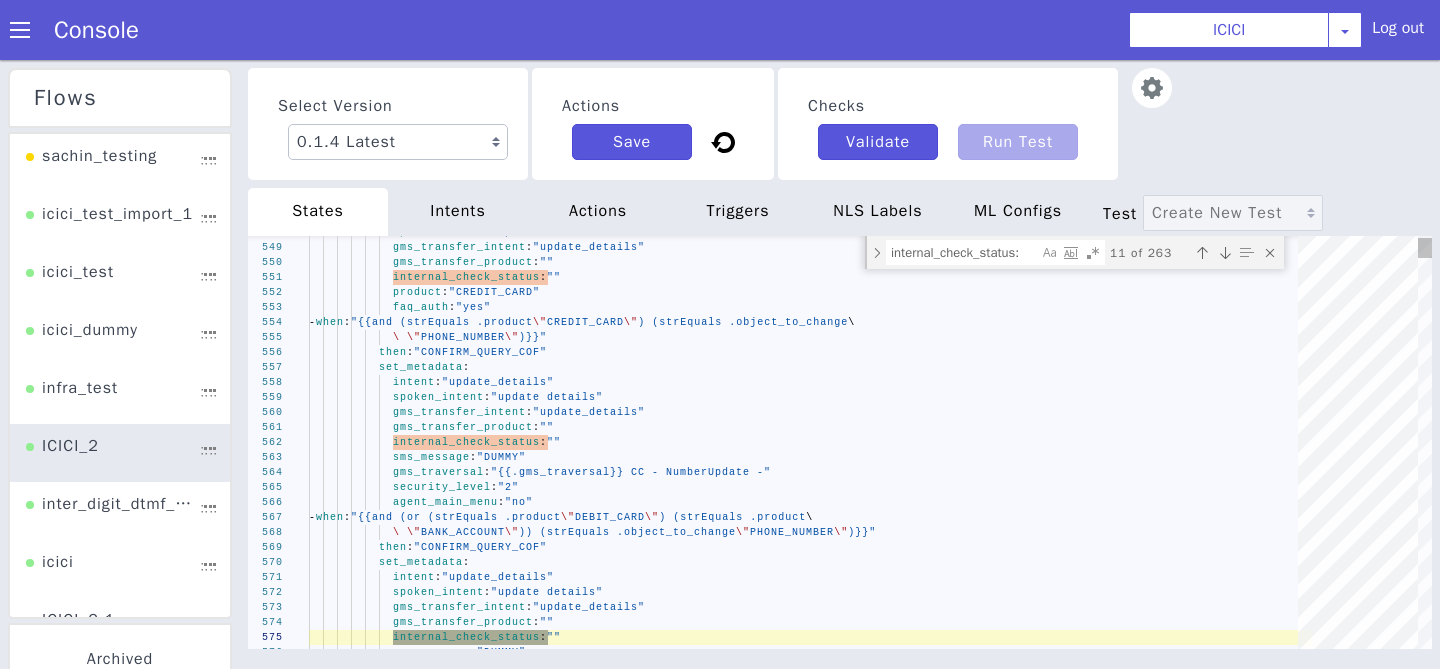 click at bounding box center [1225, 253] 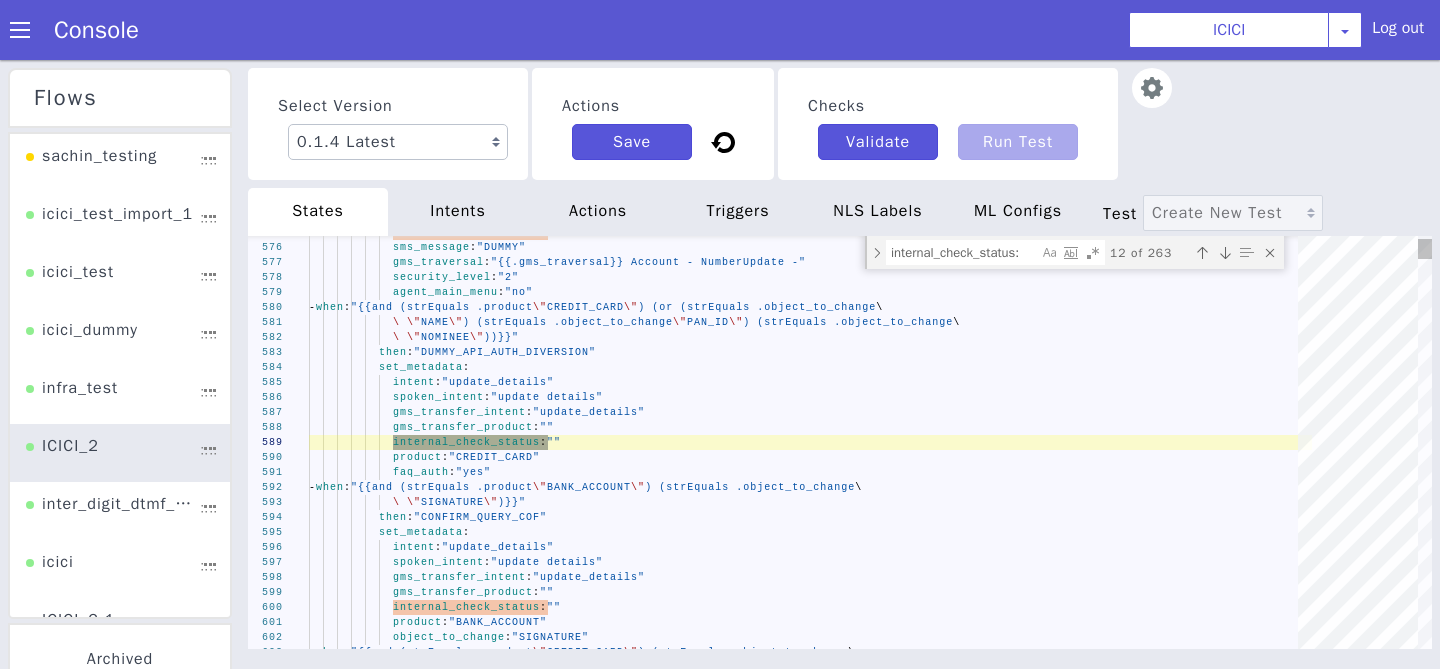 click at bounding box center (1225, 253) 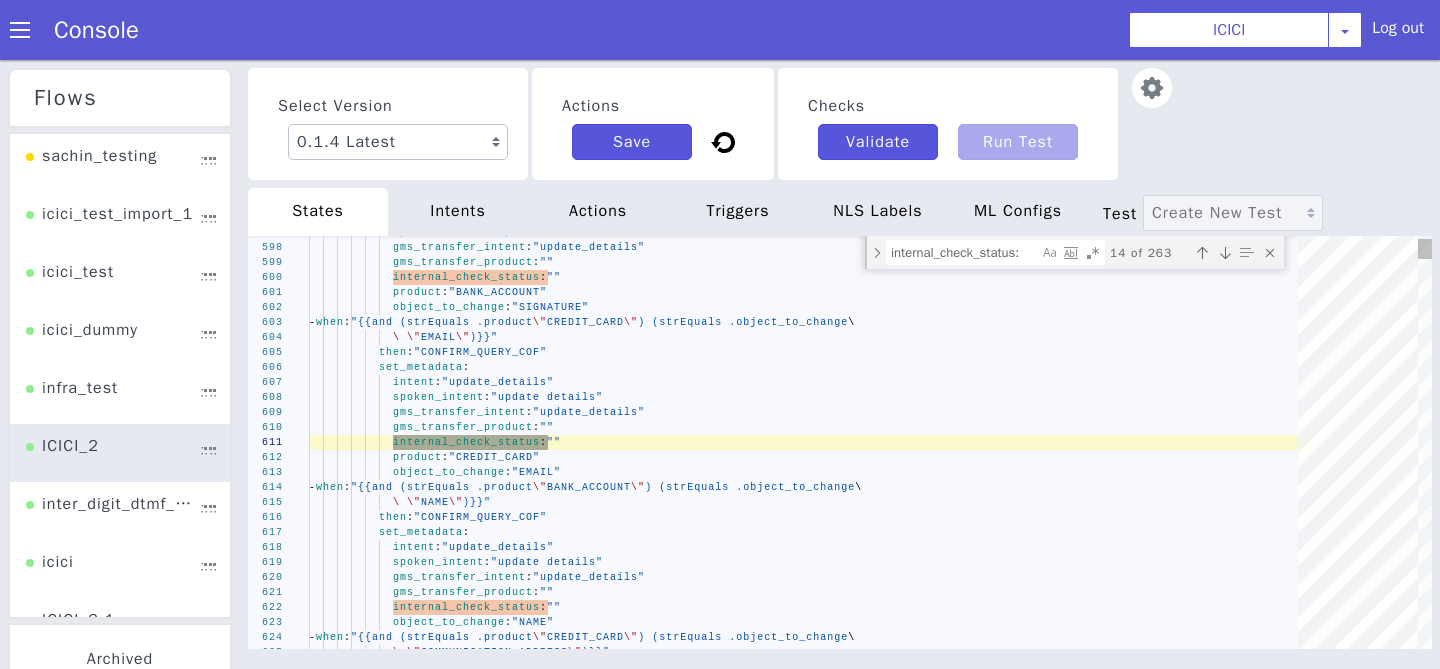 click at bounding box center (1225, 253) 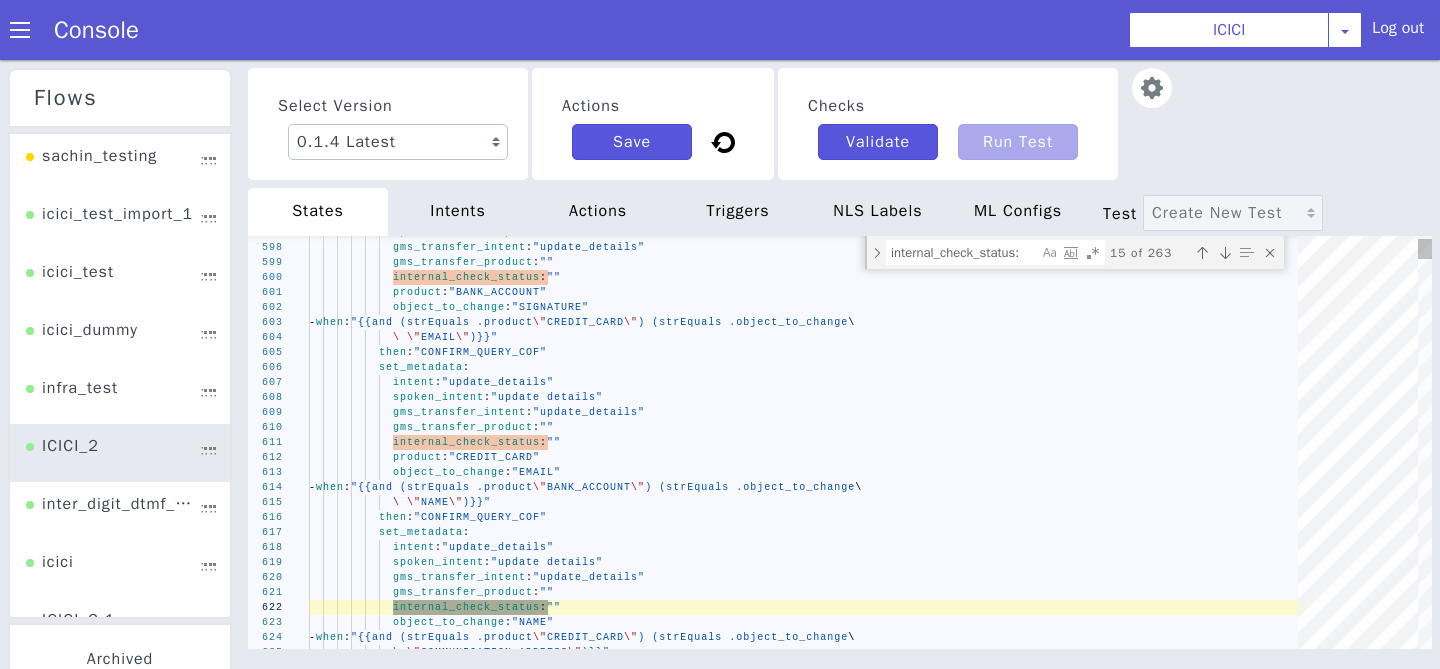click at bounding box center (1225, 253) 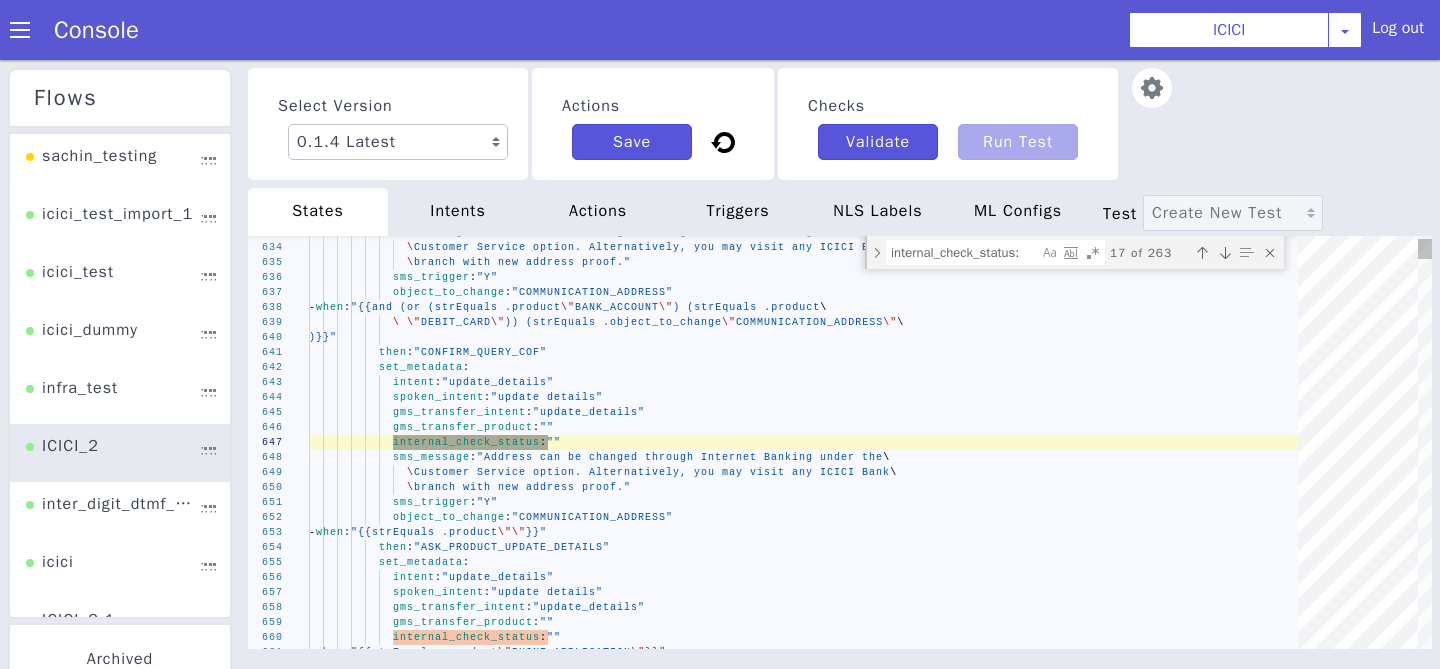 click at bounding box center [1225, 253] 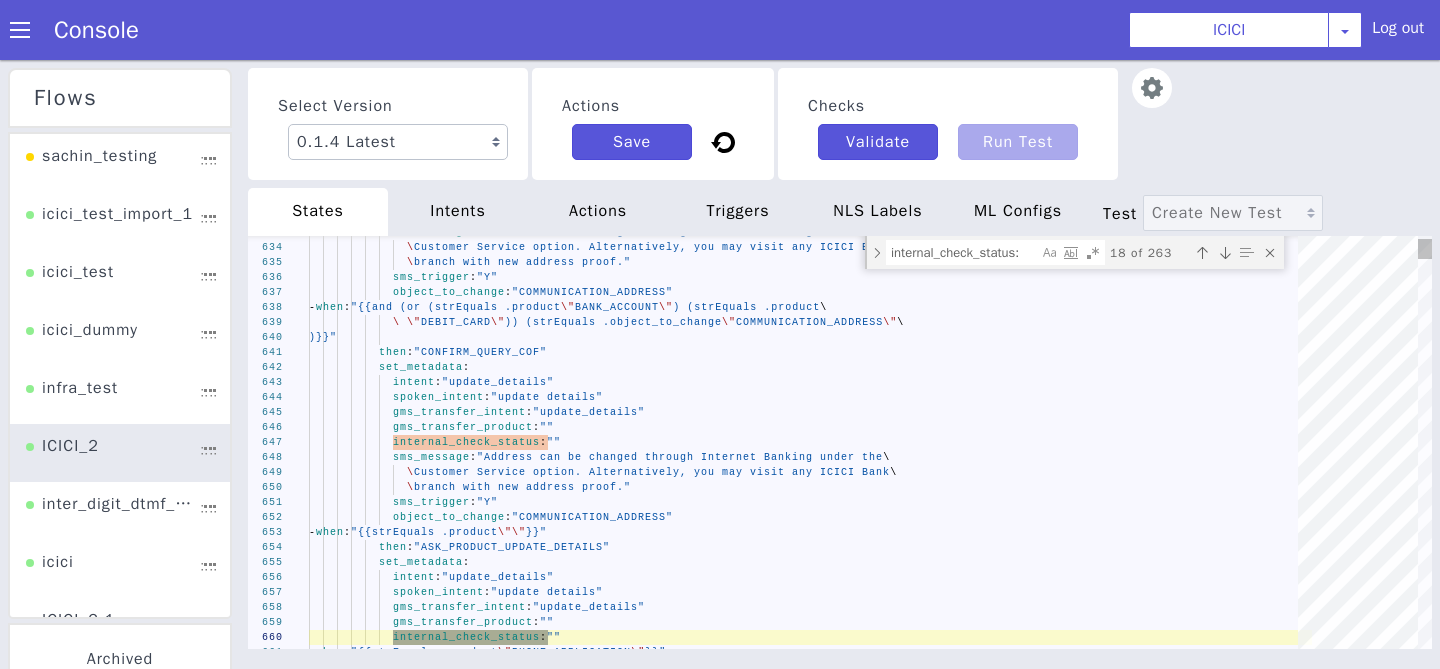 click at bounding box center (1225, 253) 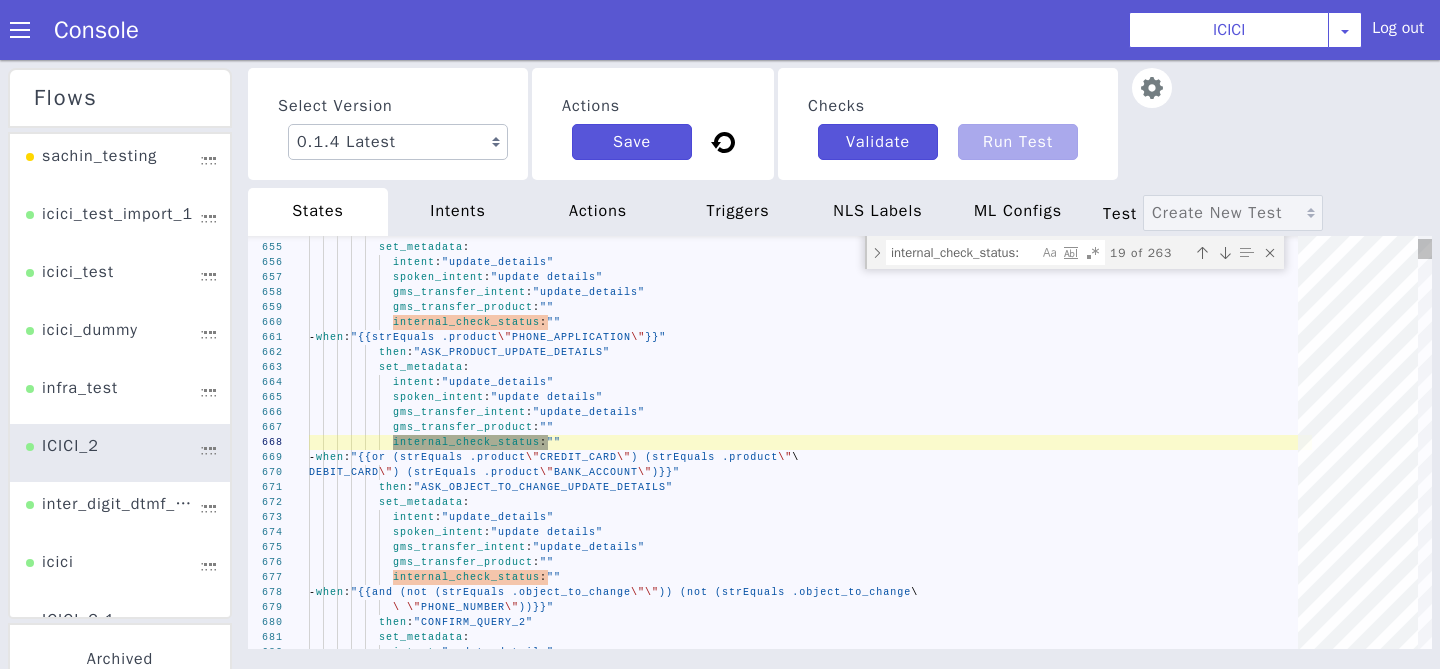 click at bounding box center [1225, 253] 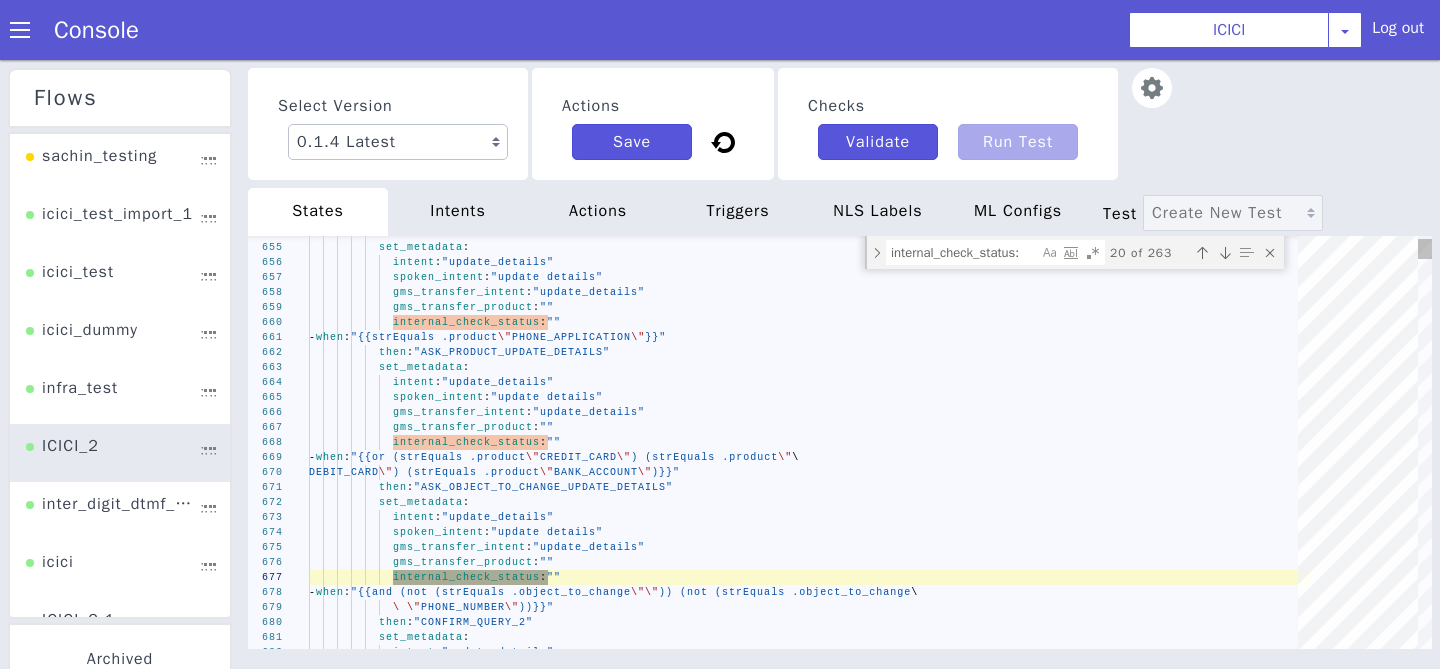 click at bounding box center [1225, 253] 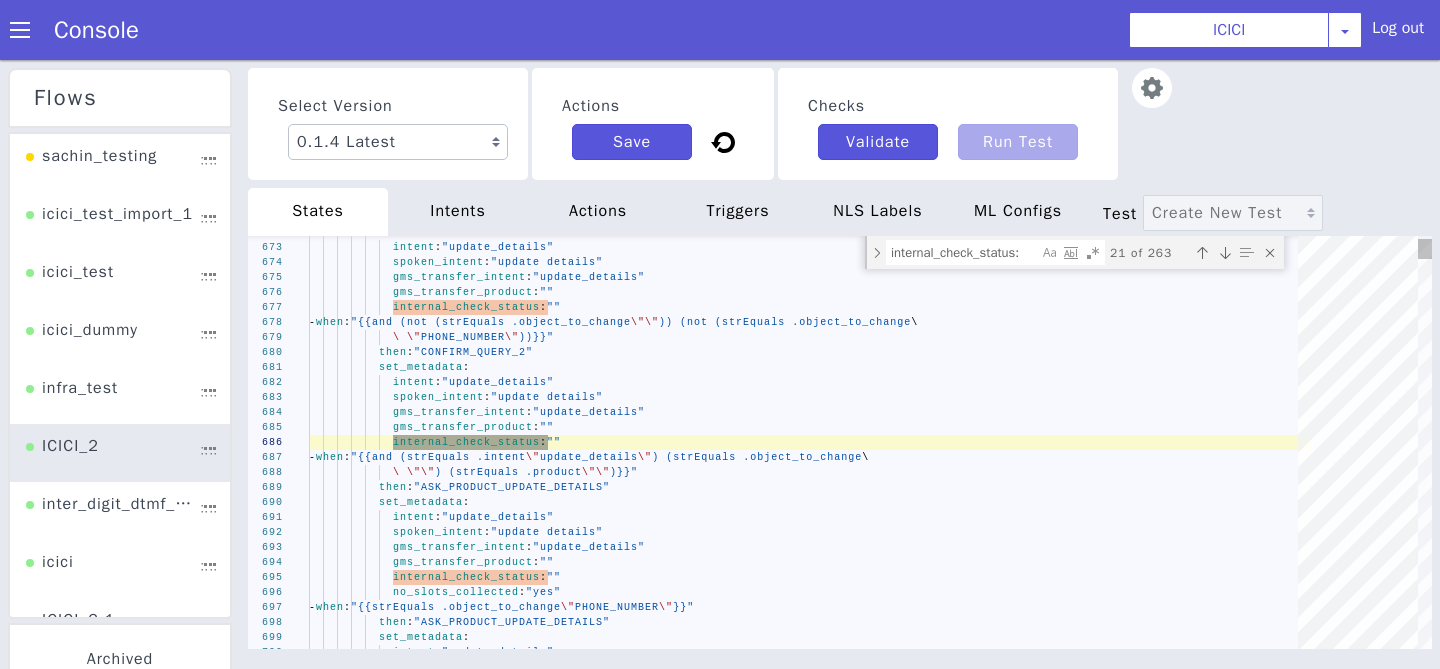 click at bounding box center [1225, 253] 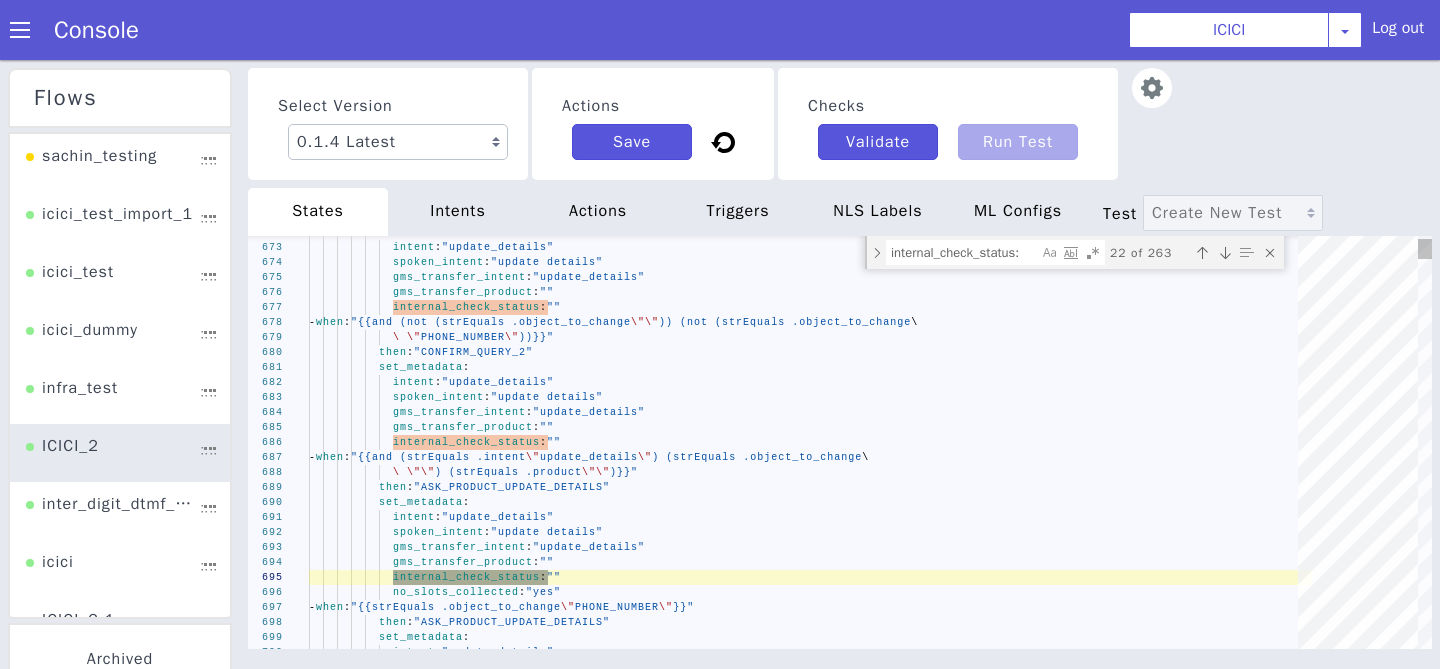 click at bounding box center [1225, 253] 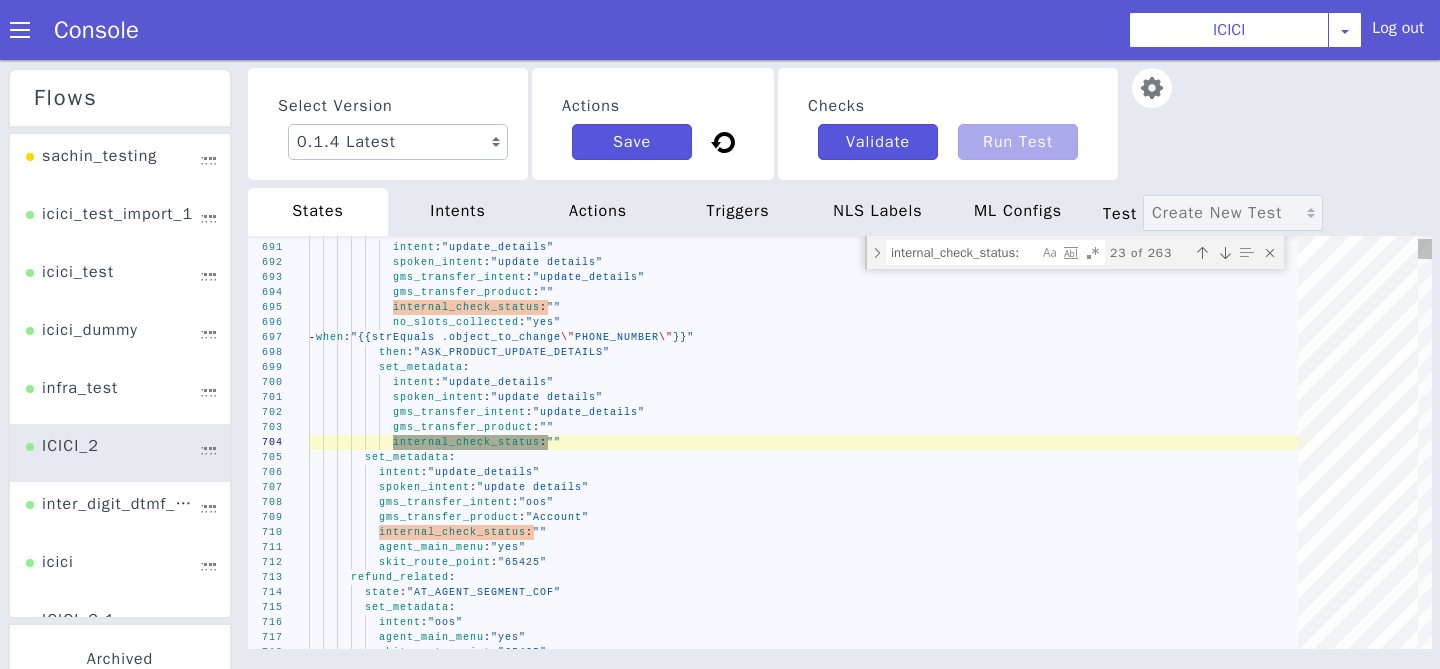 click at bounding box center (1225, 253) 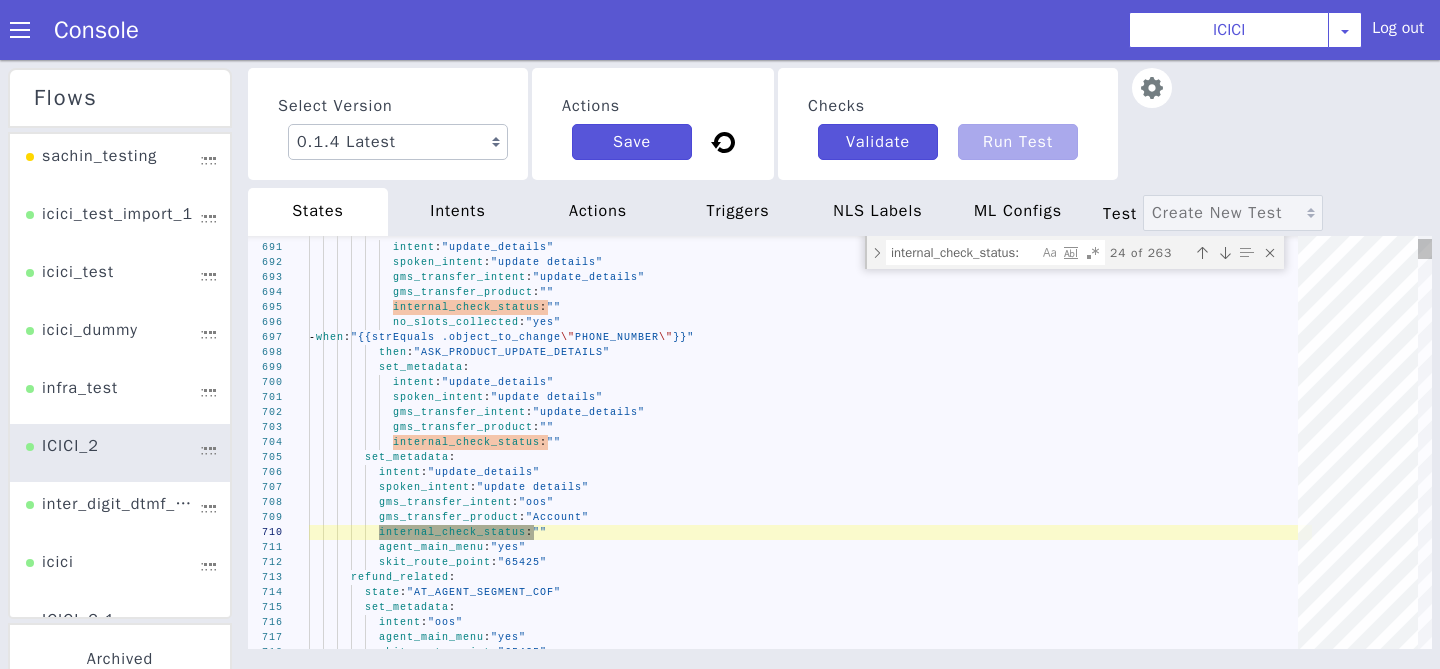 click at bounding box center [1225, 253] 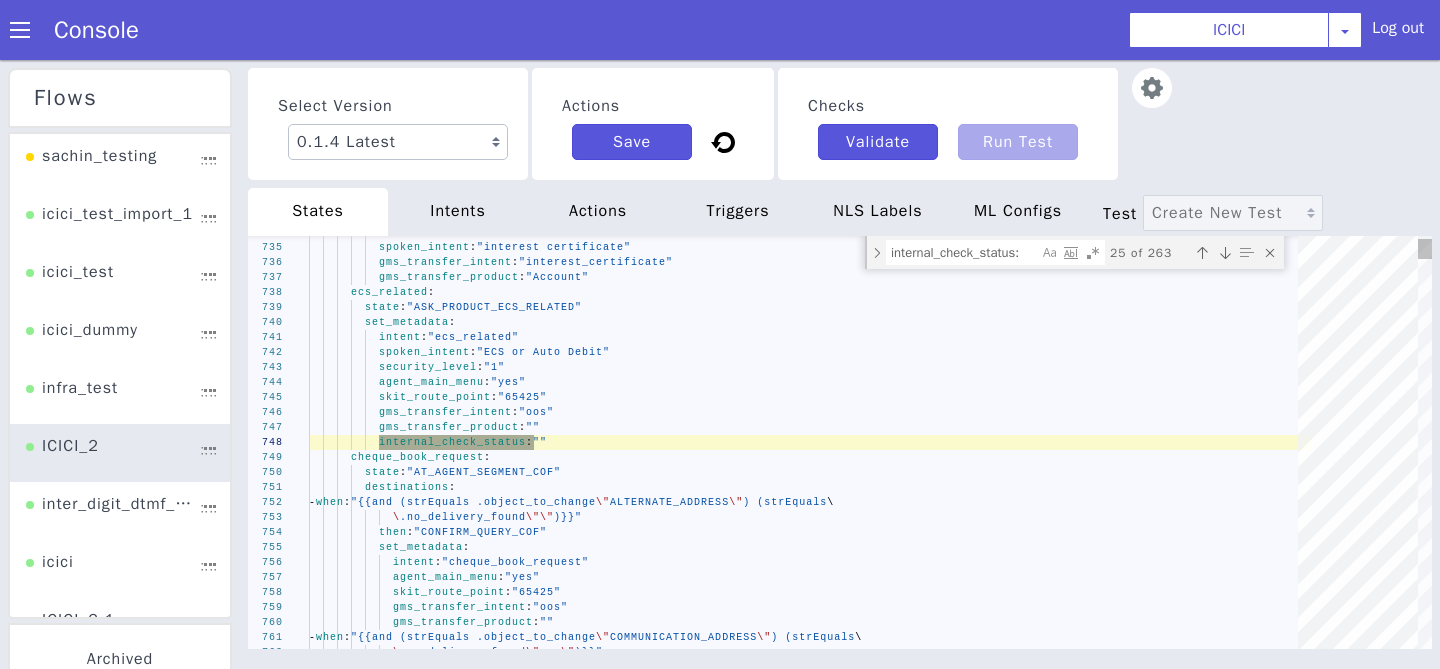click at bounding box center [1225, 253] 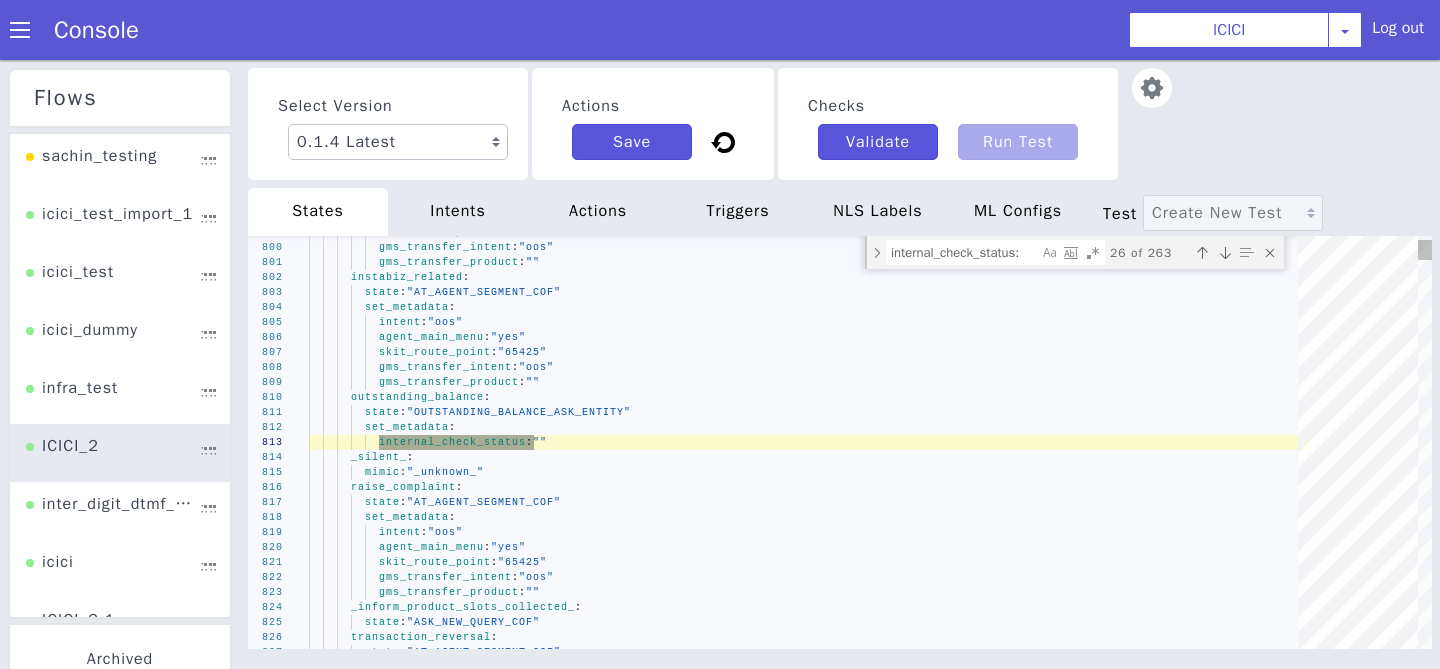 click at bounding box center [1225, 253] 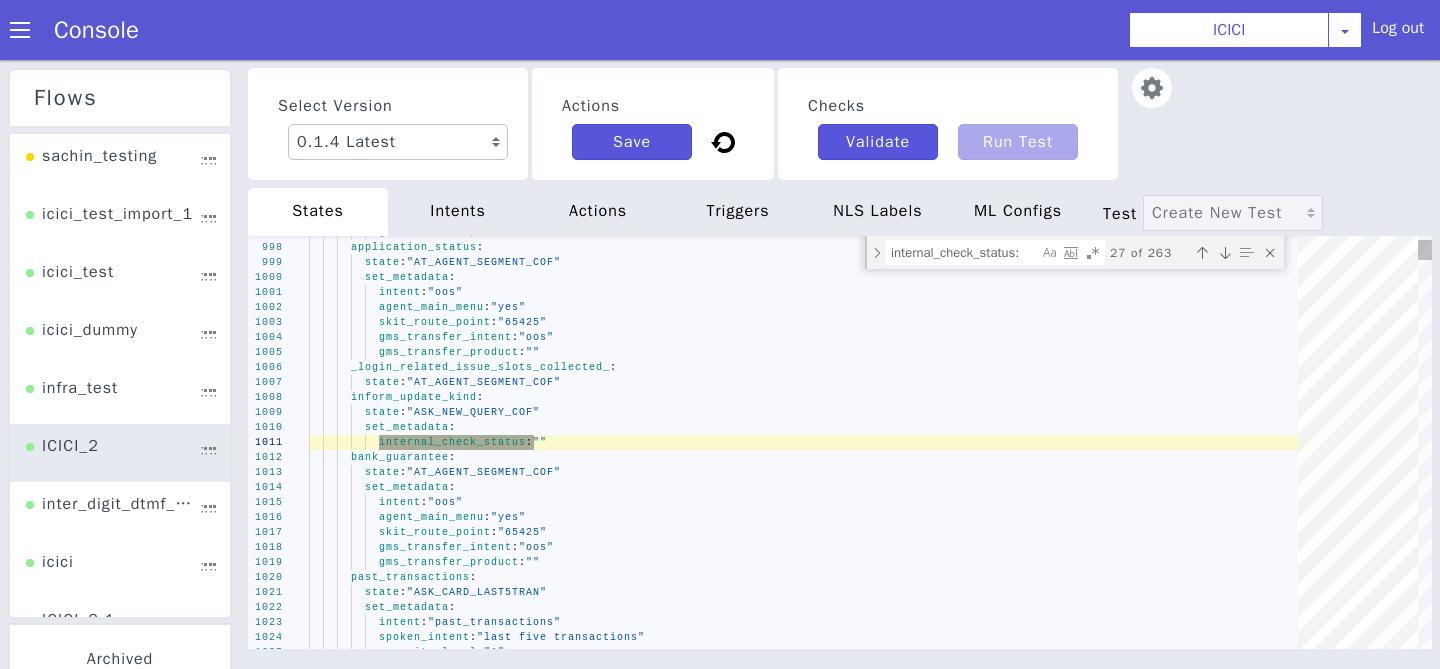 click at bounding box center [1225, 253] 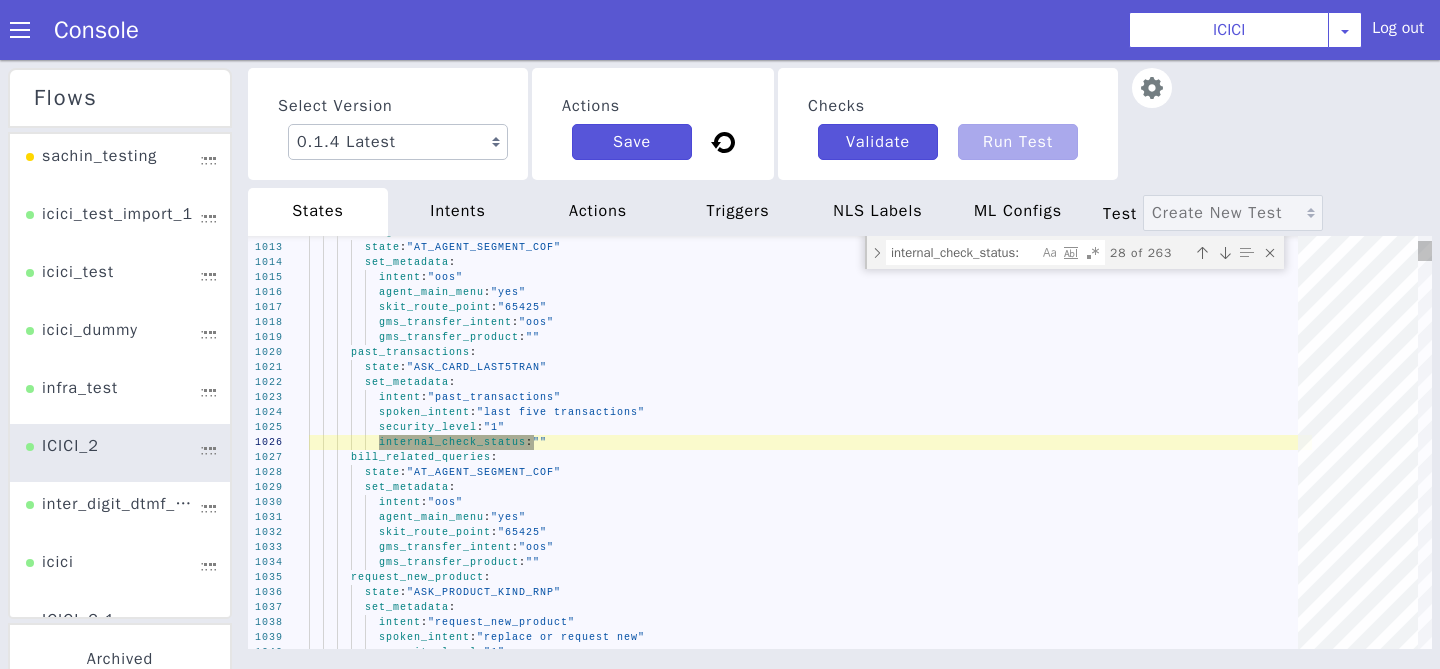 click at bounding box center [1225, 253] 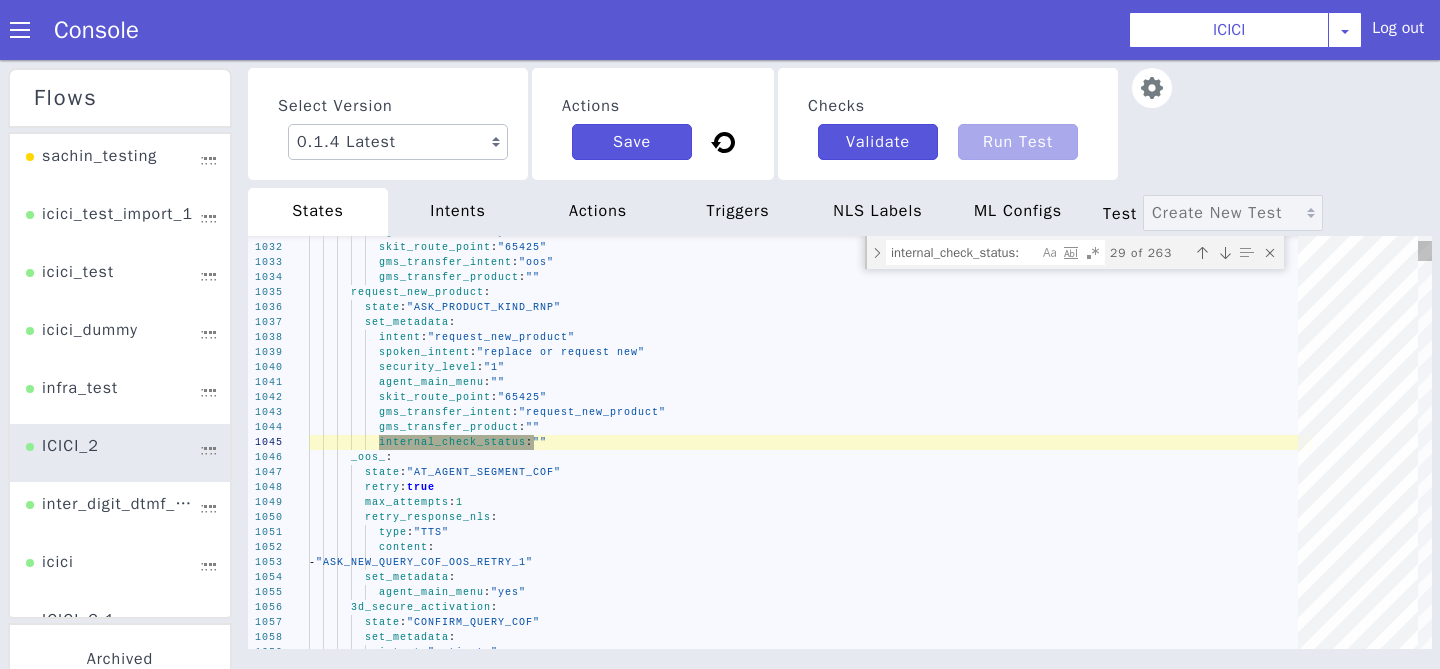 click at bounding box center (1225, 253) 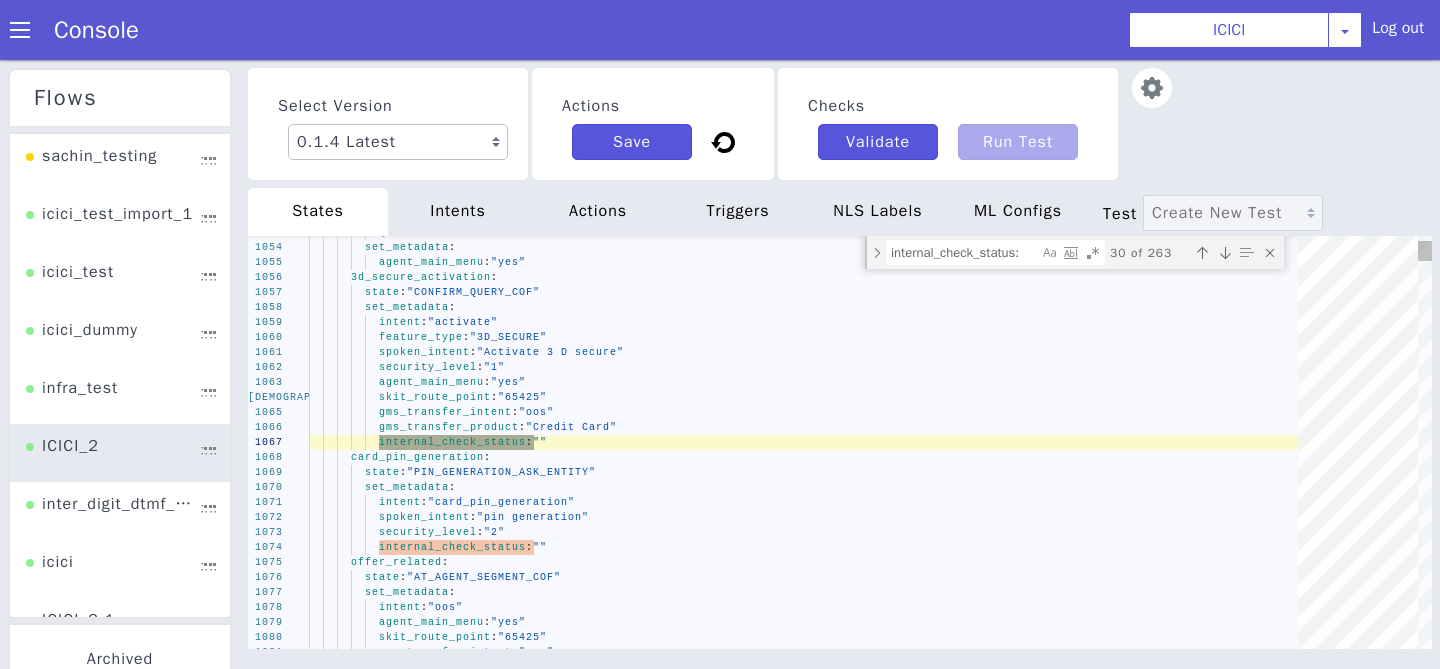 click at bounding box center (1225, 253) 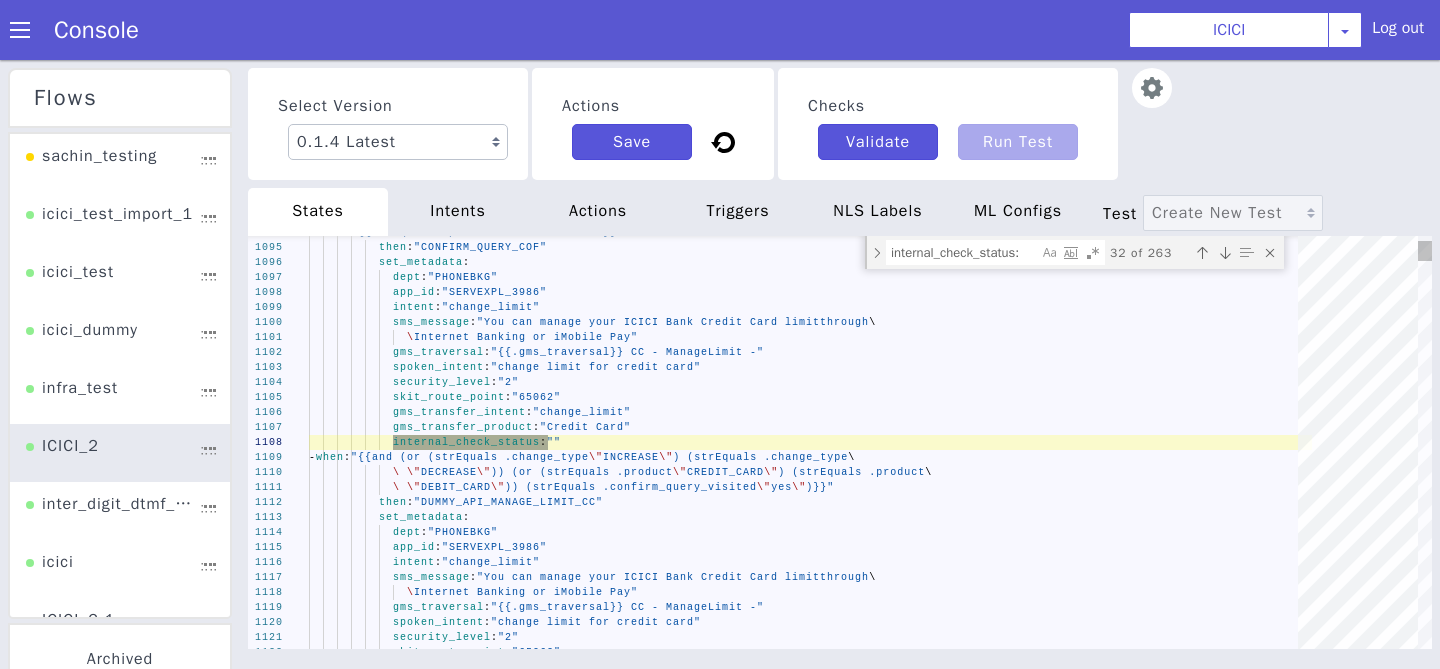 click at bounding box center [1225, 253] 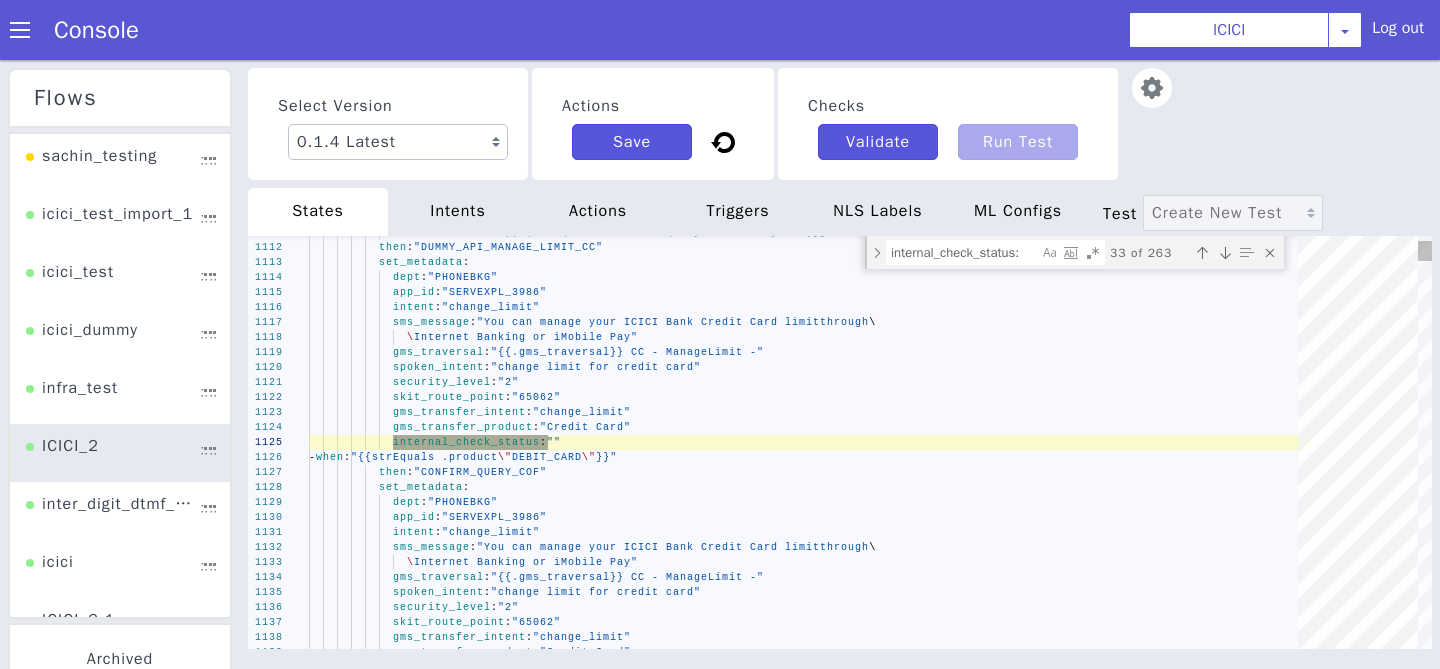 click at bounding box center (1225, 253) 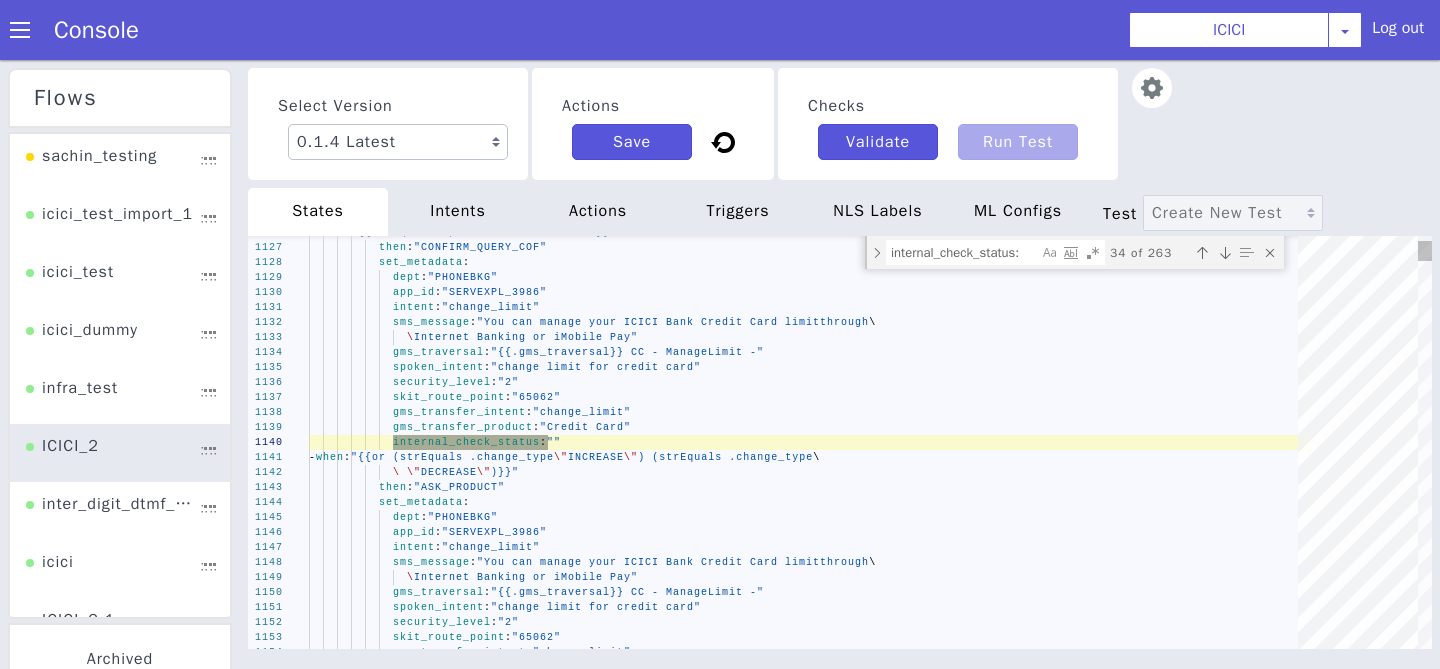 click at bounding box center [1225, 253] 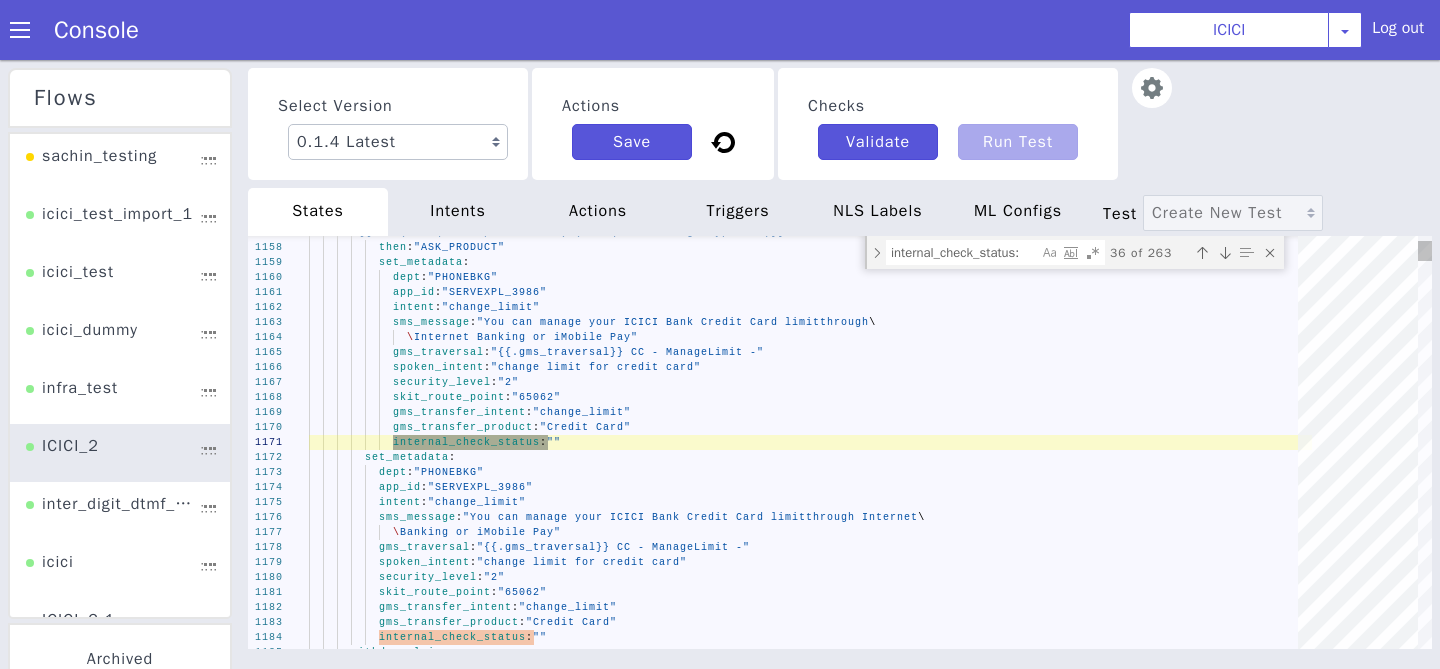 click at bounding box center (1225, 253) 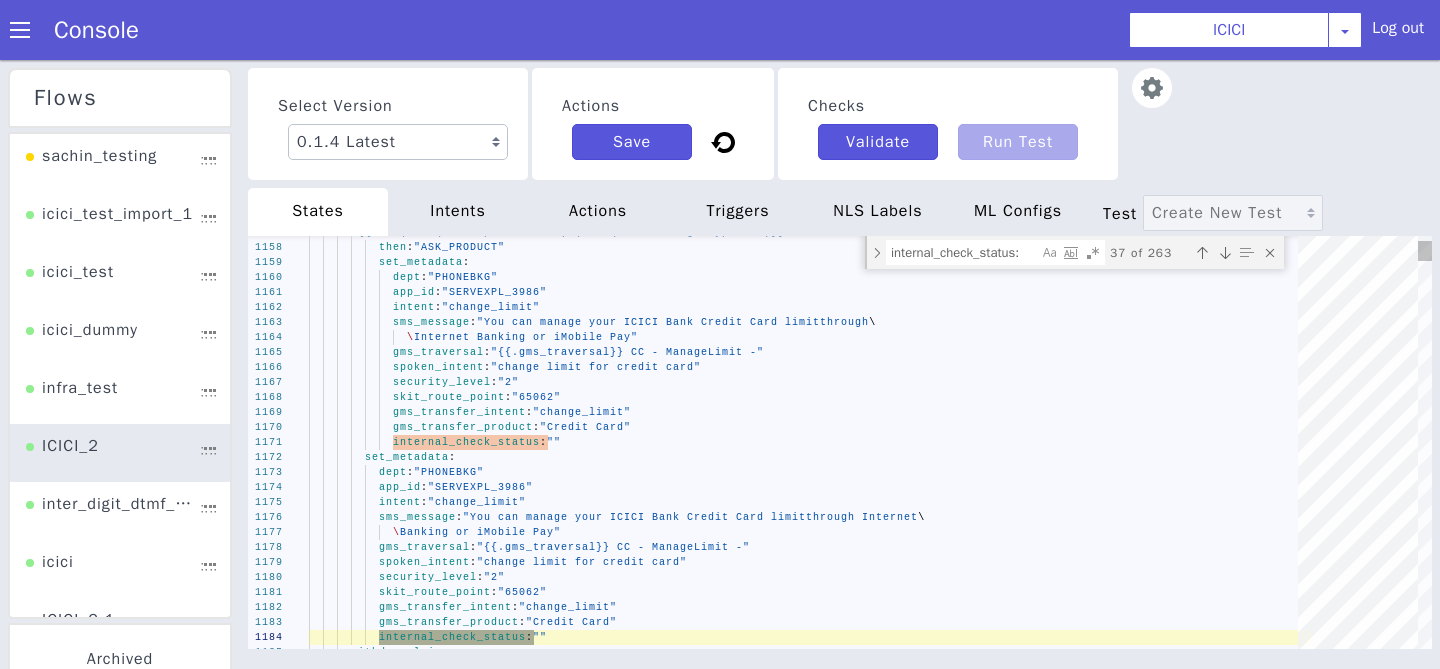 click at bounding box center [1225, 253] 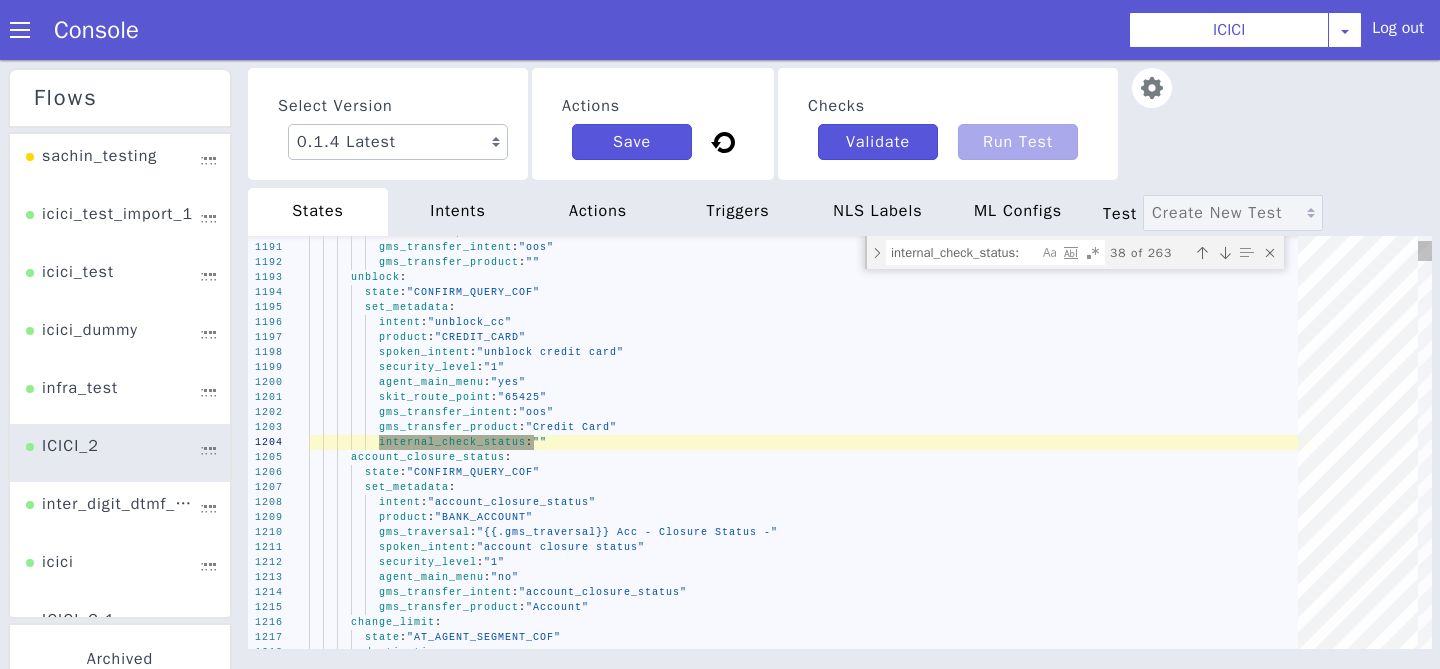 click at bounding box center (1225, 253) 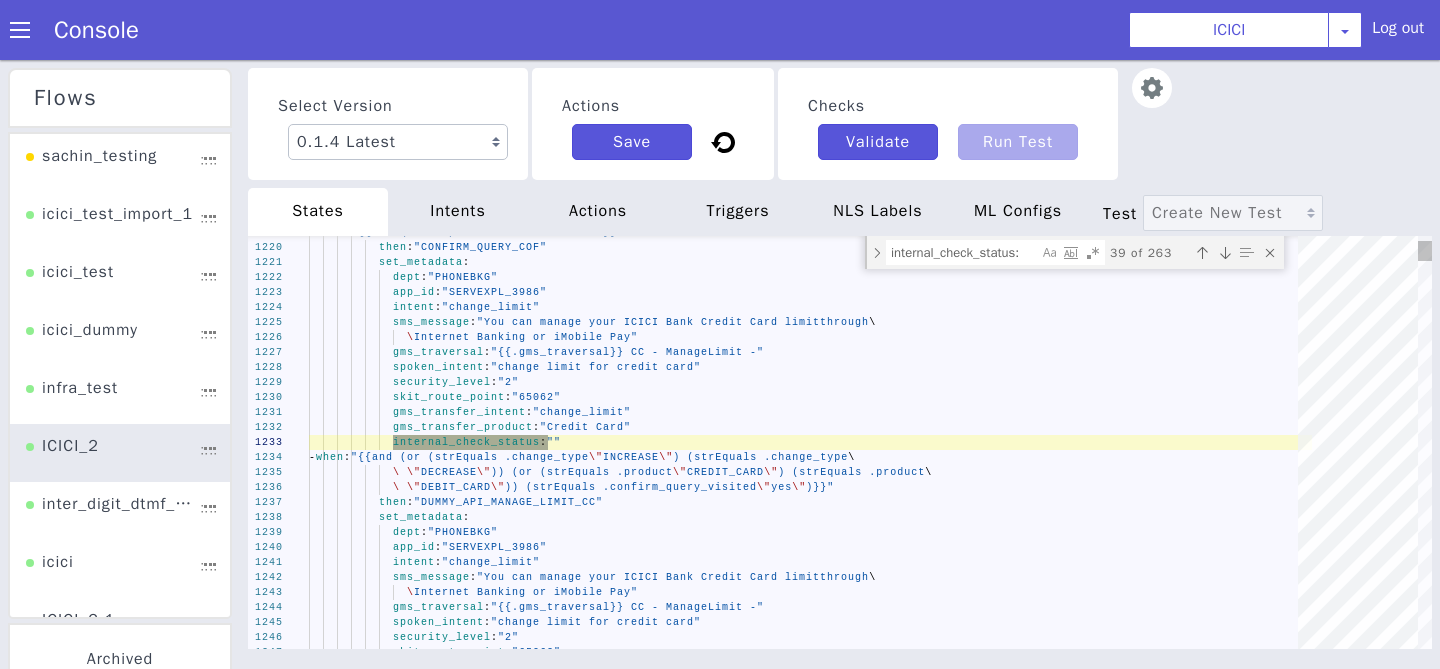 click at bounding box center (1225, 253) 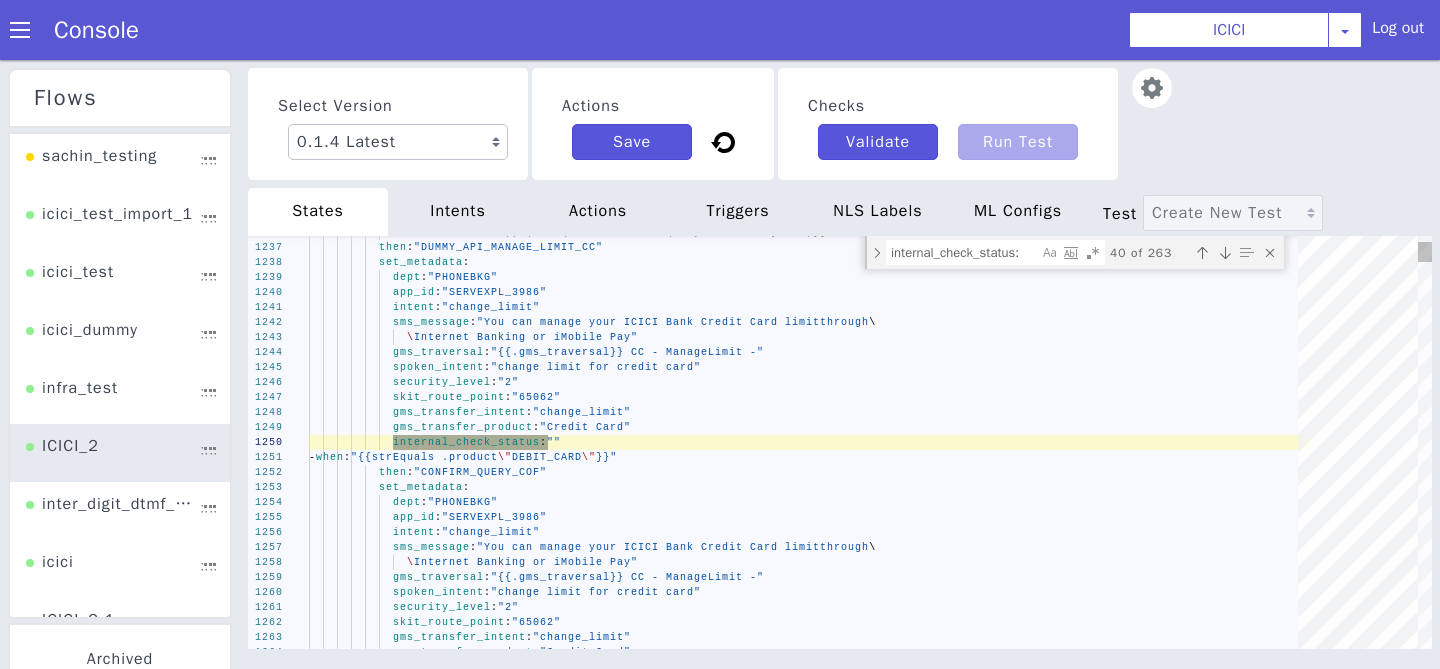 click at bounding box center (1225, 253) 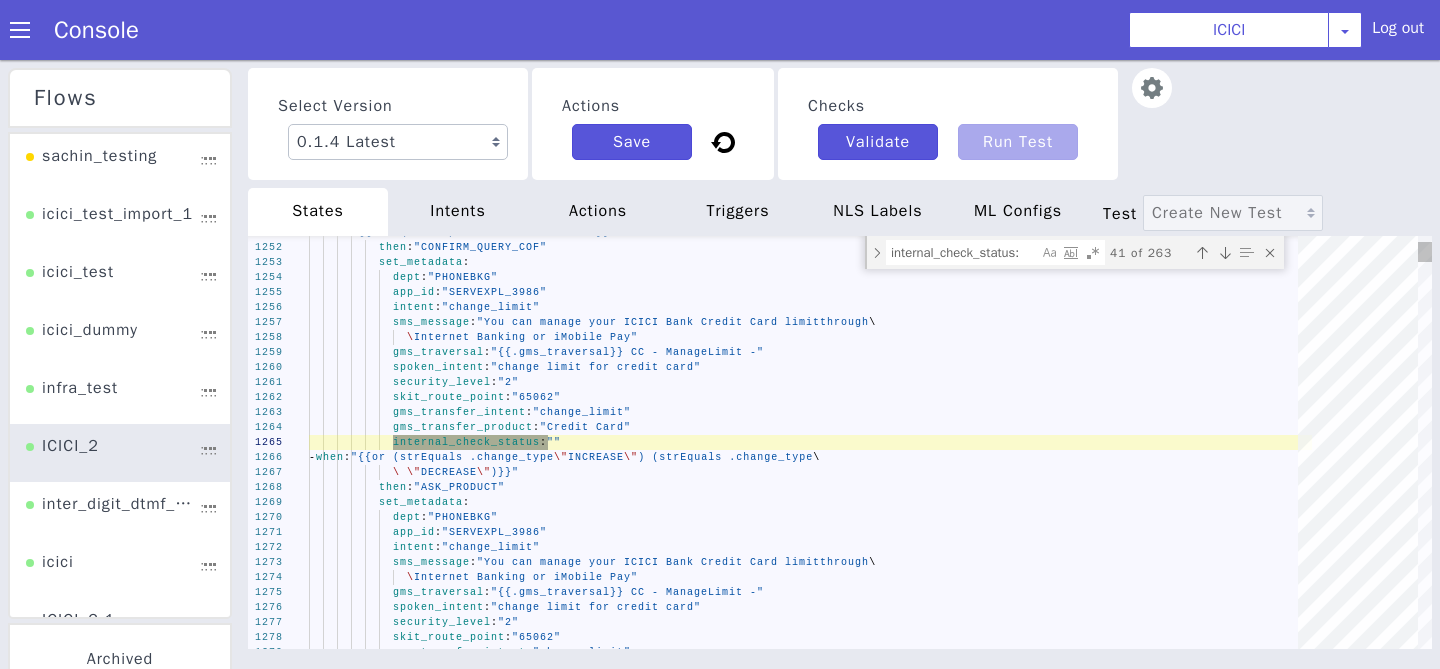 click at bounding box center [1225, 253] 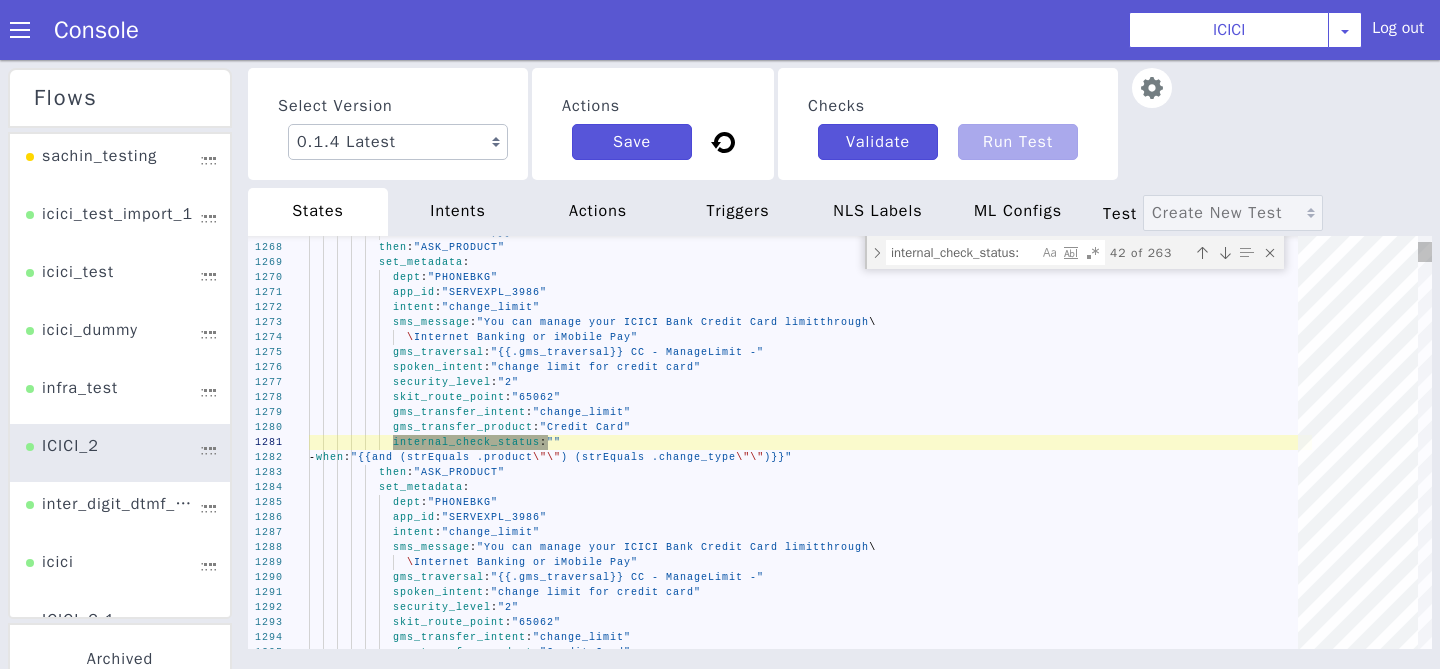 click at bounding box center [1225, 253] 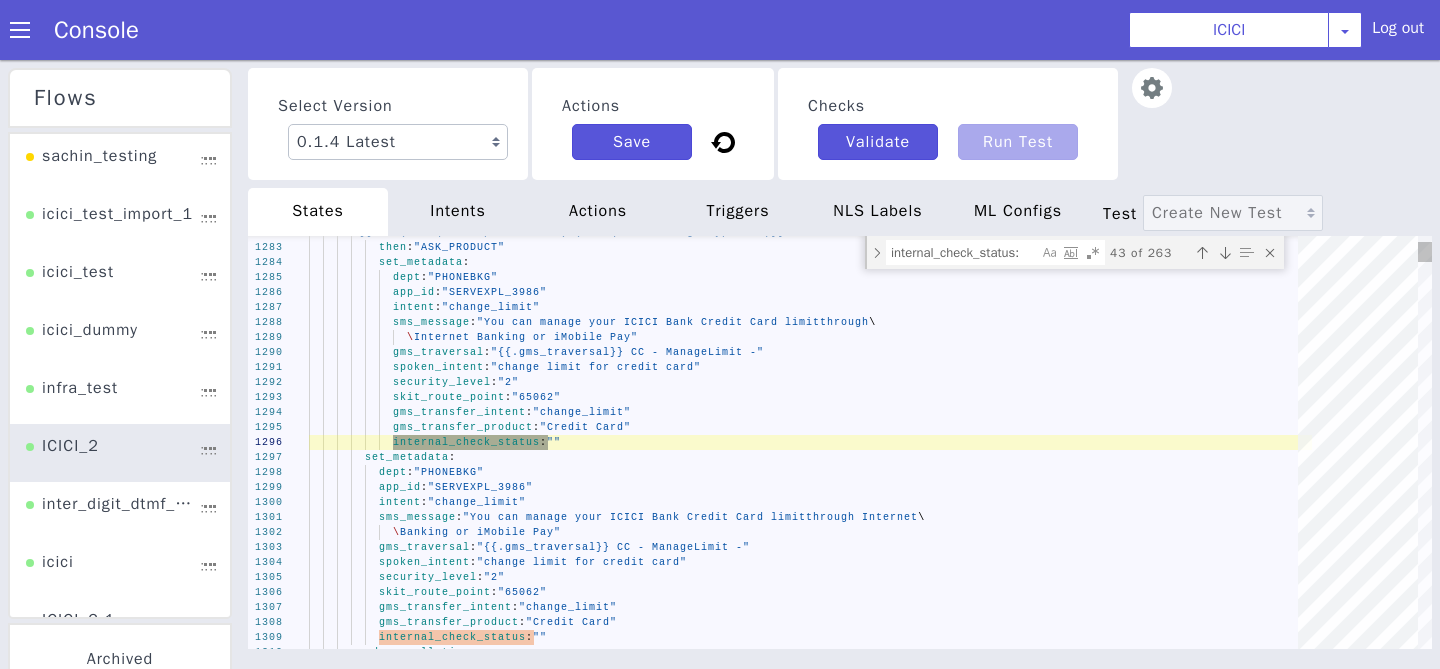 click at bounding box center (1225, 253) 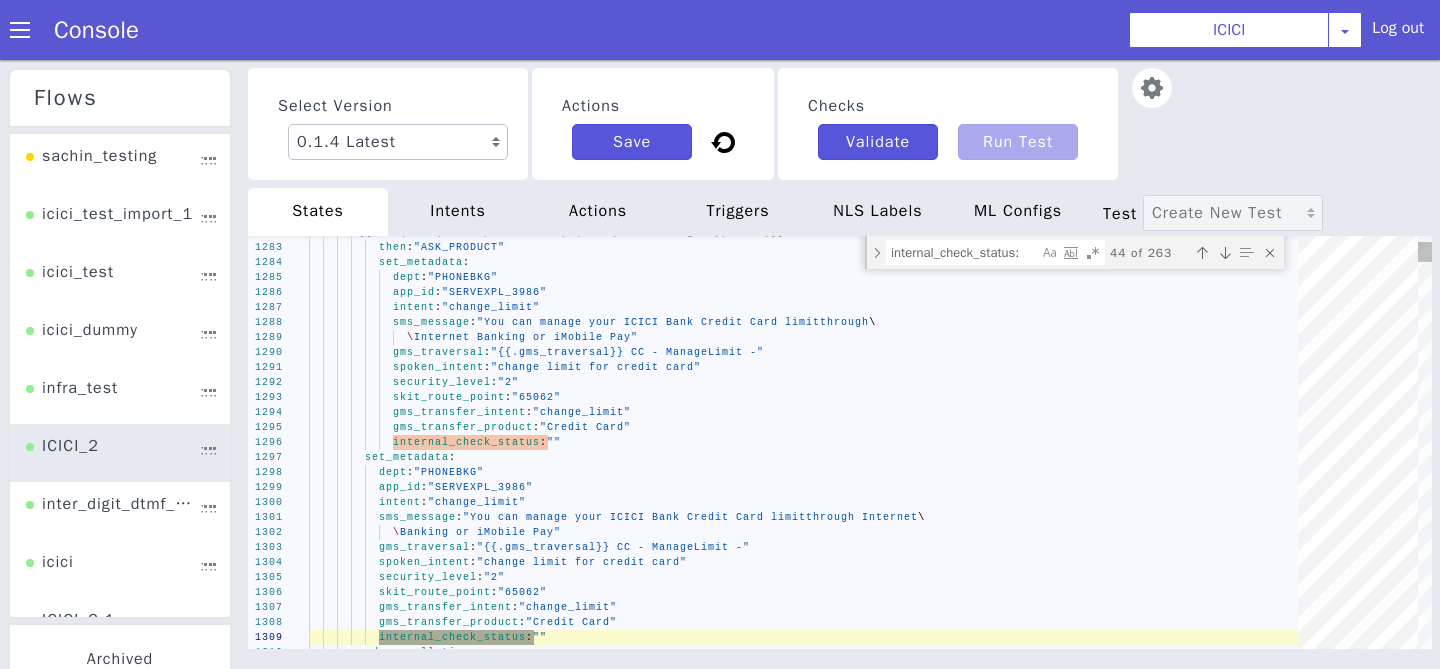 click at bounding box center [1225, 253] 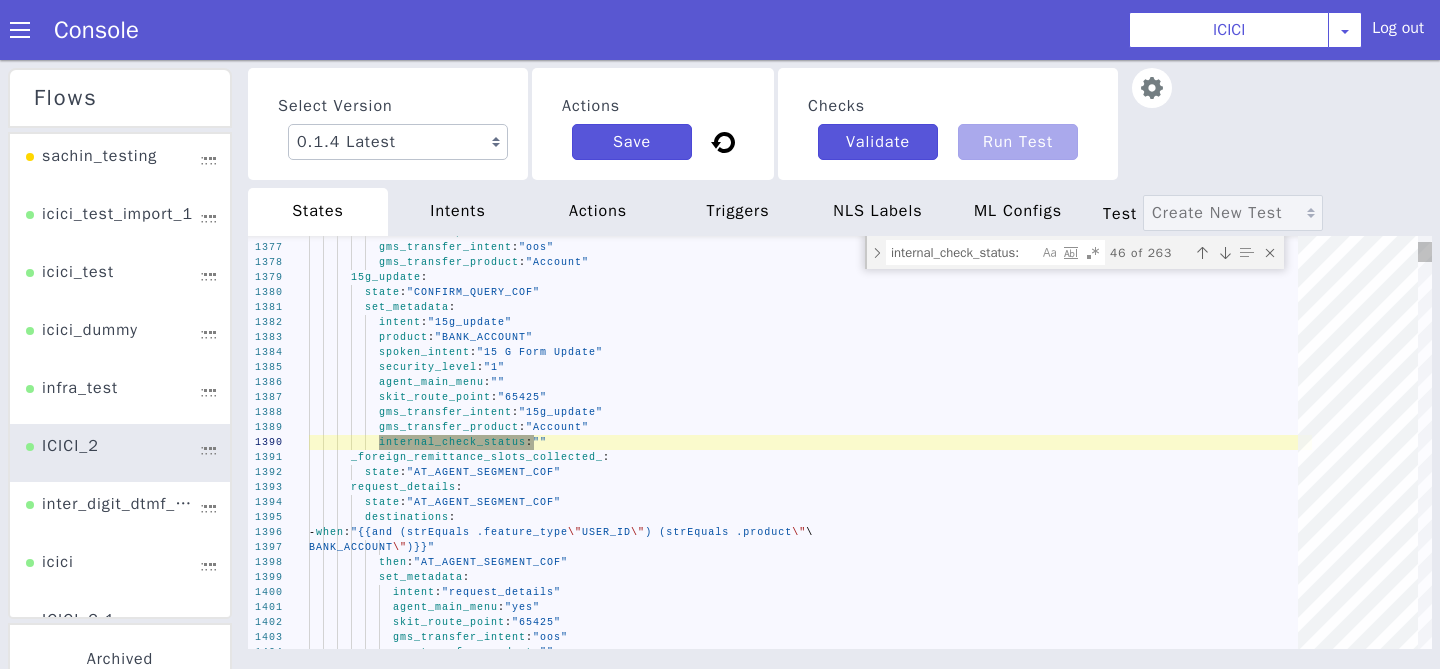 click at bounding box center [1225, 253] 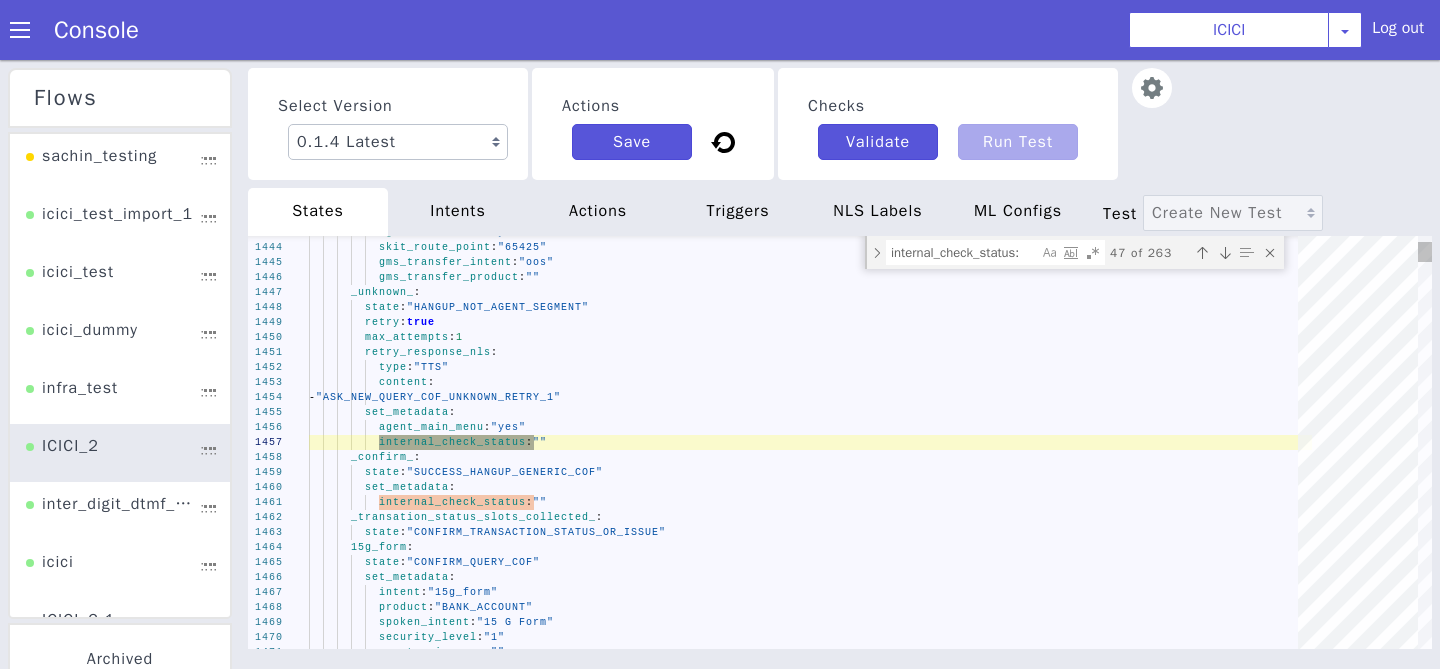 click at bounding box center (1225, 253) 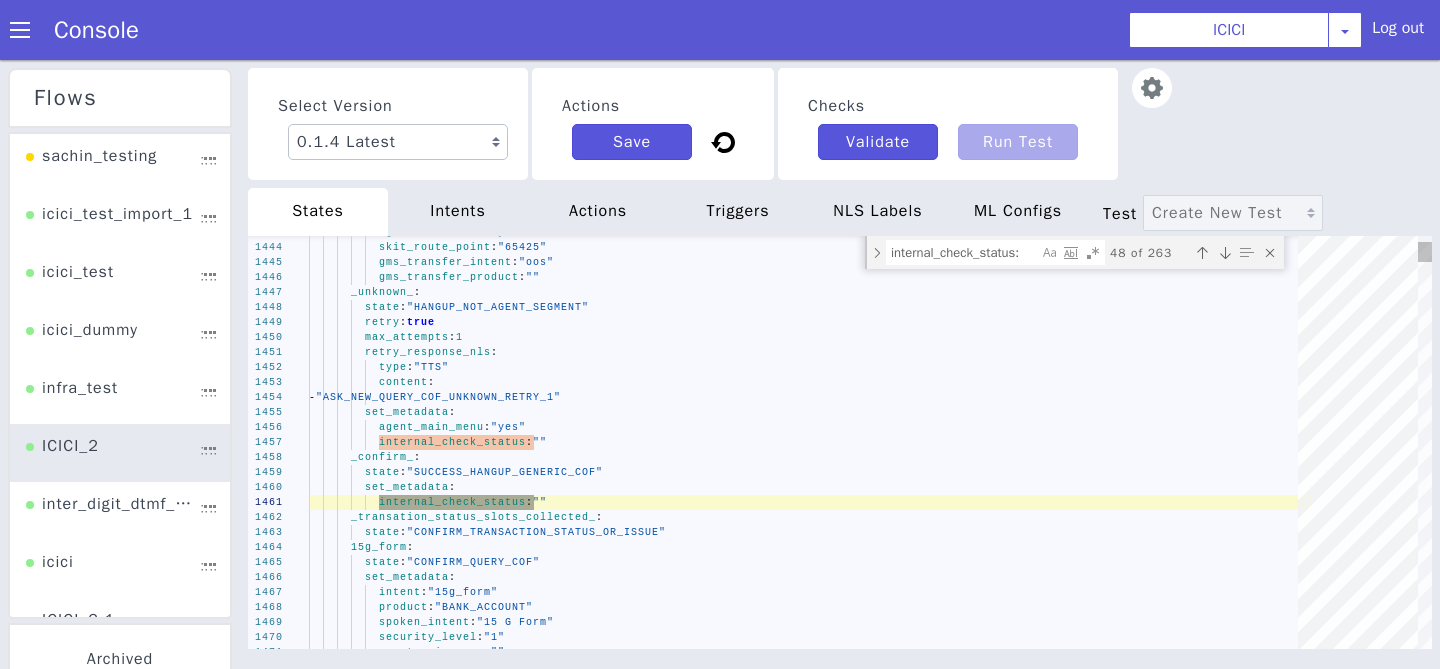 click at bounding box center [1225, 253] 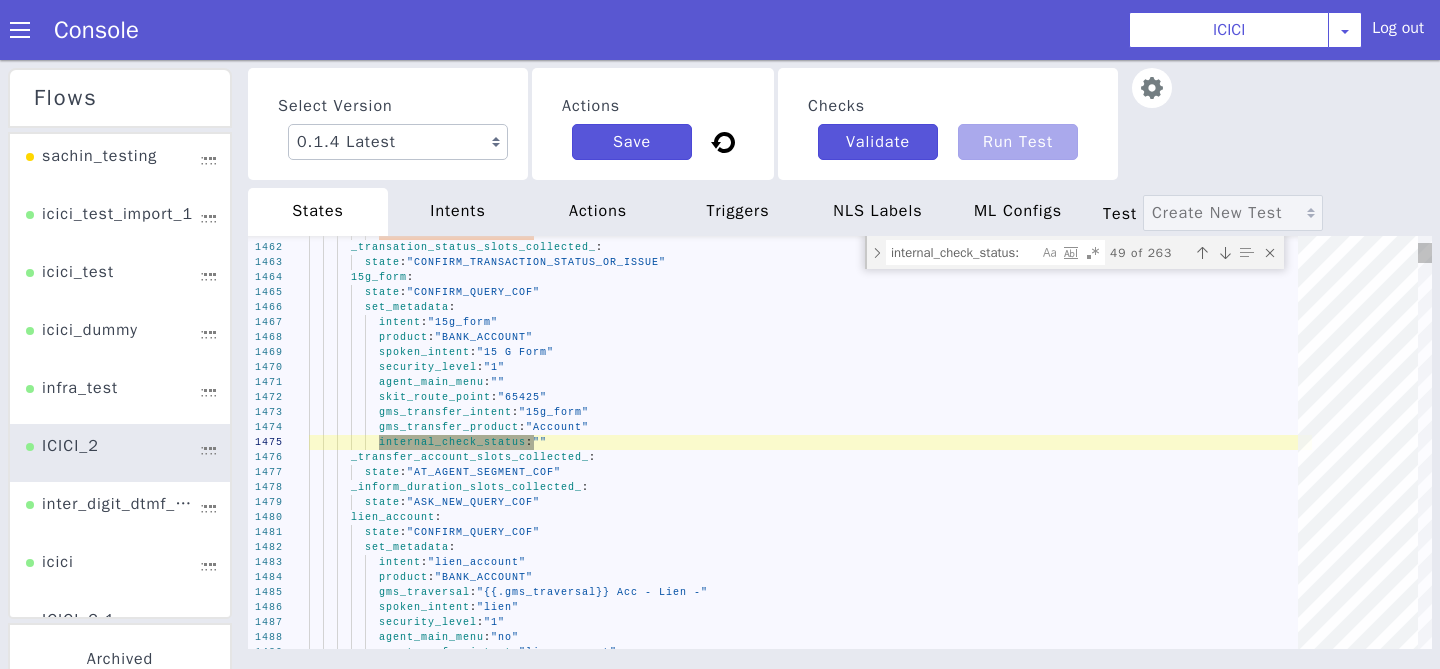 click at bounding box center [1225, 253] 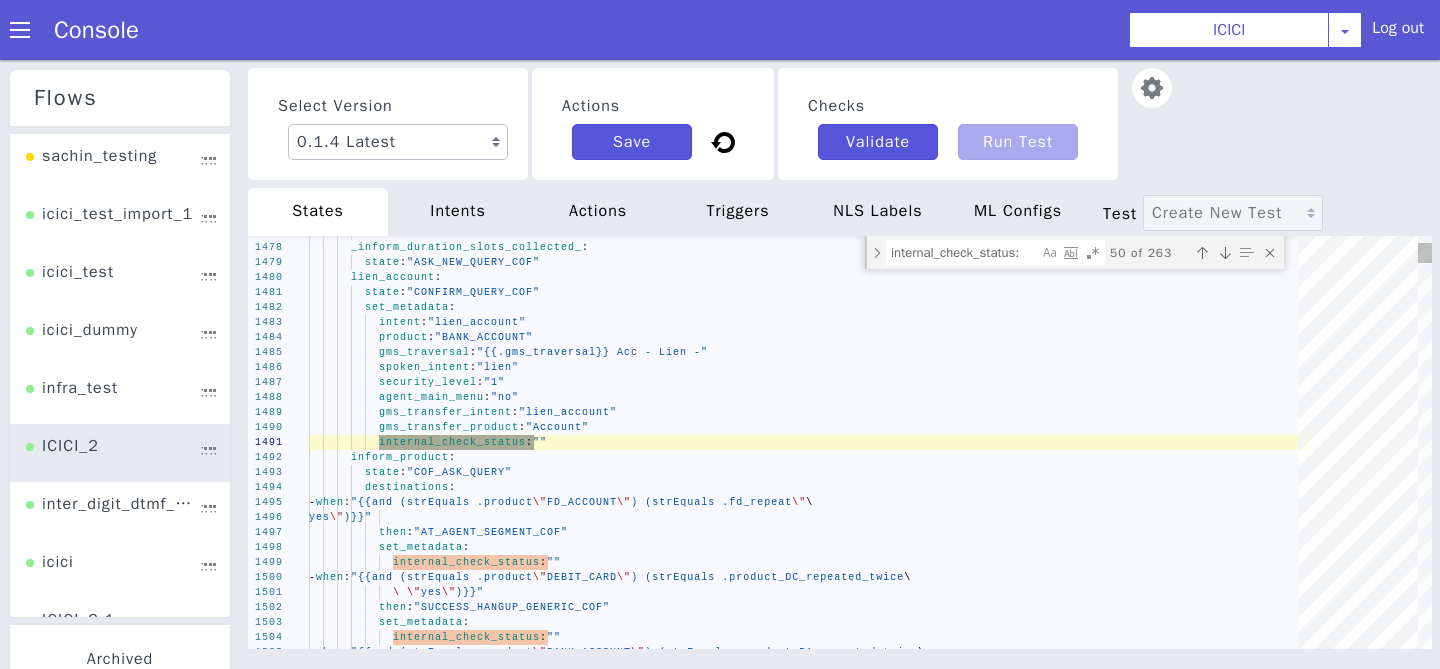click at bounding box center [1225, 253] 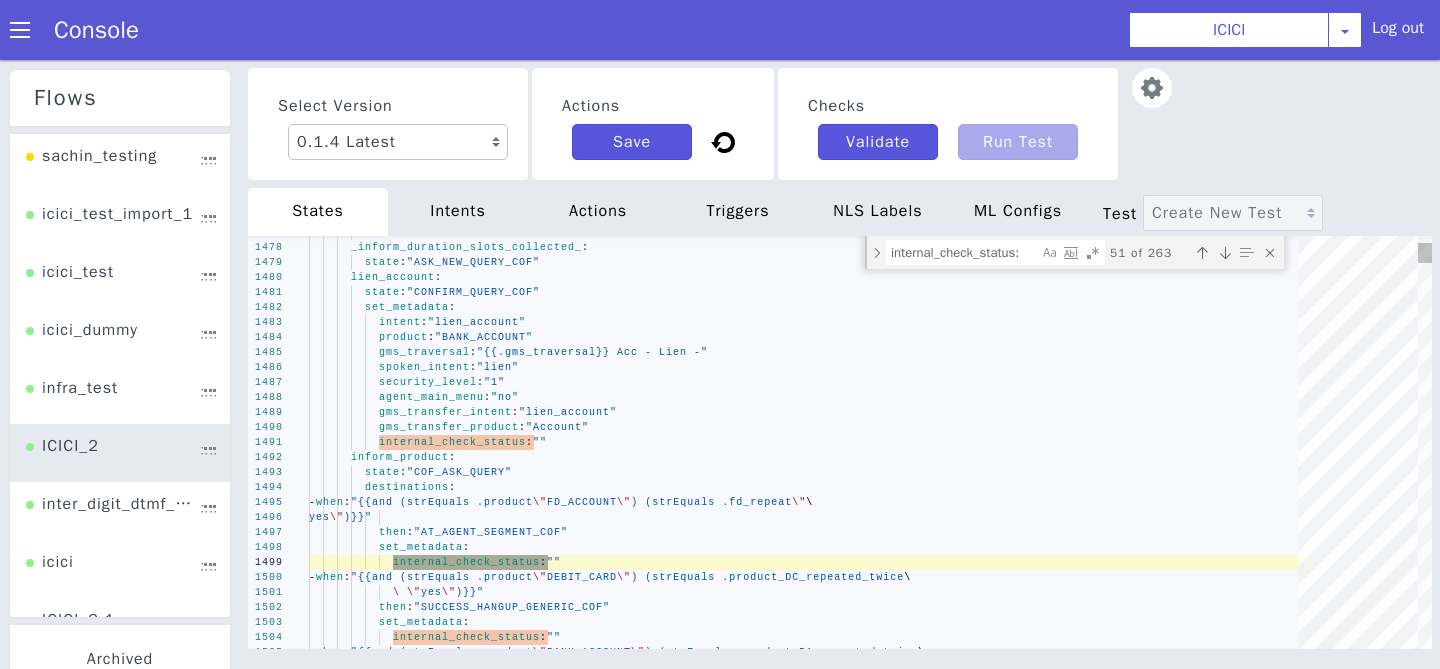 click at bounding box center (1225, 253) 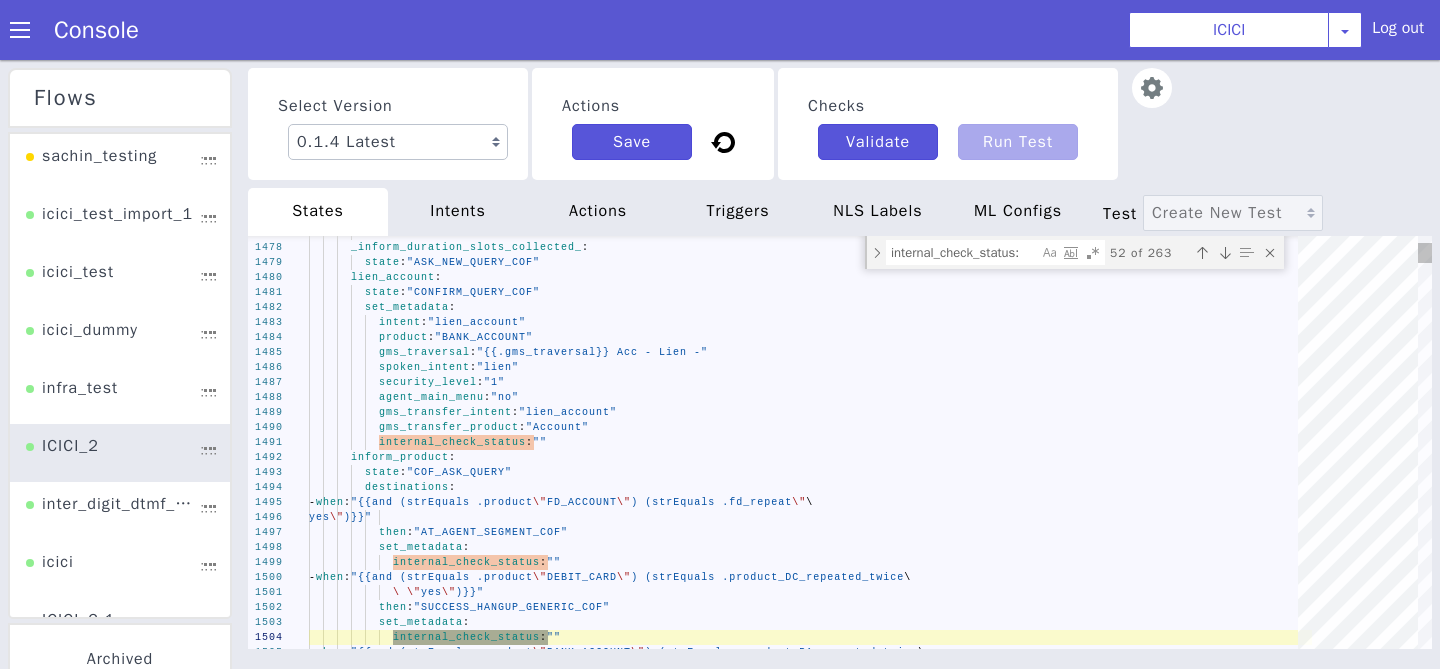 click at bounding box center [1225, 253] 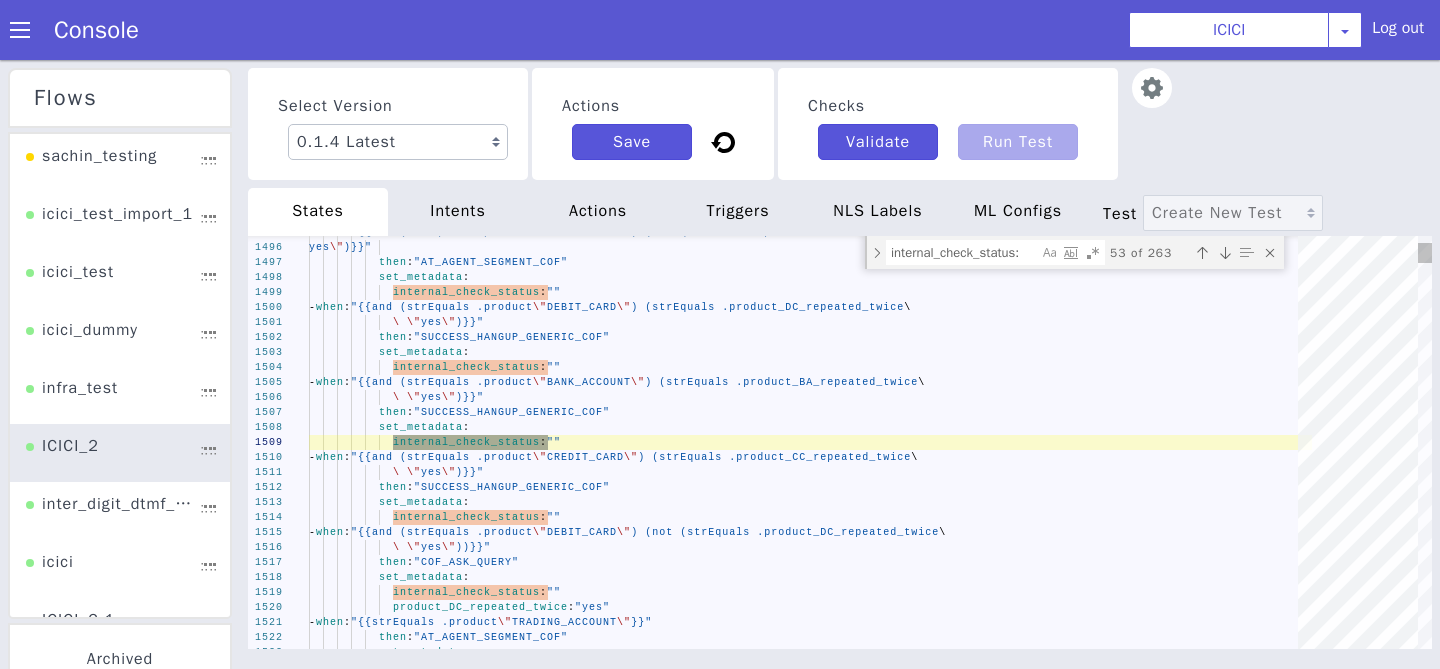 click at bounding box center (1225, 253) 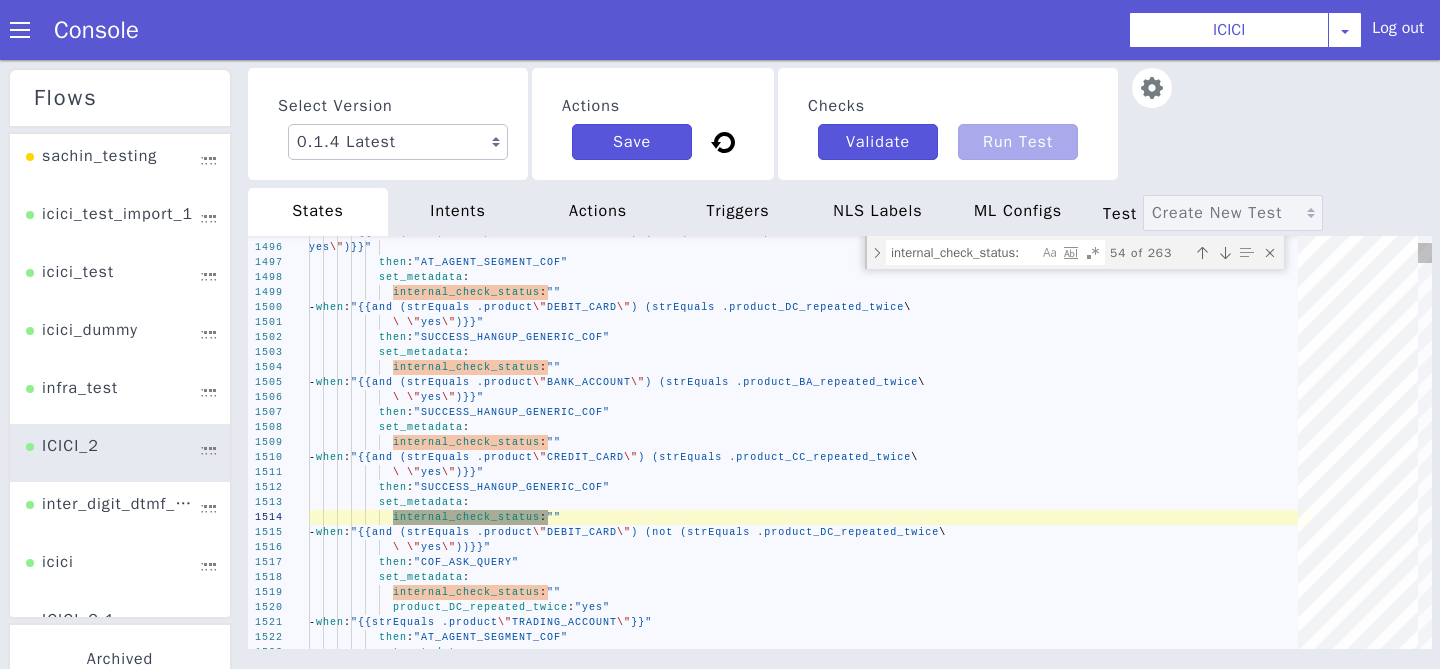 click at bounding box center [1225, 253] 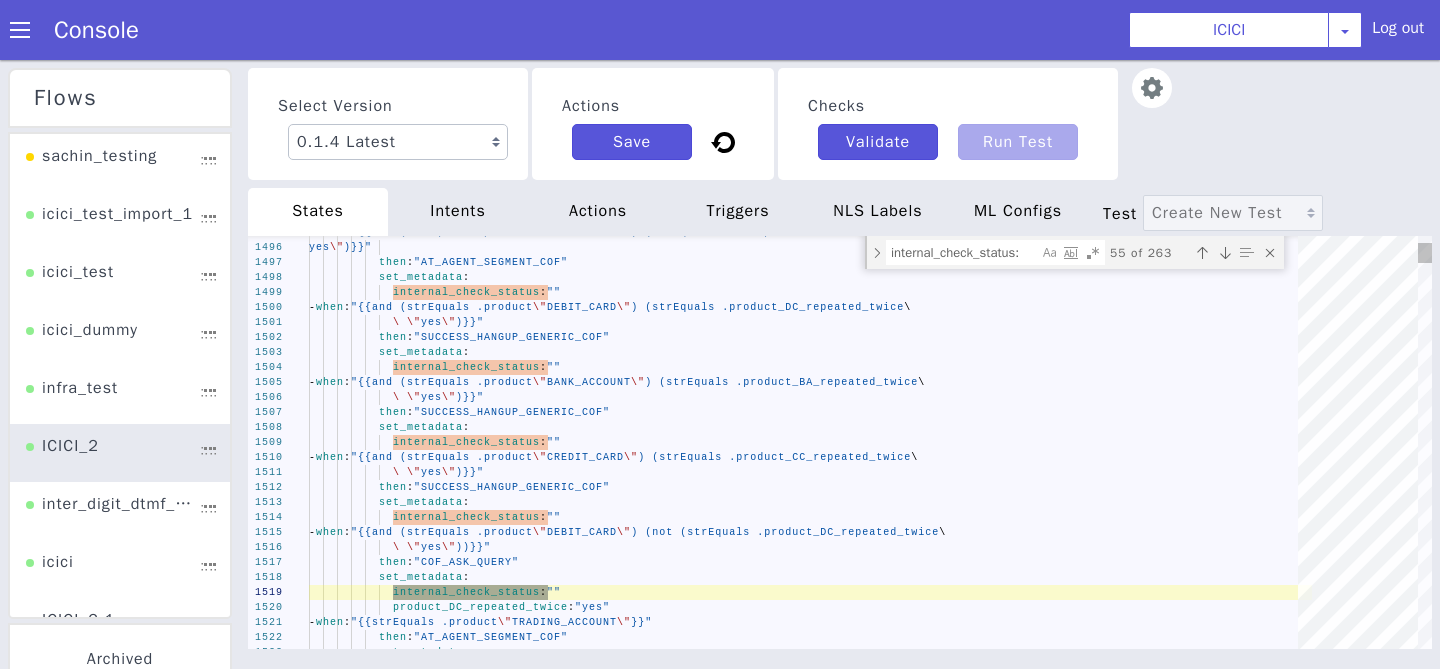 click at bounding box center [1225, 253] 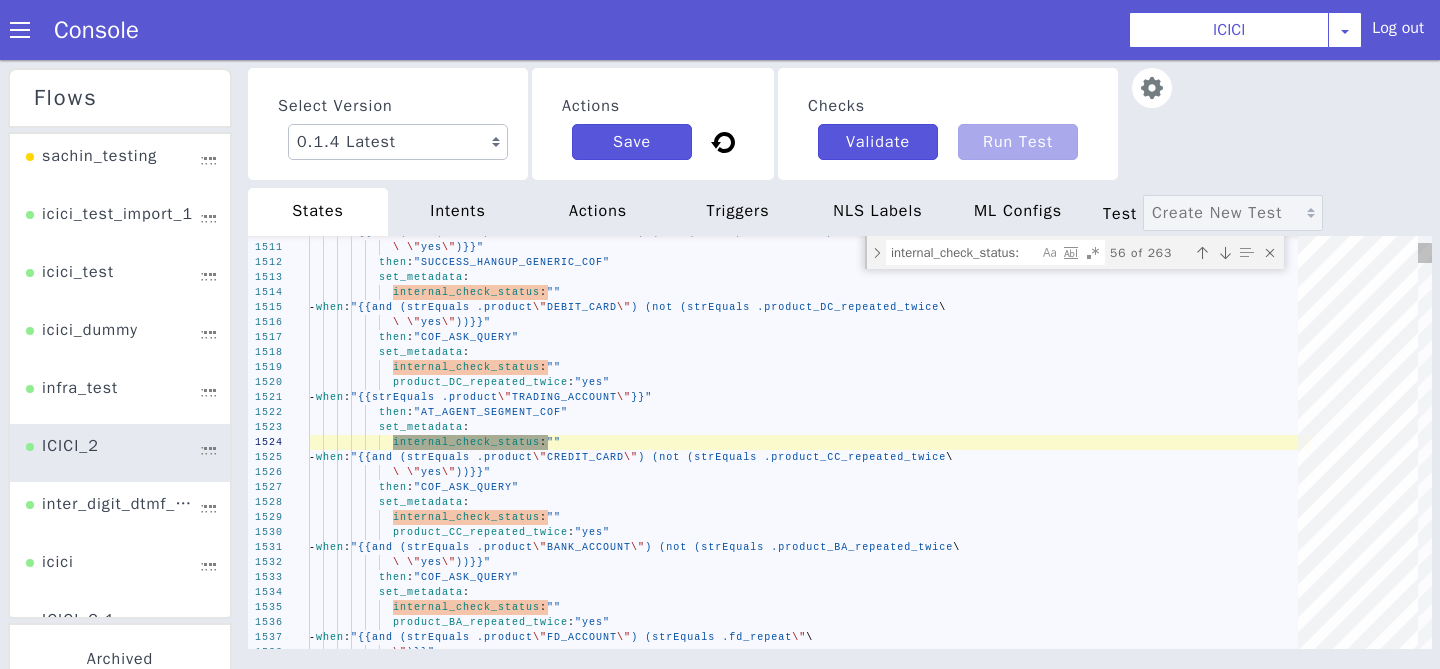 click at bounding box center [1225, 253] 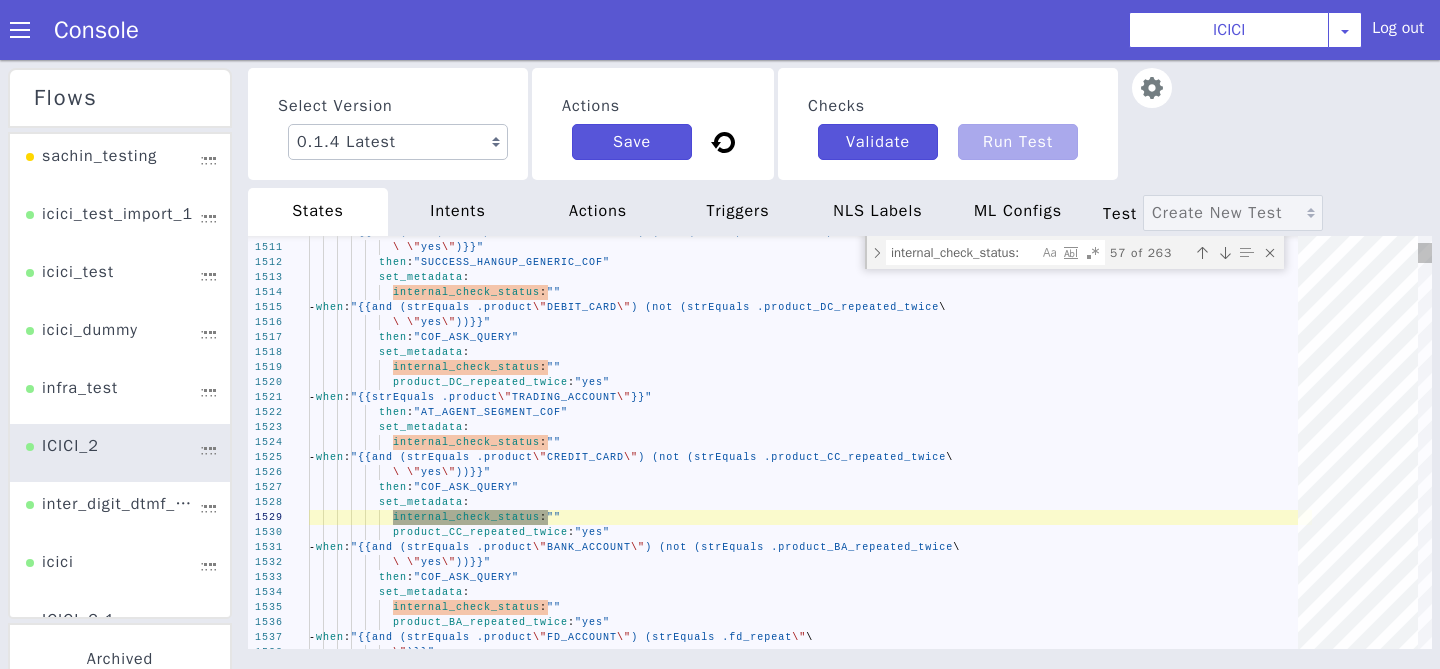 click at bounding box center [1225, 253] 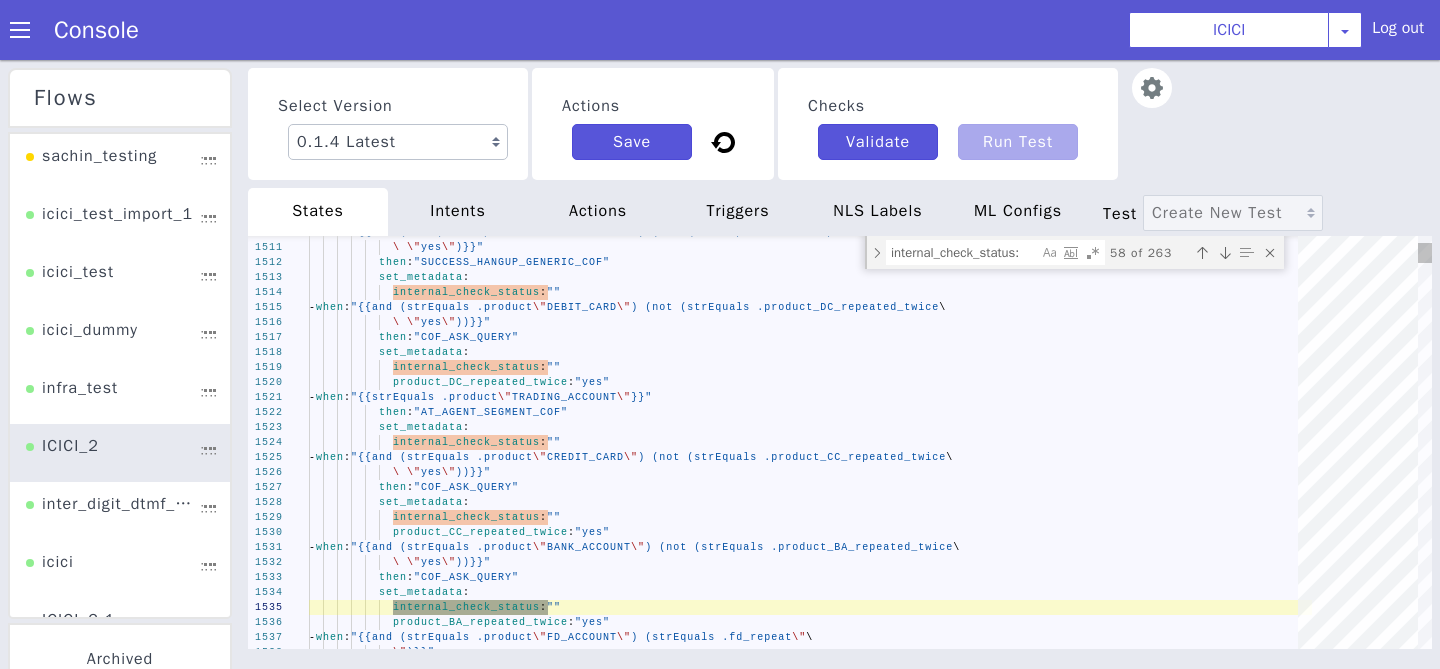 click at bounding box center [1225, 253] 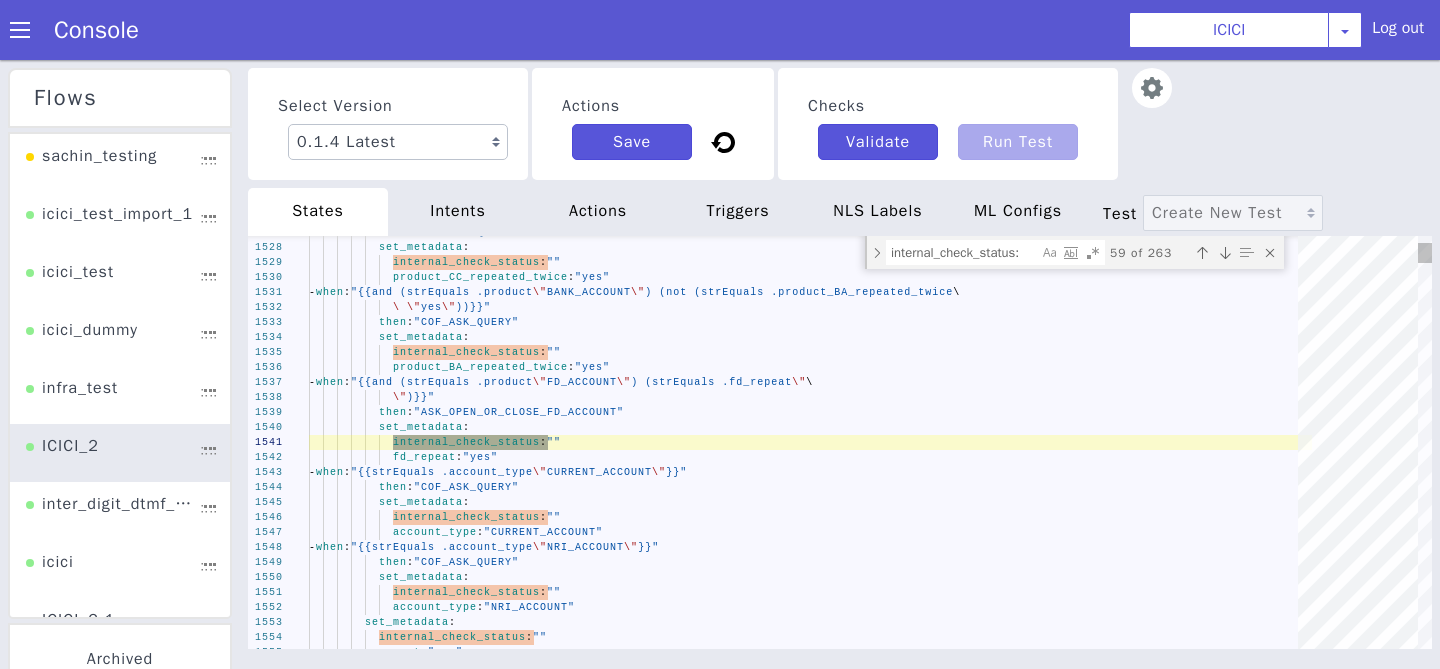 click at bounding box center [1225, 253] 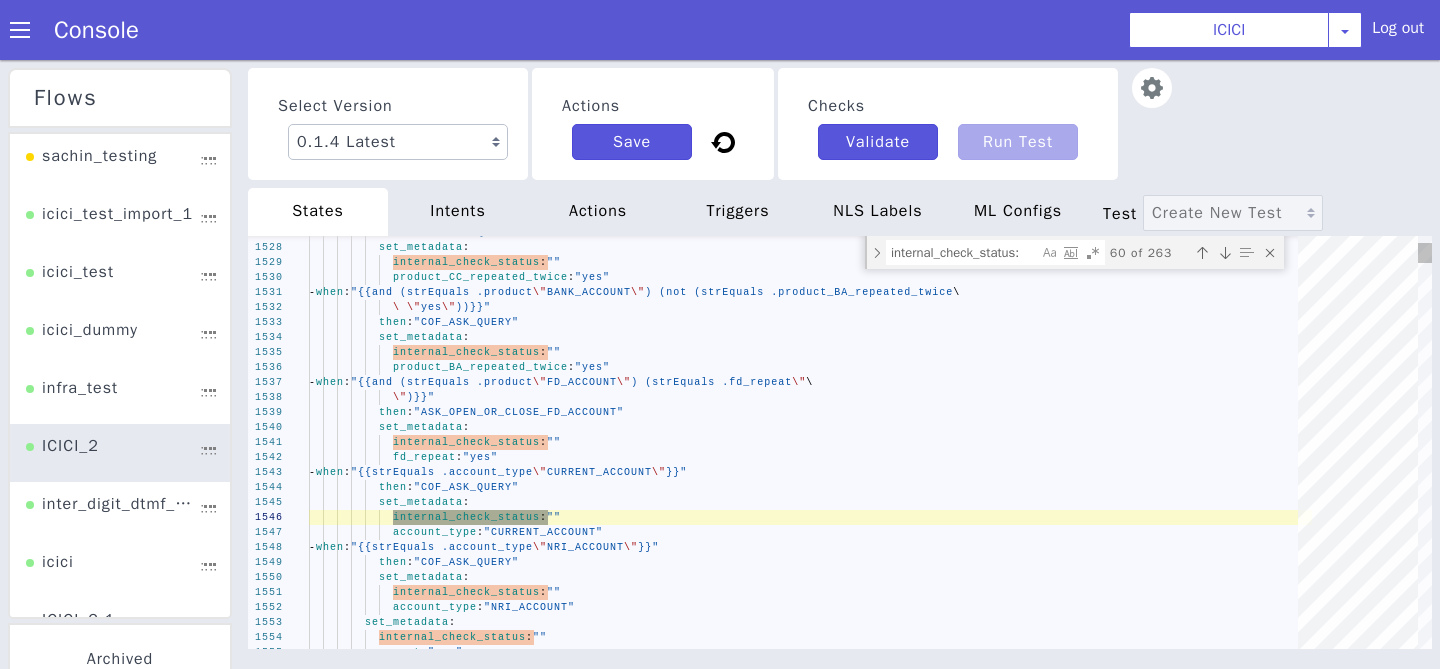 click at bounding box center [1225, 253] 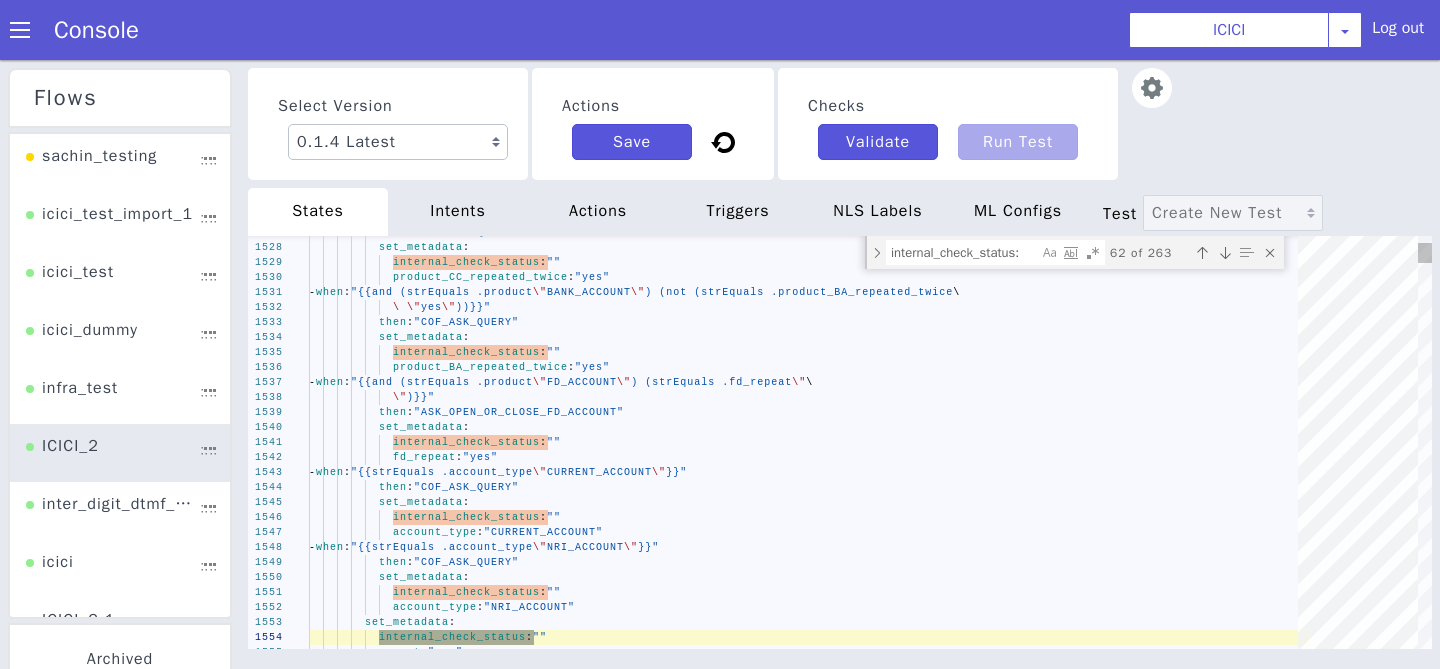 click at bounding box center [1225, 253] 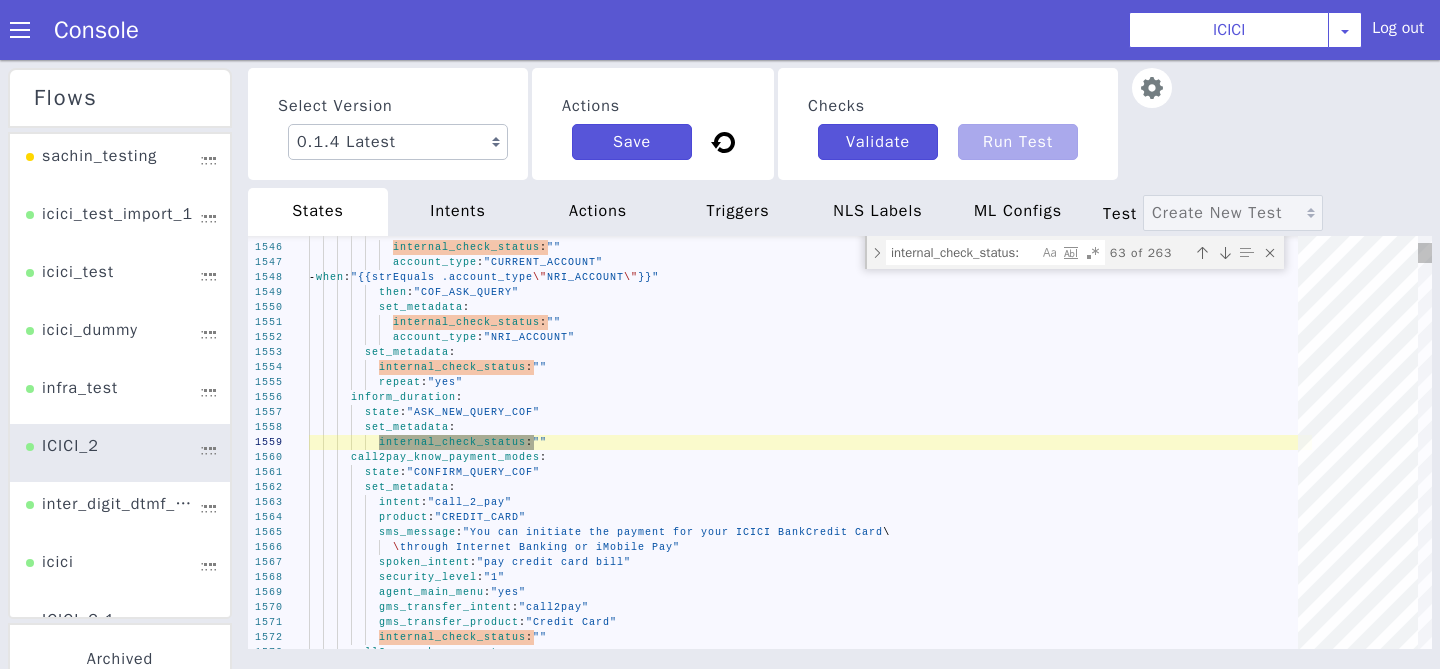 click at bounding box center (1225, 253) 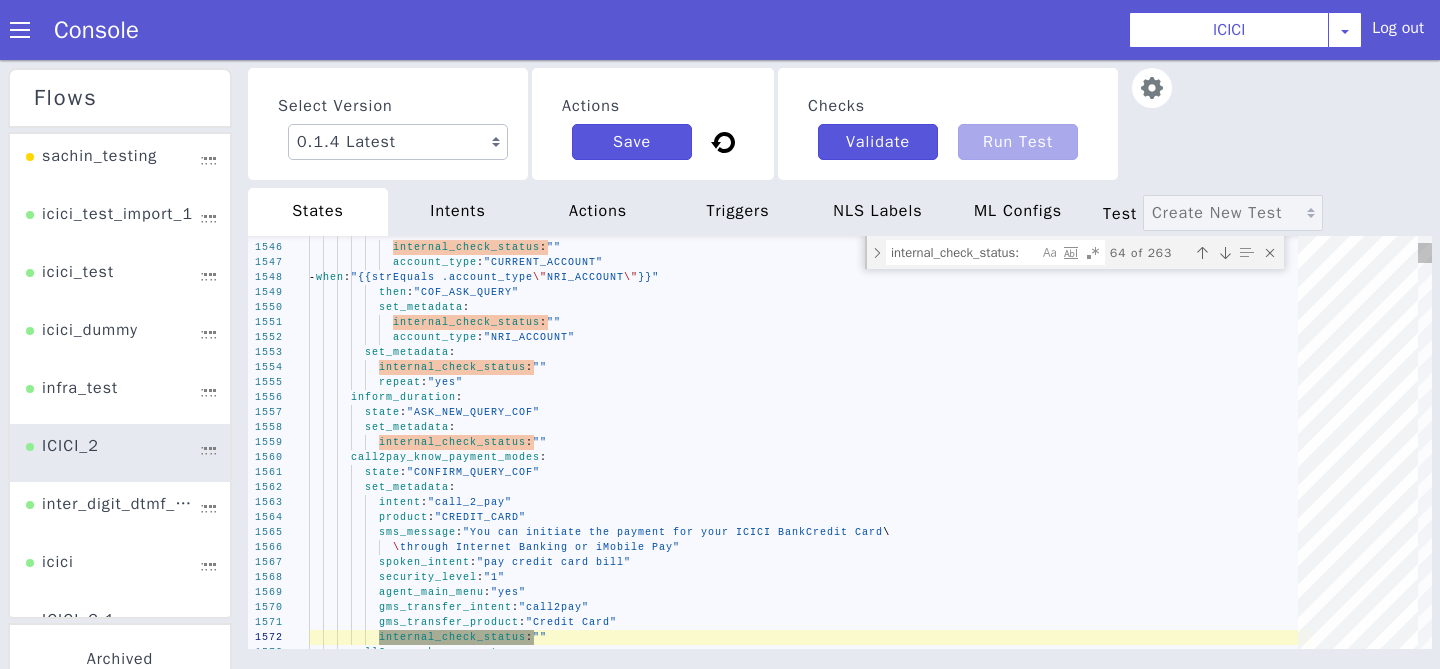 click at bounding box center [1225, 253] 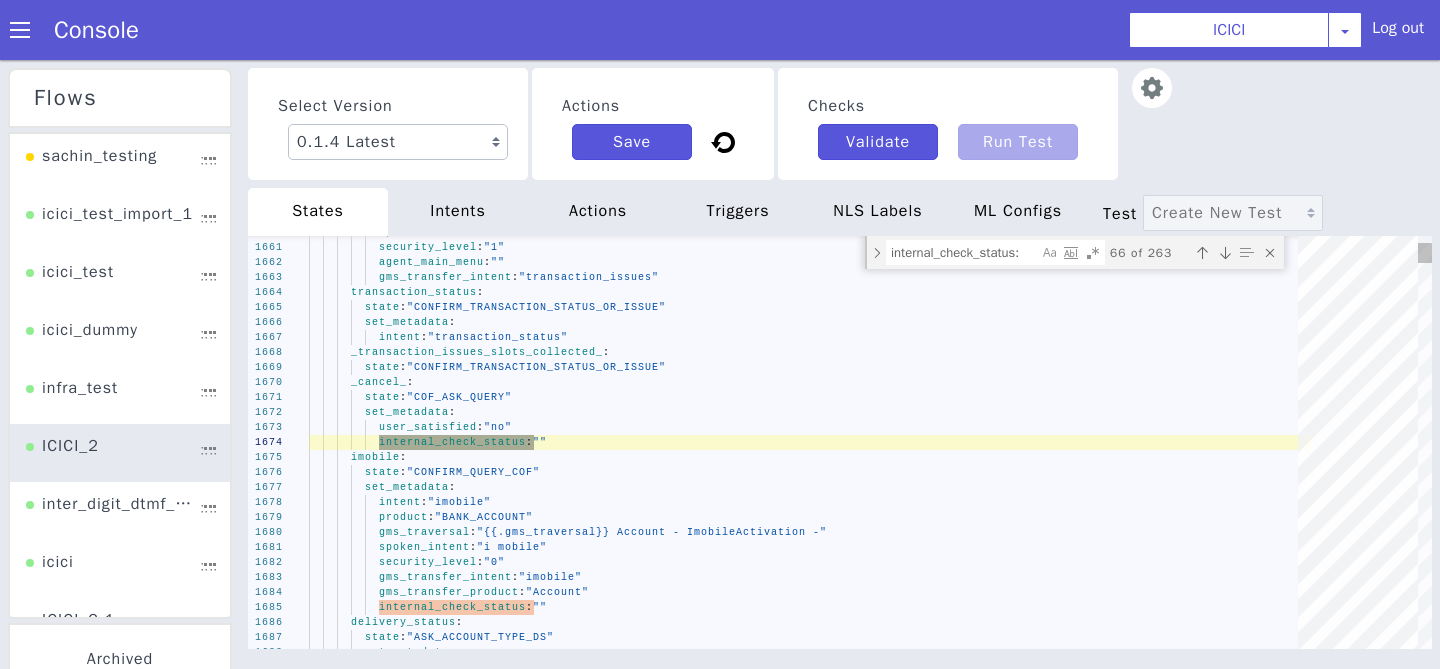 click at bounding box center [1225, 253] 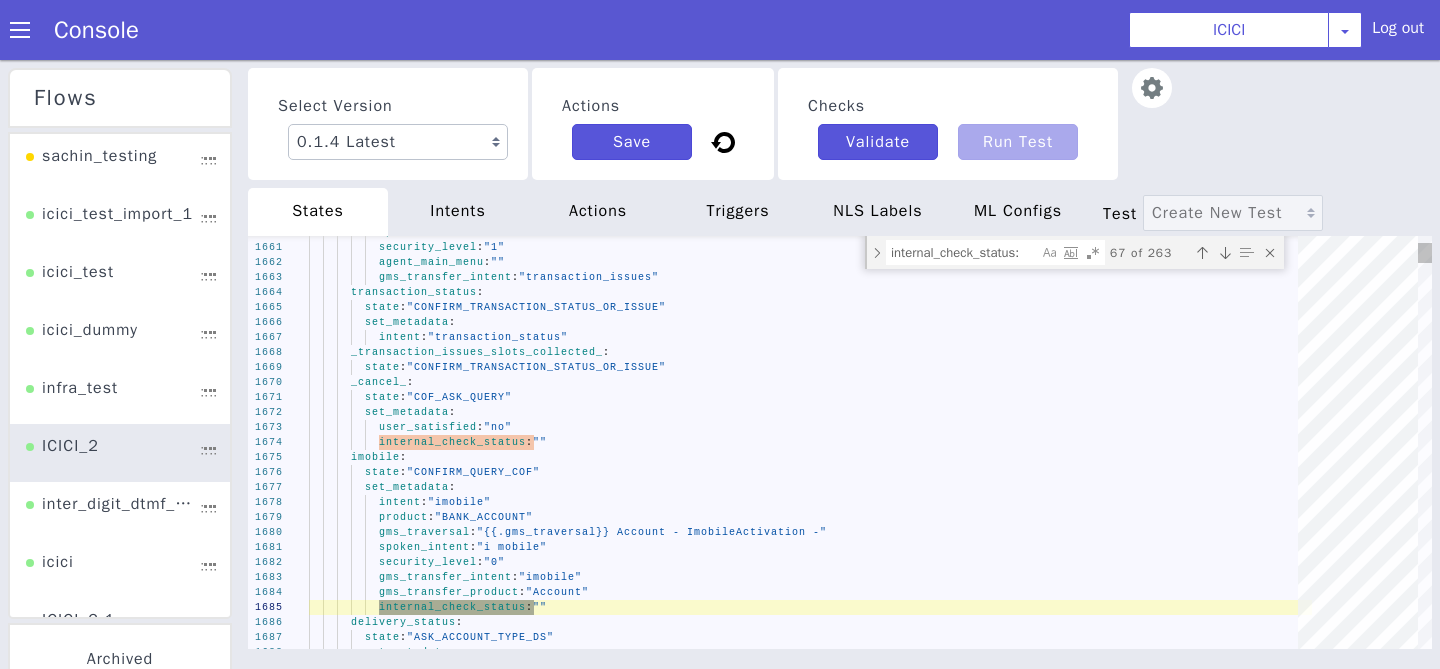 click at bounding box center [1225, 253] 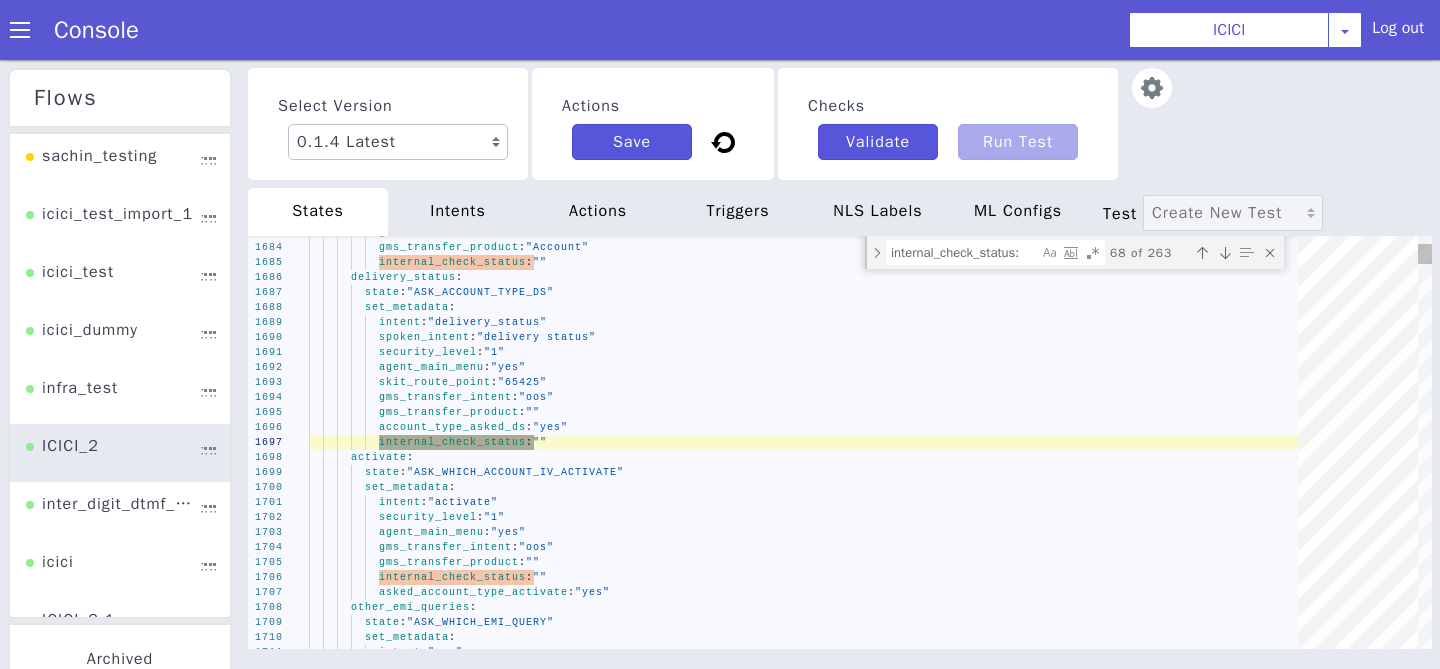 click at bounding box center [1225, 253] 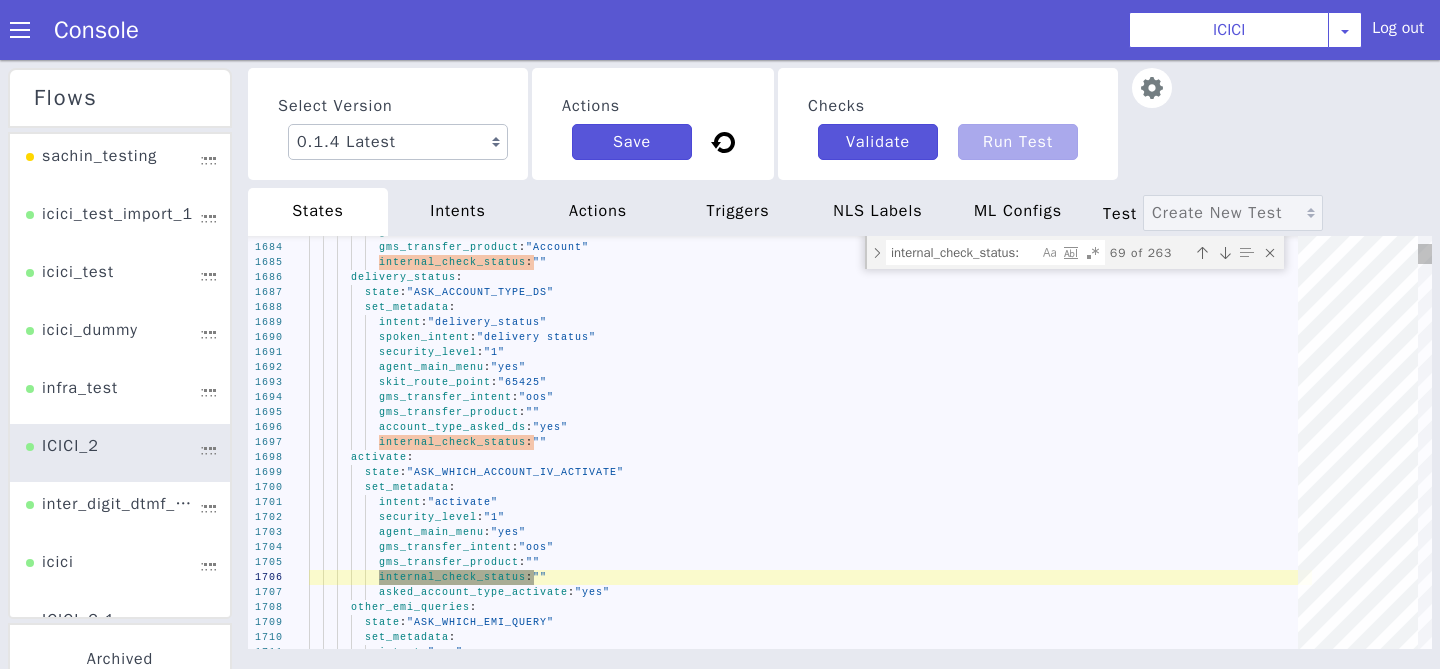 click at bounding box center [1202, 253] 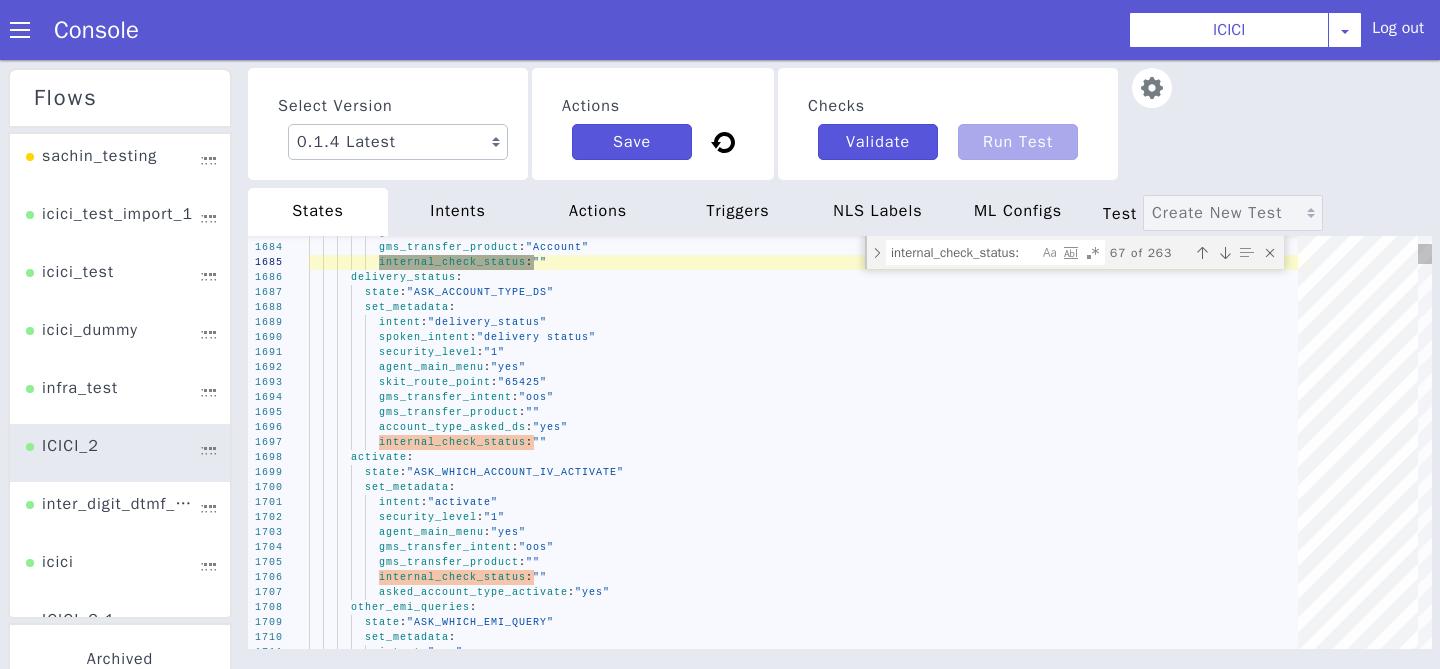 click at bounding box center [1202, 253] 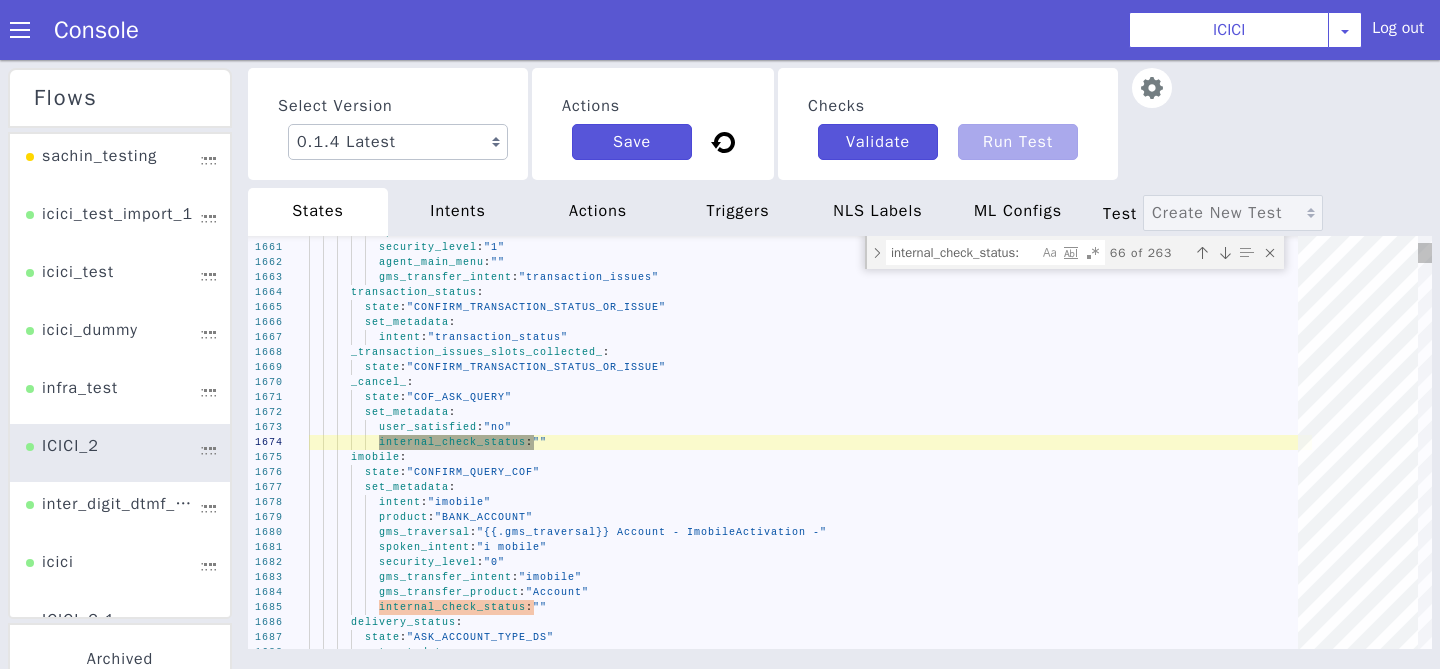 click at bounding box center [1202, 253] 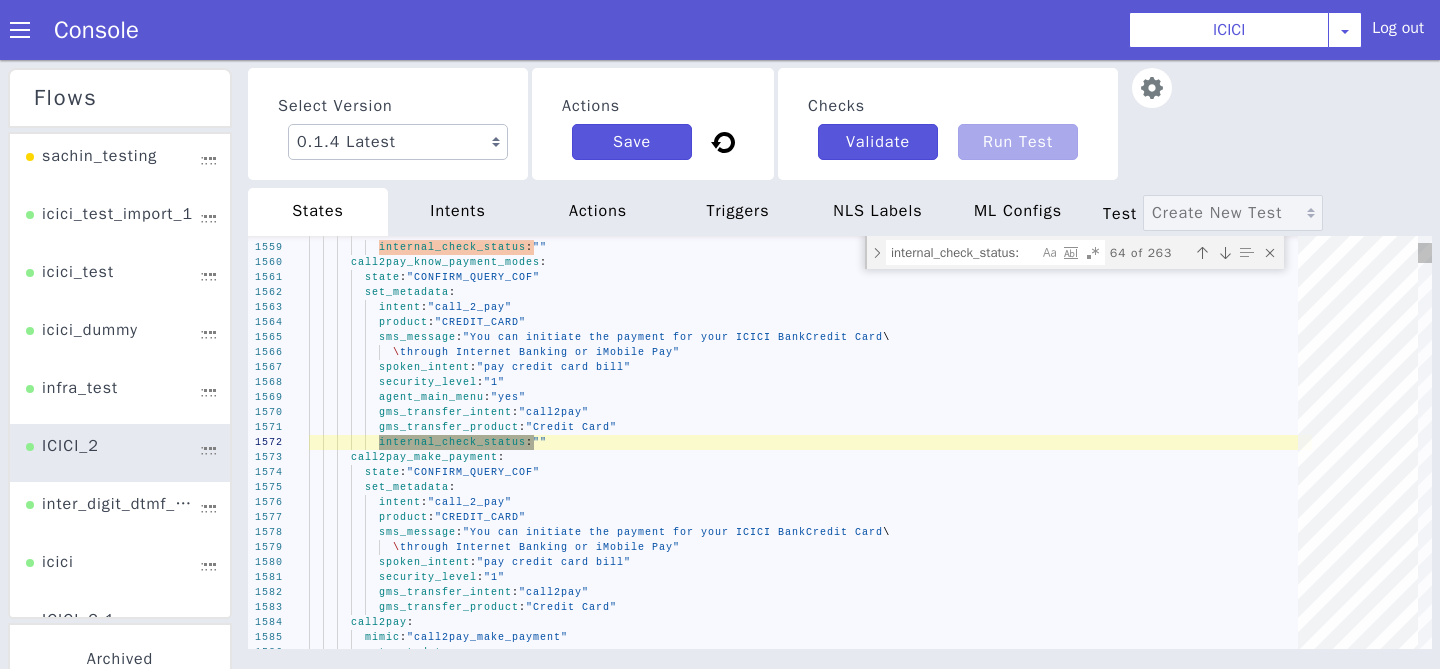 click at bounding box center [1202, 253] 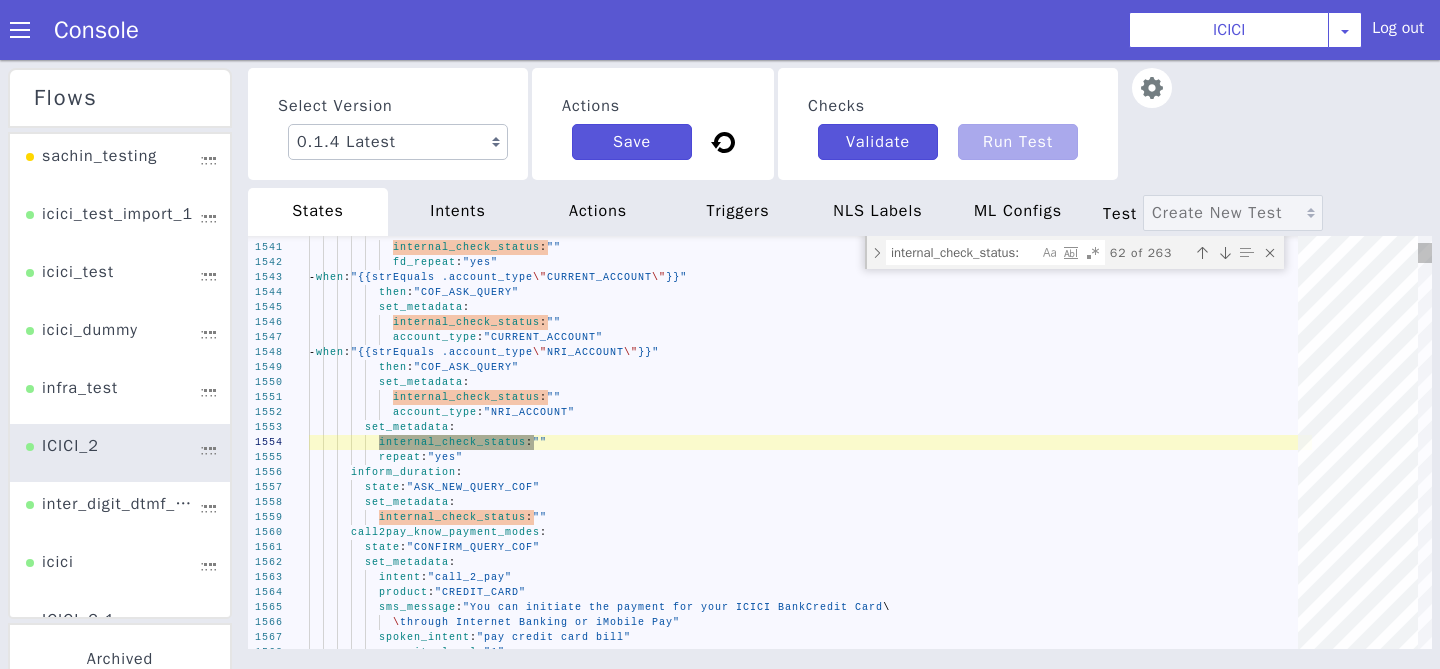 click at bounding box center (1202, 253) 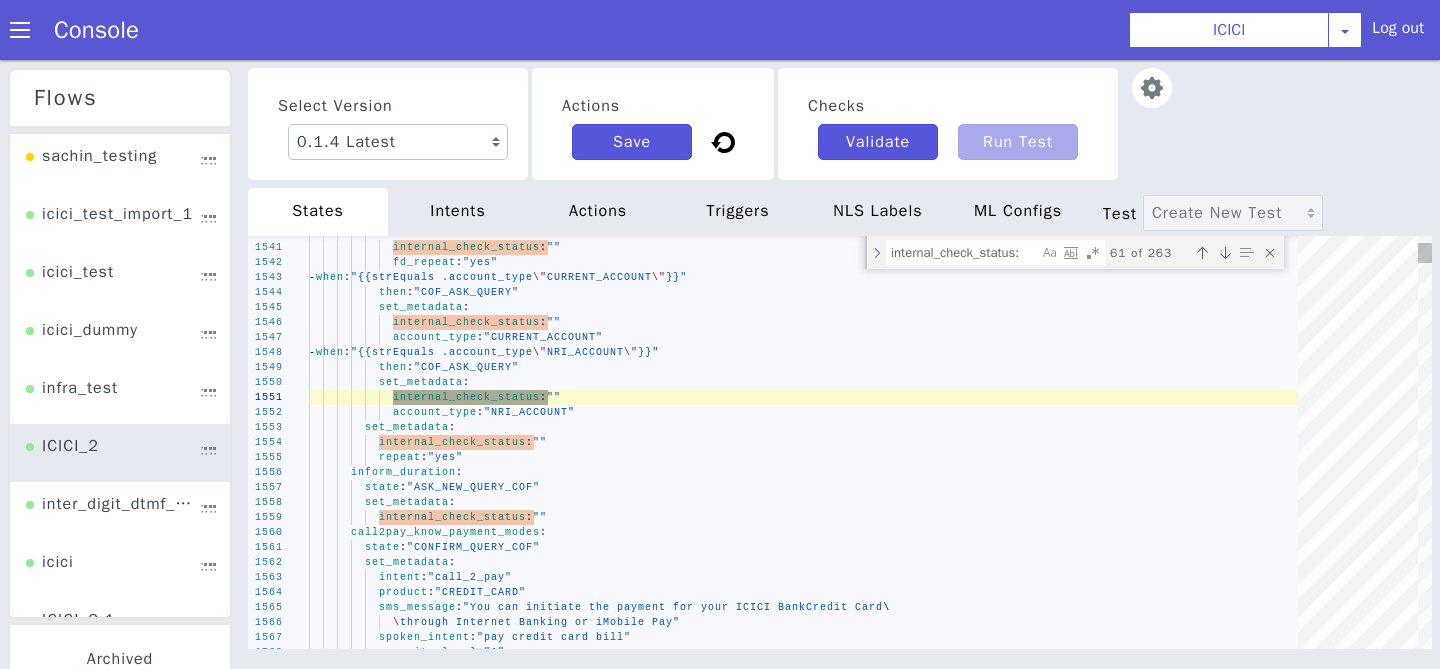 click at bounding box center [1202, 253] 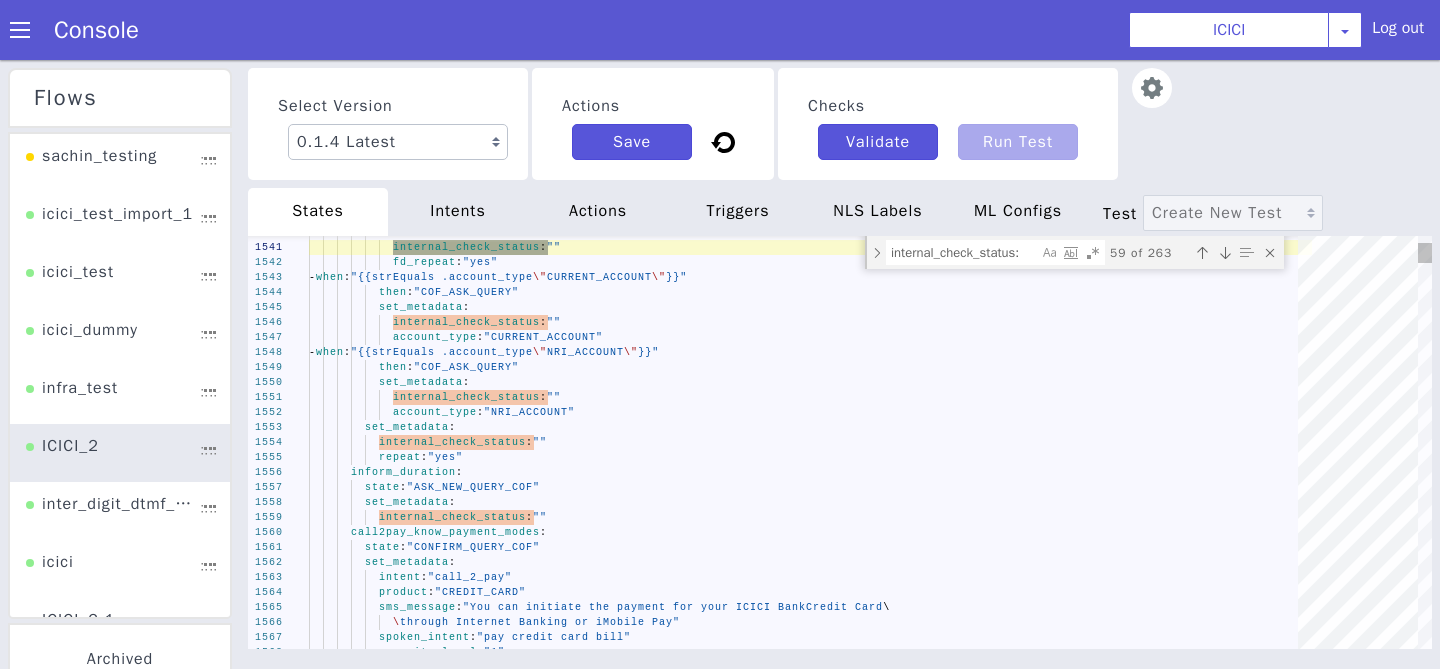 click at bounding box center [1202, 253] 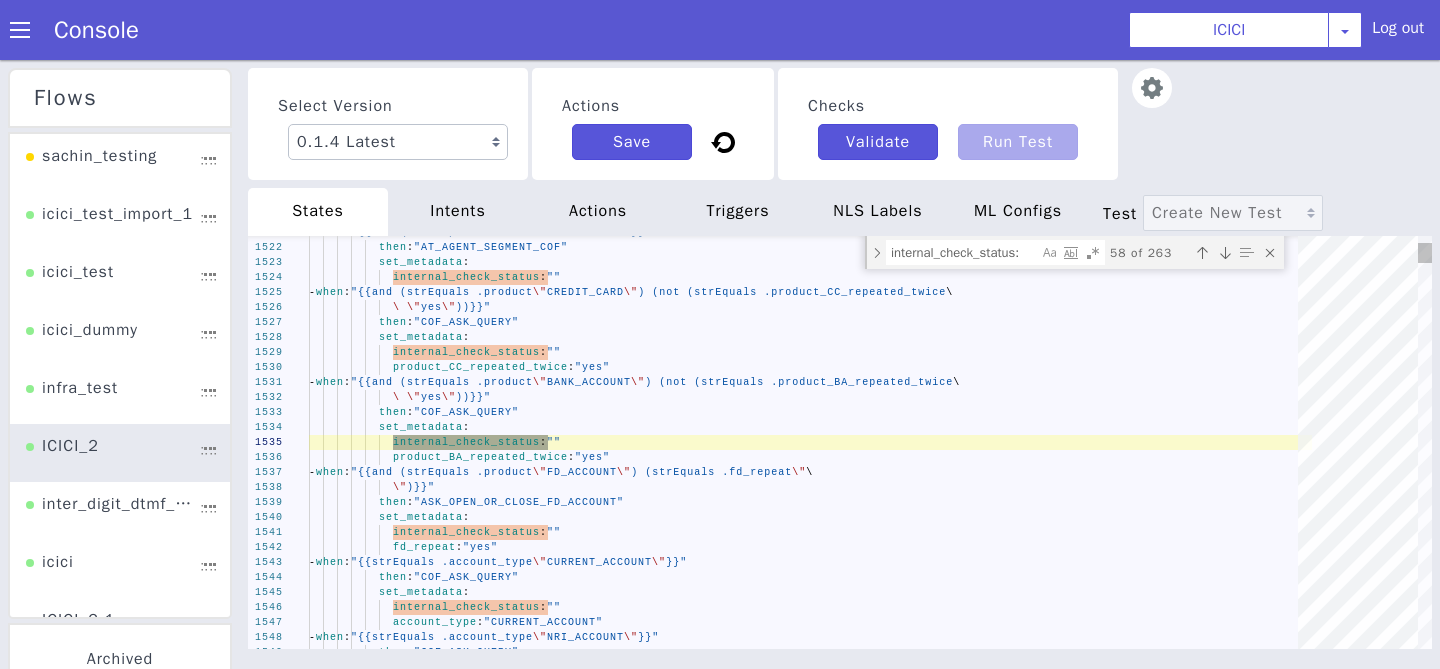 click at bounding box center [1202, 253] 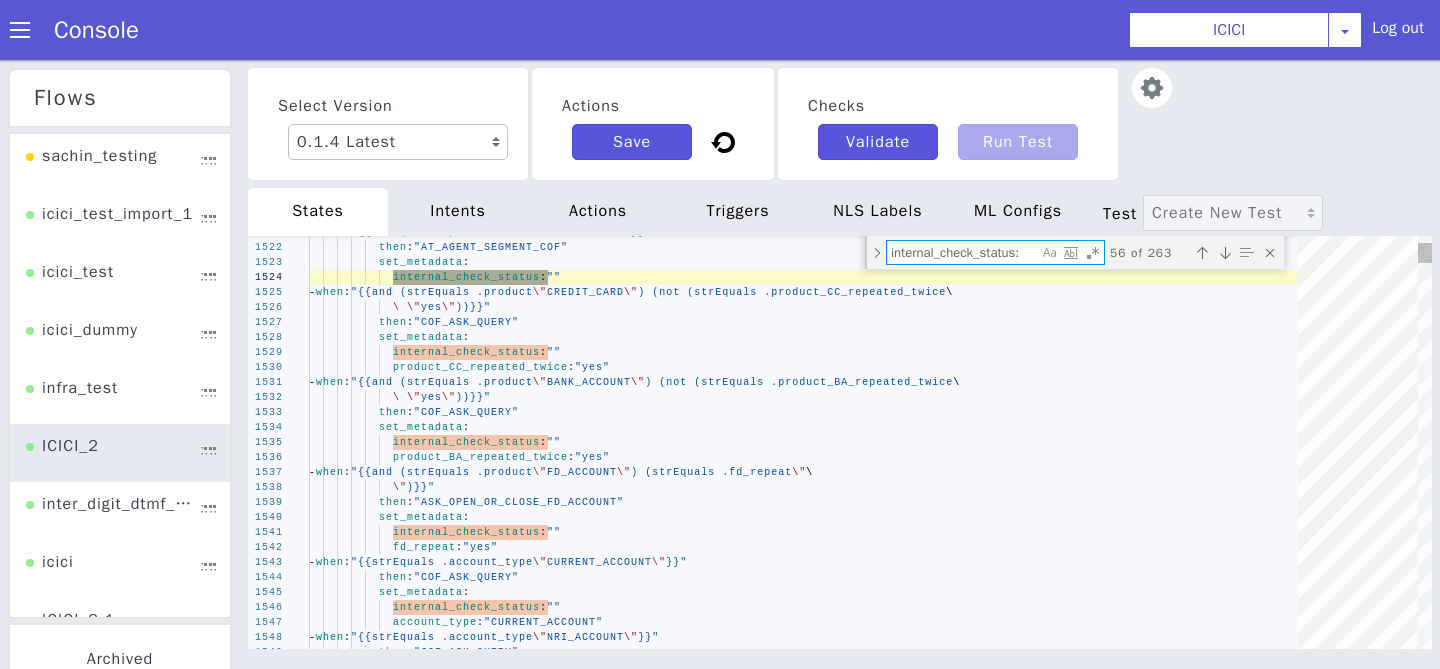 click on "internal_check_status:" at bounding box center (962, 252) 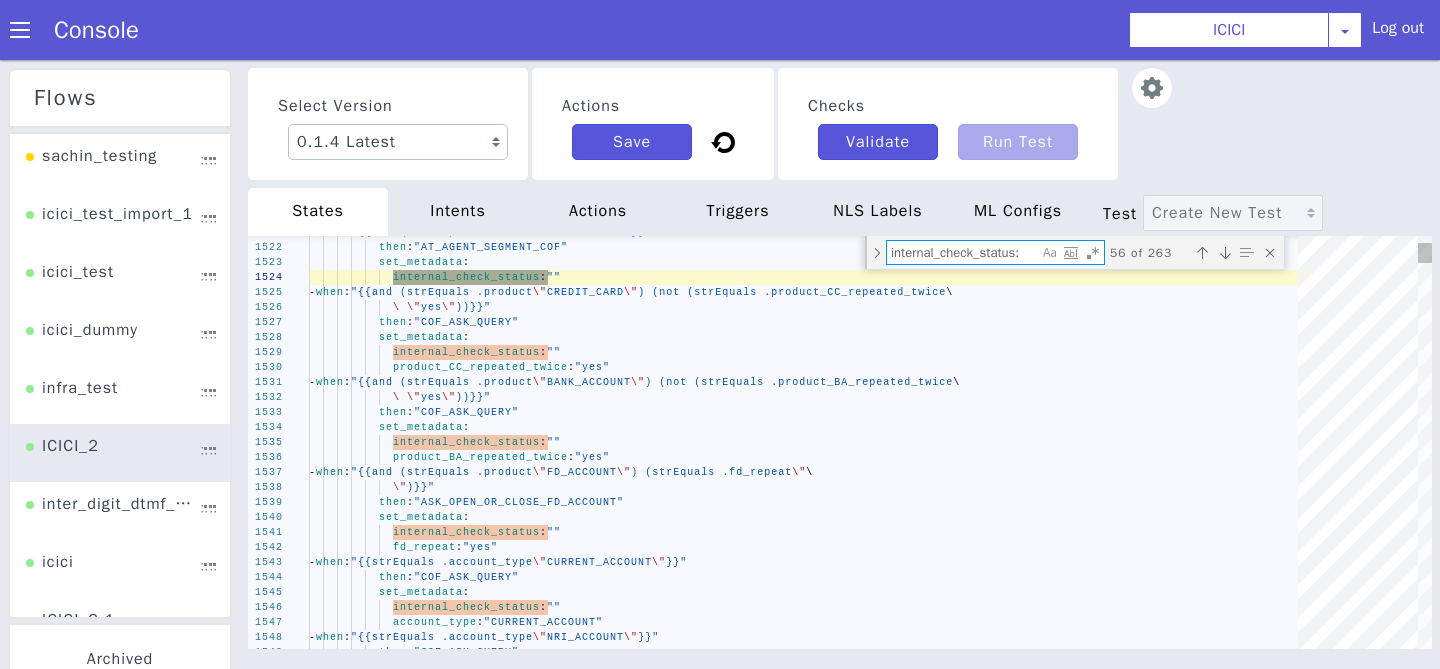 type on "intent: "request_statement"
spoken_intent: "Statement"
security_level: "1"
agent_main_menu: "yes"
skit_route_point: "65425"
gms_transfer_intent: "oos"
gms_transfer_product: ""
internal_check_status: ""
_what_:
mimic: "_repeat_"" 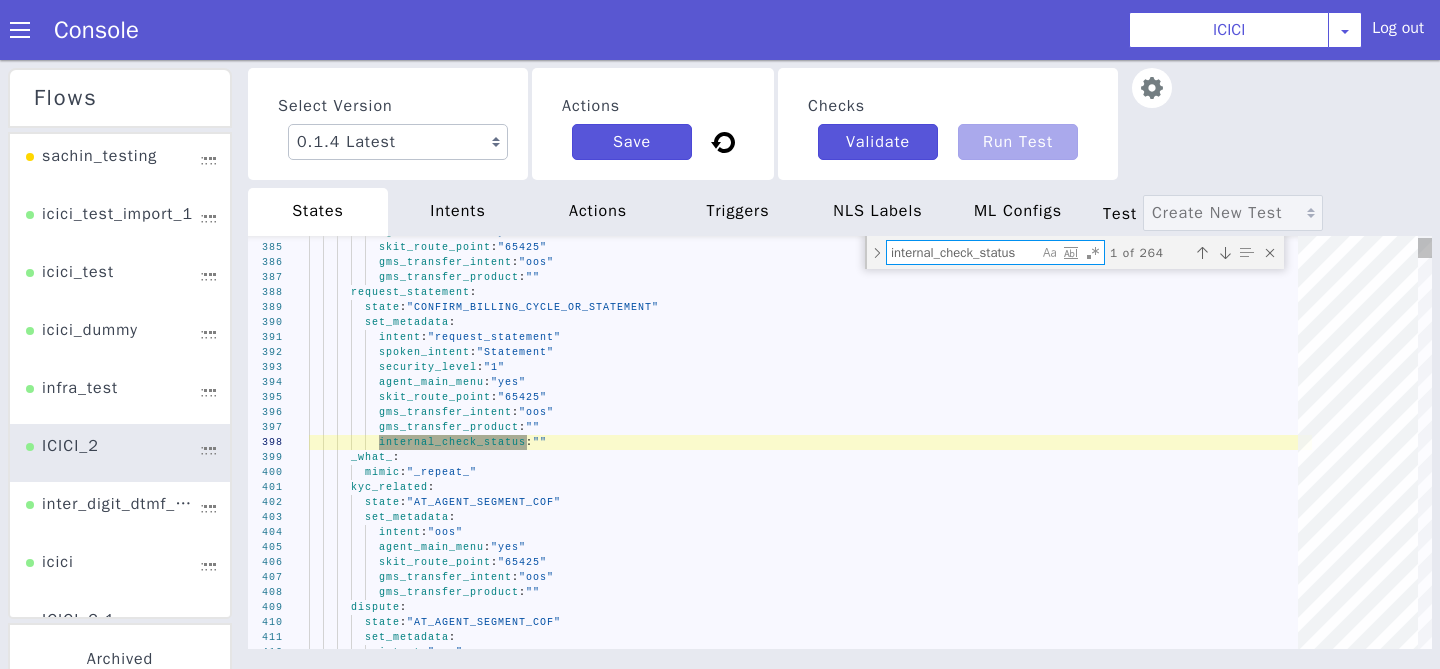 type on "product: "DEBIT_CARD"
sms_message: ""
gms_traversal: "{{.gms_traversal}} DC - BlockStatus -"
spoken_intent: "blocking status"
security_level: "1"
skit_route_point: "65001"
gms_transfer_intent: "block_status"
gms_transfer_product: "Account"
internal_check_status: ""
_greeting_:" 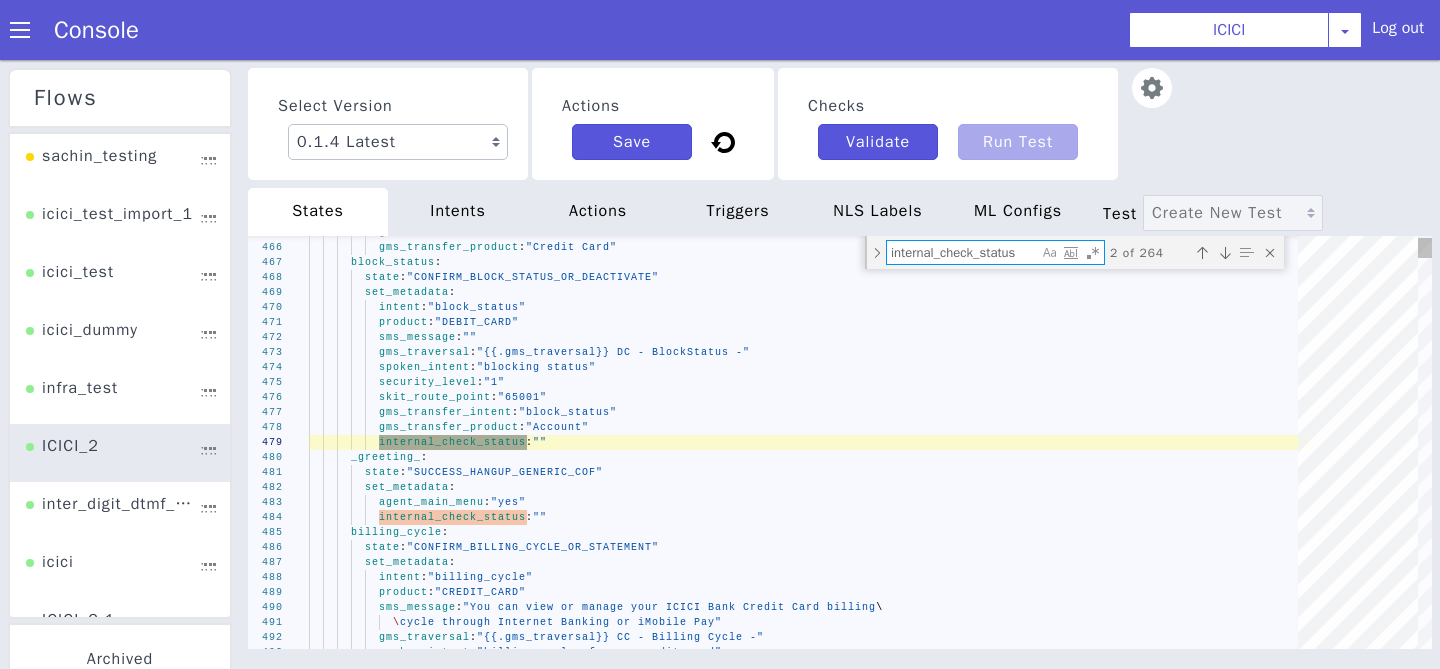 type on "internal_check_status" 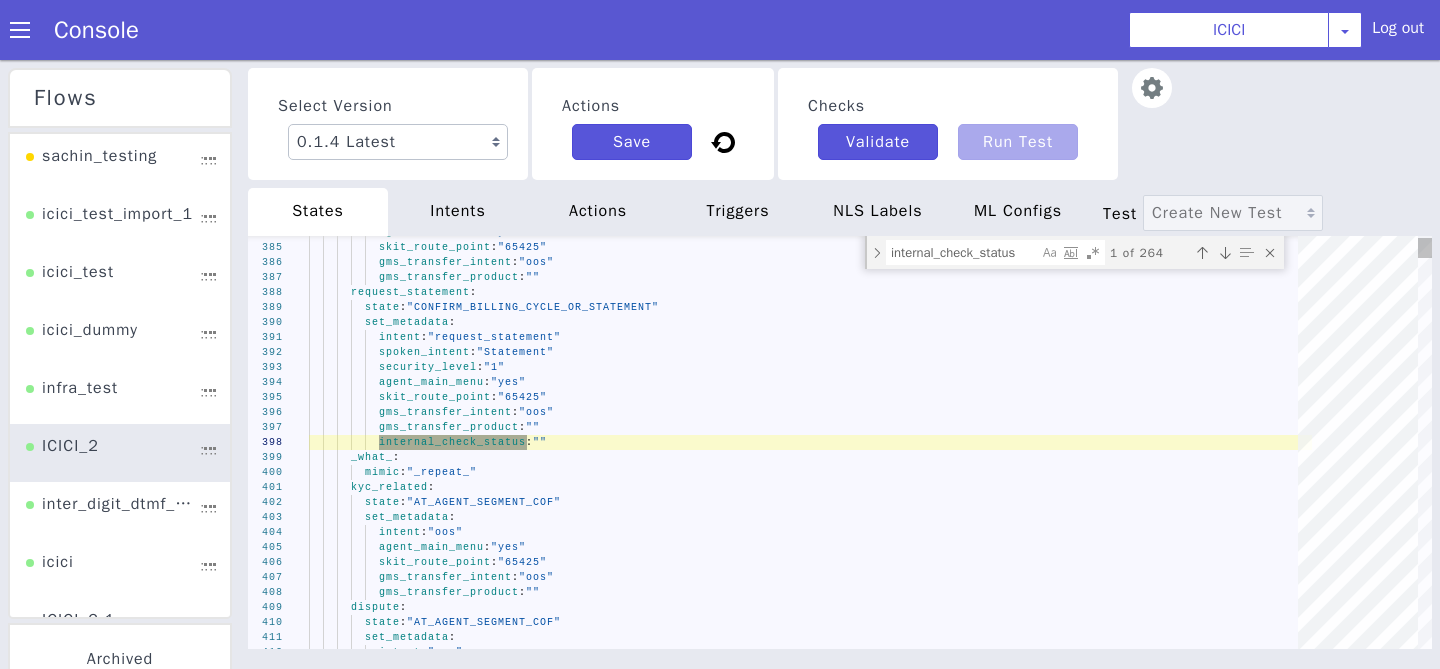 click at bounding box center (1202, 253) 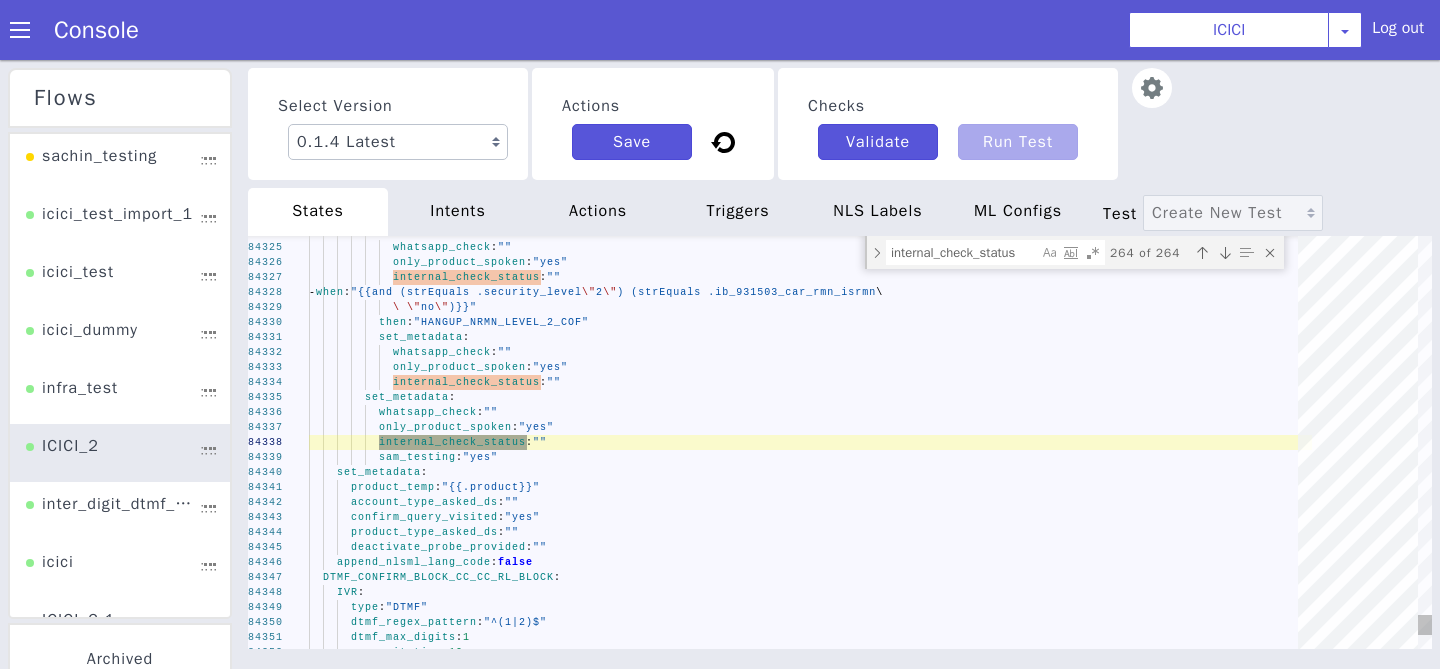 click at bounding box center [1202, 253] 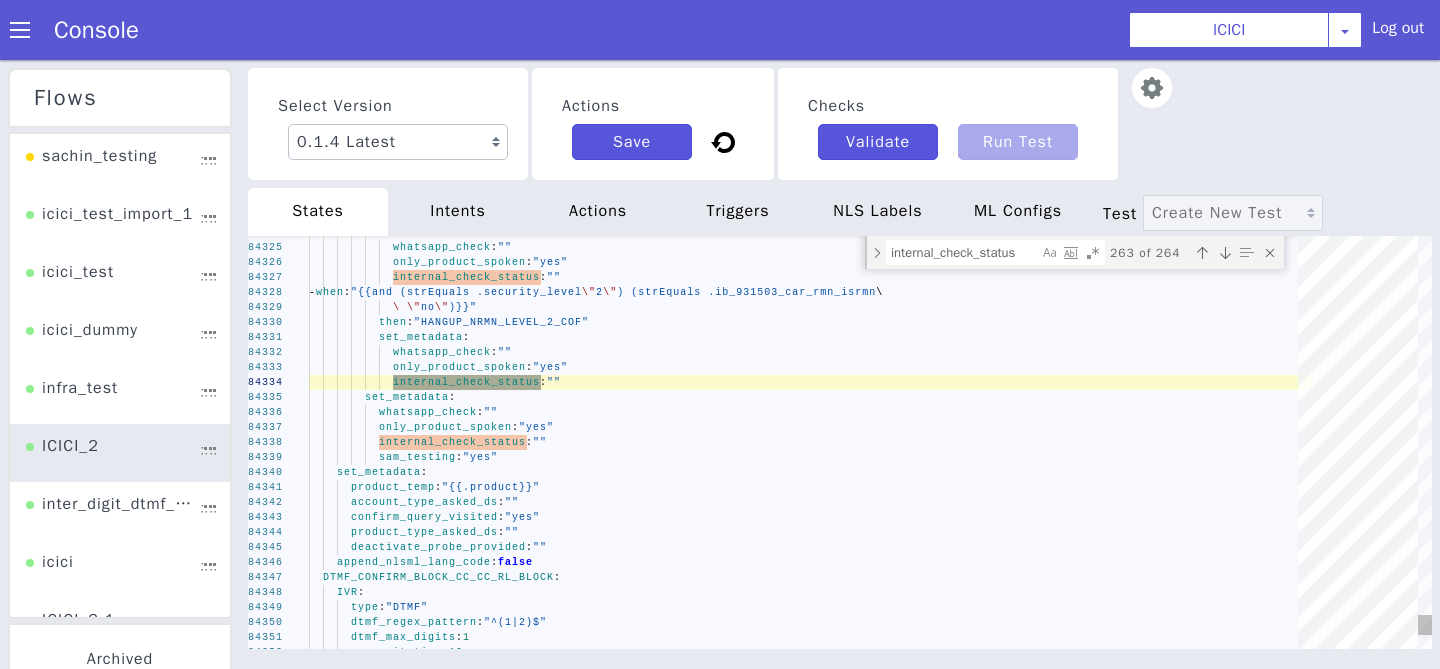 click at bounding box center (1202, 253) 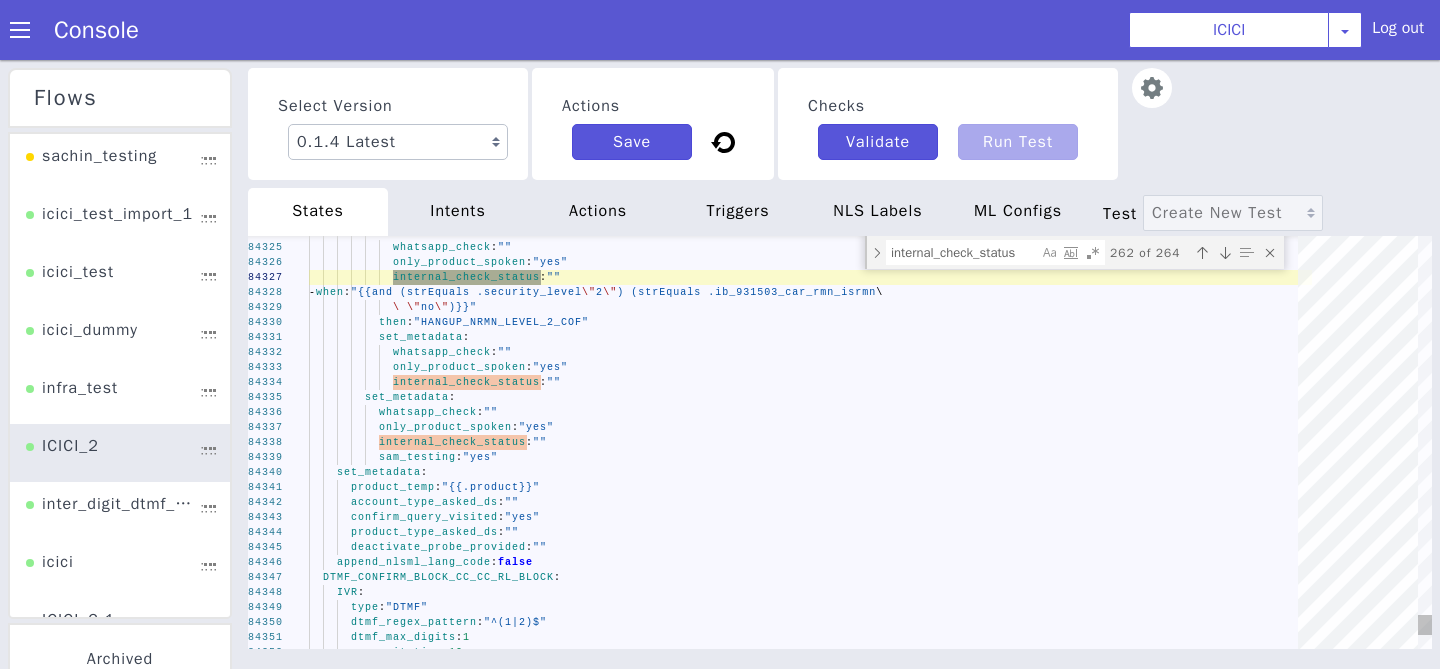 click at bounding box center [1202, 253] 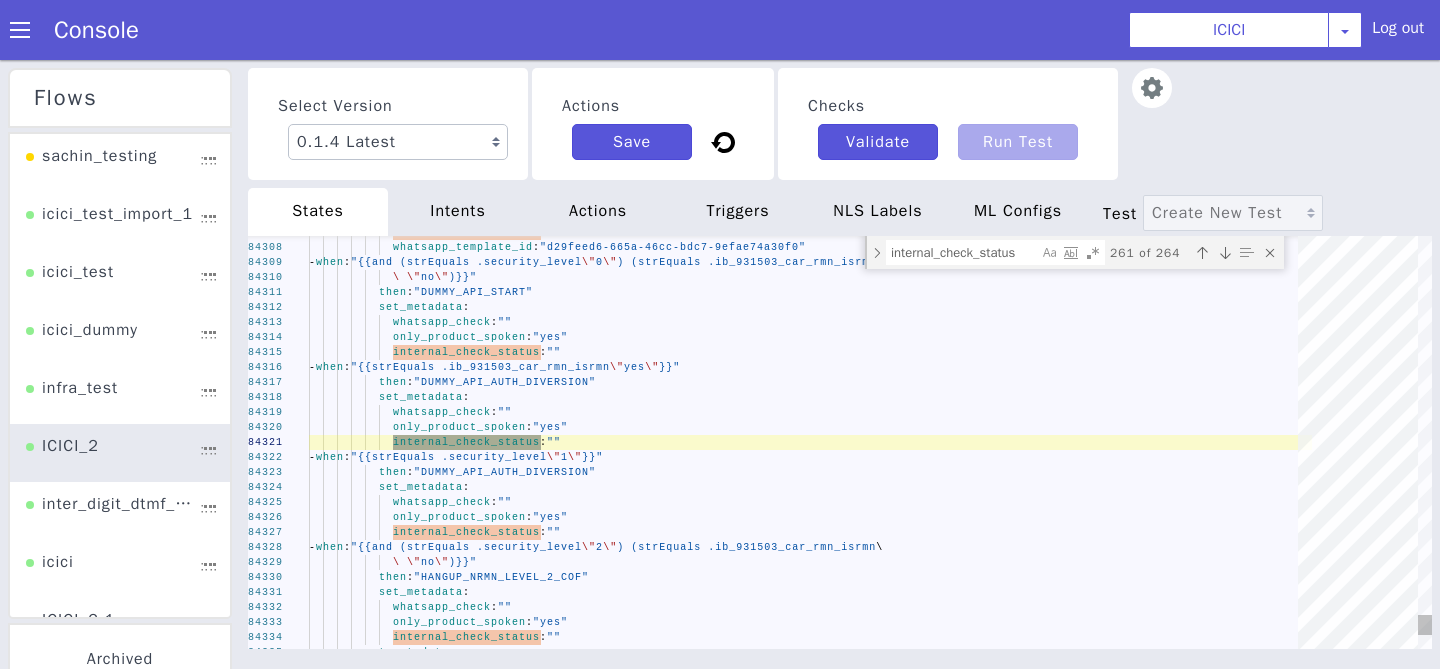 click at bounding box center [1202, 253] 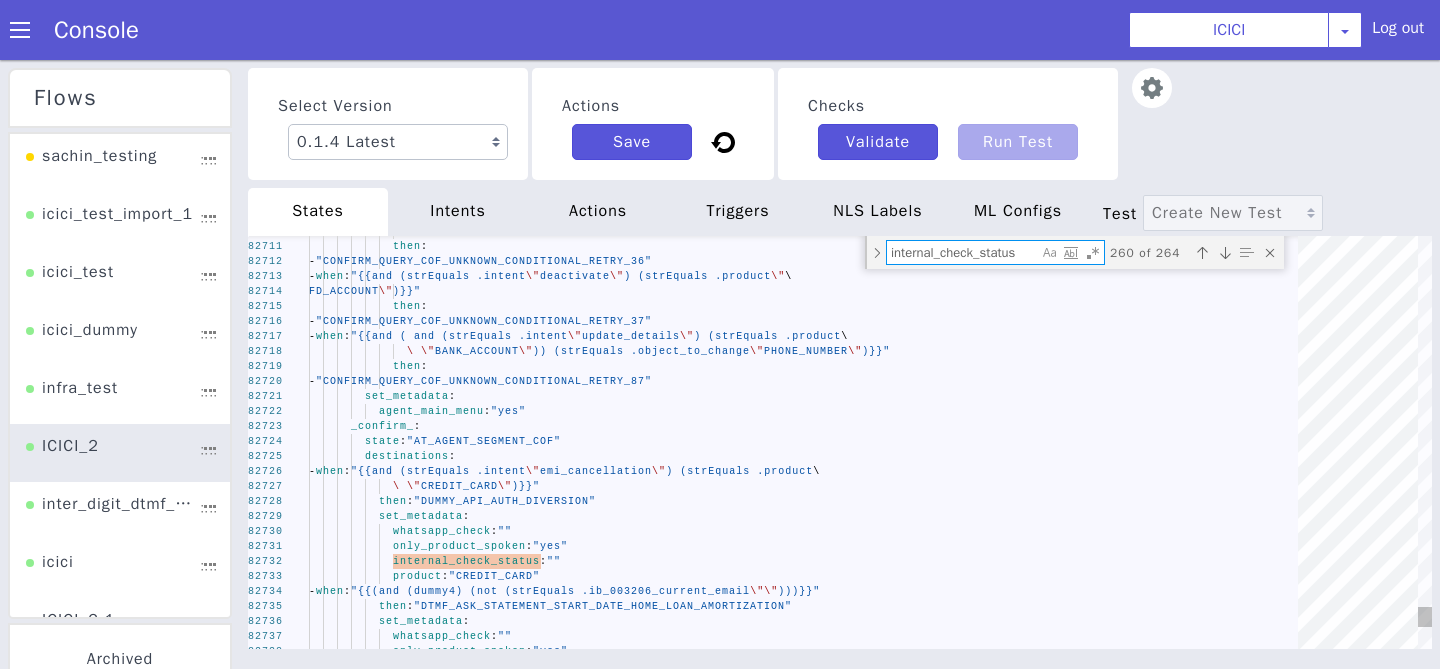 click on "internal_check_status" at bounding box center [962, 252] 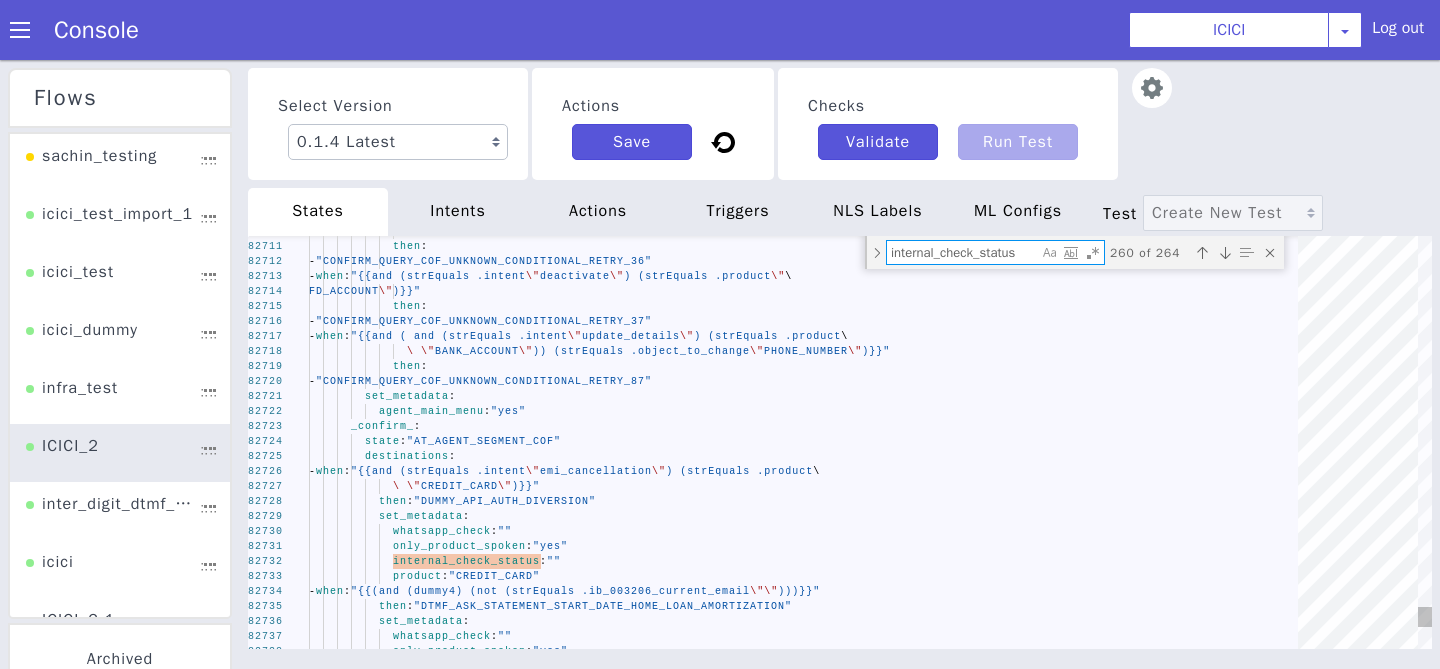 type on "intent: "request_statement"
spoken_intent: "Statement"
security_level: "1"
agent_main_menu: "yes"
skit_route_point: "65425"
gms_transfer_intent: "oos"
gms_transfer_product: ""
internal_check_status: ""
_what_:
mimic: "_repeat_"" 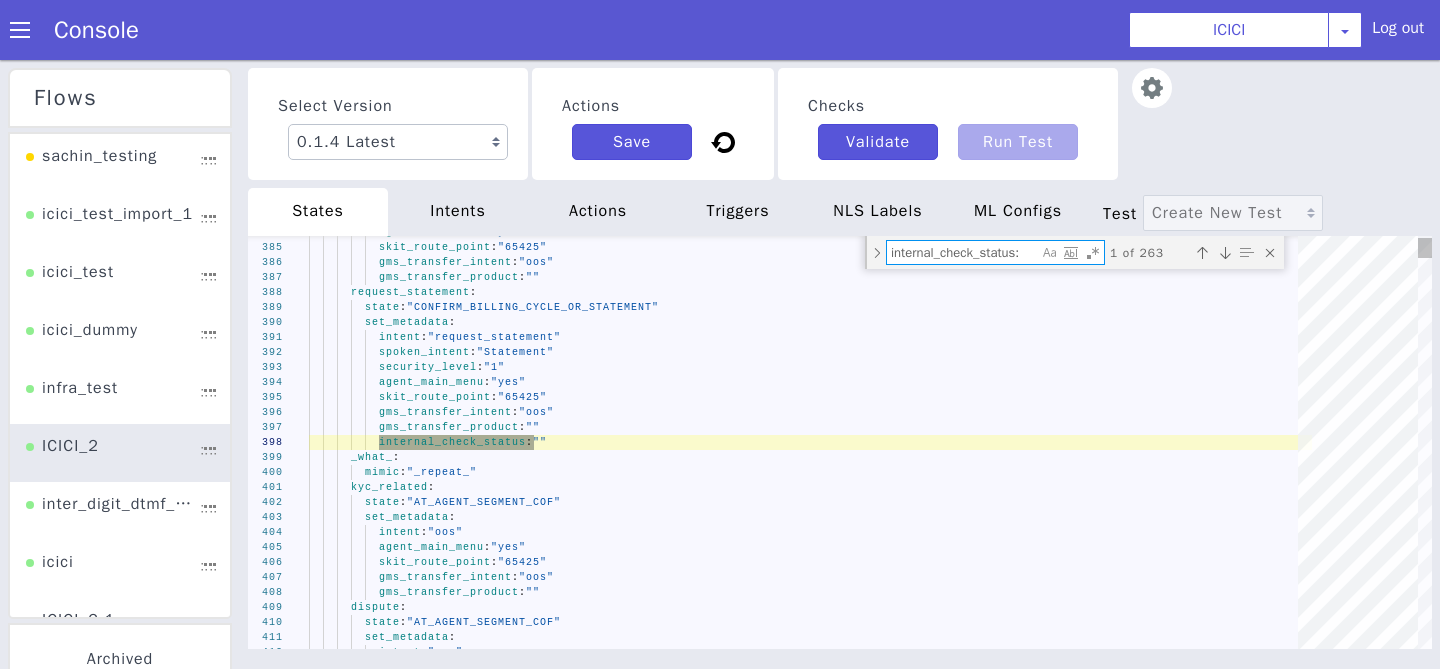 type on "internal_check_status" 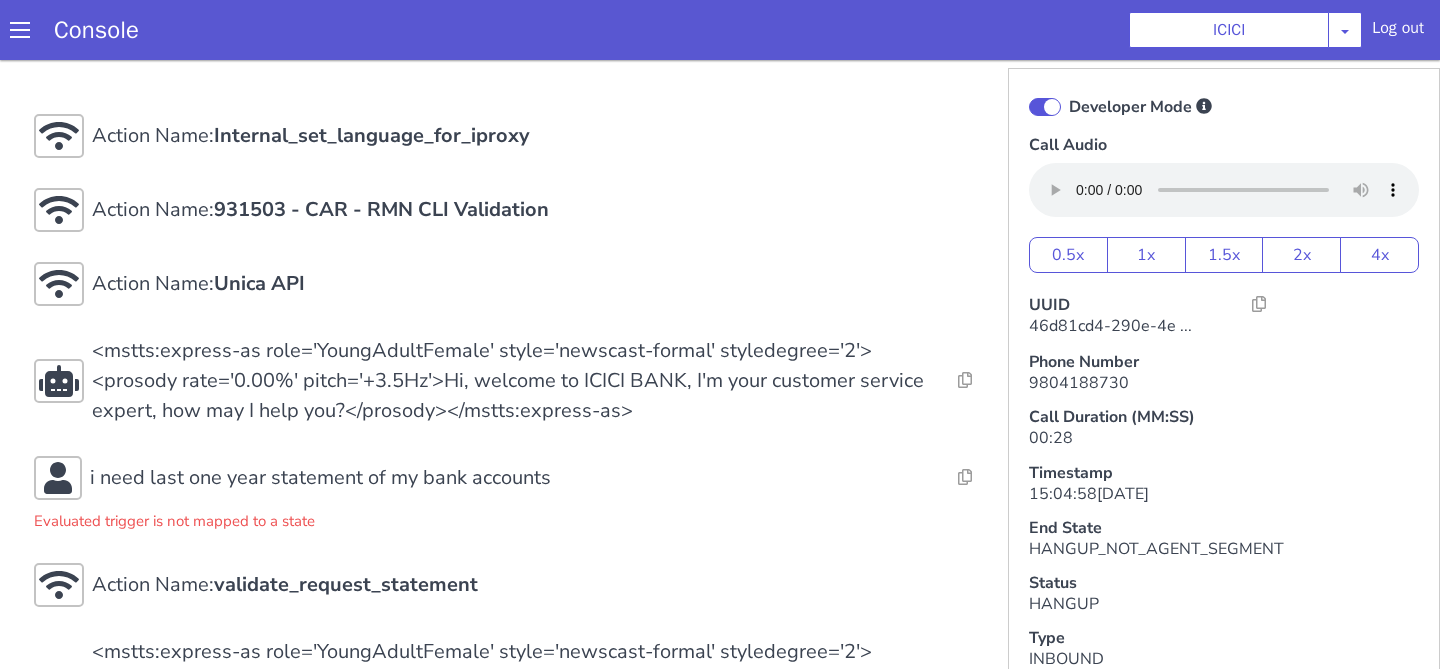 scroll, scrollTop: 0, scrollLeft: 0, axis: both 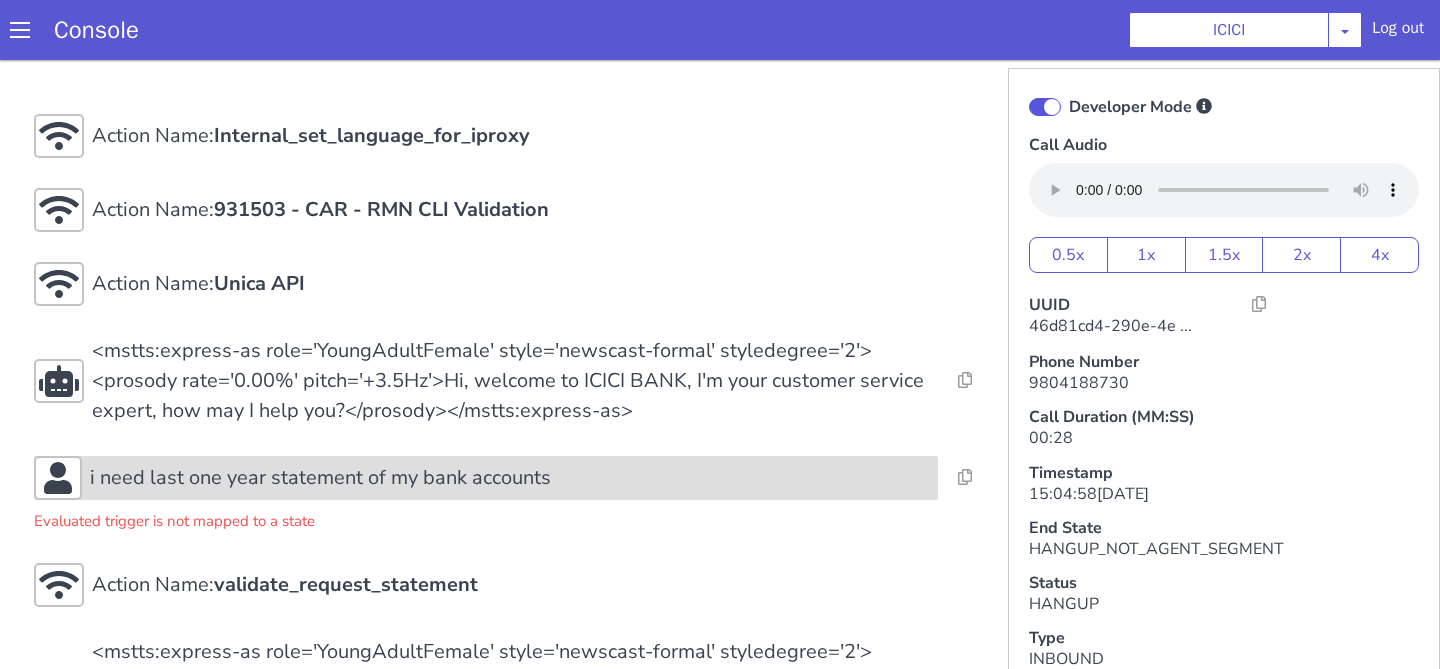 click on "i need last one year statement of my bank accounts" at bounding box center (510, 478) 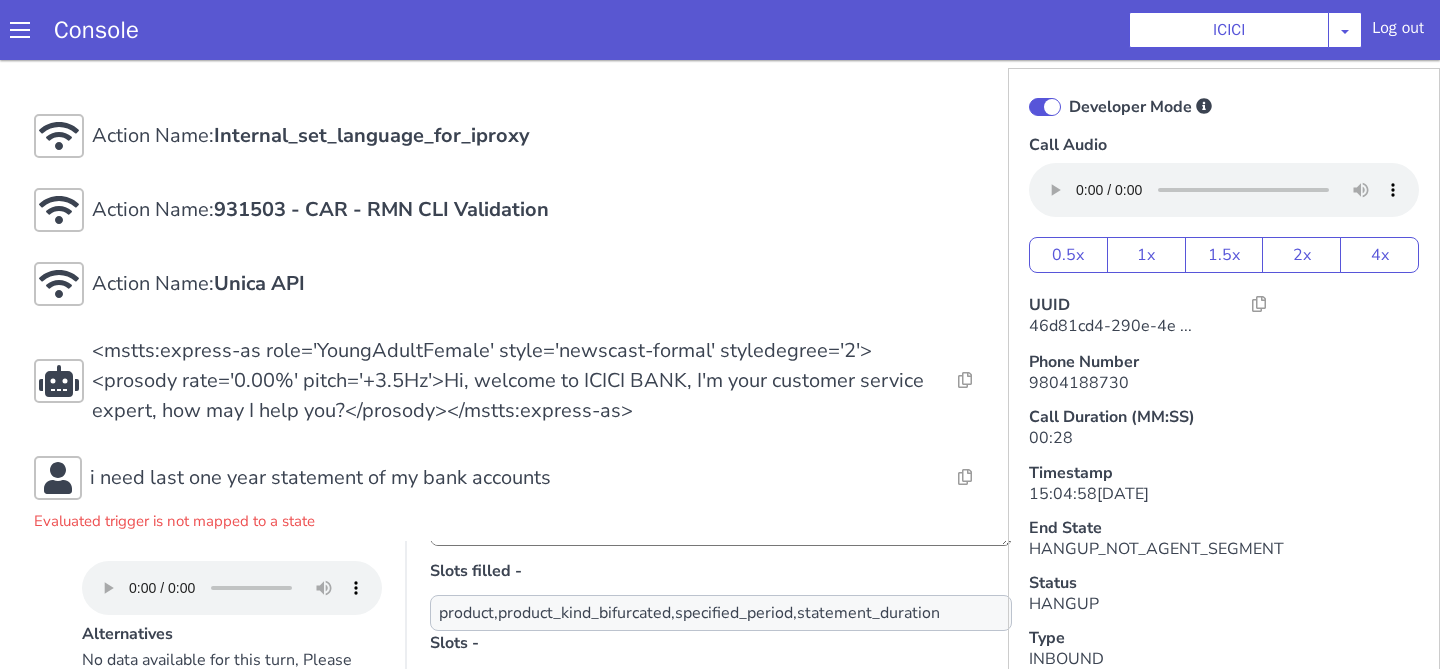 scroll, scrollTop: 355, scrollLeft: 0, axis: vertical 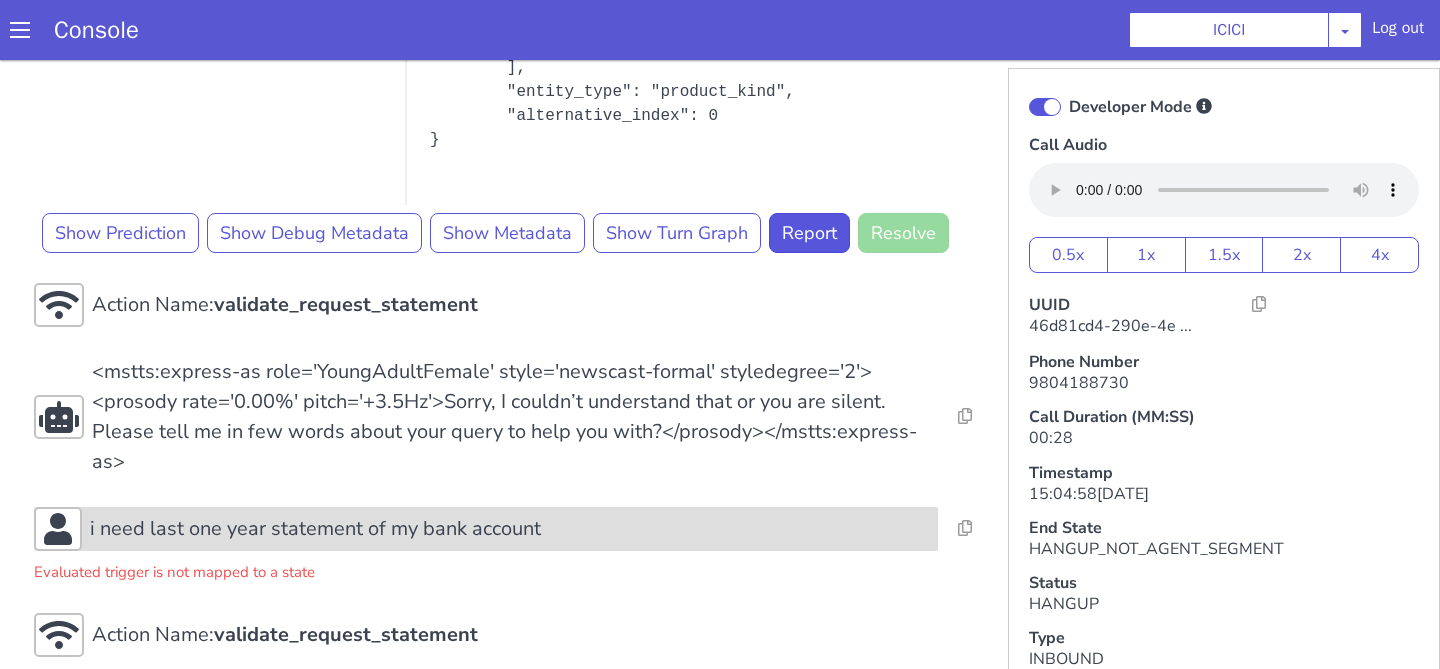 click on "i need last one year statement of my bank account" at bounding box center [315, 529] 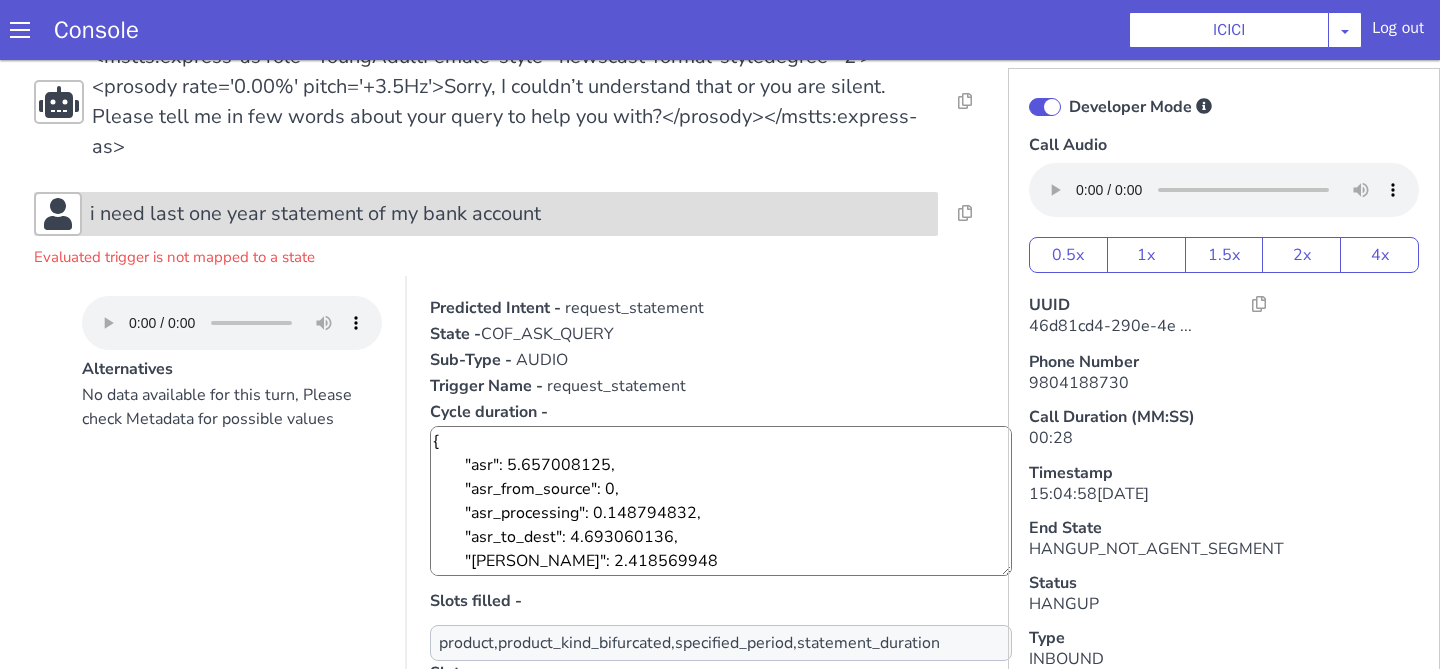 scroll, scrollTop: 1293, scrollLeft: 0, axis: vertical 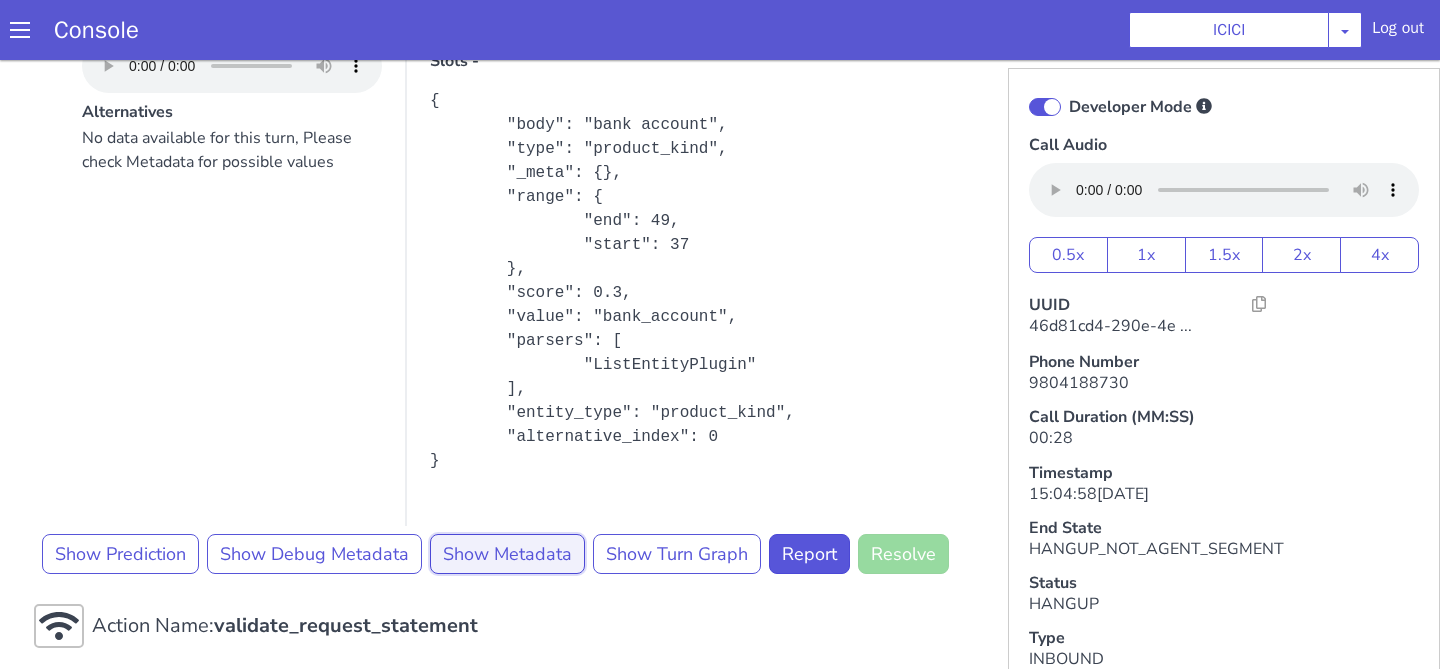 click on "Show Metadata" at bounding box center [507, 554] 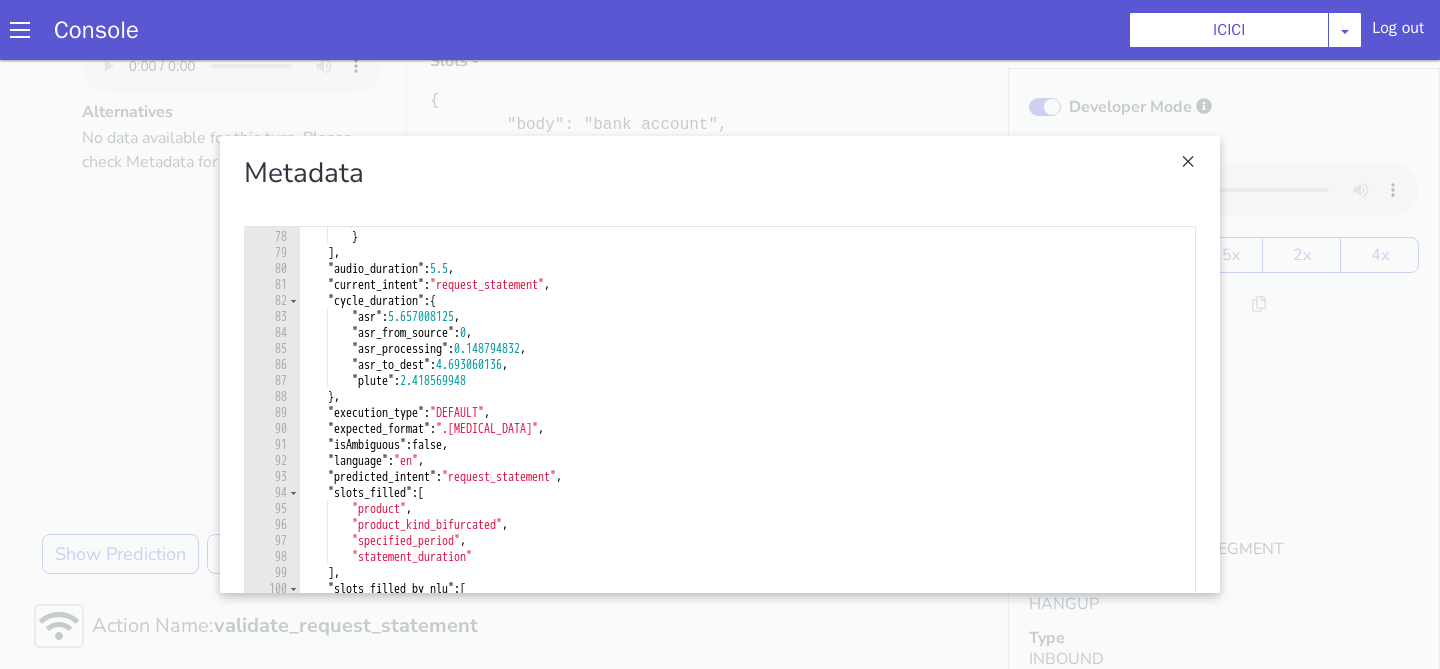 scroll, scrollTop: 1230, scrollLeft: 0, axis: vertical 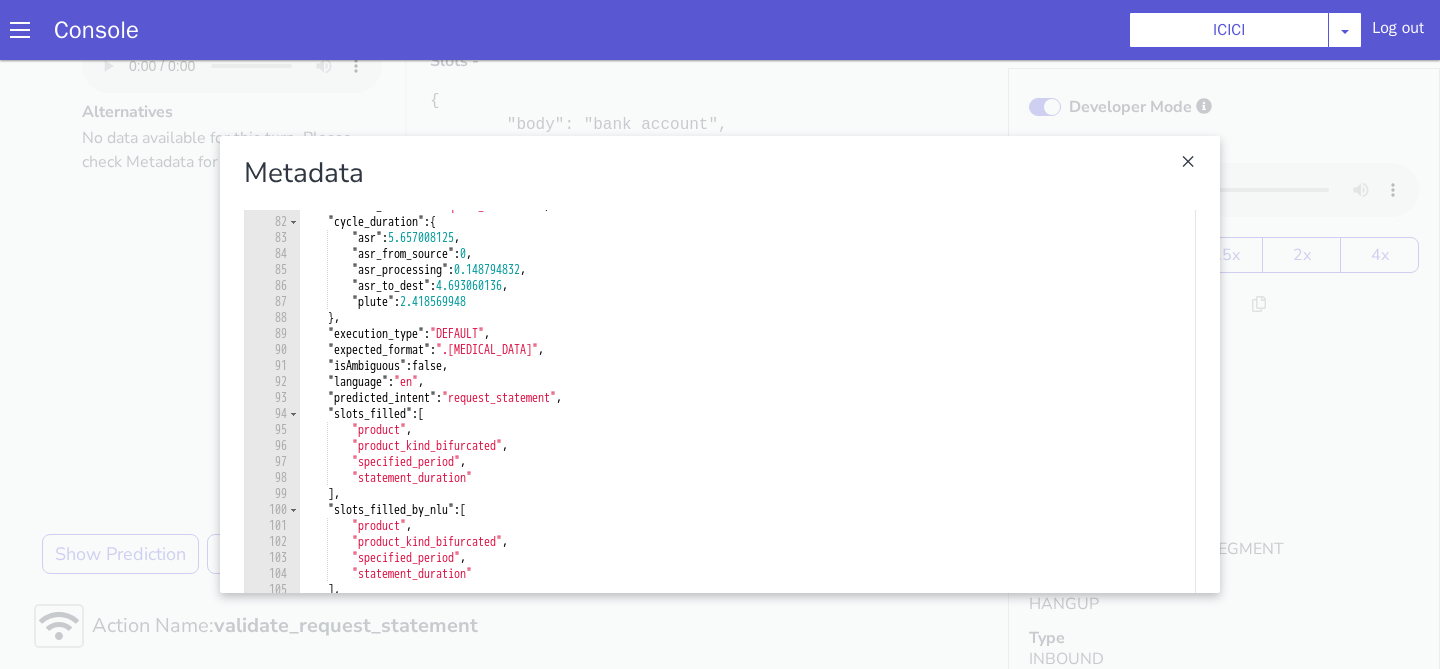 click at bounding box center (720, 364) 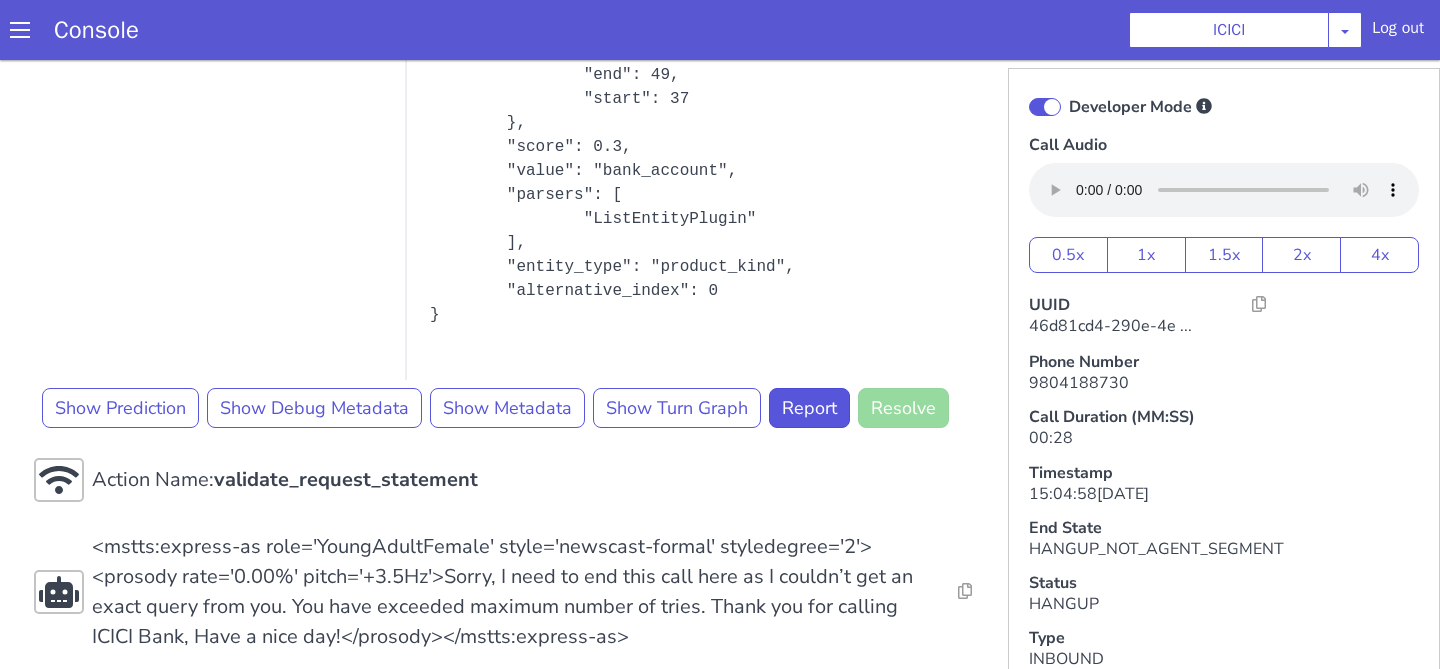 scroll, scrollTop: 1638, scrollLeft: 0, axis: vertical 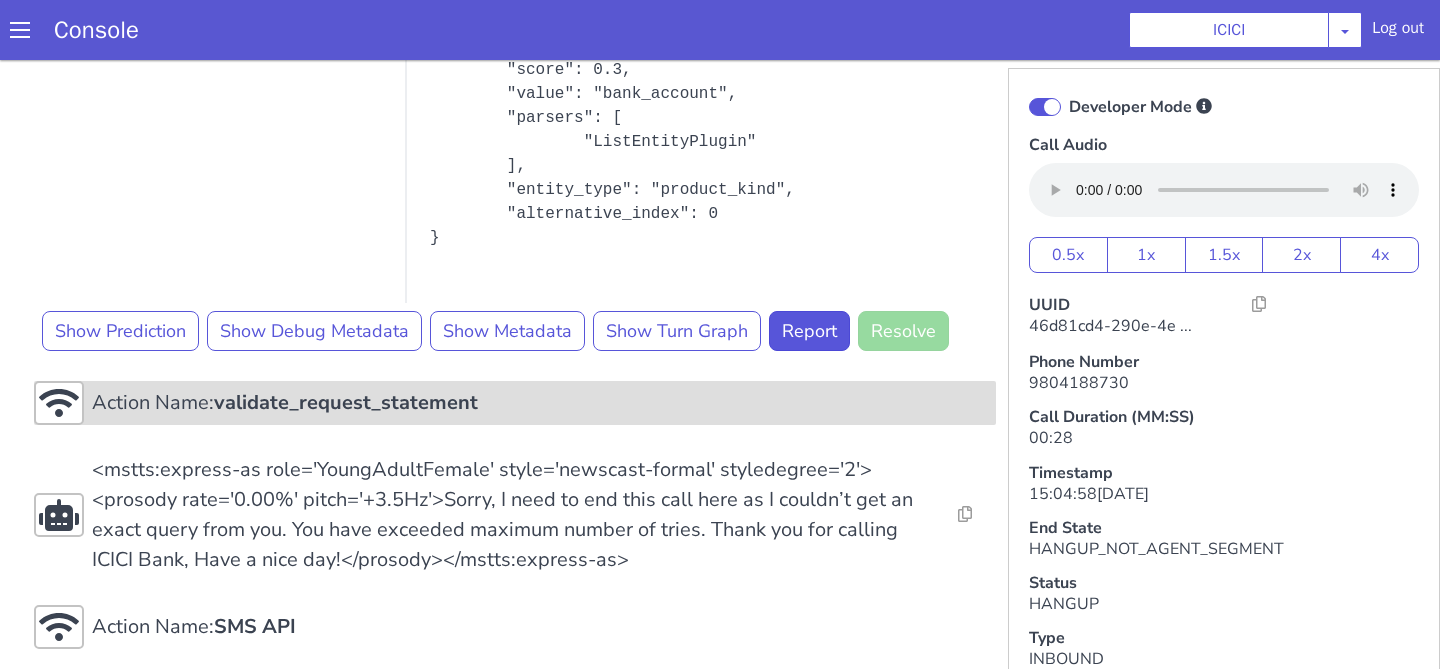 click on "Action Name:  validate_request_statement" at bounding box center (515, 403) 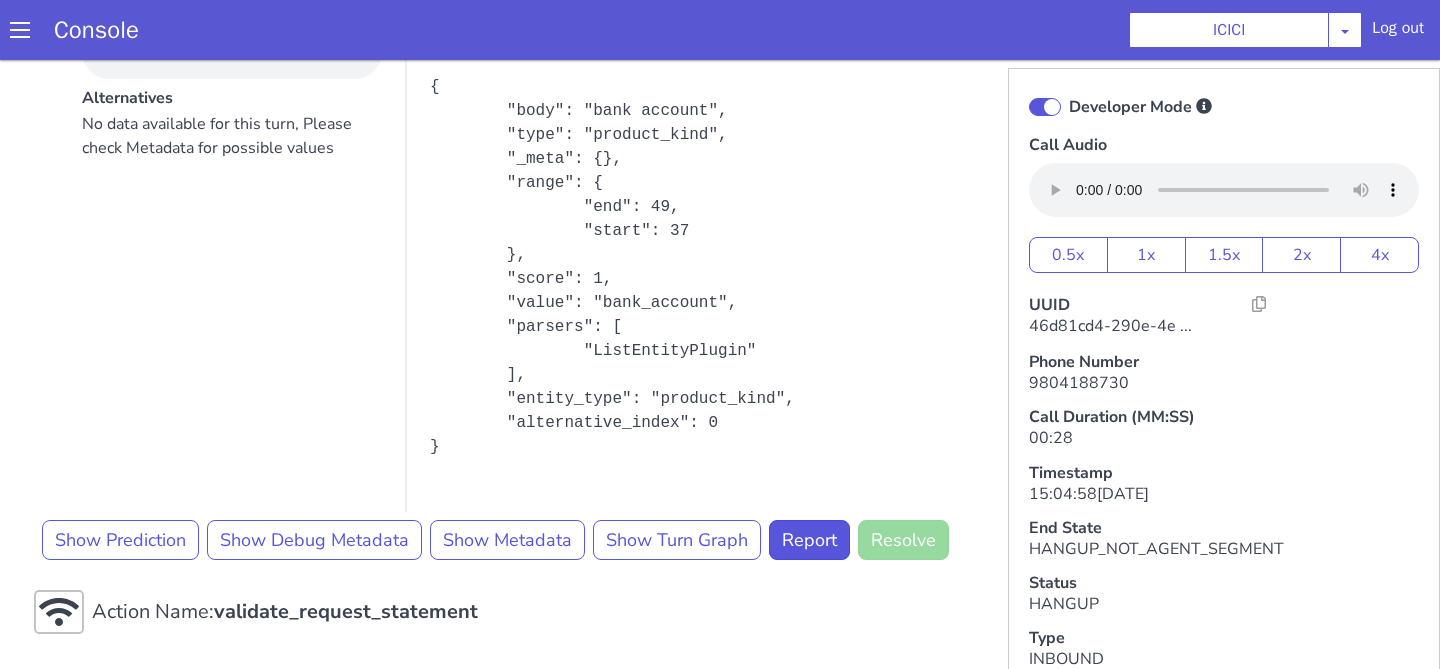 scroll, scrollTop: 528, scrollLeft: 0, axis: vertical 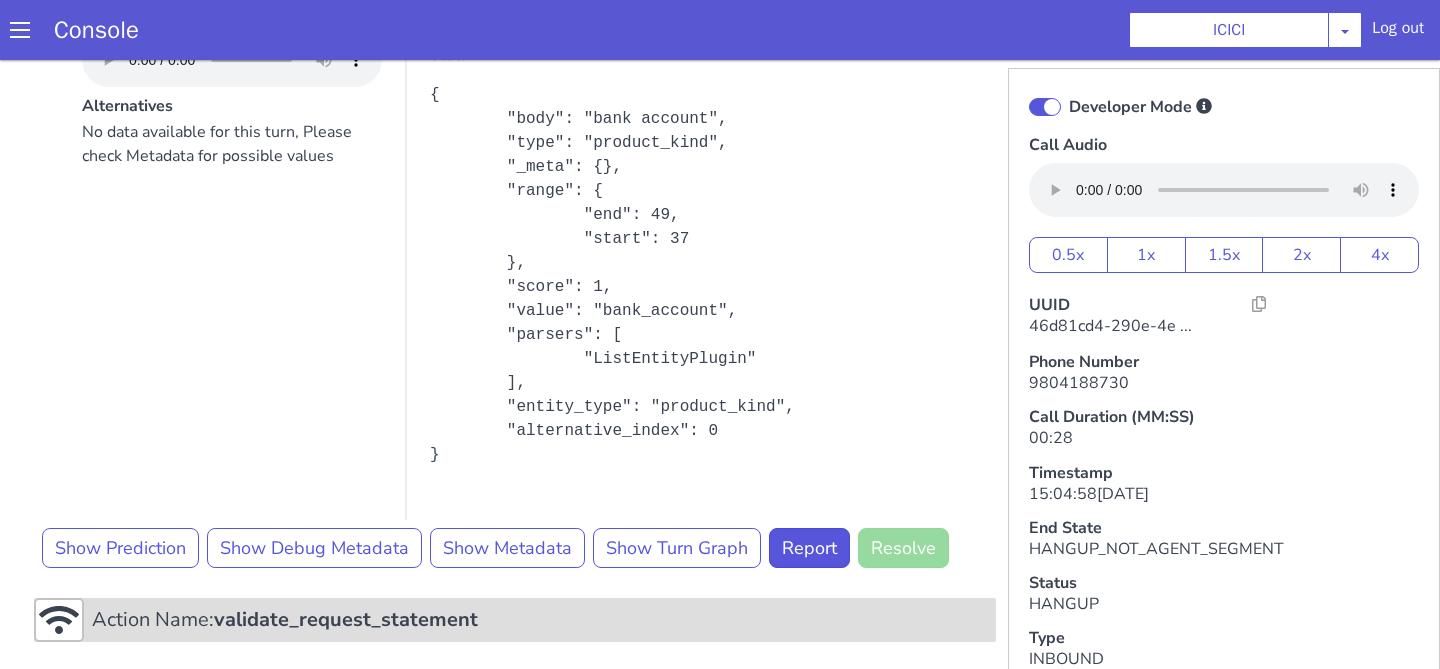 click on "validate_request_statement" at bounding box center (346, 619) 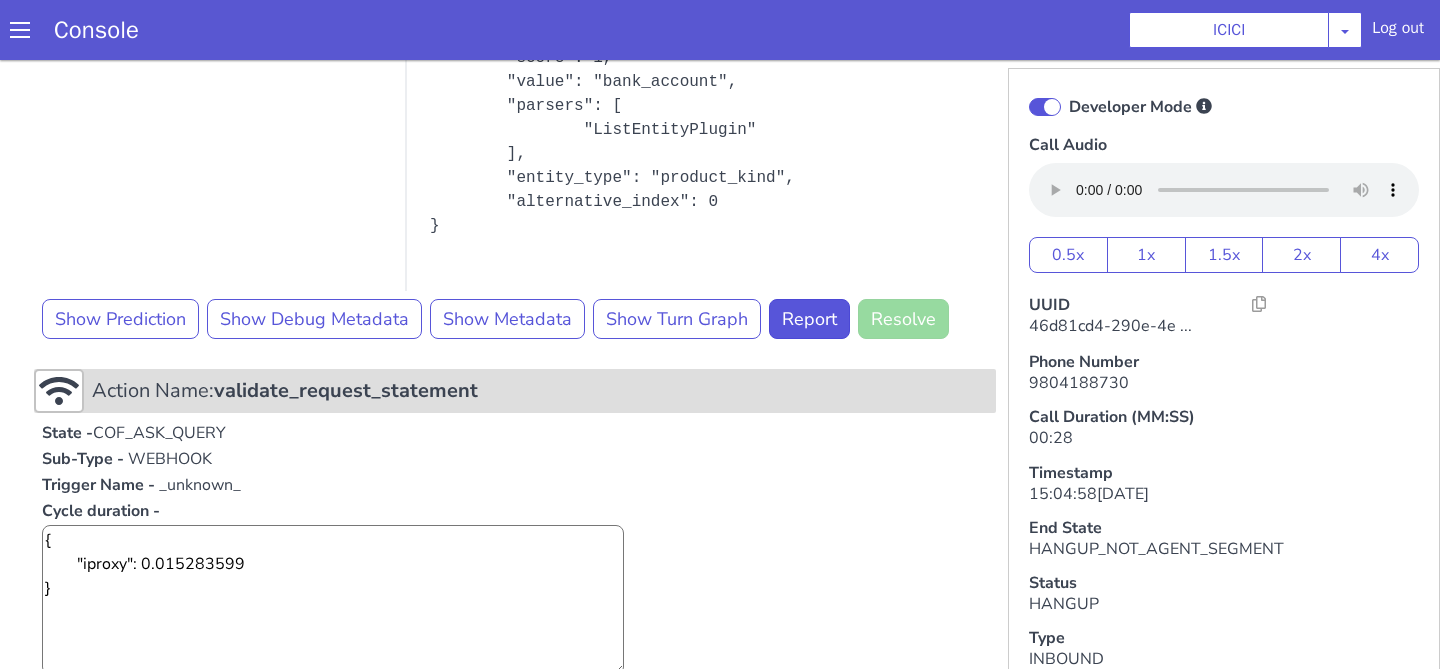 scroll, scrollTop: 0, scrollLeft: 0, axis: both 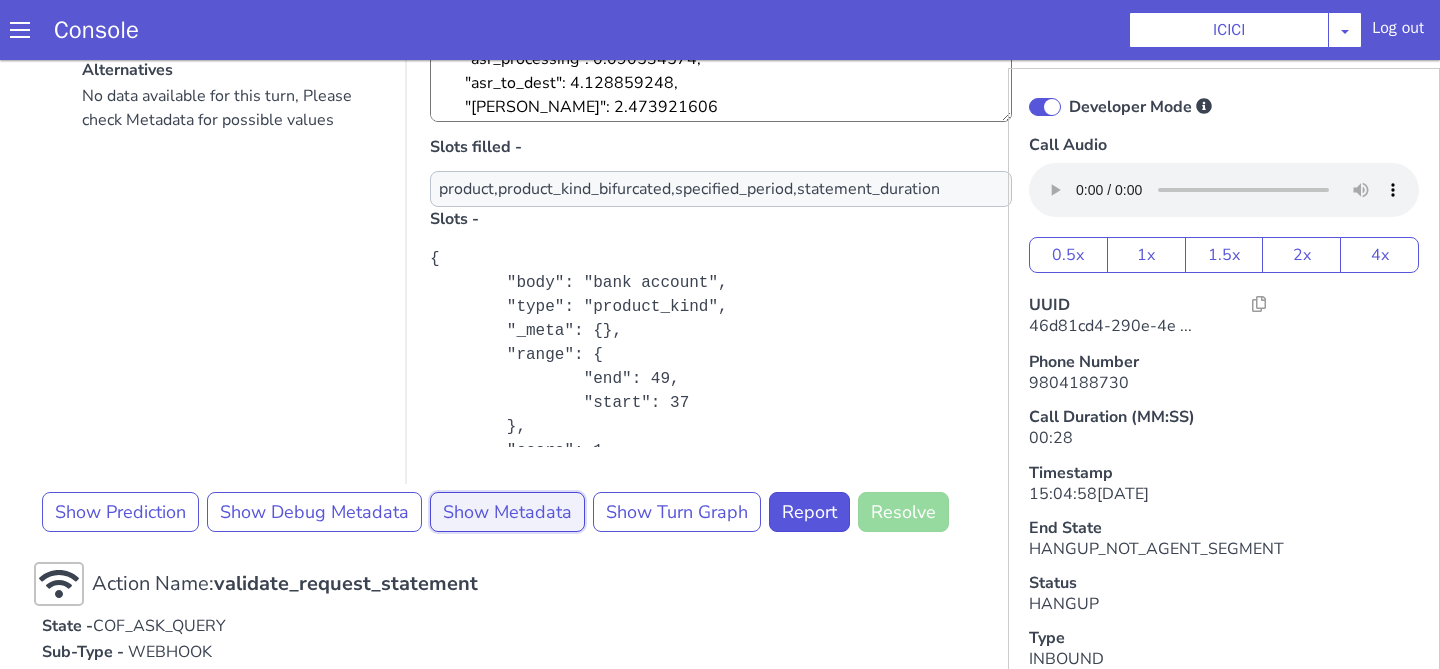 click on "Show Metadata" at bounding box center (507, 512) 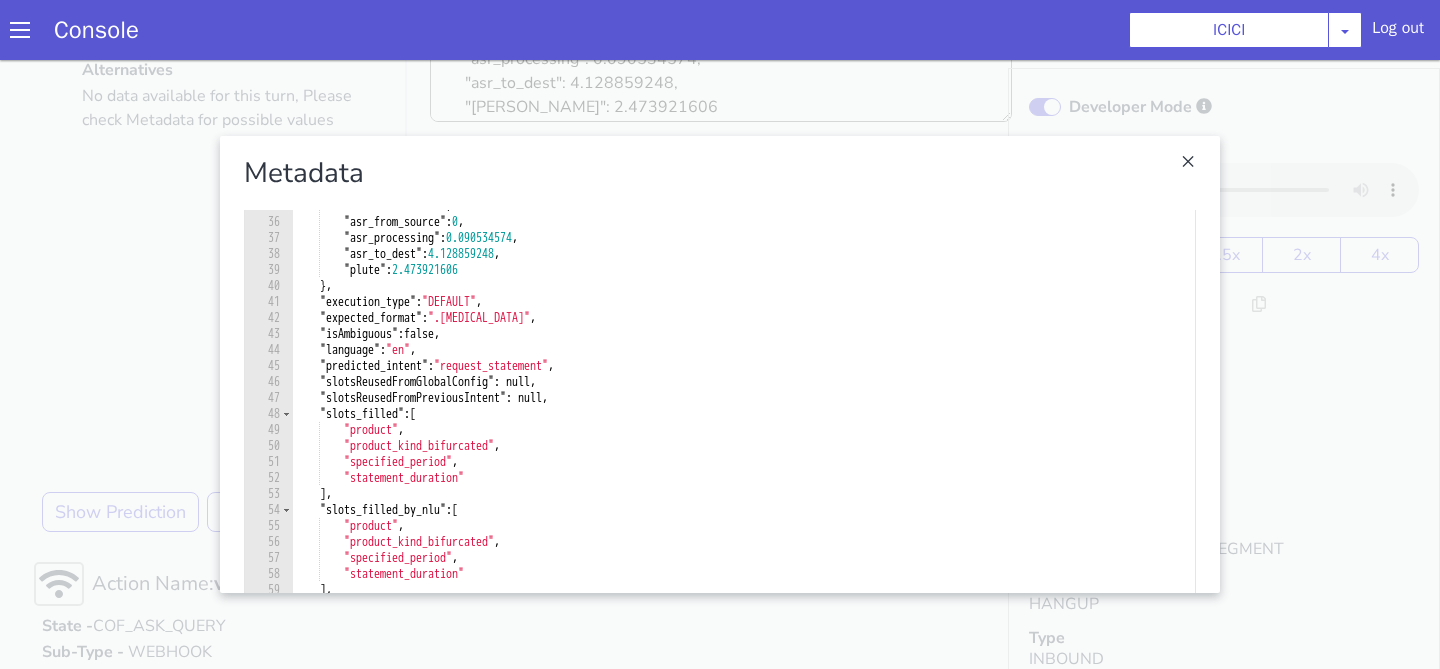 scroll, scrollTop: 494, scrollLeft: 0, axis: vertical 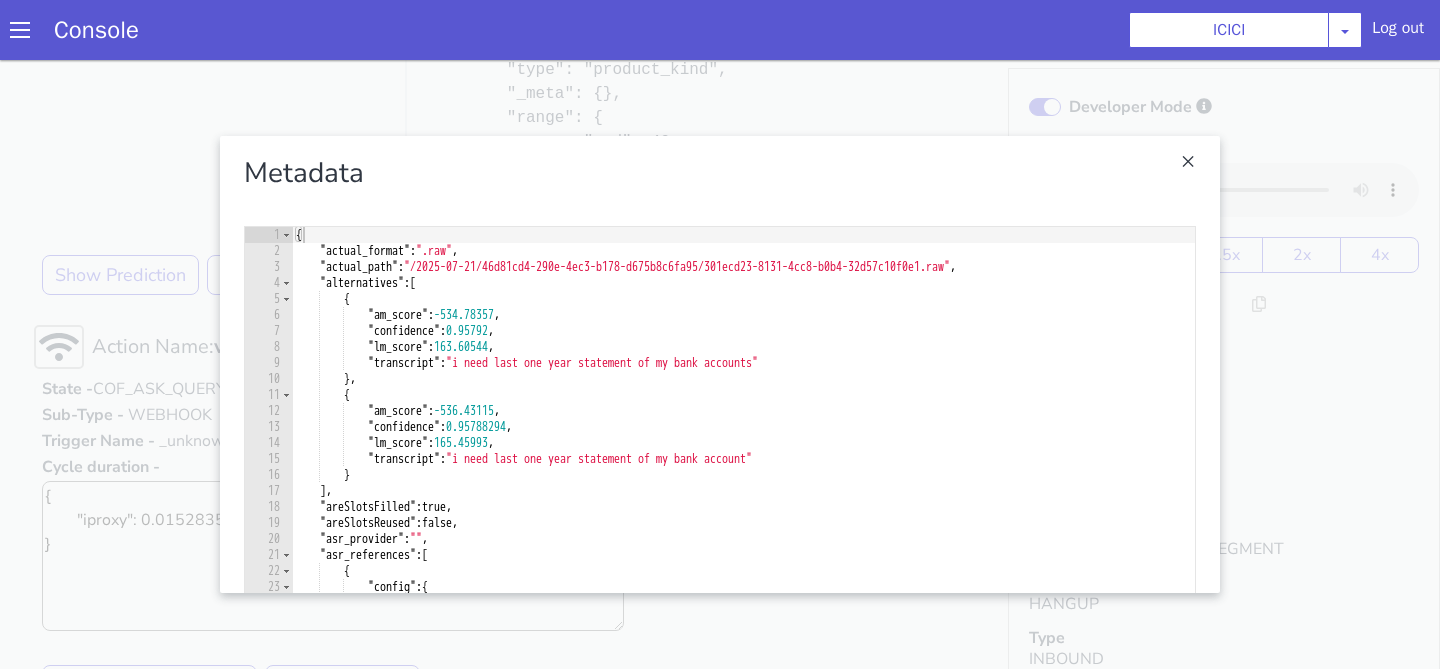 click at bounding box center (720, 364) 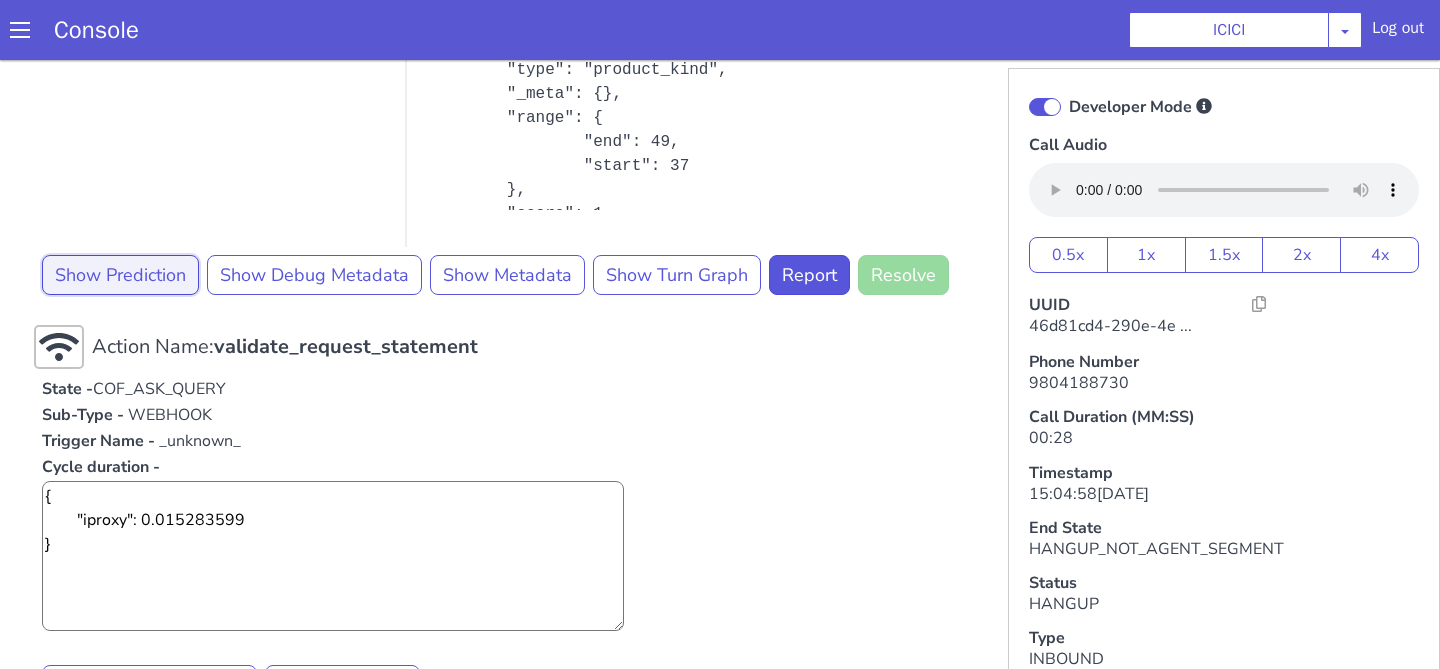 click on "Show Prediction" at bounding box center (120, 275) 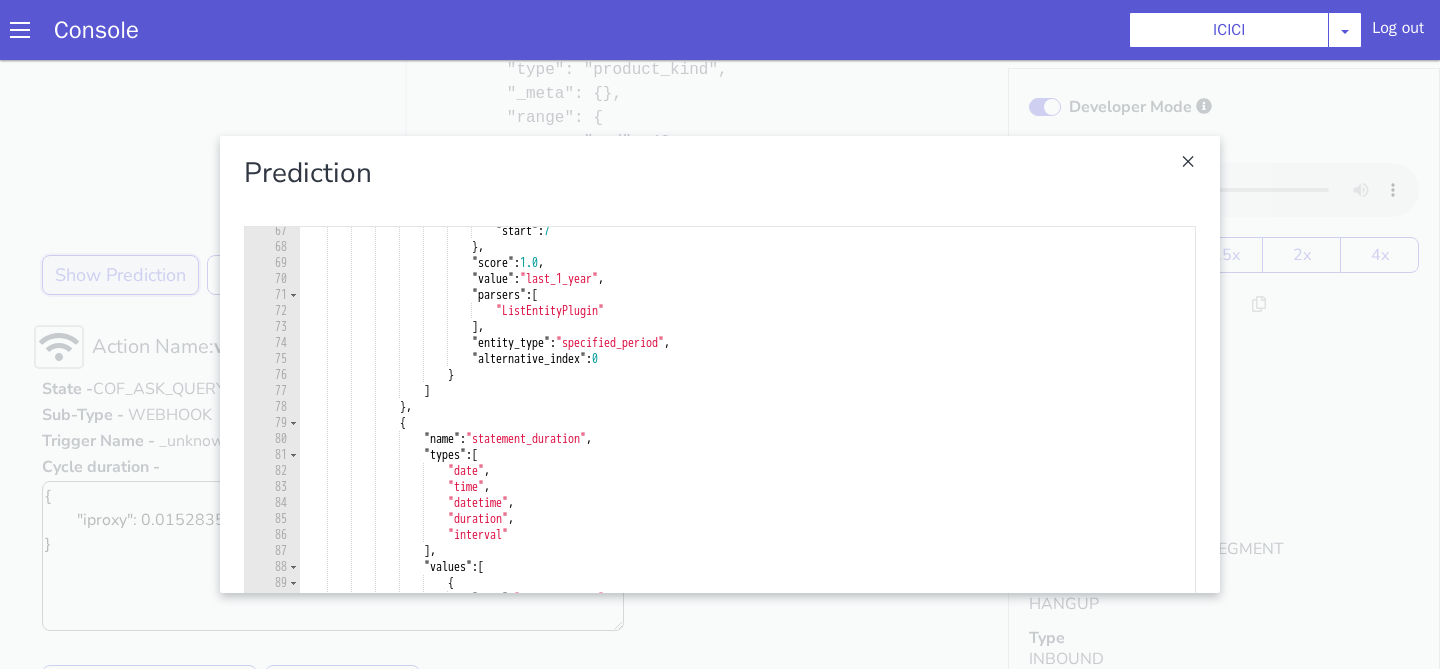 scroll, scrollTop: 939, scrollLeft: 0, axis: vertical 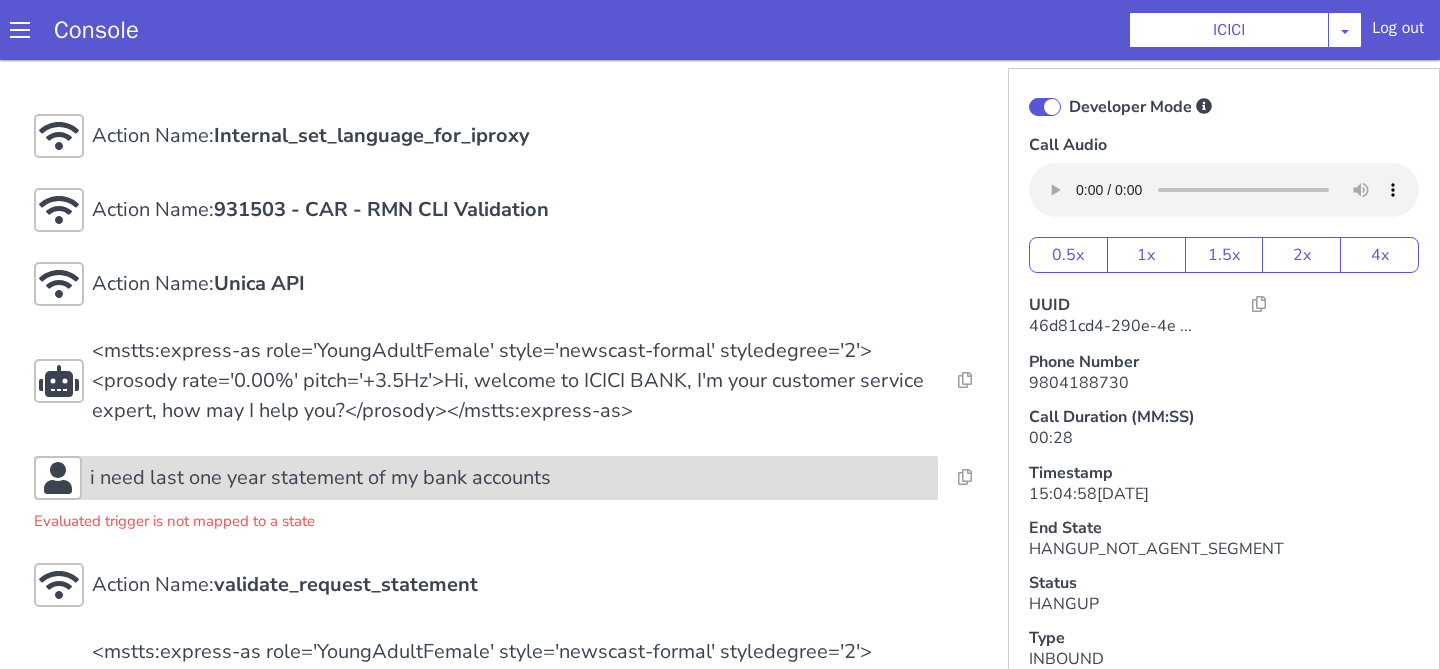 click on "i need last one year statement of my bank accounts" at bounding box center (320, 478) 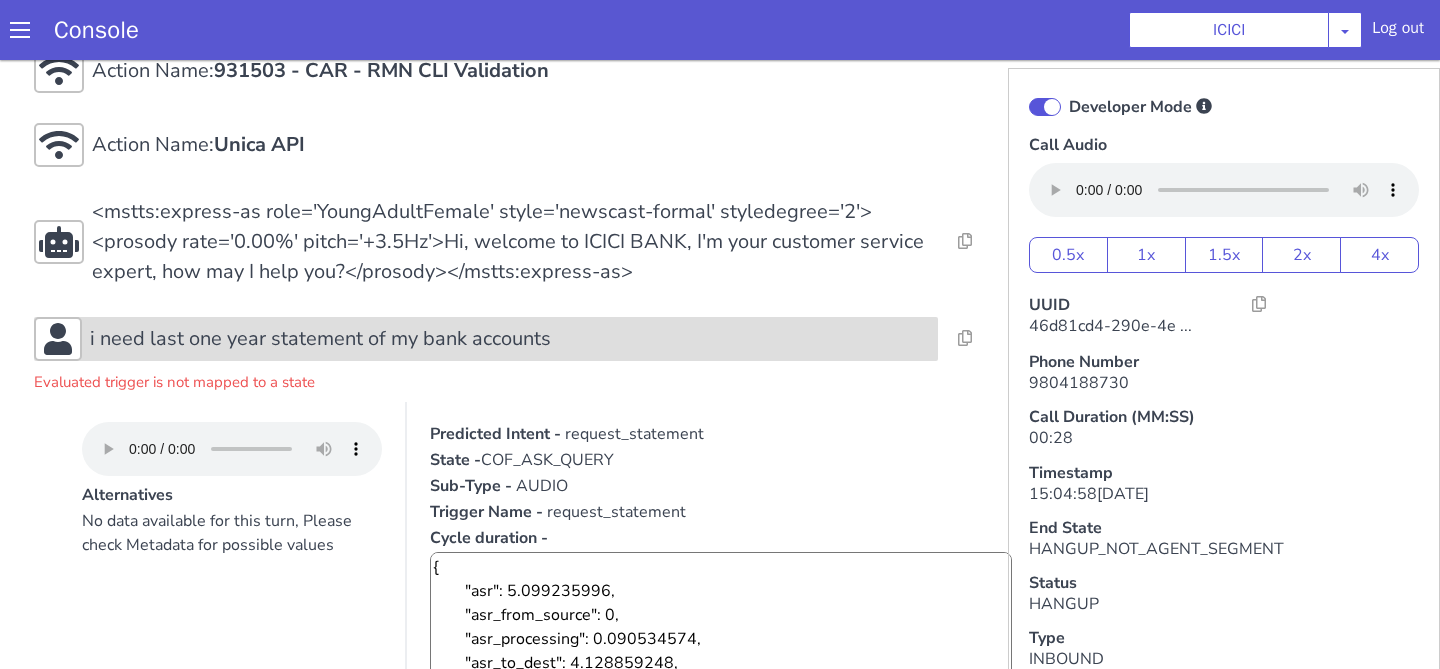 scroll, scrollTop: 271, scrollLeft: 0, axis: vertical 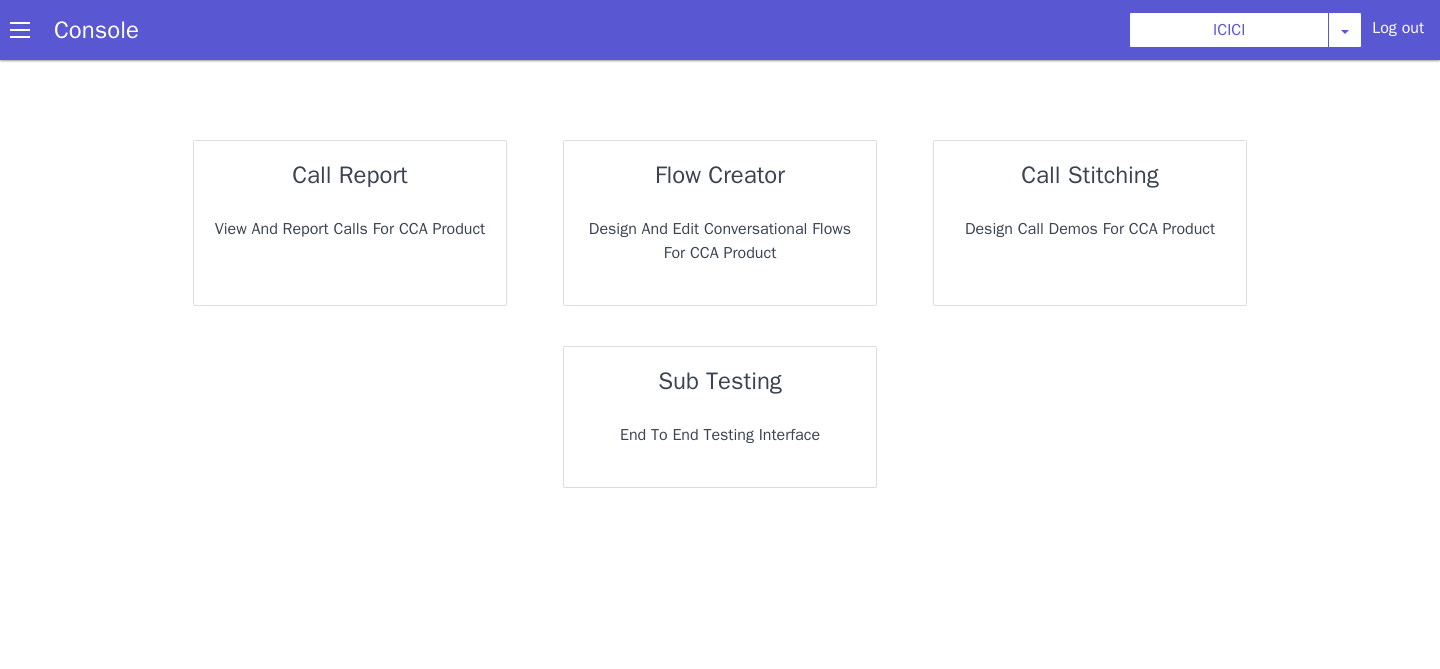 click on "call report View and report calls for CCA Product flow creator Design and Edit Conversational flows for CCA Product call stitching Design call demos for CCA Product sub testing End to End Testing Interface" at bounding box center [720, 314] 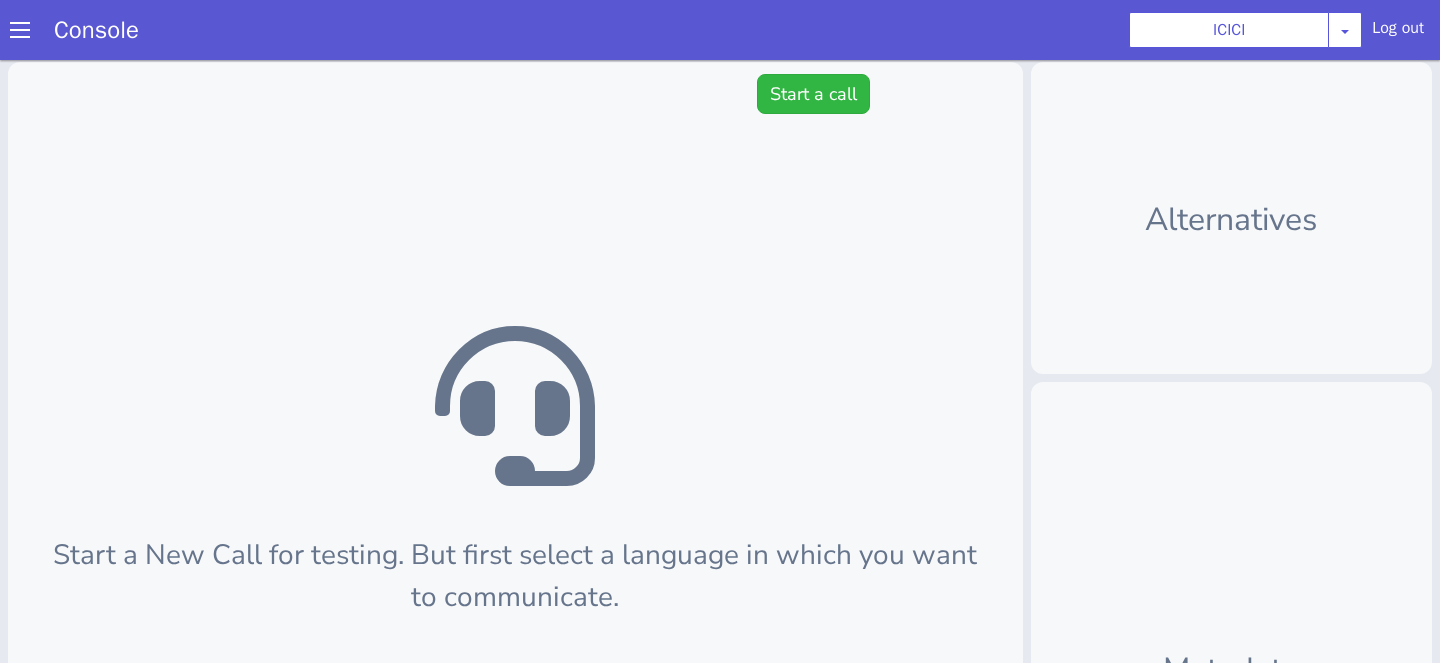 scroll, scrollTop: 0, scrollLeft: 0, axis: both 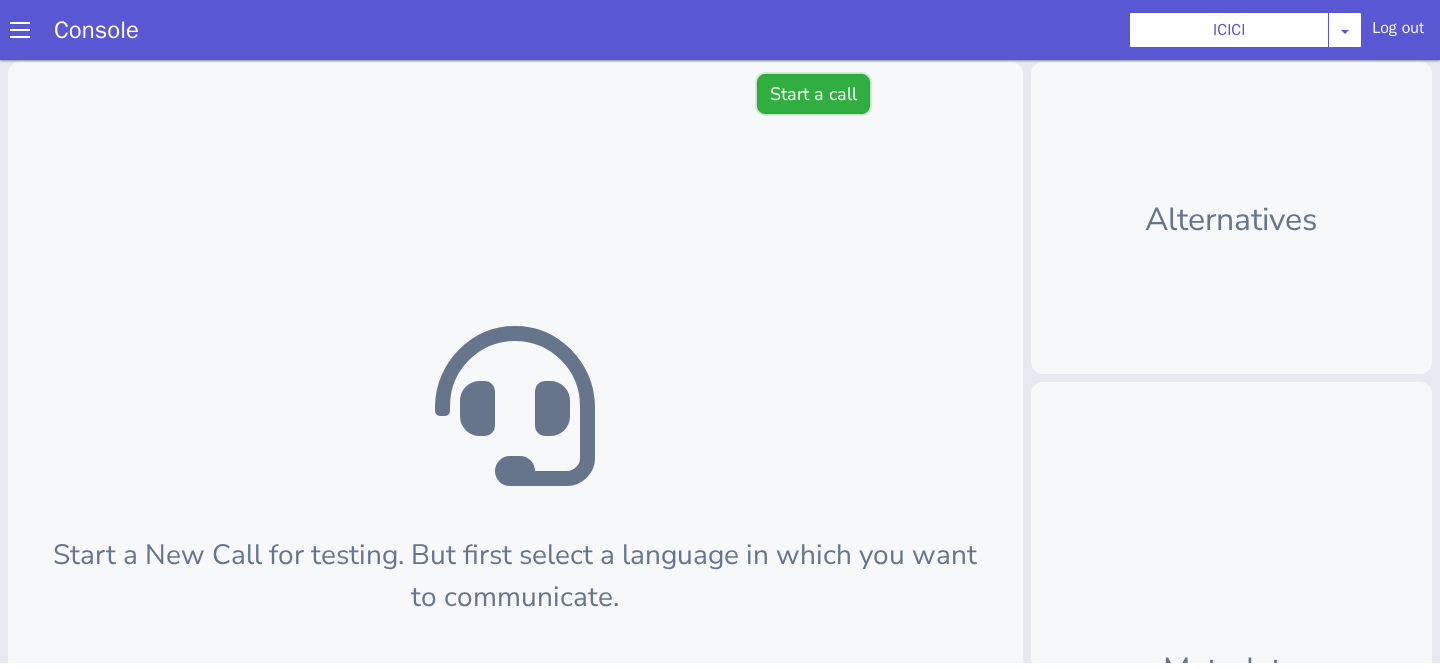 click on "Start a call" at bounding box center [813, 94] 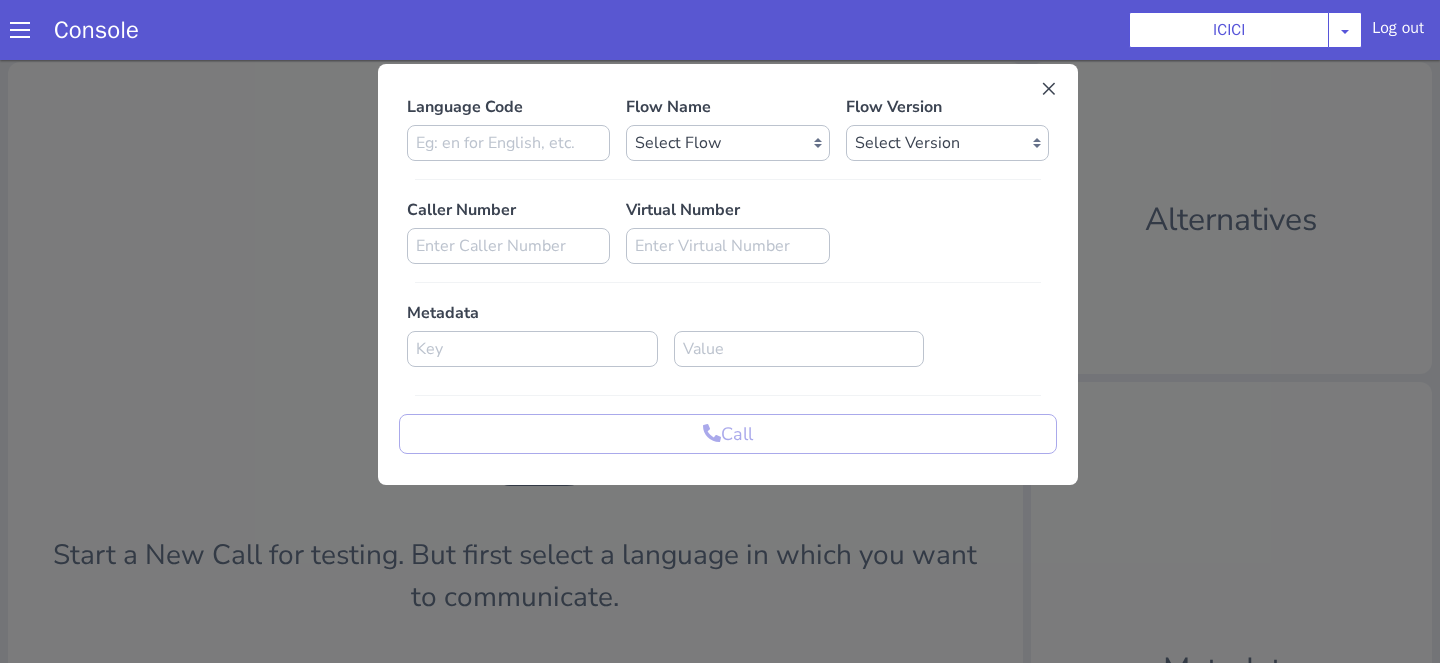 scroll, scrollTop: 0, scrollLeft: 0, axis: both 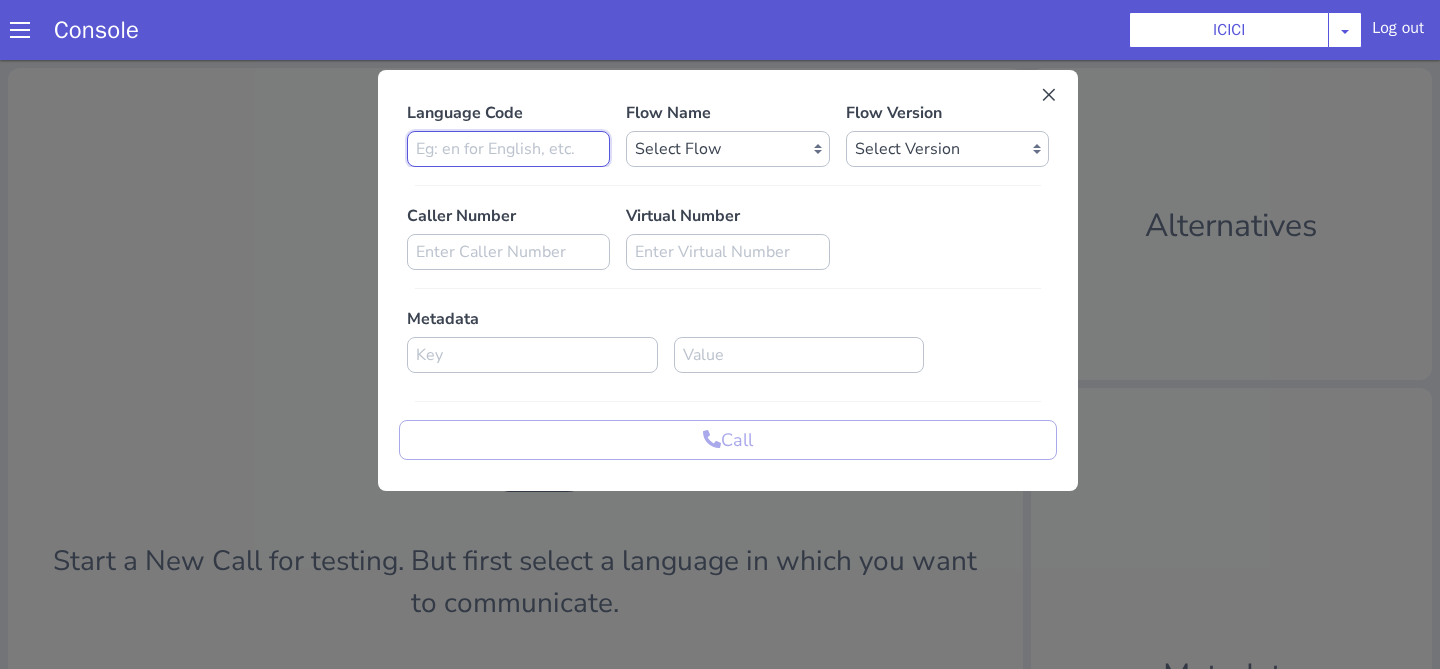 click at bounding box center (508, 149) 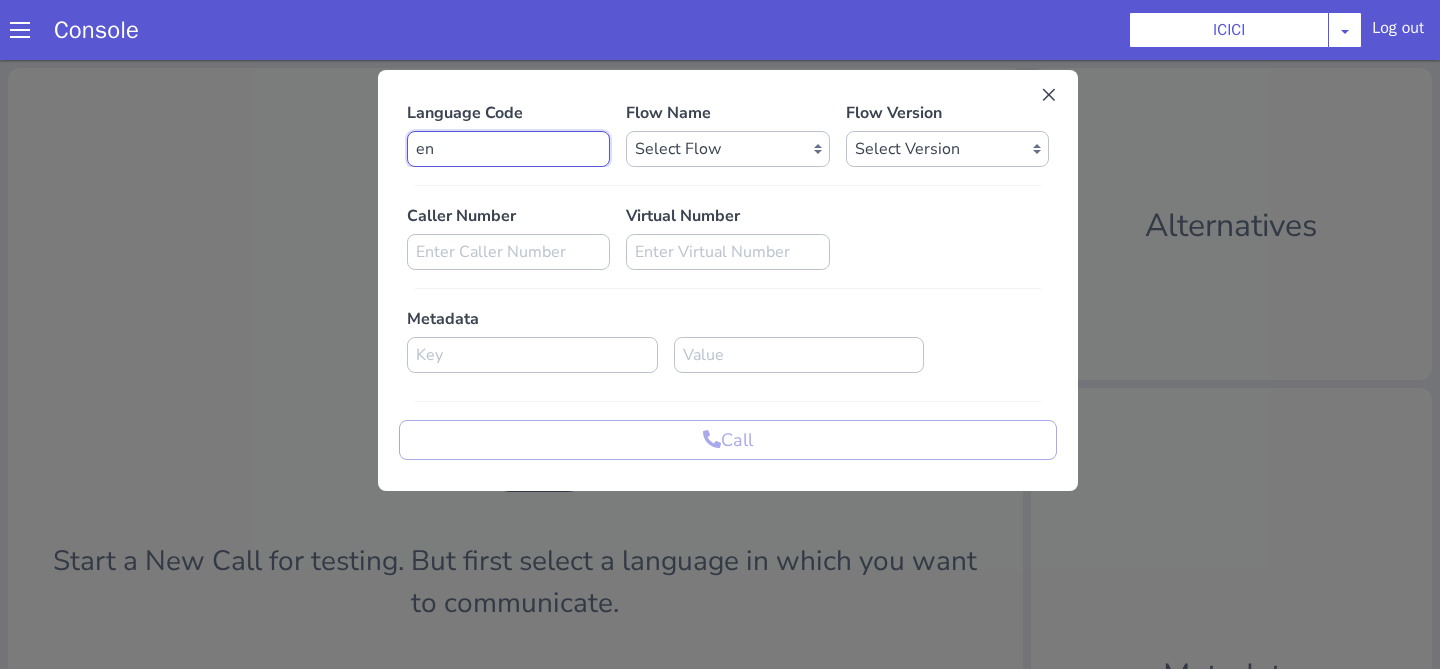 type on "en" 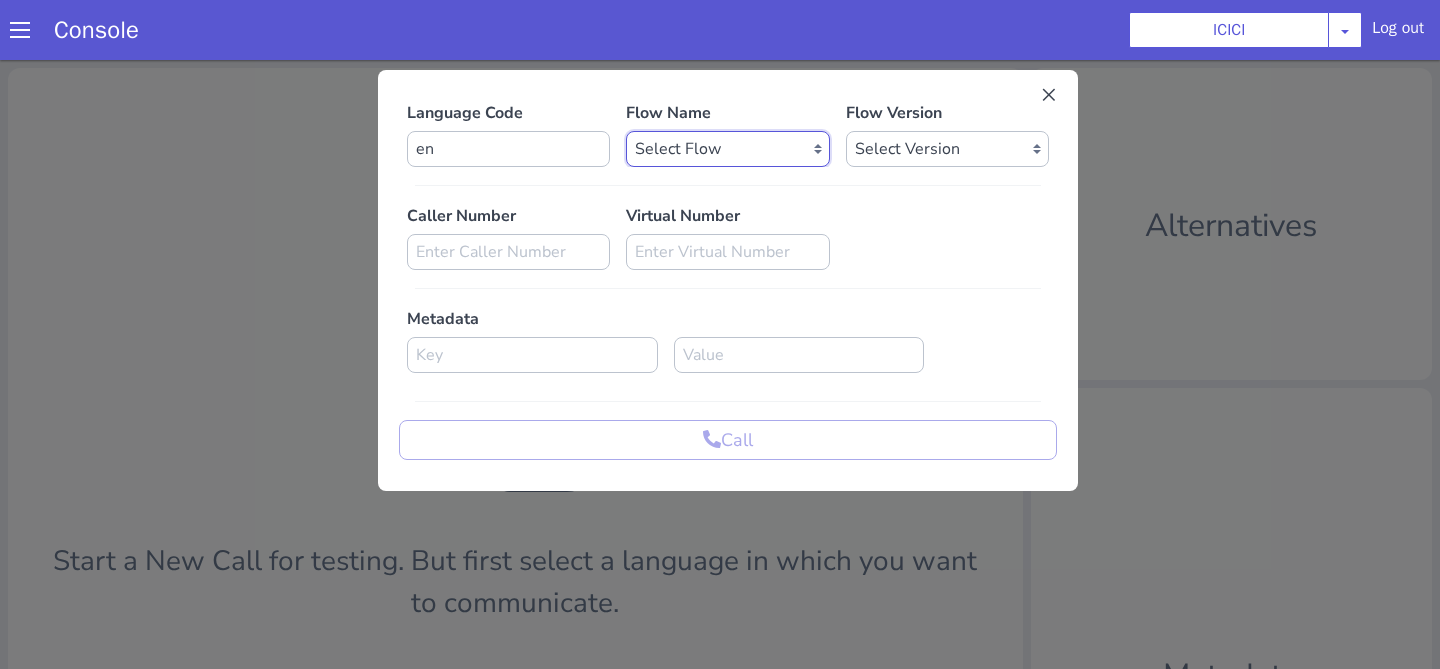 click on "Select Flow sachin_testing icici_test_import_1 icici_test icici_dummy infra_test ICICI_2 inter_digit_dtmf_wait_test icici ICICI_2.1 icici_incident_reporting Dummy_testcase icici_impostor_test icici_dtmf_patience_test DTMF_patience_test_bot icici_bot_2.0 (dropped) icici_cdbc_modification icici_migration phase_5 icici_lic_ipo icici_temp icici_outbound icici_poc_sip_trunking icici_prod_sync_temp icici_CC_limit_enhancement icici_farmer_bot icici_farmer_bot_hindi icici_hi icici_dialogy" at bounding box center (727, 149) 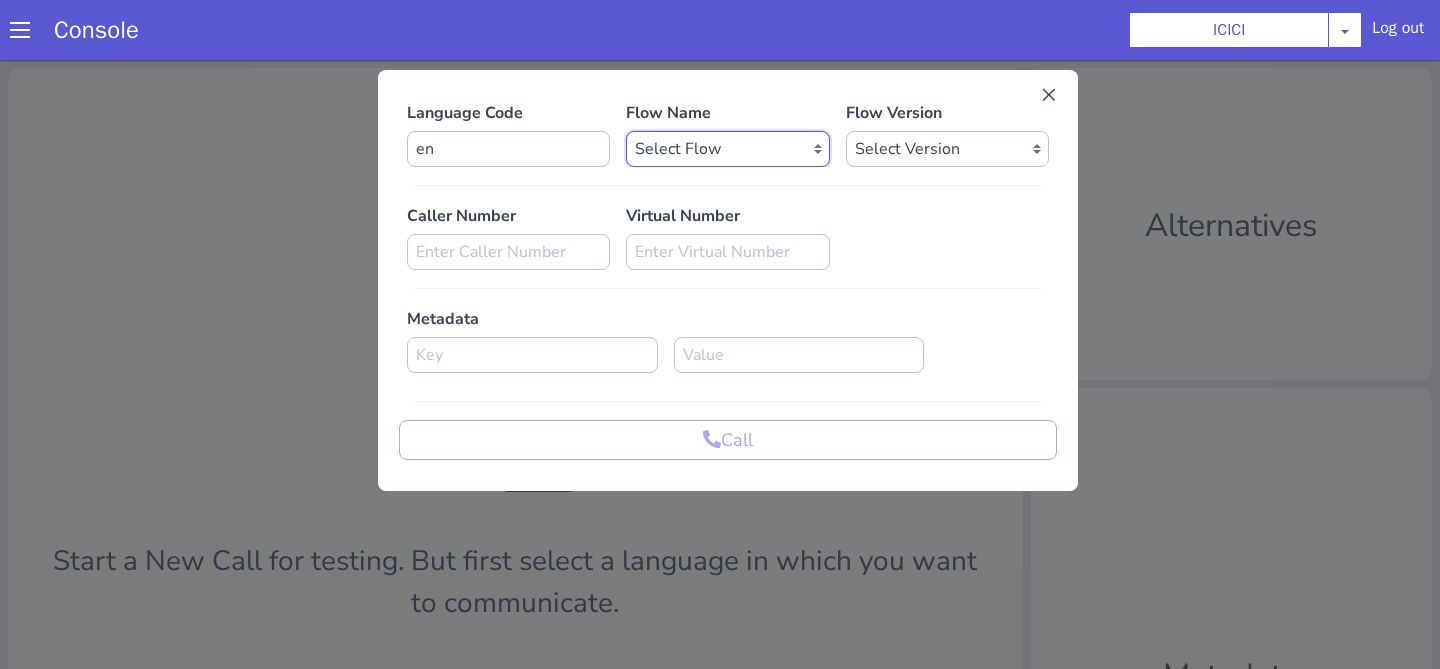 select on "b03a4faf-32c3-4c7e-b817-7f3662e43ade" 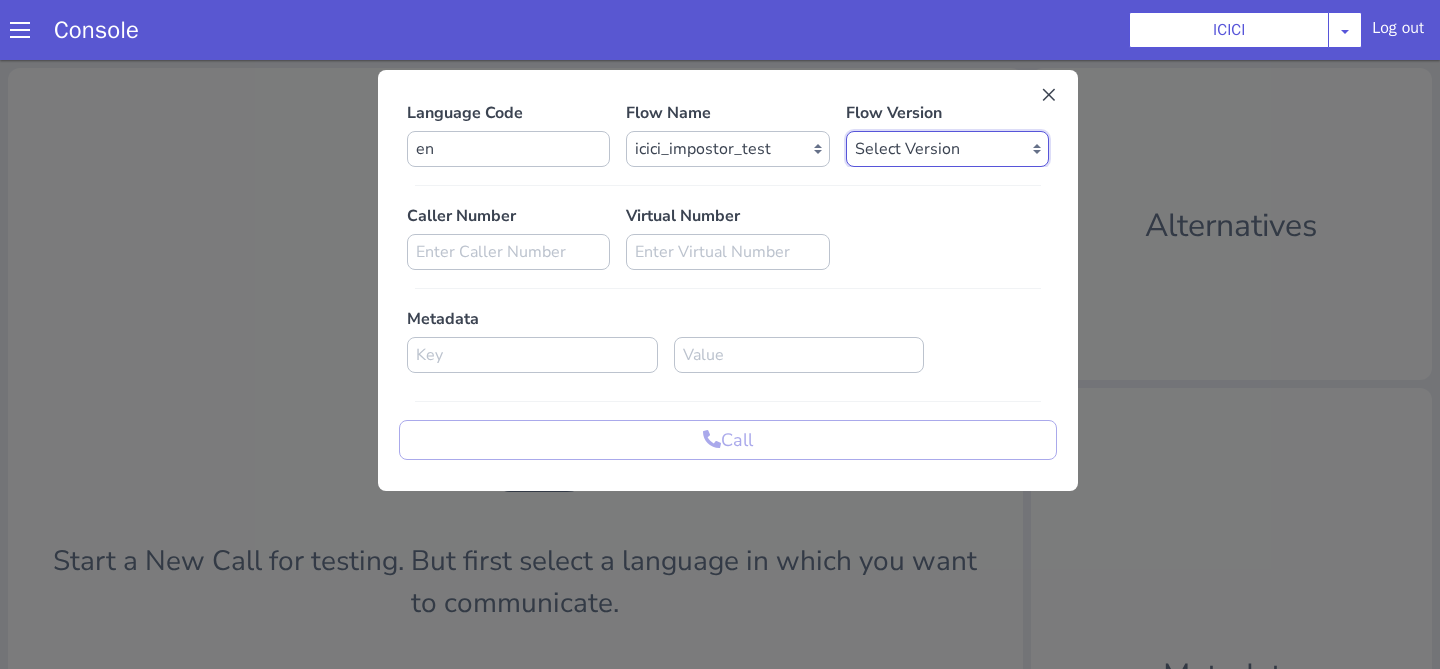 click on "Select Version 0.0.45 0.0.44 0.0.43 0.0.42 0.0.41 0.0.40 0.0.39 0.0.38 0.0.37 0.0.36 0.0.35 0.0.34 0.0.33 0.0.32 0.0.31 0.0.30 0.0.29 0.0.28 0.0.27 0.0.26 0.0.25 0.0.24 0.0.23 0.0.22 0.0.21 0.0.20 0.0.19 0.0.18 0.0.17 0.0.16 0.0.15 0.0.14 0.0.13 0.0.12 0.0.11 0.0.10 0.0.9 0.0.8 0.0.7 0.0.6 0.0.5 0.0.4 0.0.3 0.0.2 0.0.1" at bounding box center (947, 149) 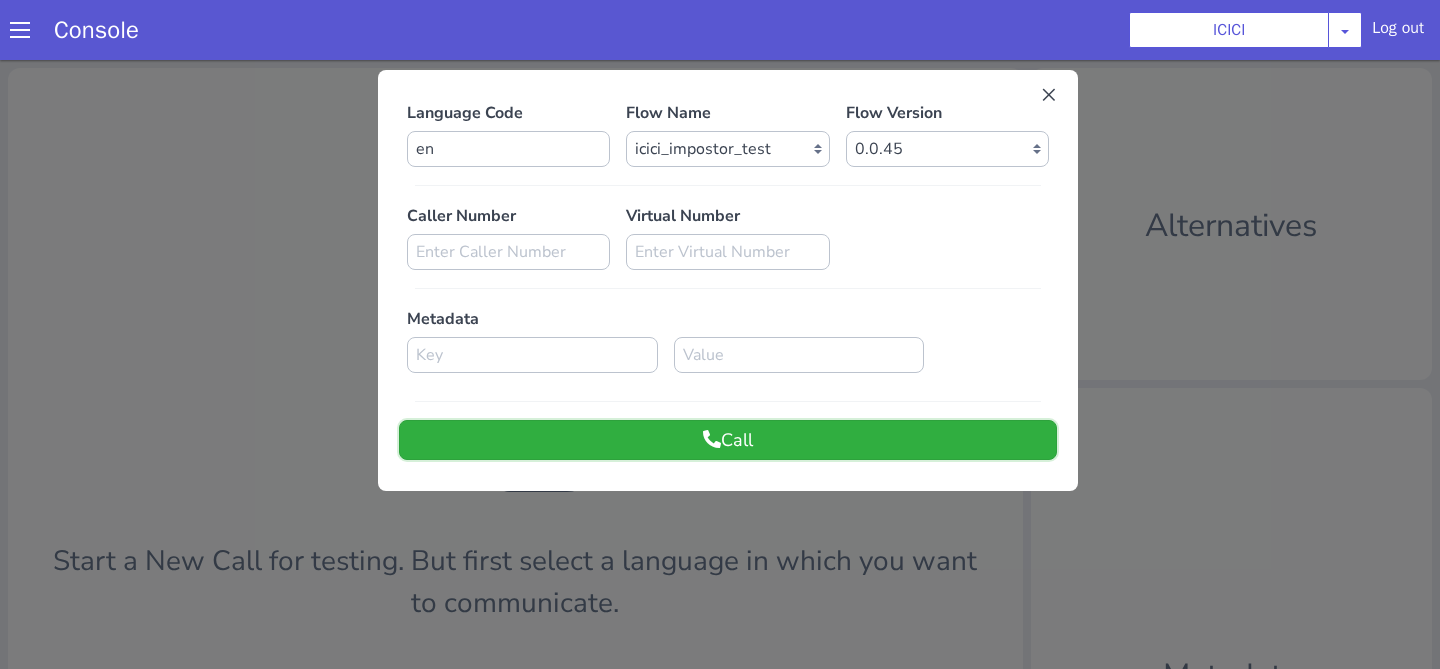 click on "Call" at bounding box center (728, 440) 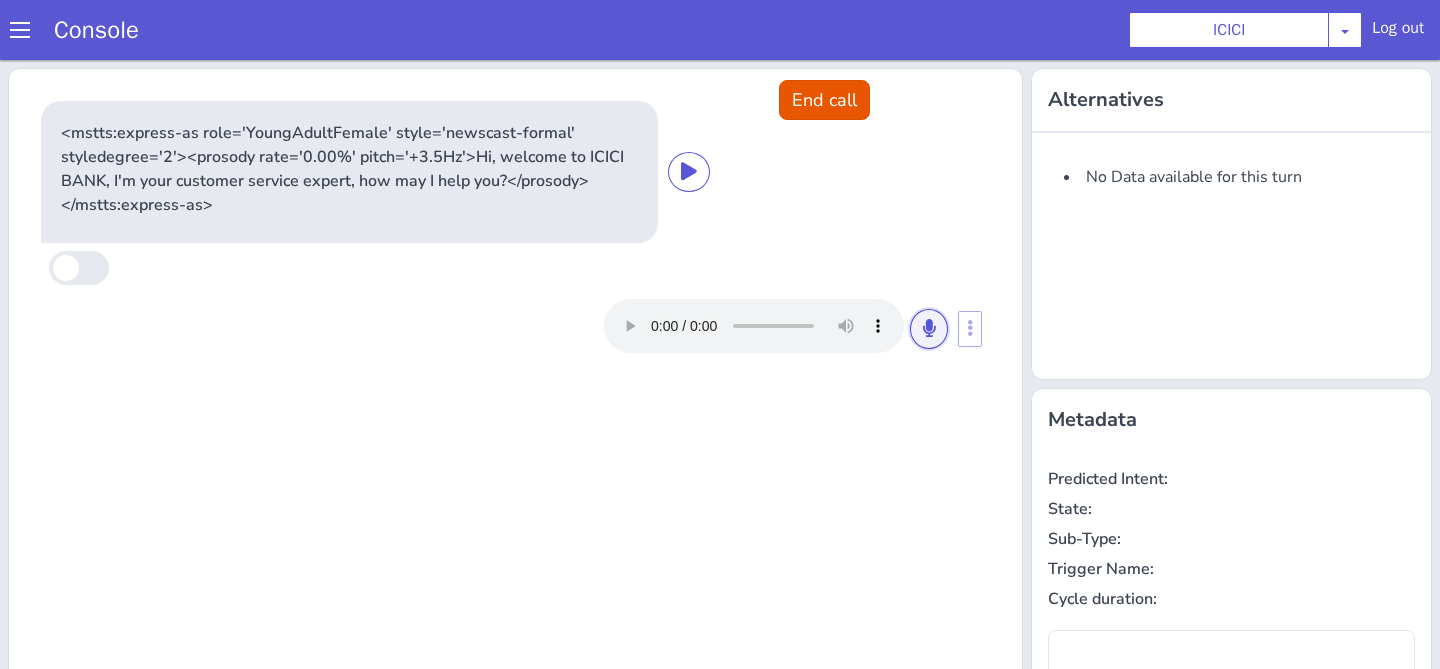 click at bounding box center (929, 329) 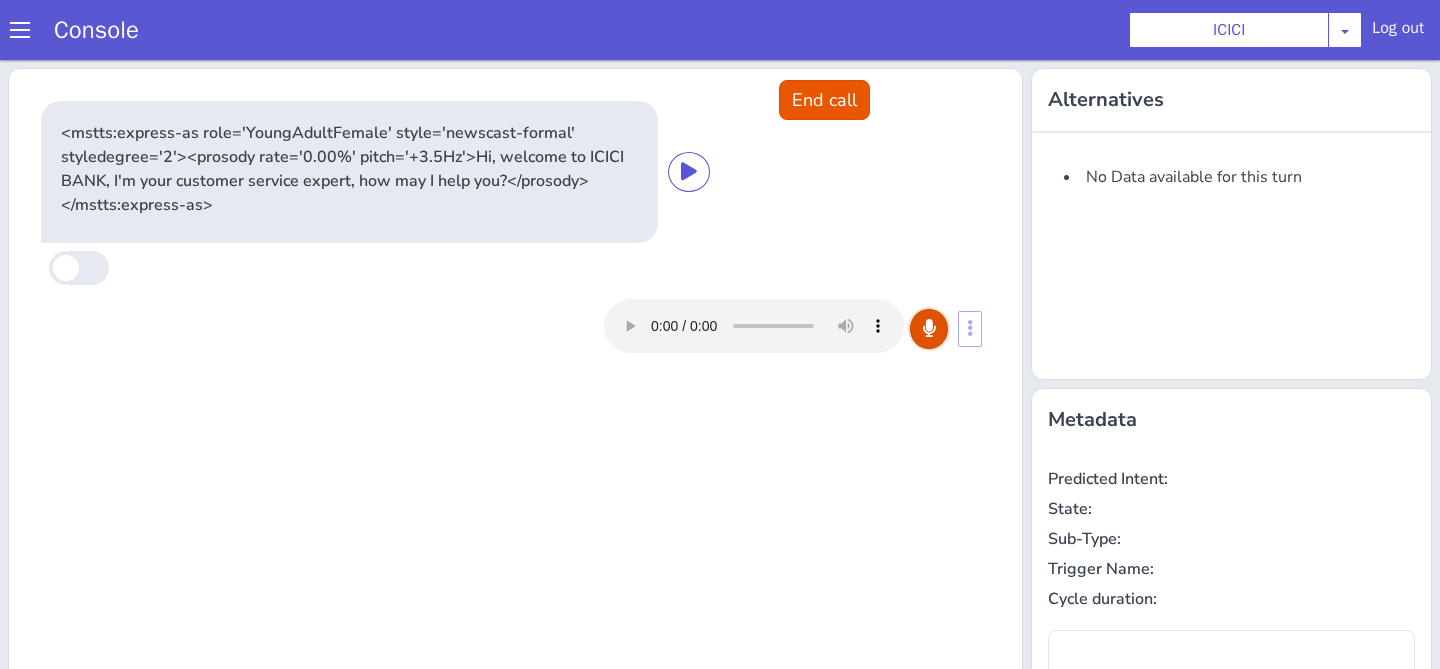 click at bounding box center (929, 329) 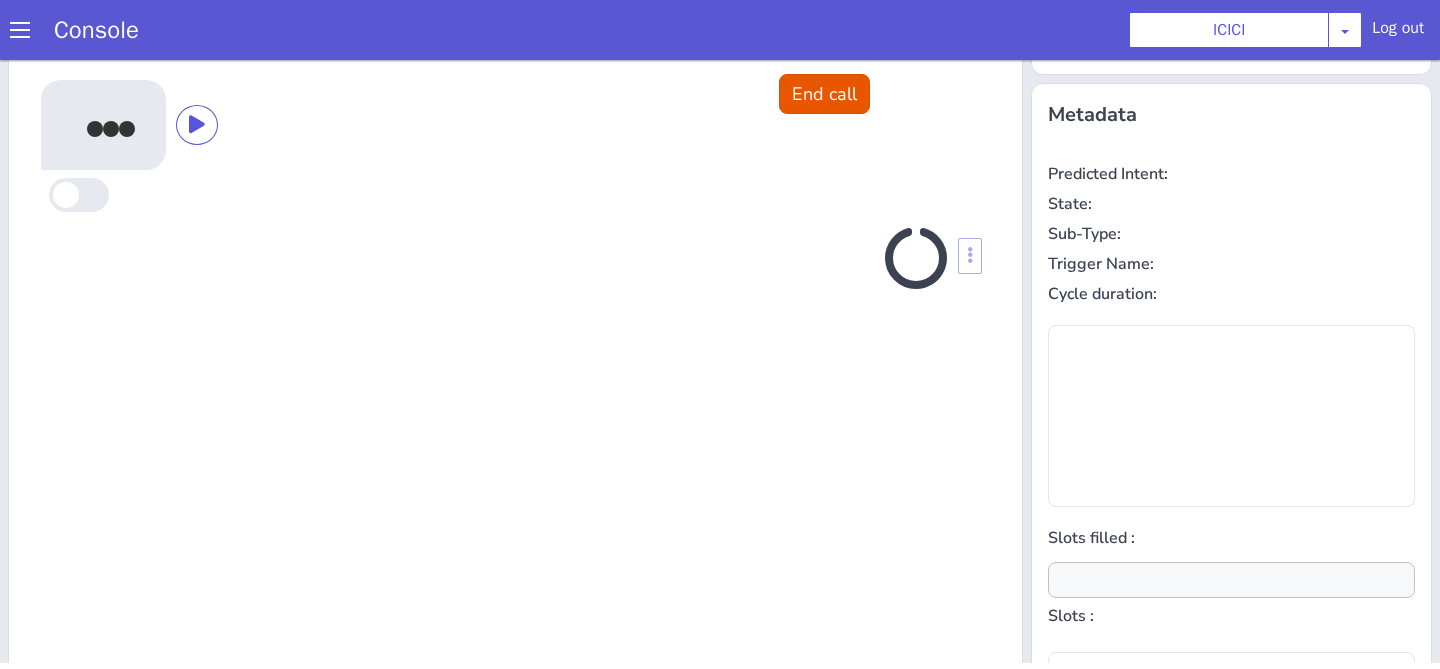 scroll, scrollTop: 317, scrollLeft: 0, axis: vertical 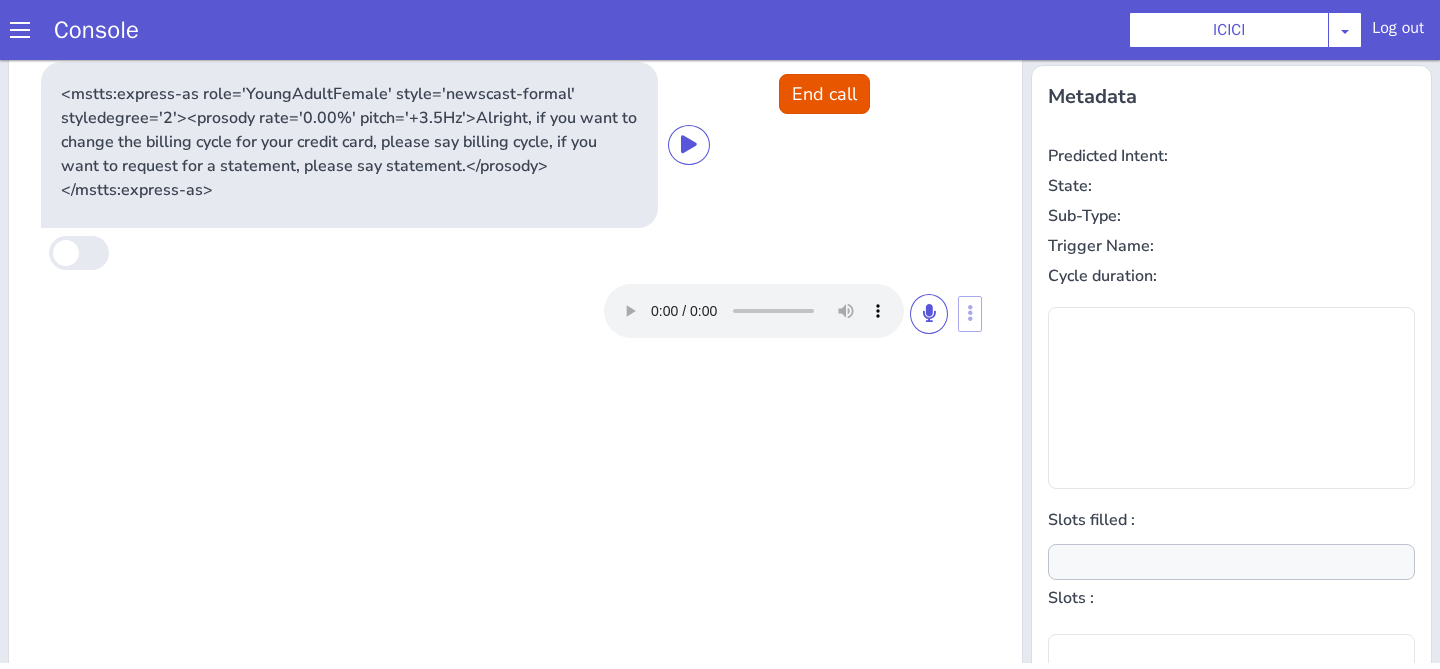 type on "product,specified_period,statement_duration" 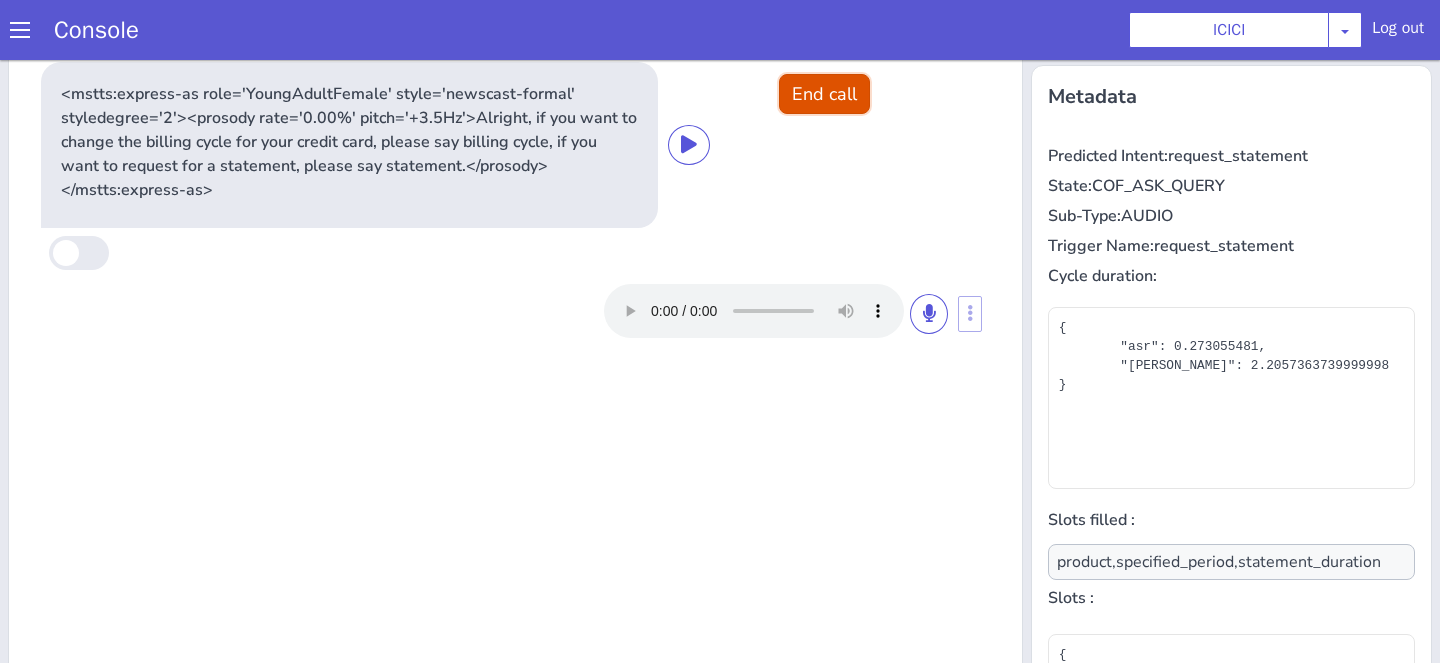 click on "End call" at bounding box center [824, 94] 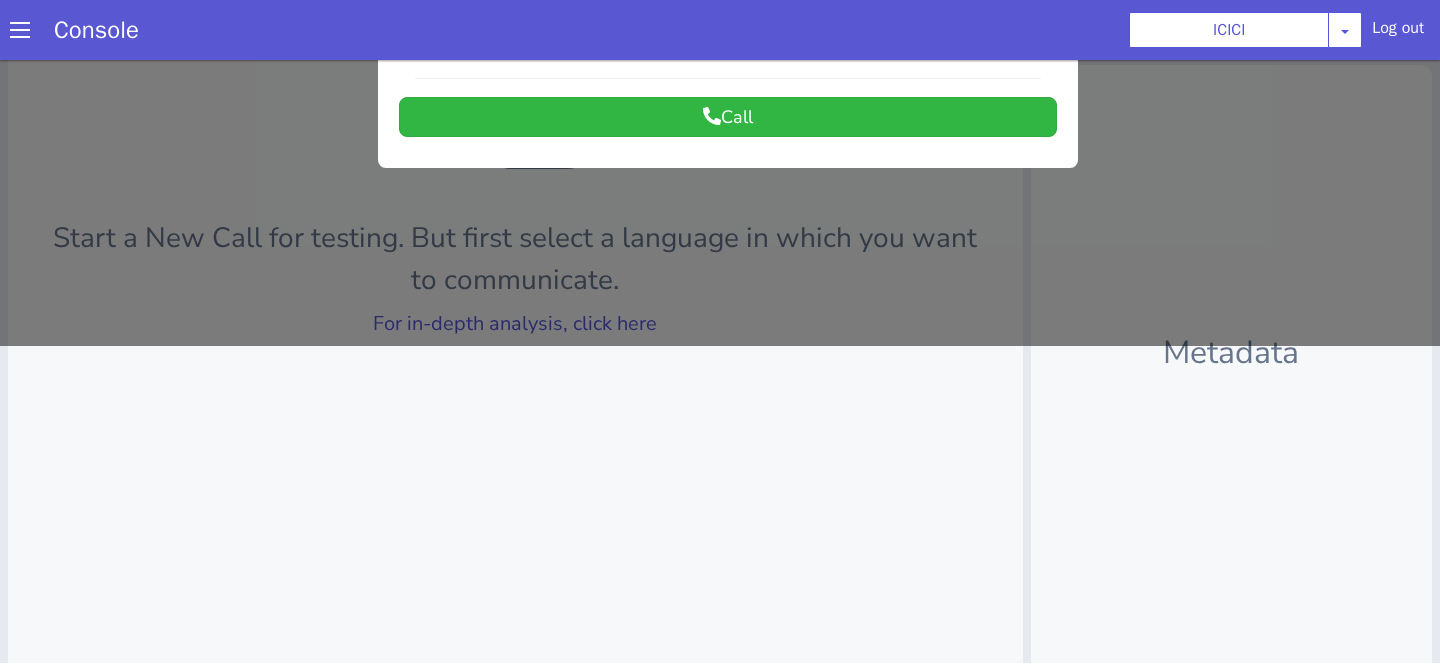 click at bounding box center [720, 41] 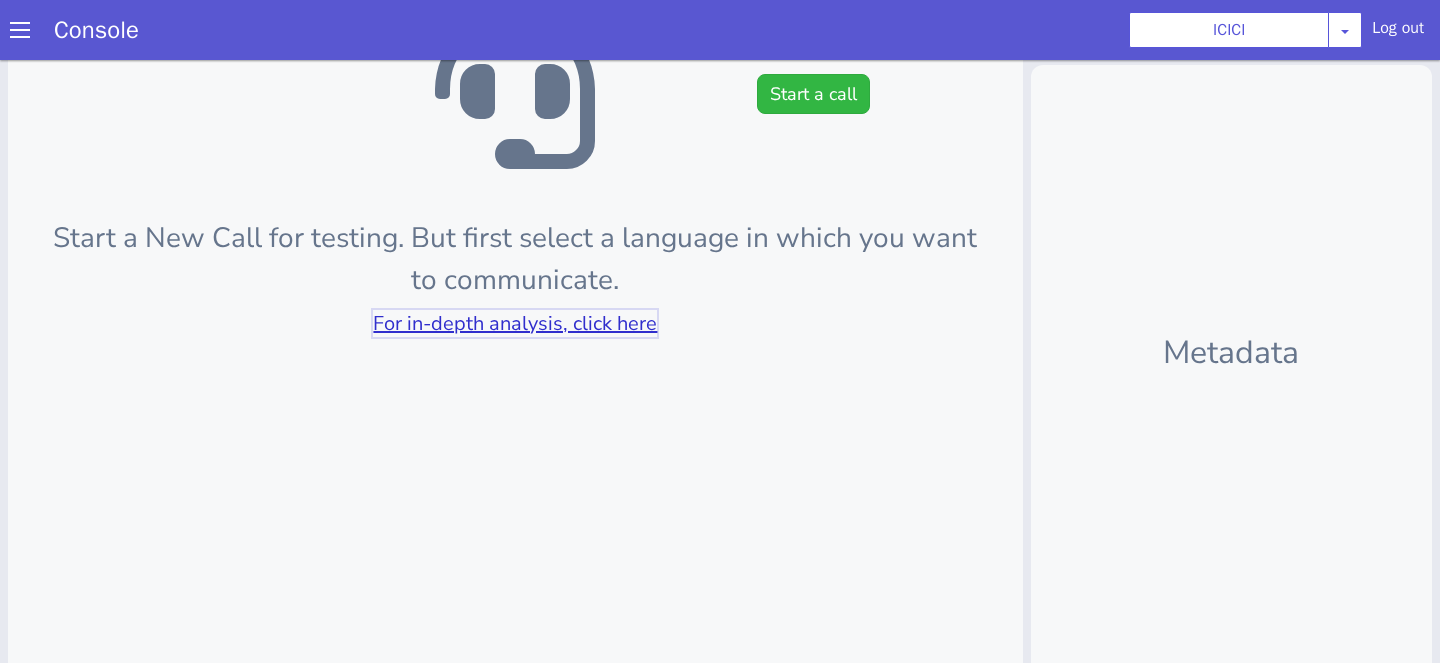click on "For in-depth analysis, click here" at bounding box center [515, 323] 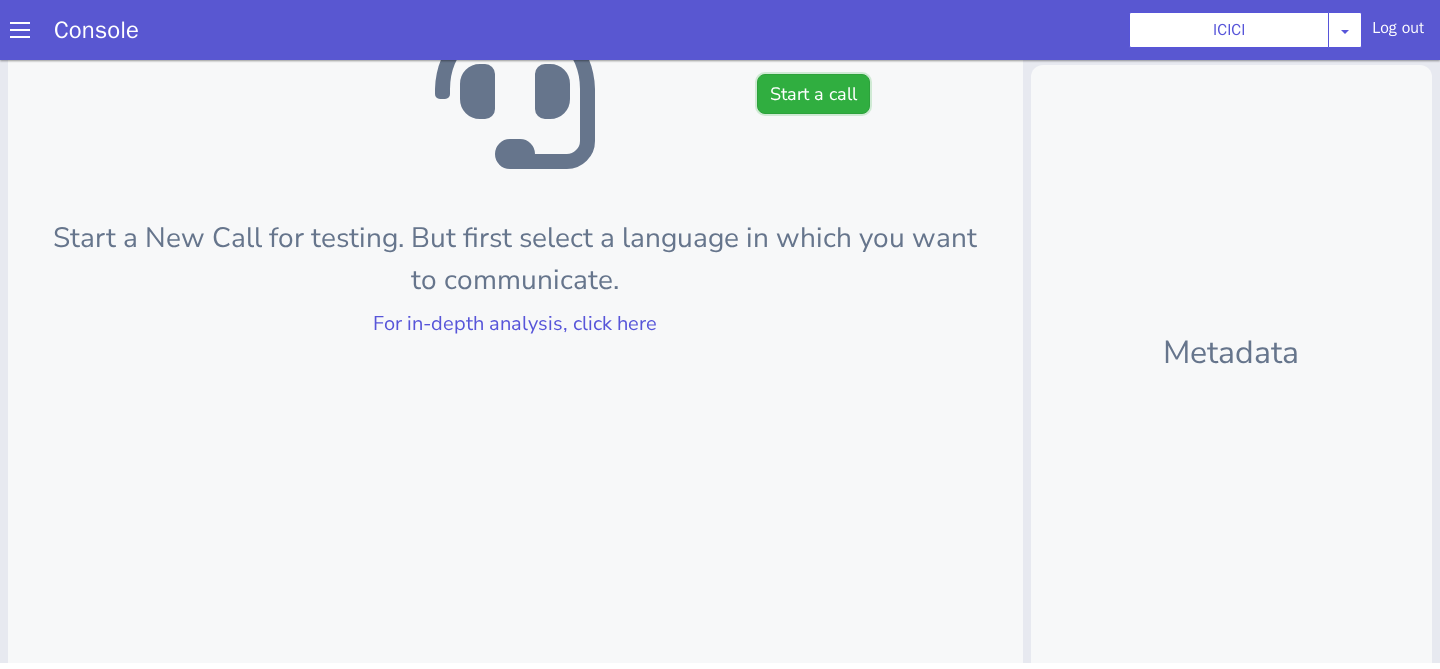 click on "Start a call" at bounding box center (813, 94) 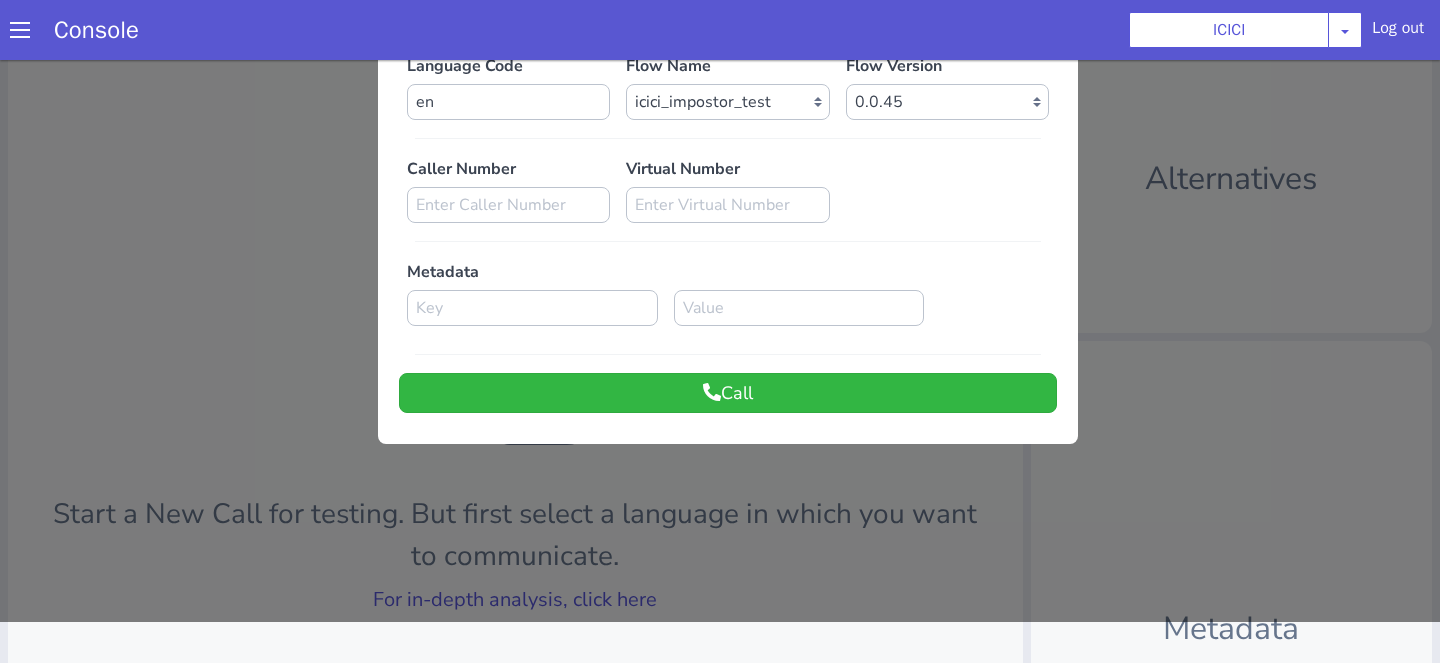 scroll, scrollTop: 0, scrollLeft: 0, axis: both 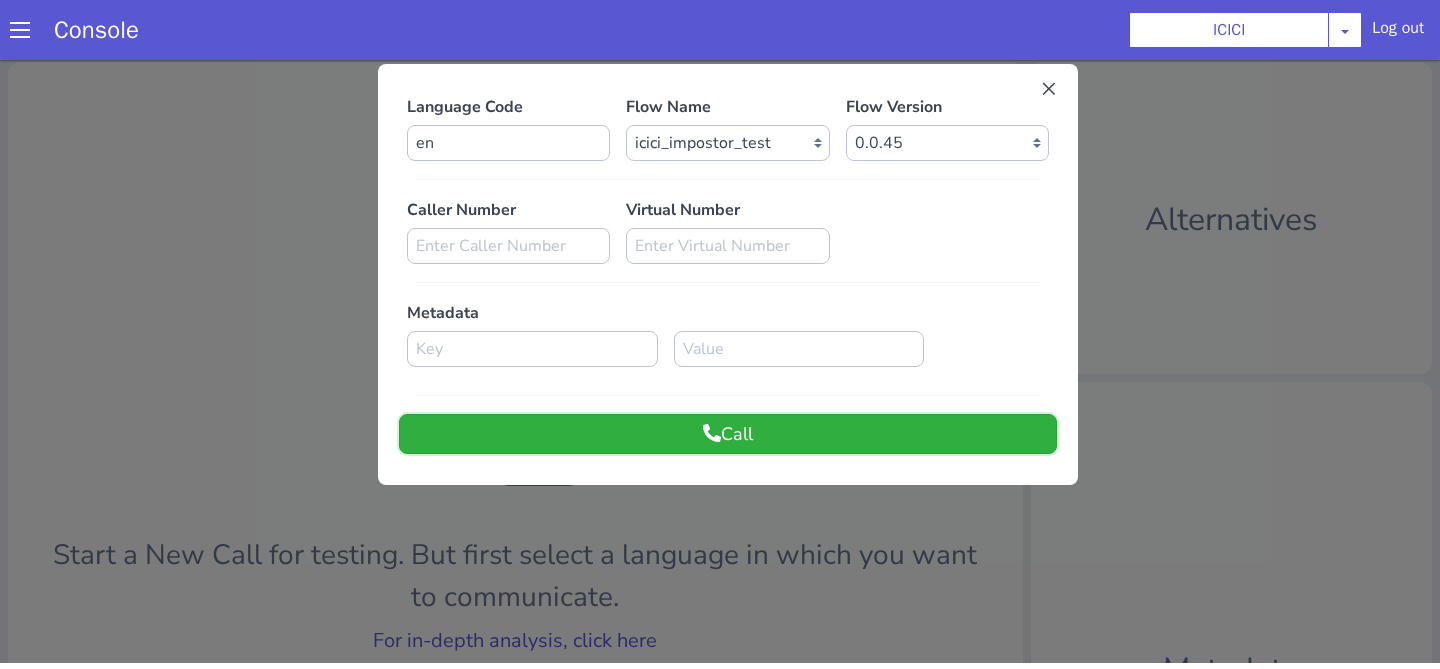 click on "Call" at bounding box center [728, 434] 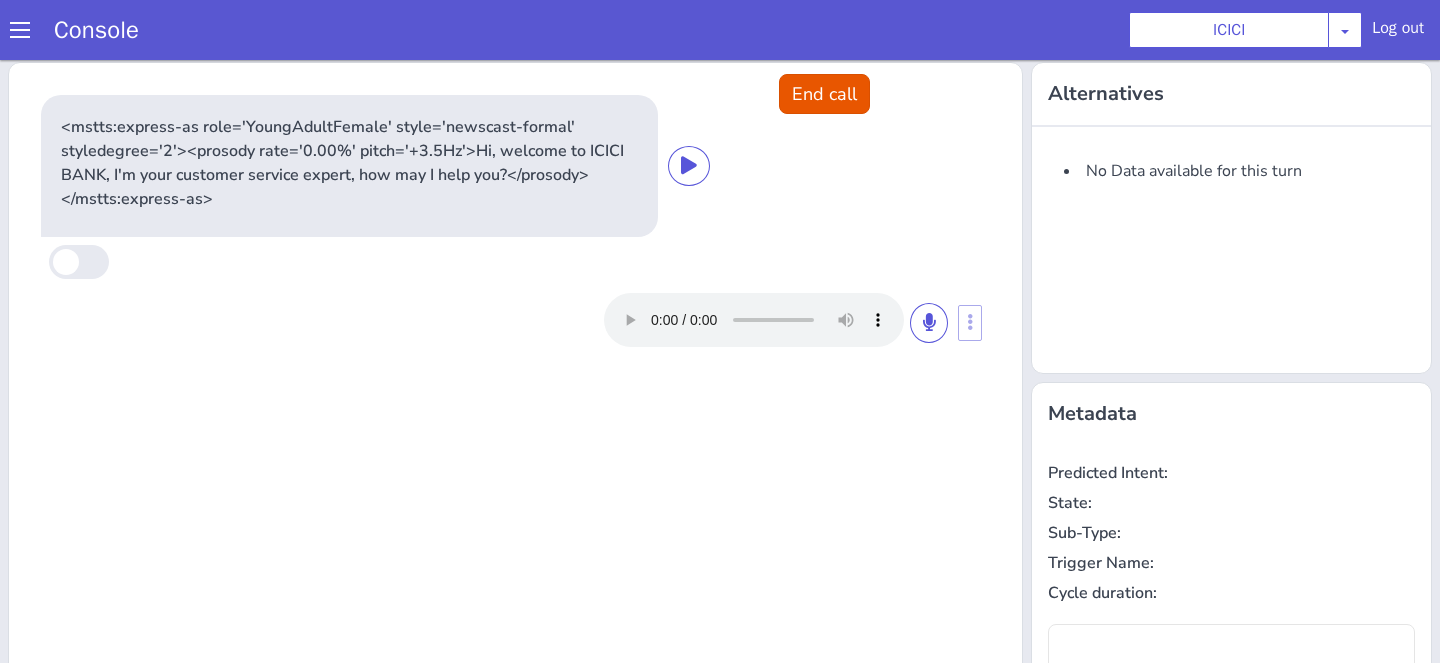 scroll, scrollTop: 0, scrollLeft: 0, axis: both 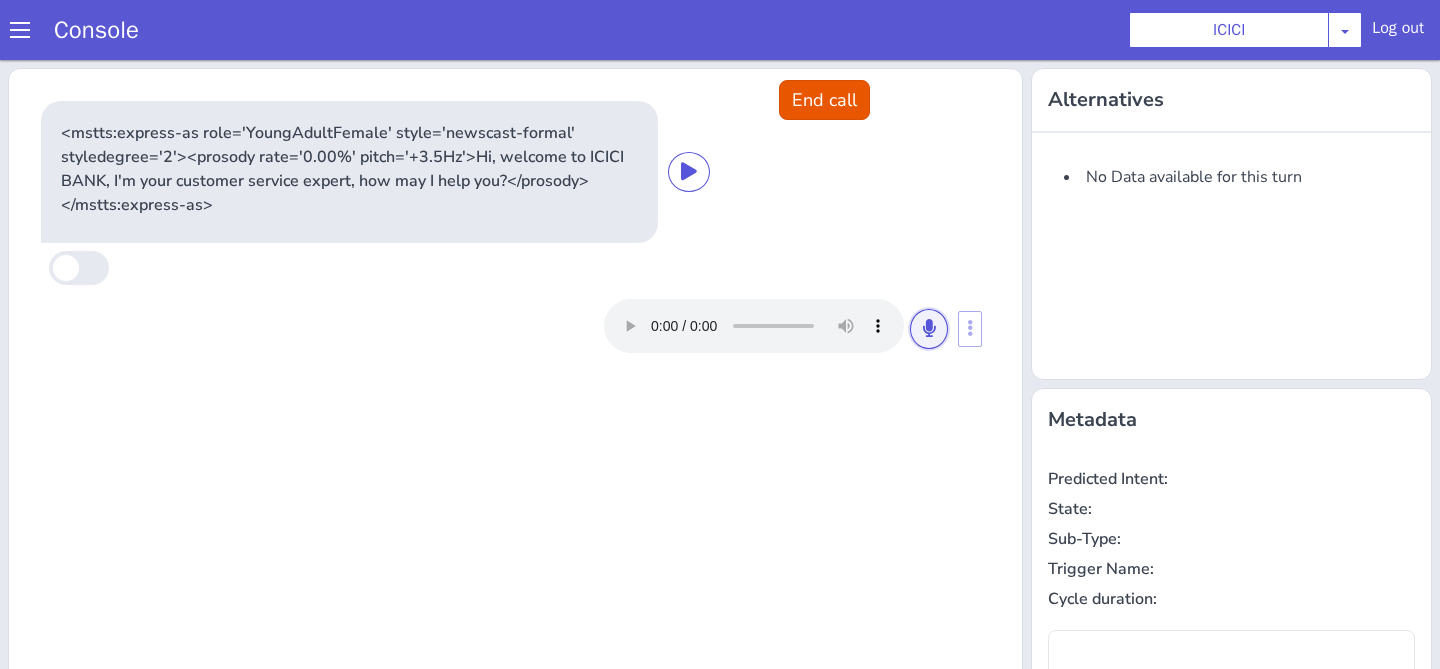 click at bounding box center [929, 329] 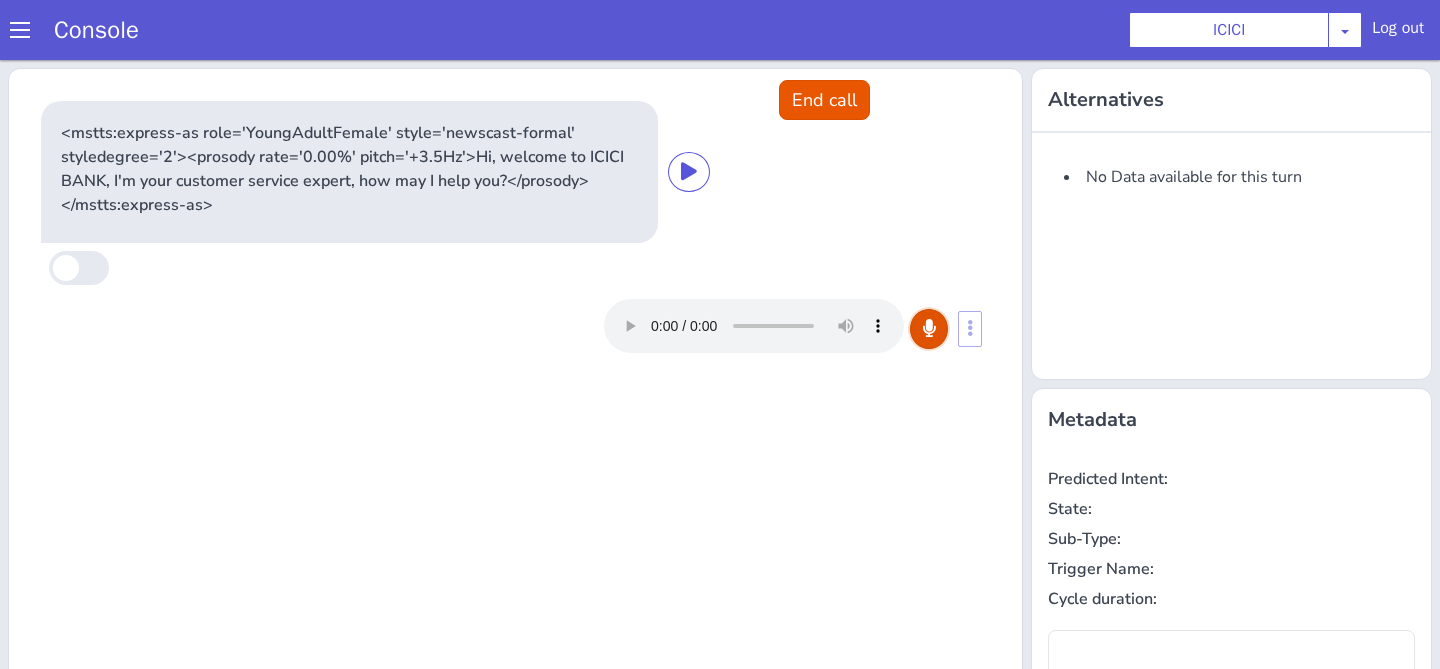 click at bounding box center [929, 329] 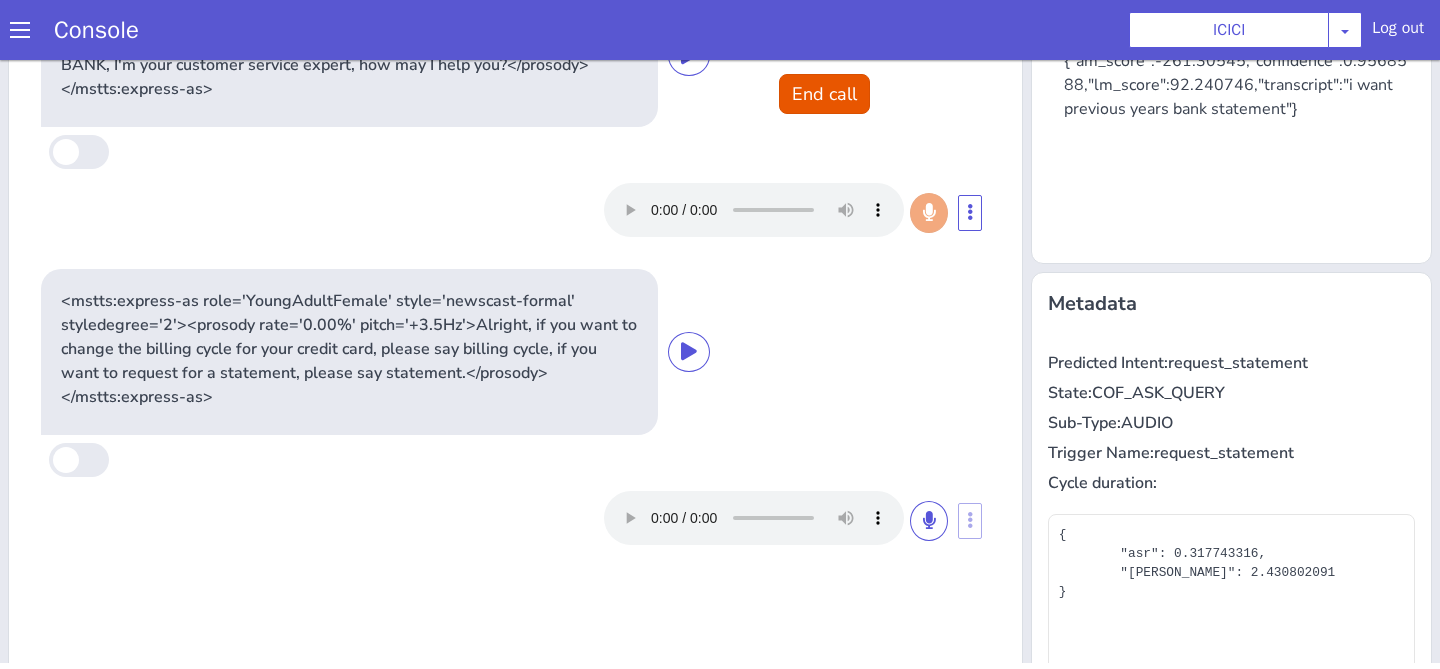 scroll, scrollTop: 151, scrollLeft: 0, axis: vertical 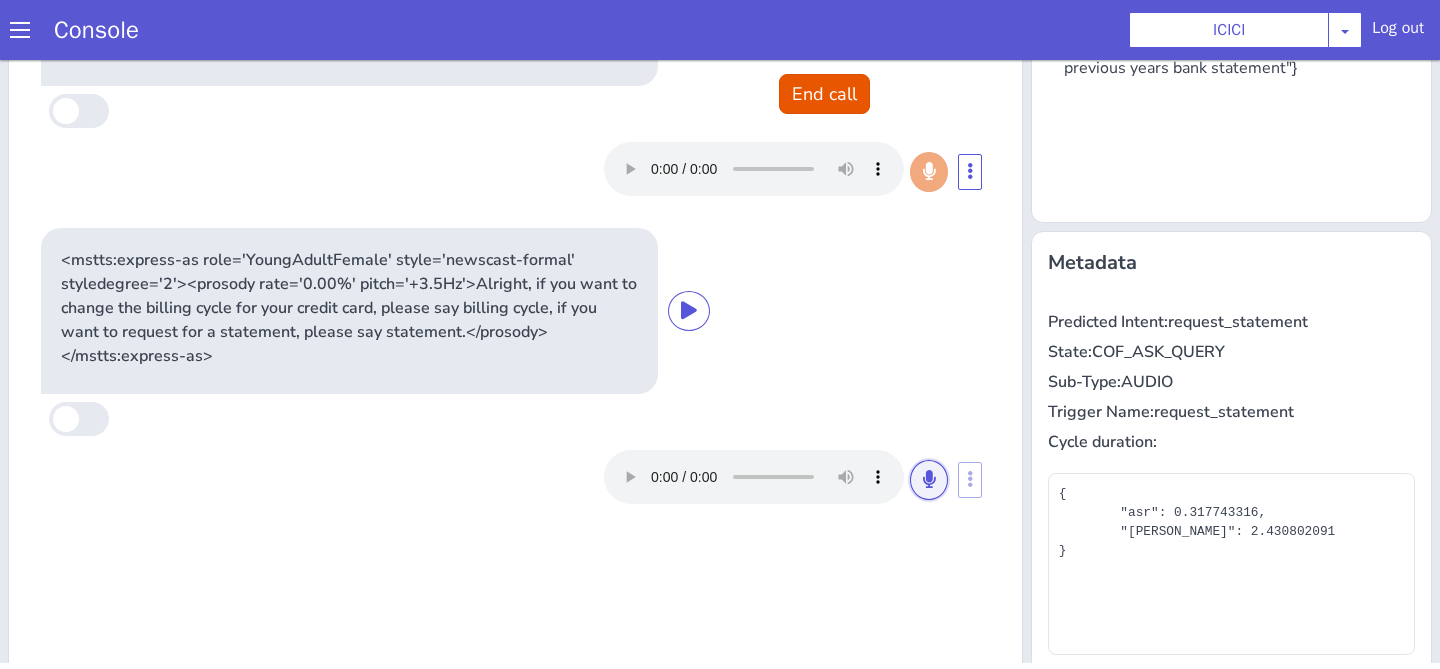 click at bounding box center [929, 480] 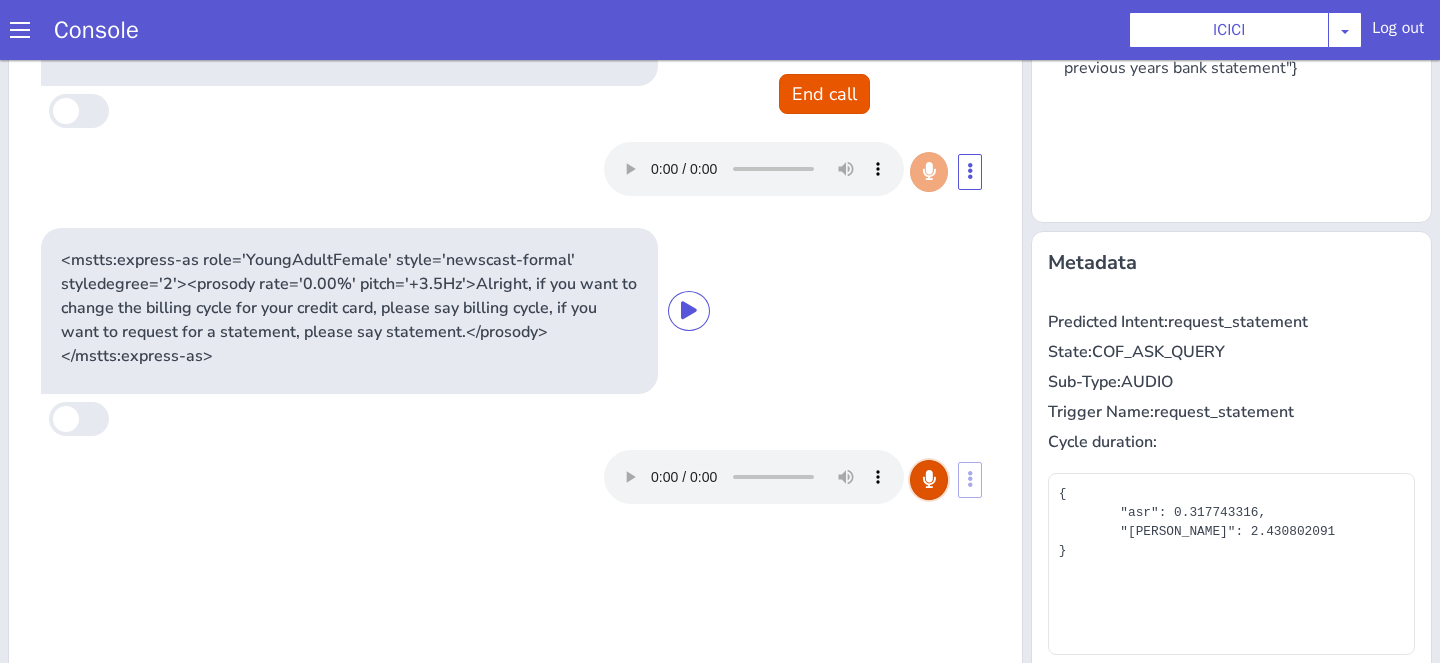 click at bounding box center (929, 480) 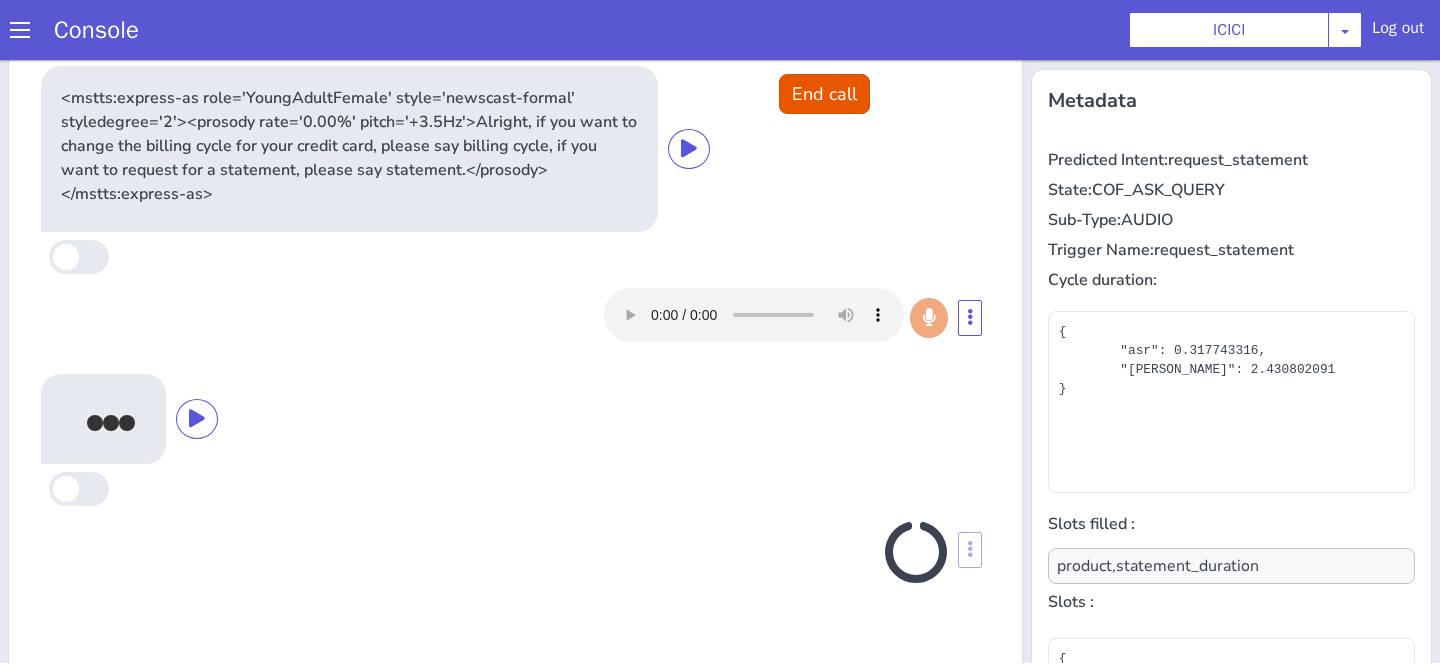 scroll, scrollTop: 351, scrollLeft: 0, axis: vertical 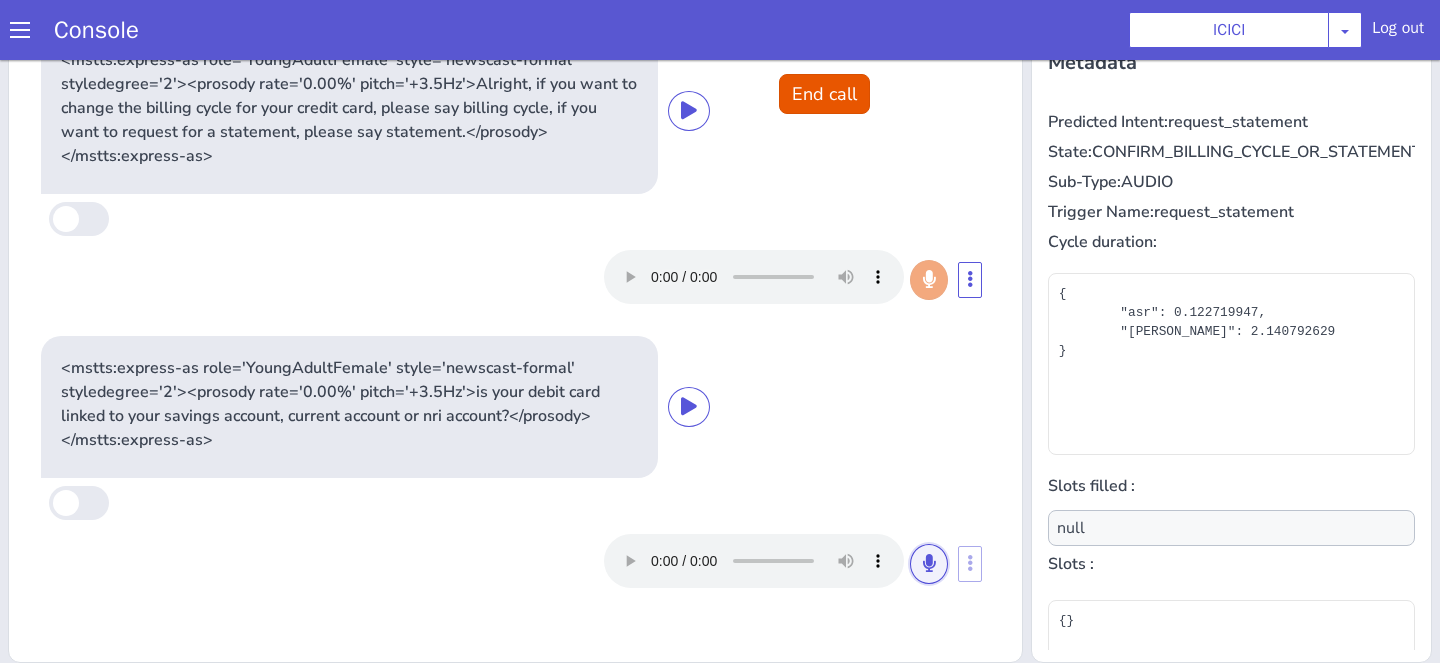 click at bounding box center [929, 564] 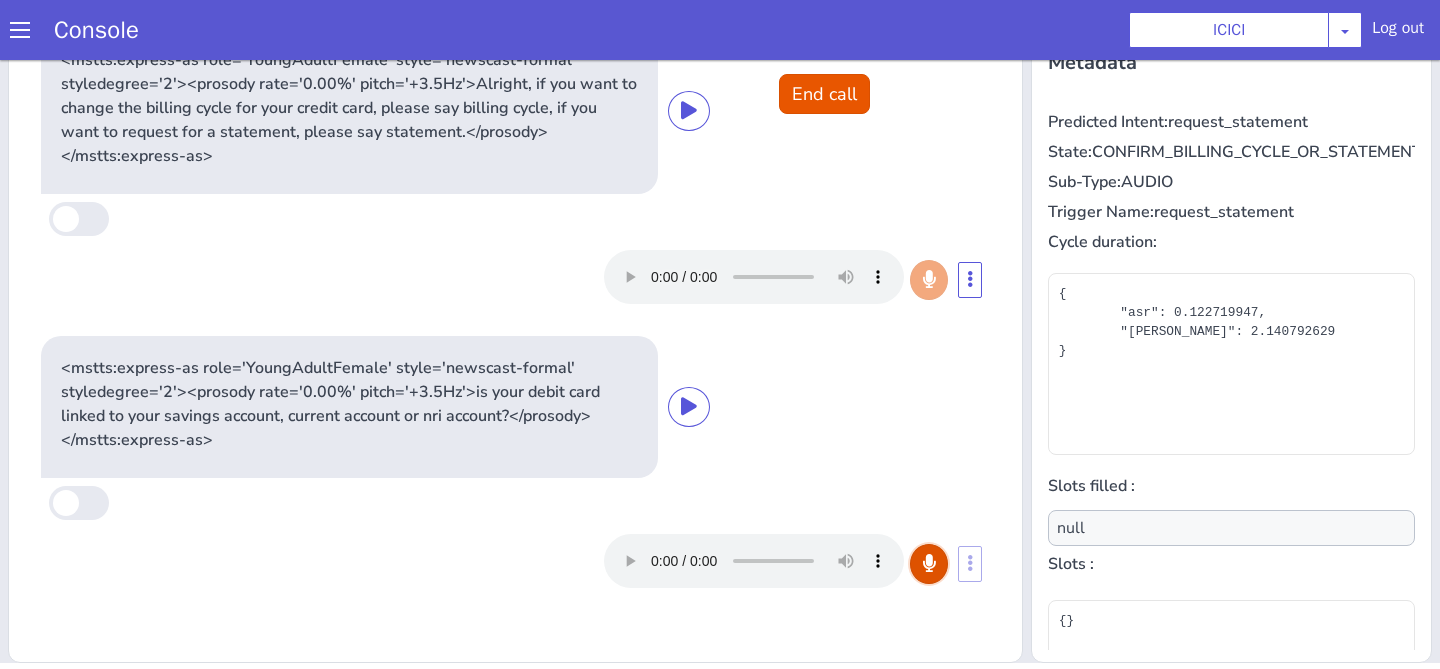 click at bounding box center [929, 564] 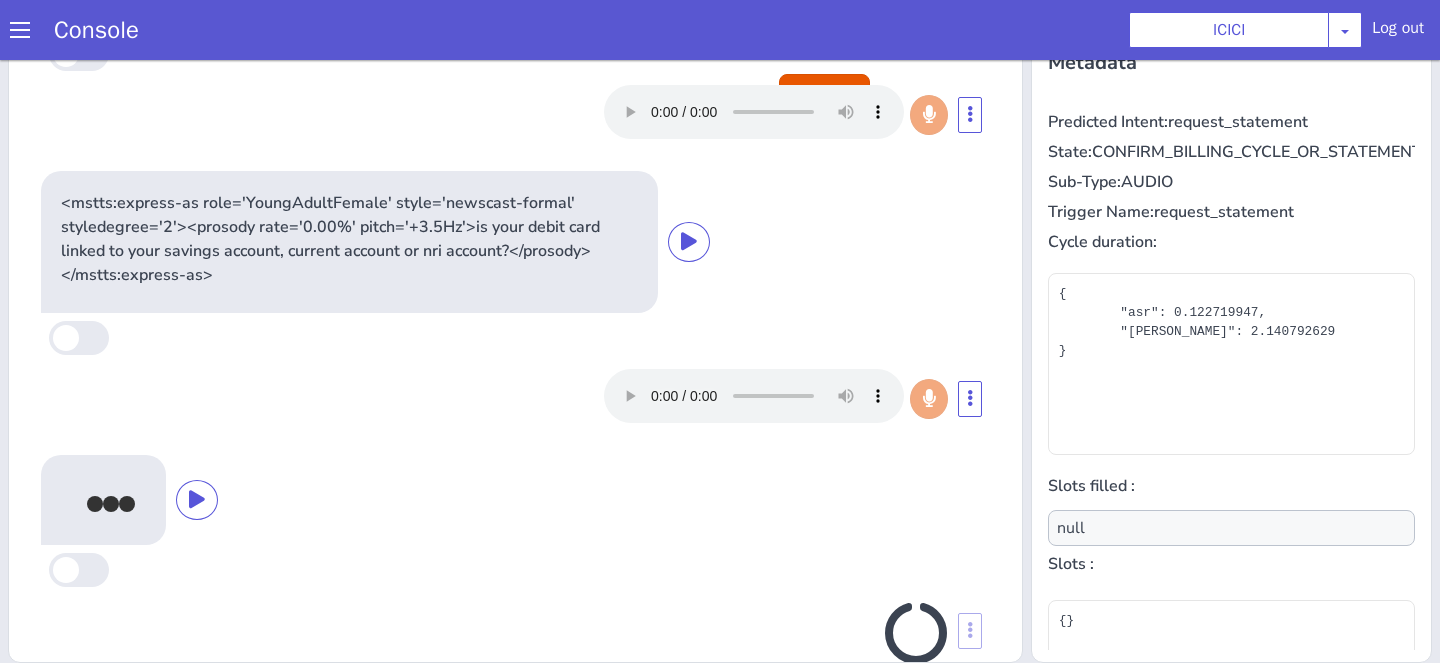 scroll, scrollTop: 208, scrollLeft: 0, axis: vertical 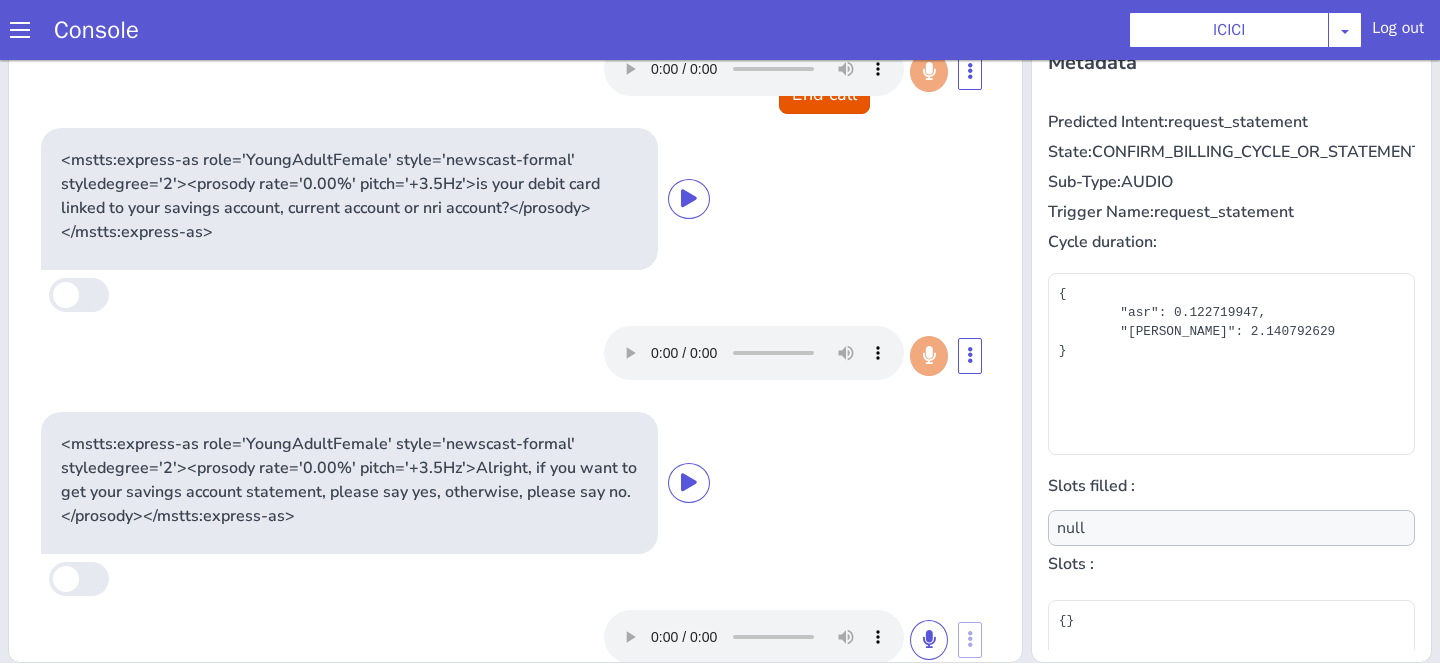 type on "product" 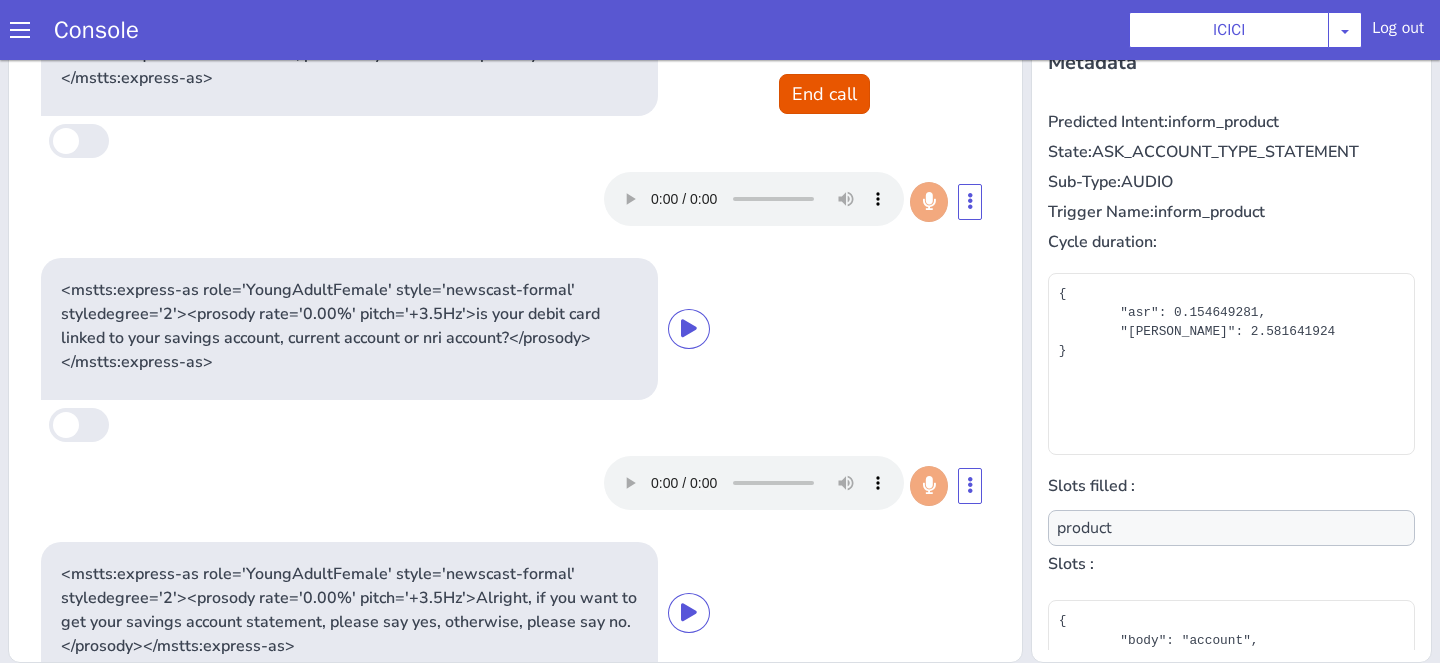 scroll, scrollTop: 128, scrollLeft: 0, axis: vertical 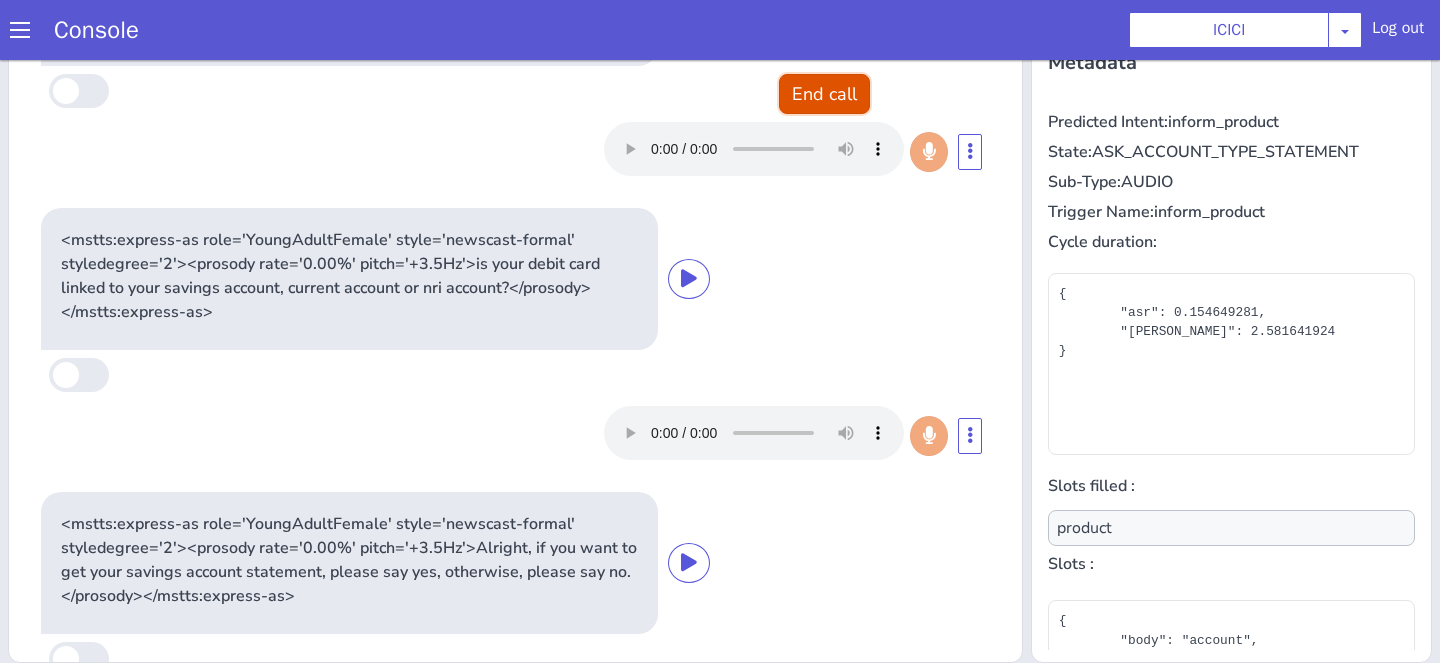 click on "End call" at bounding box center (824, 94) 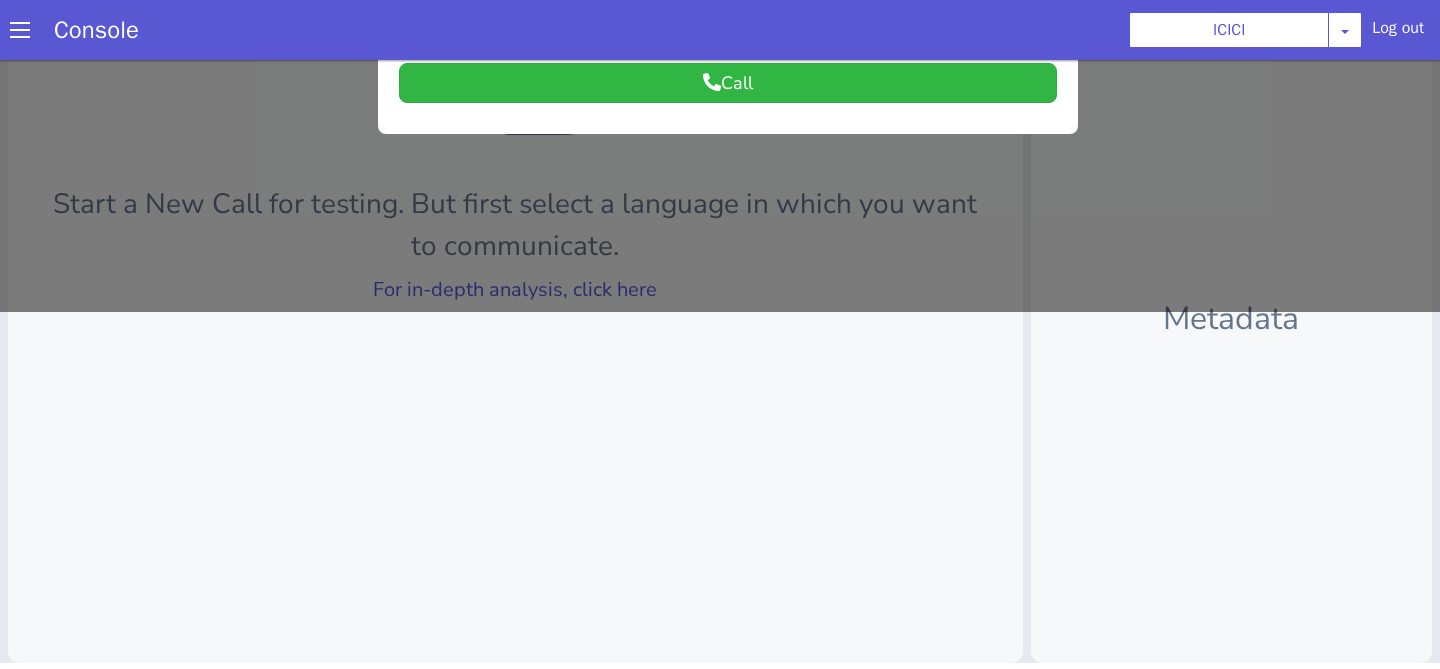 click at bounding box center [720, 7] 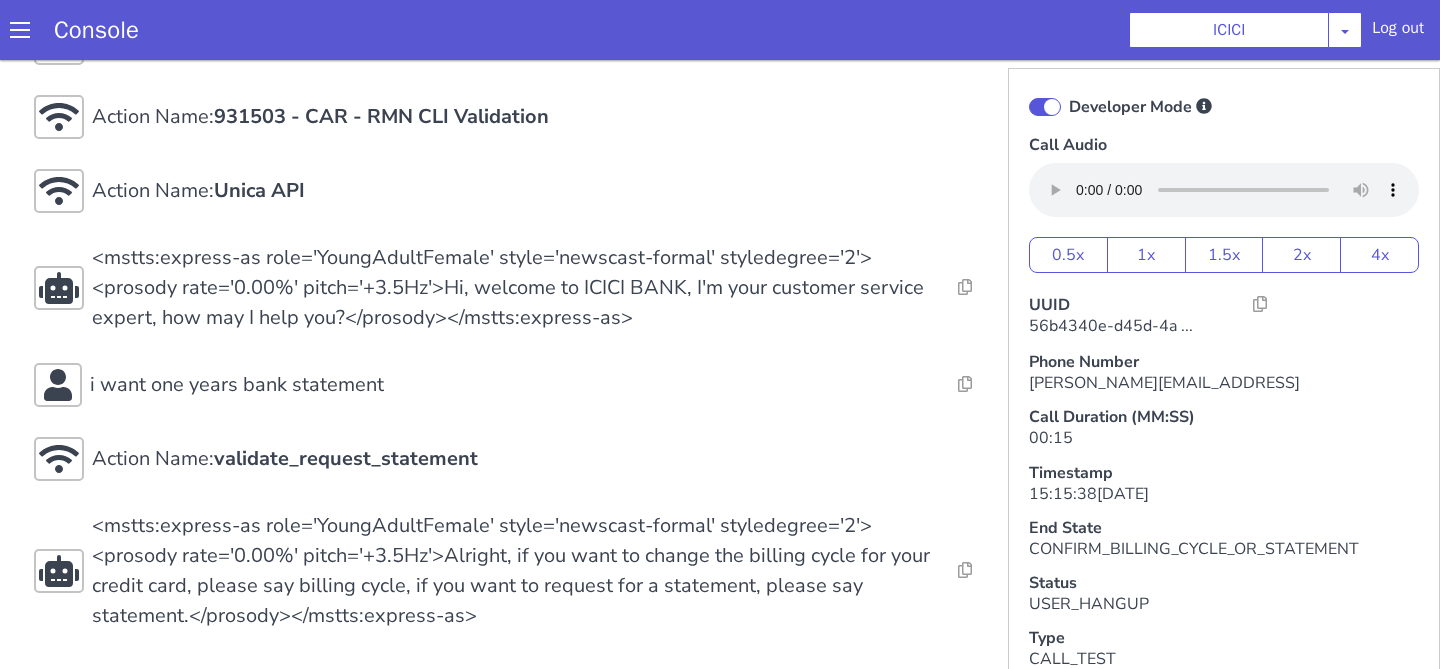 scroll, scrollTop: 6, scrollLeft: 0, axis: vertical 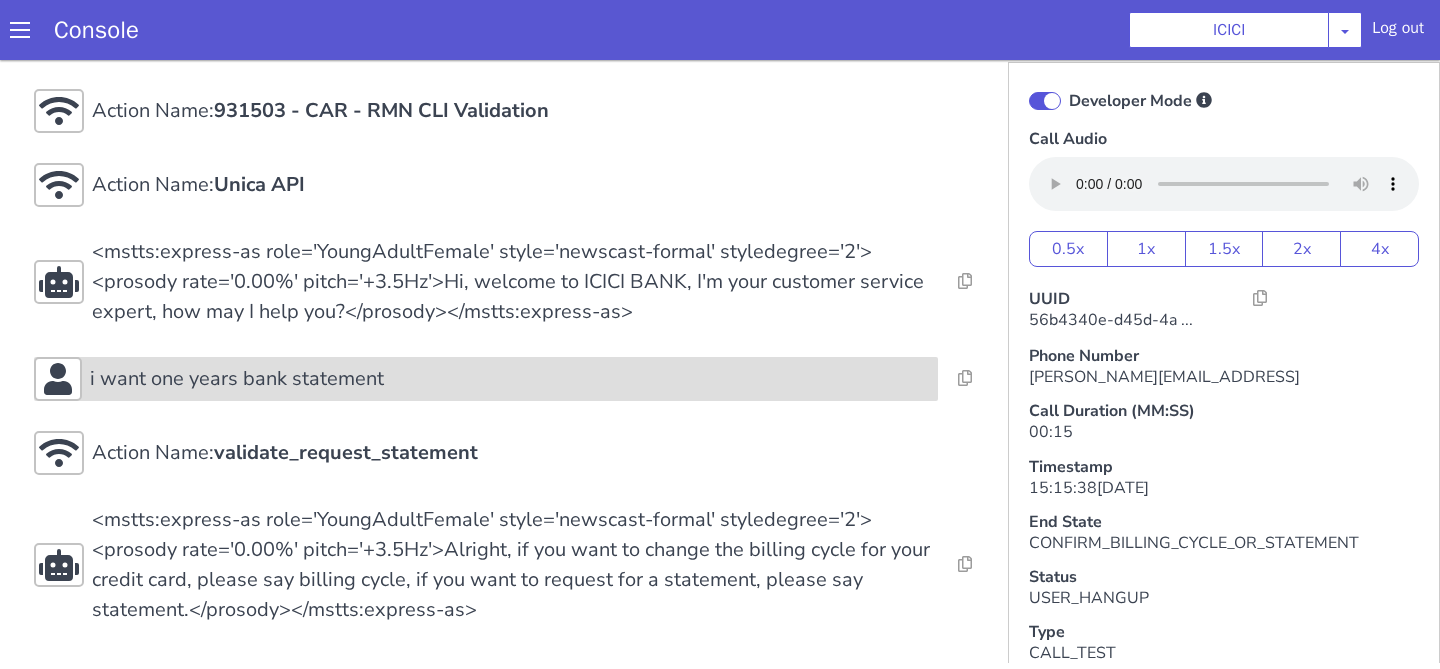click on "i want one years bank statement" at bounding box center (510, 379) 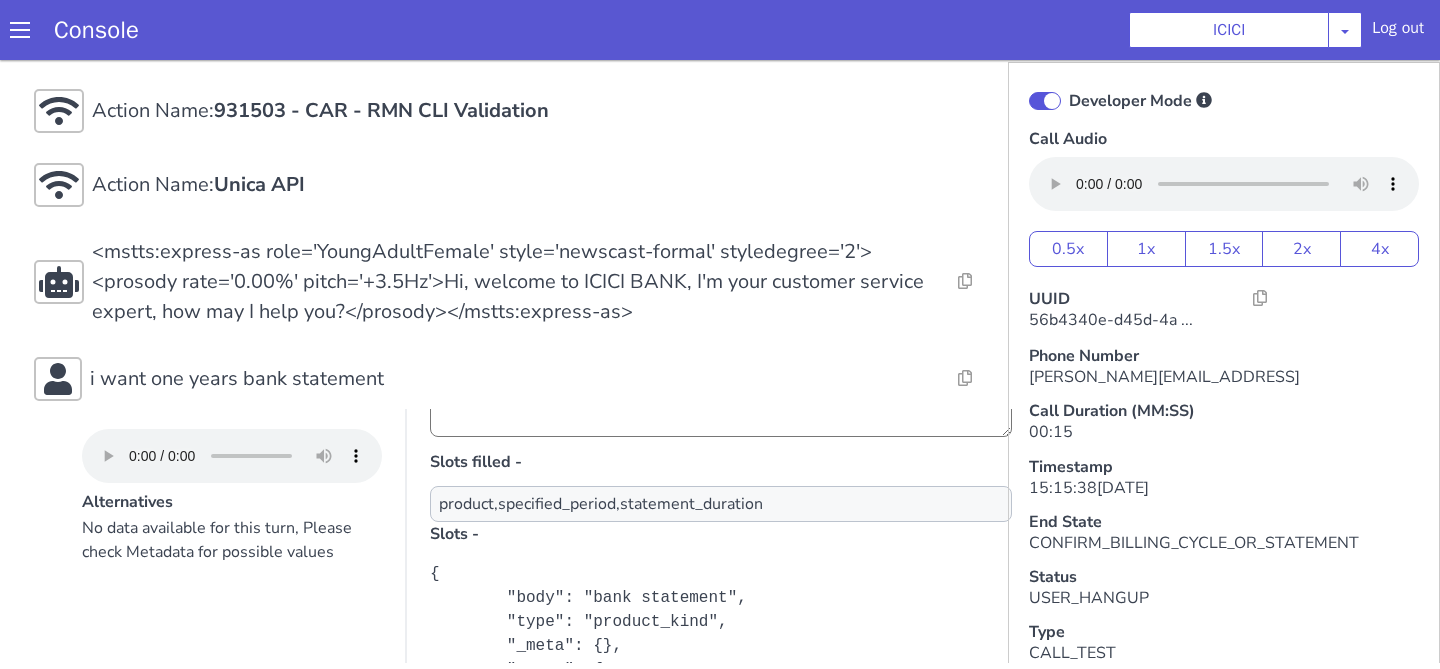 scroll, scrollTop: 355, scrollLeft: 0, axis: vertical 